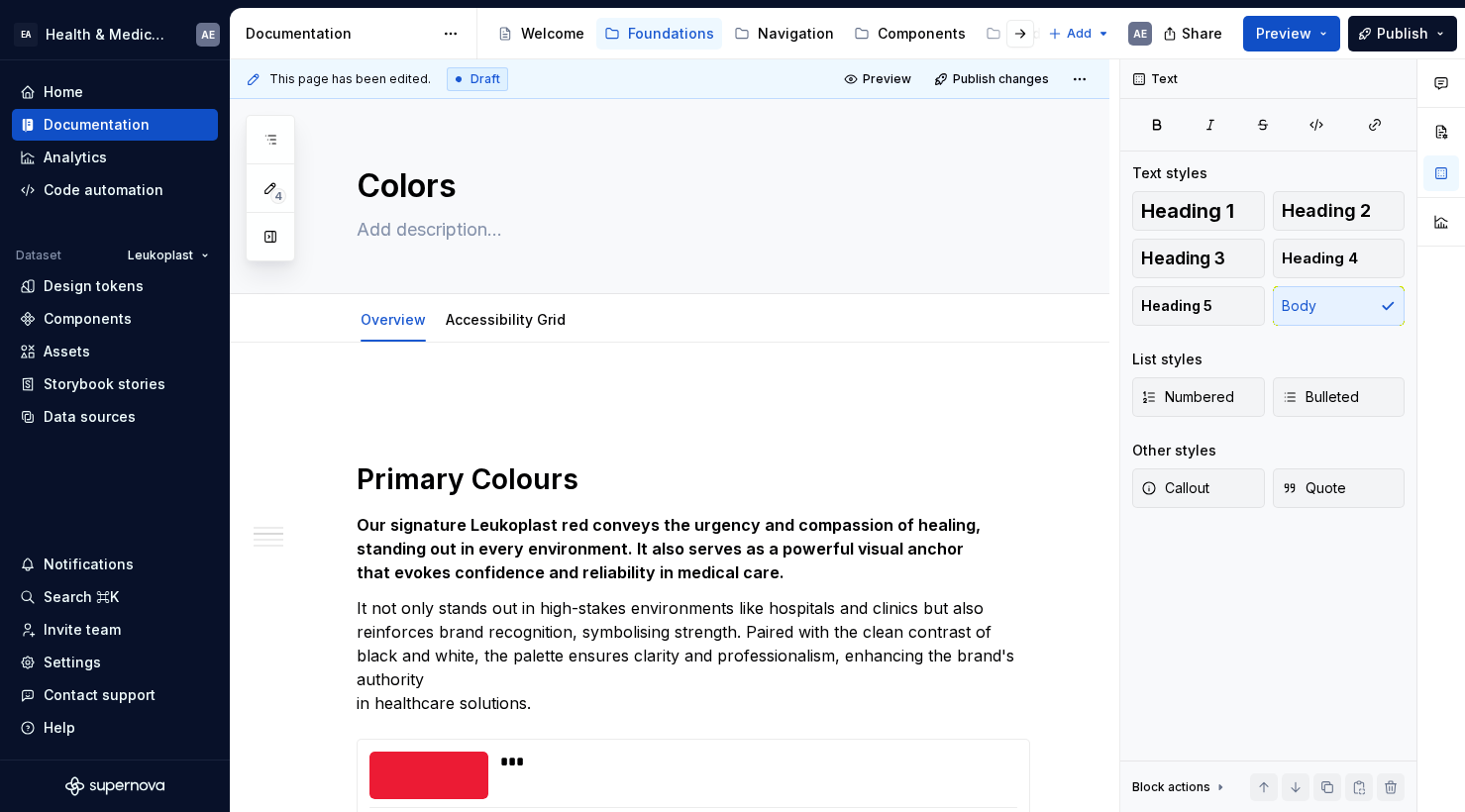 scroll, scrollTop: 0, scrollLeft: 0, axis: both 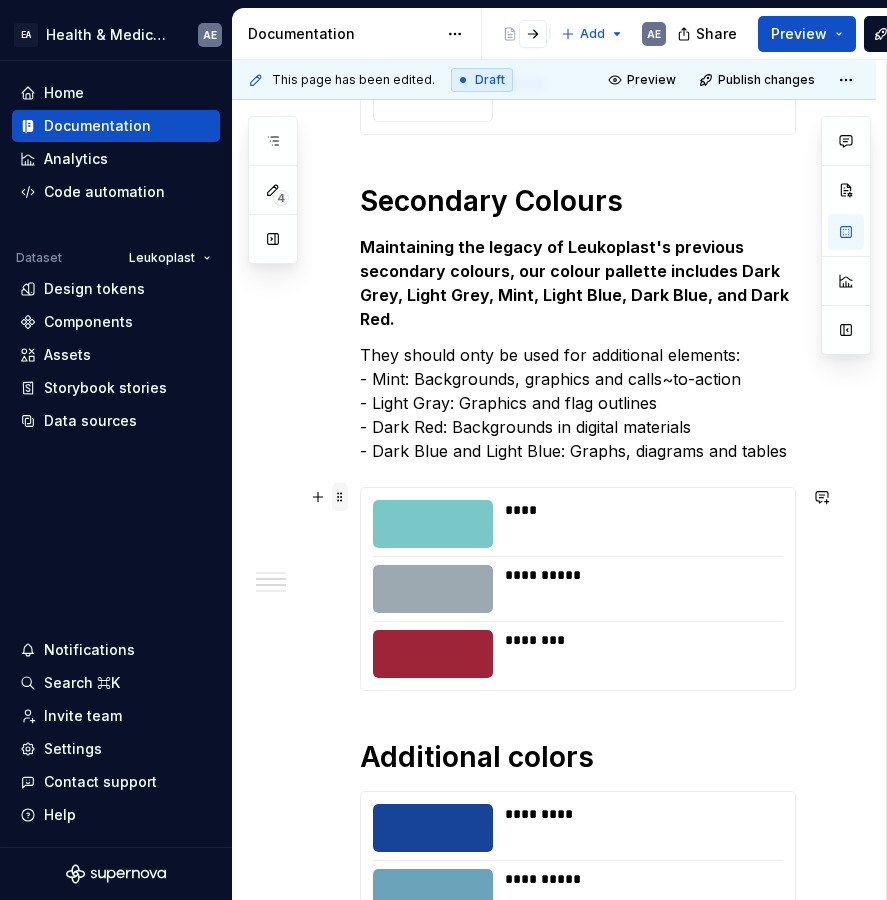 click at bounding box center [340, 497] 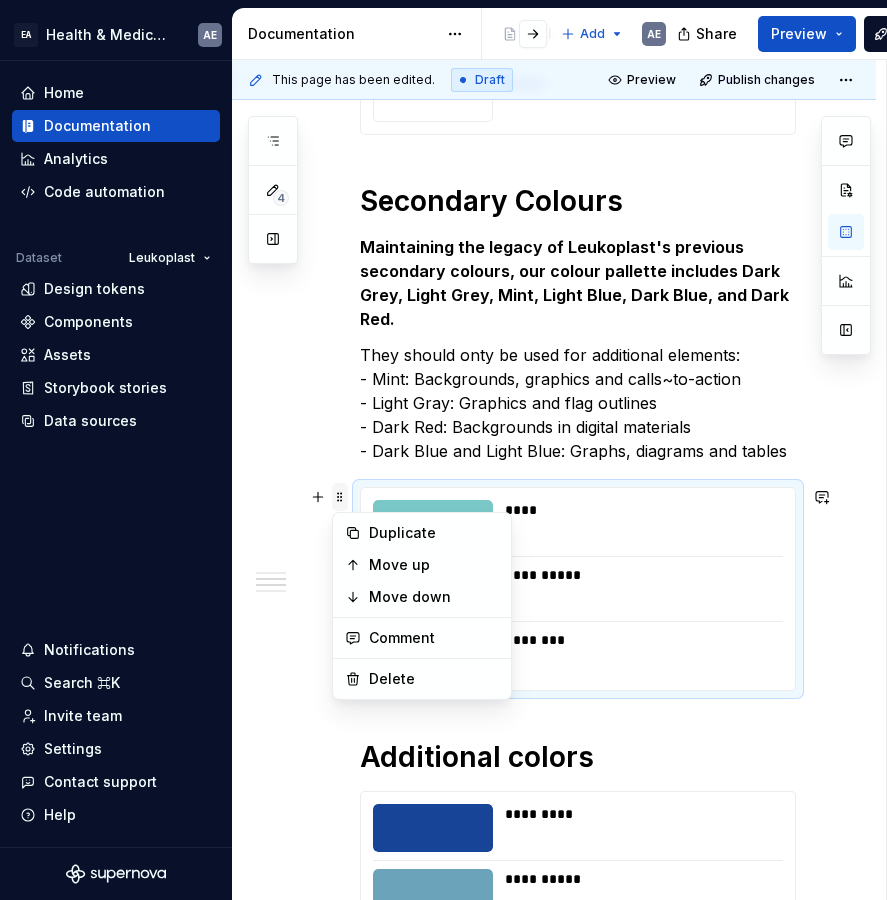 click at bounding box center [340, 497] 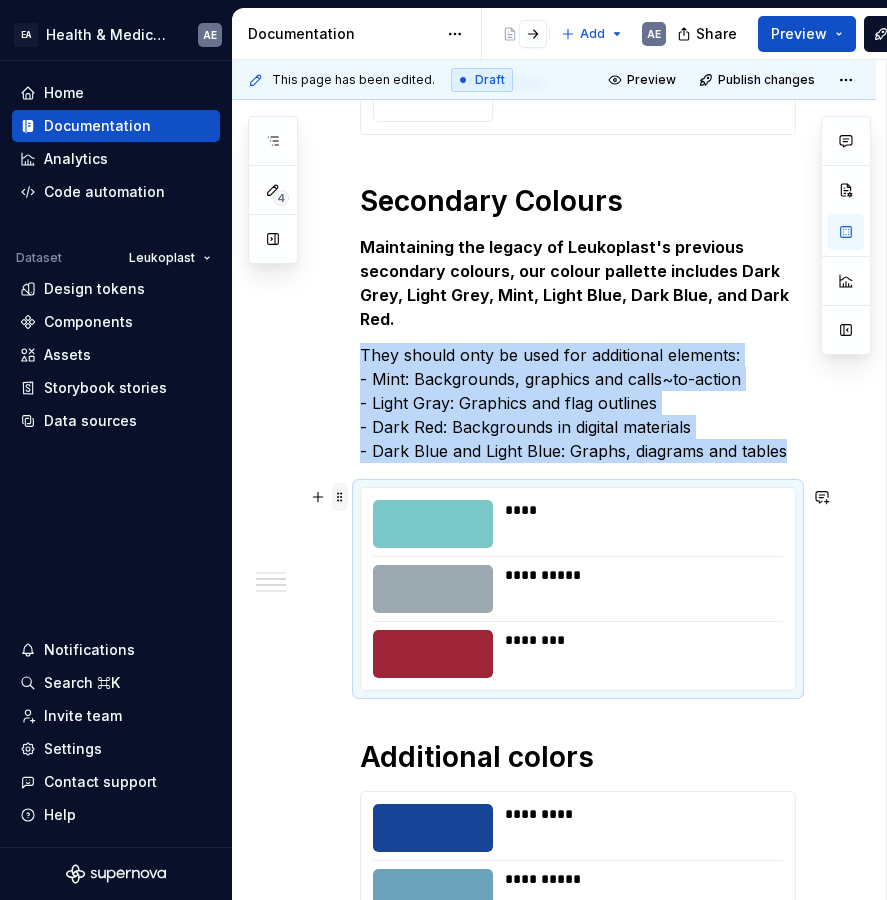 click at bounding box center [340, 497] 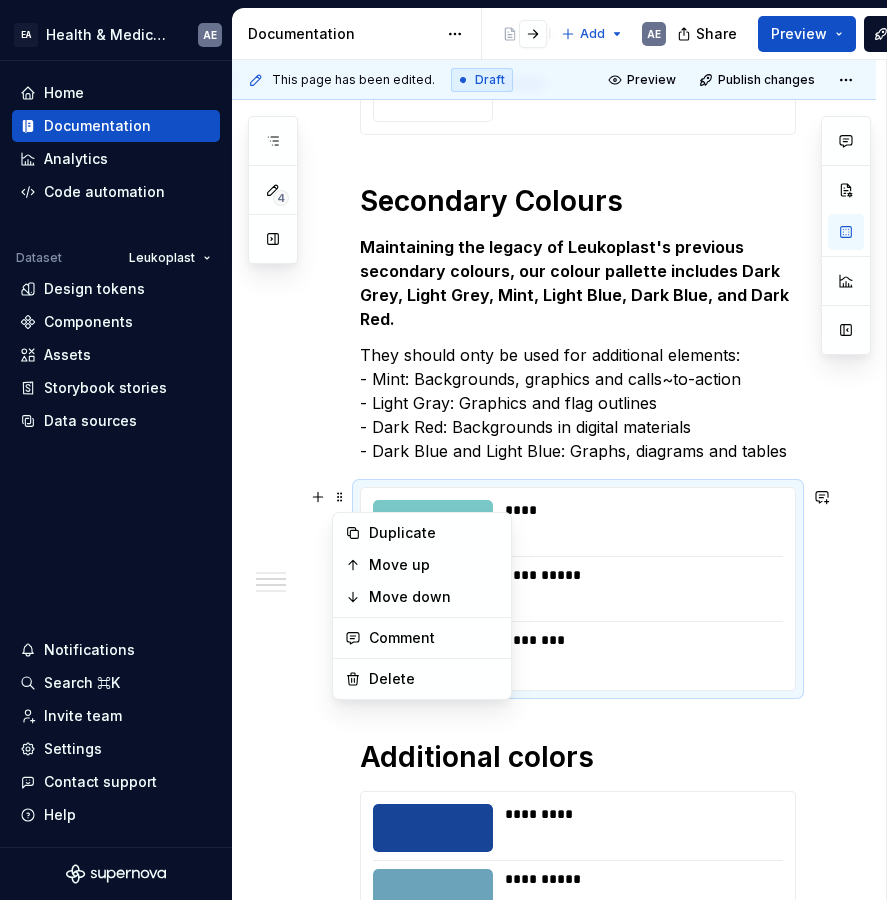 click on "**********" at bounding box center [554, 965] 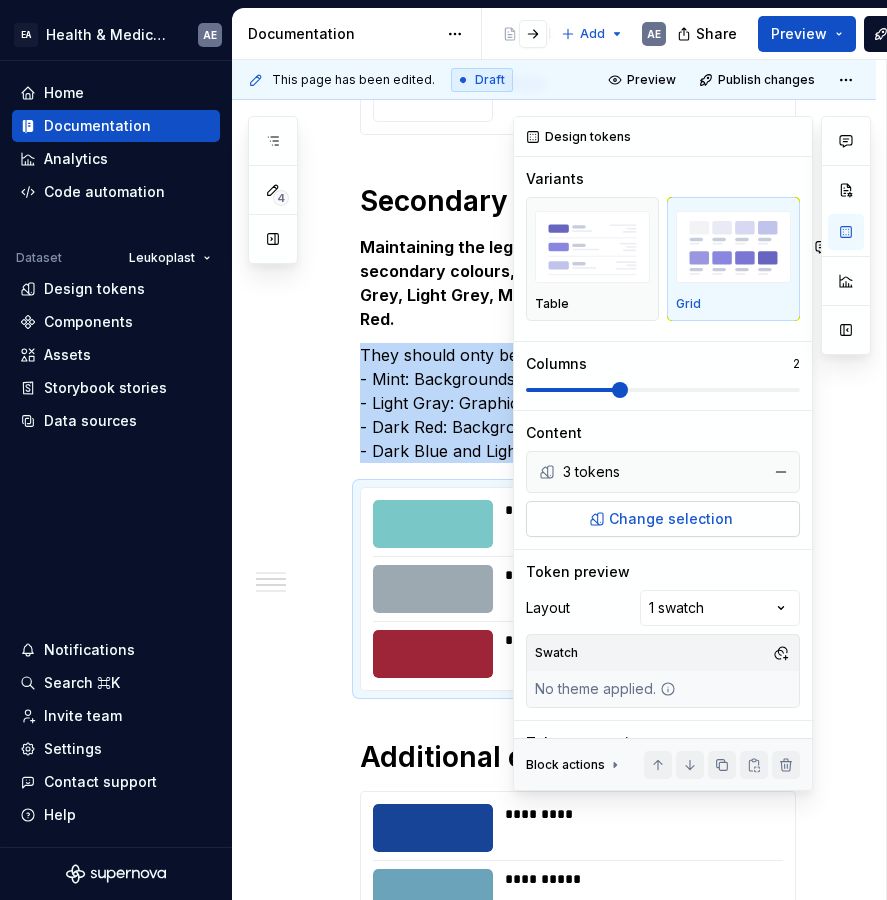 click on "Change selection" at bounding box center (671, 519) 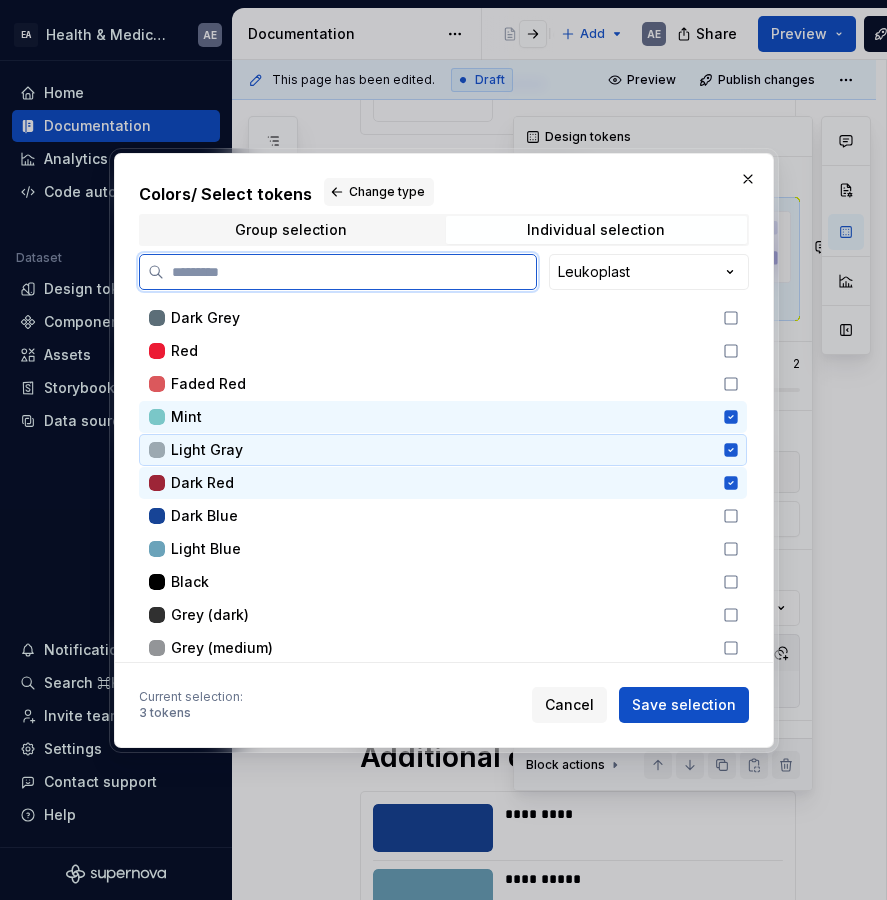 click 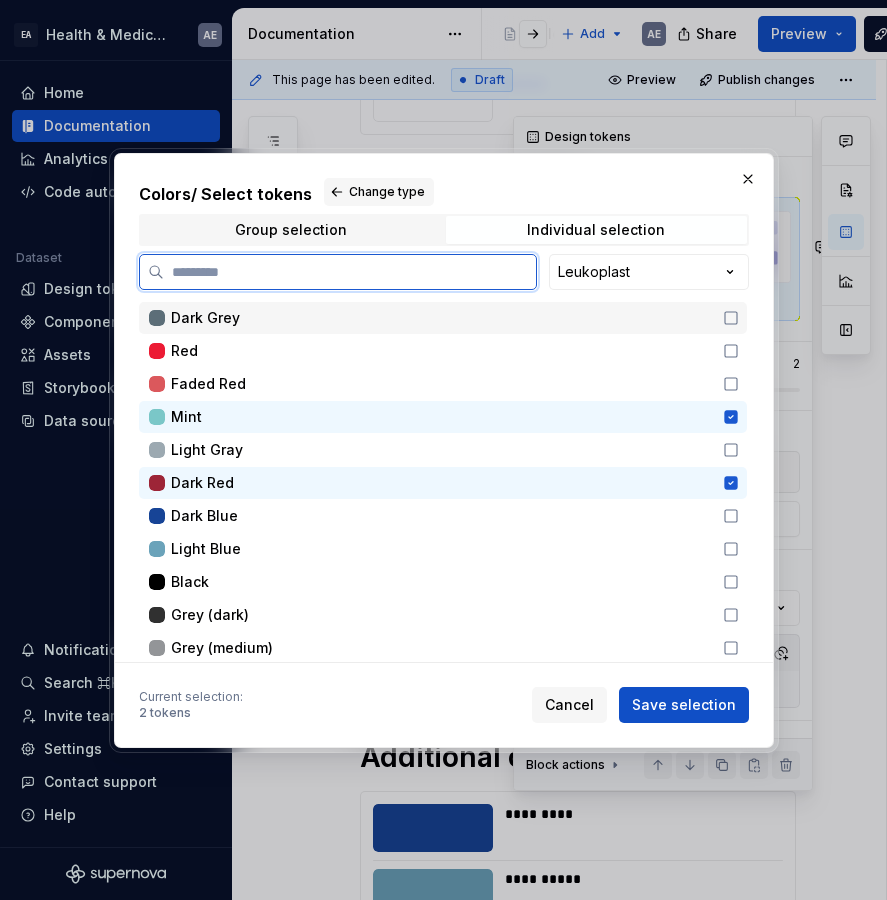 click 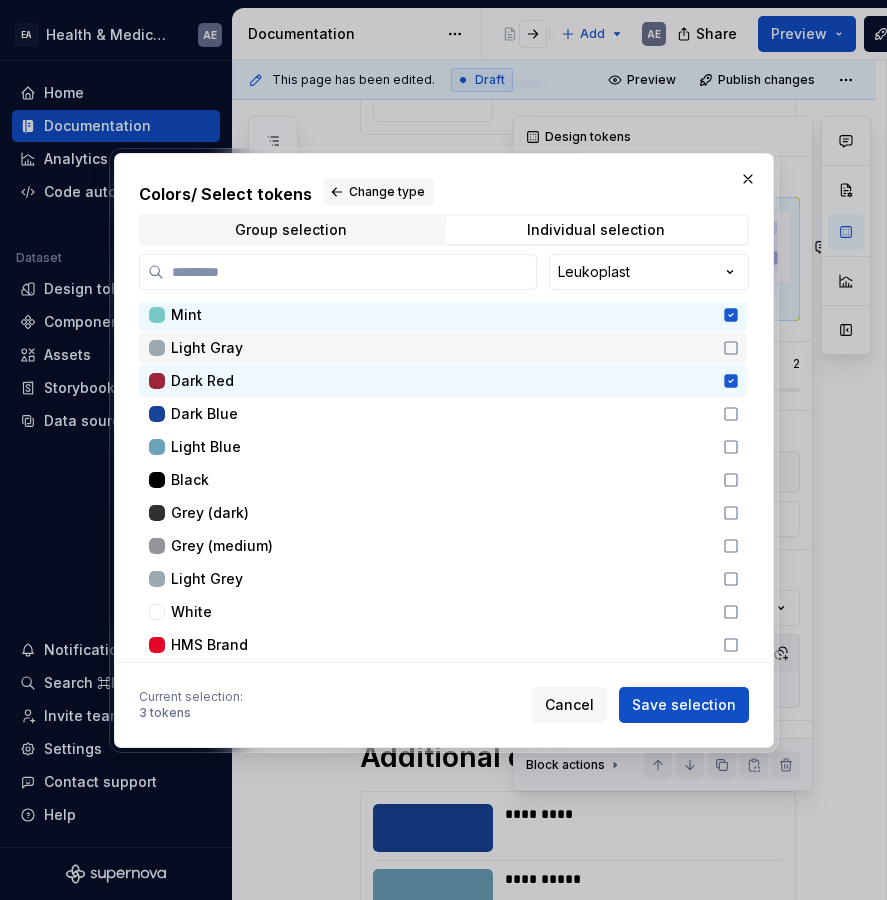 scroll, scrollTop: 107, scrollLeft: 0, axis: vertical 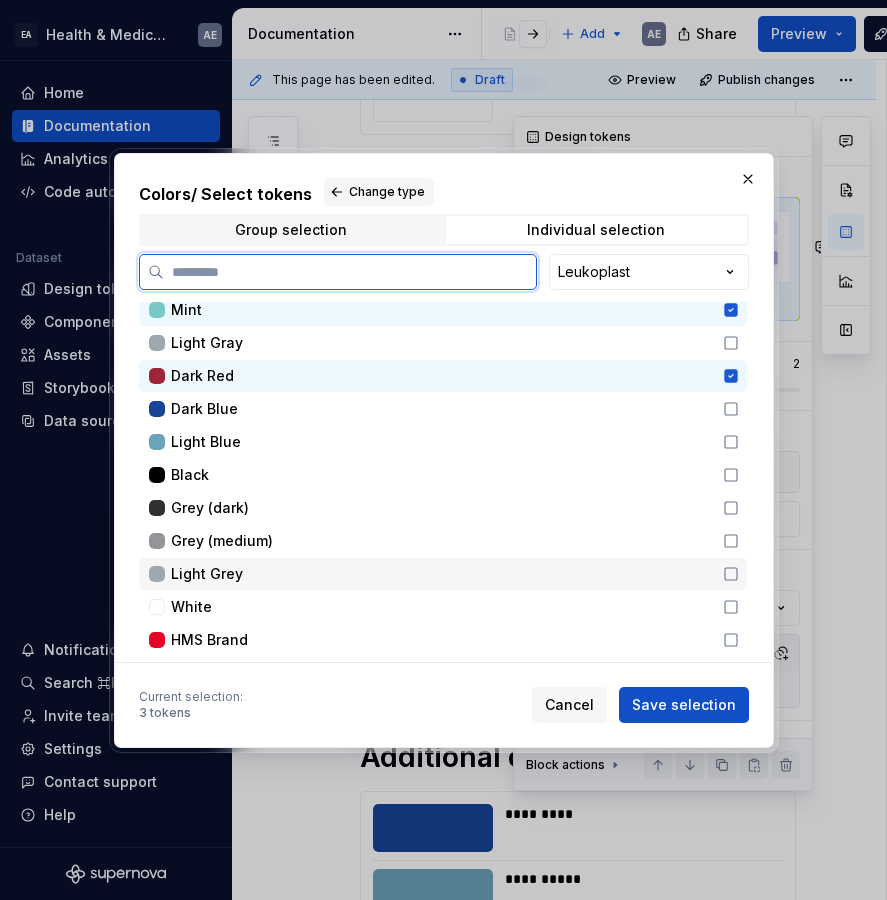 click 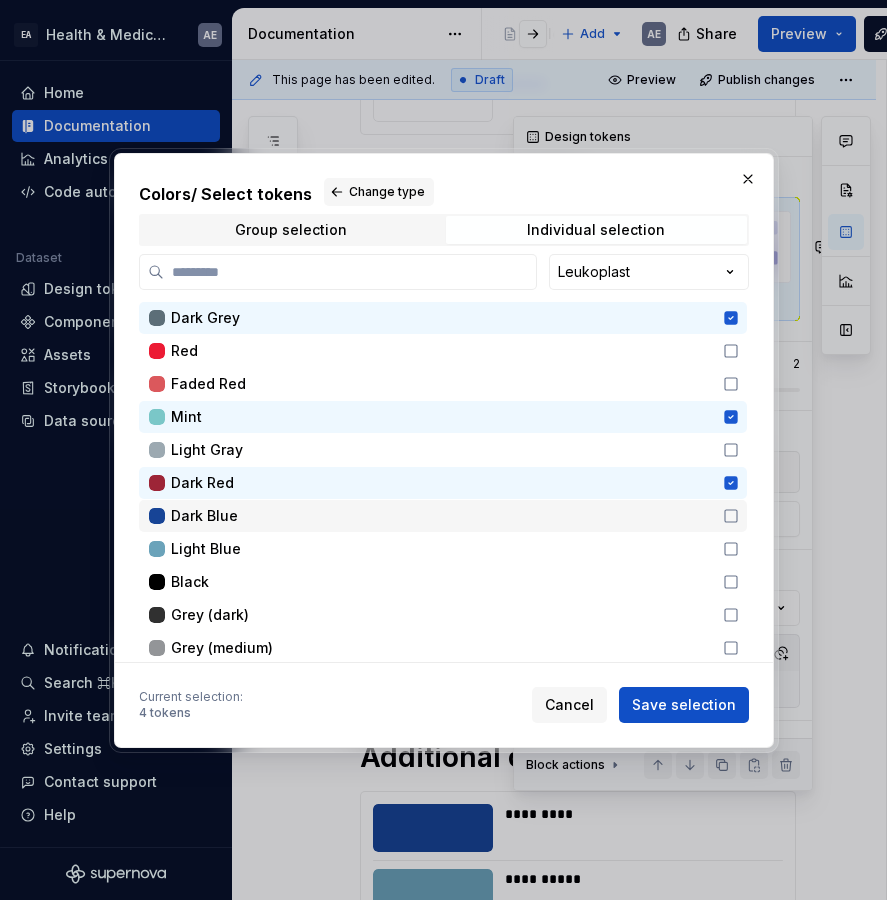 scroll, scrollTop: 0, scrollLeft: 0, axis: both 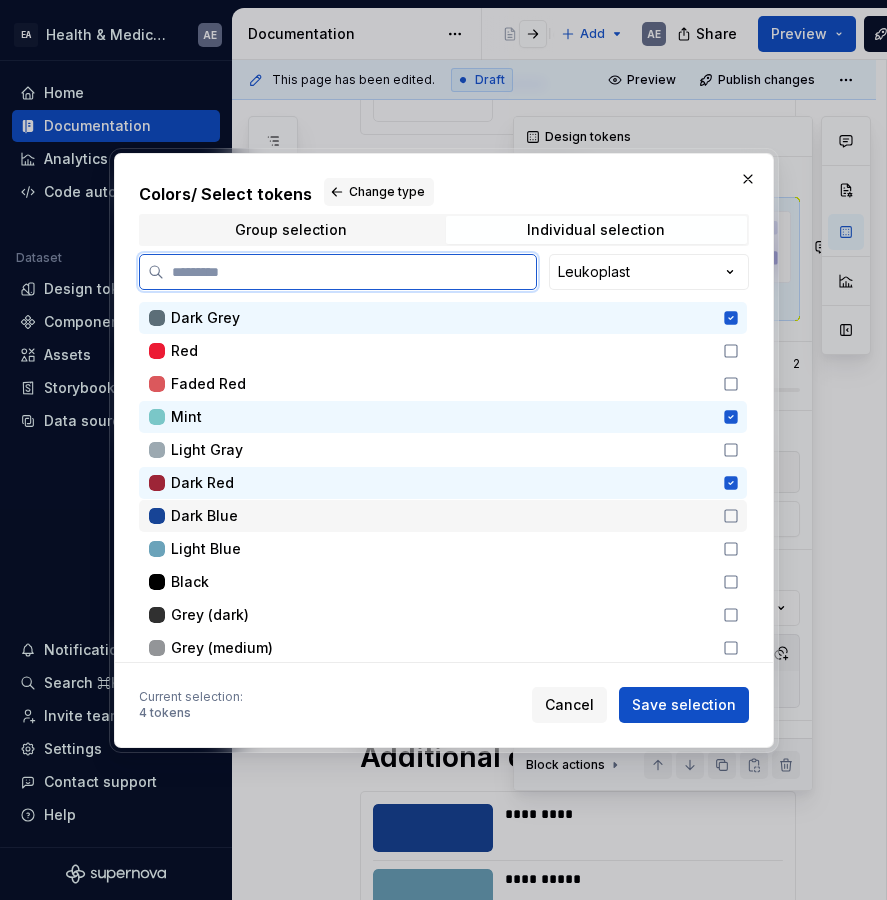click 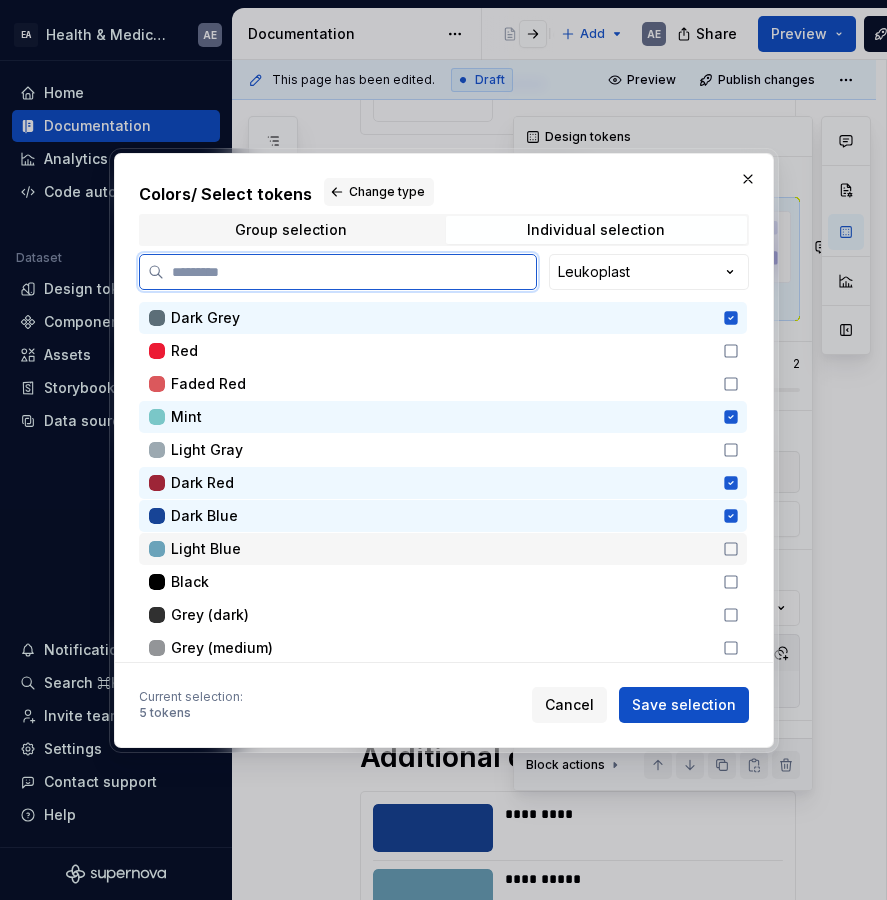 click 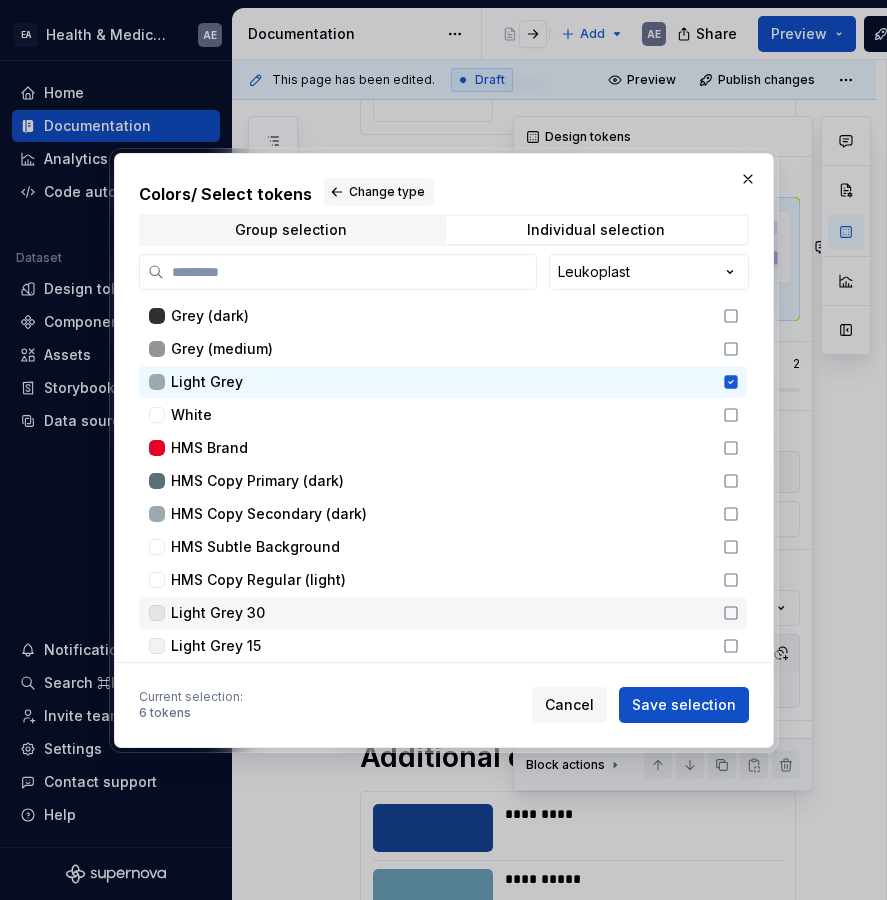scroll, scrollTop: 290, scrollLeft: 0, axis: vertical 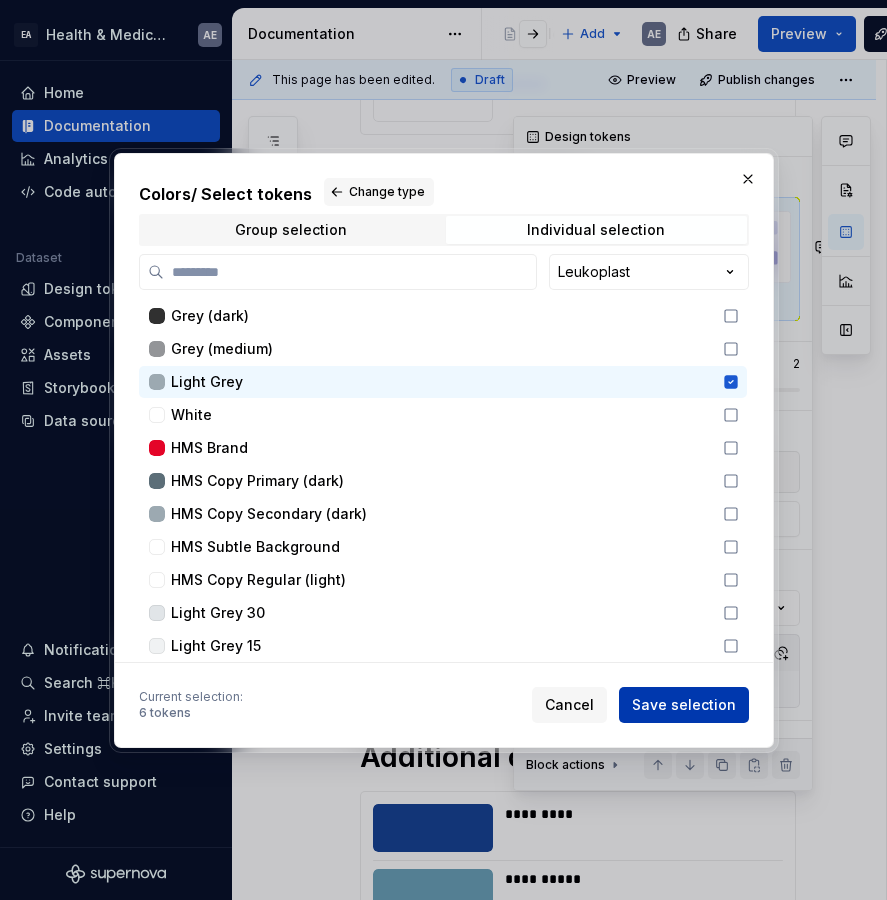 click on "Save selection" at bounding box center (684, 705) 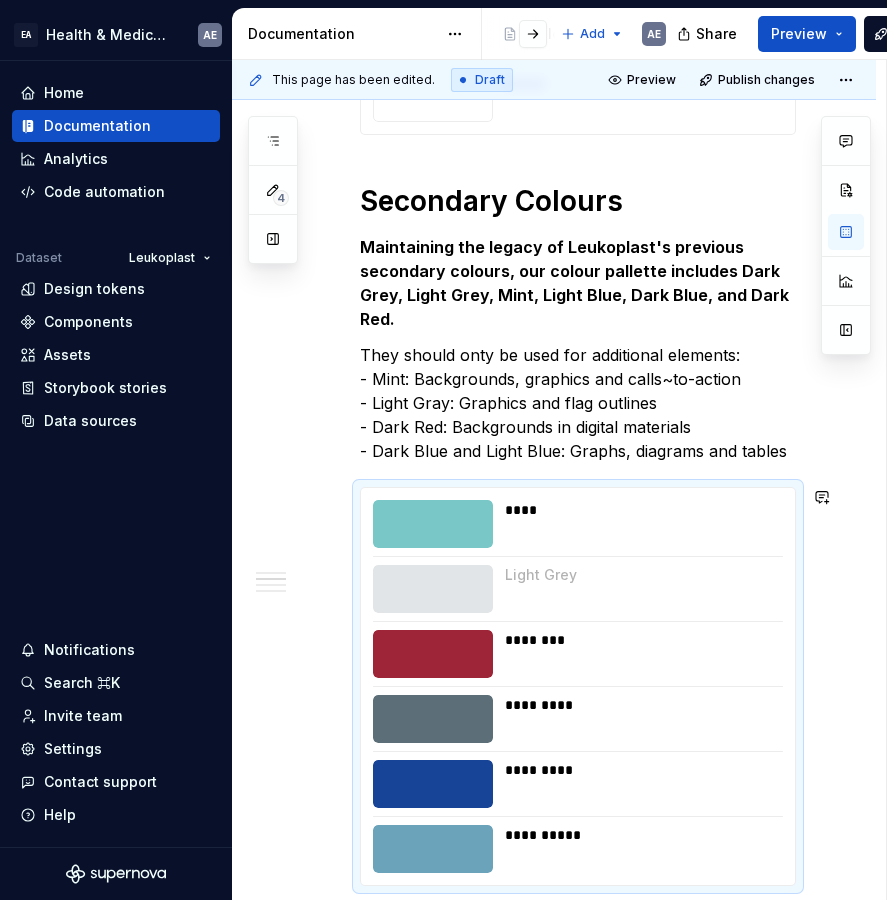 drag, startPoint x: 366, startPoint y: 713, endPoint x: 370, endPoint y: 583, distance: 130.06152 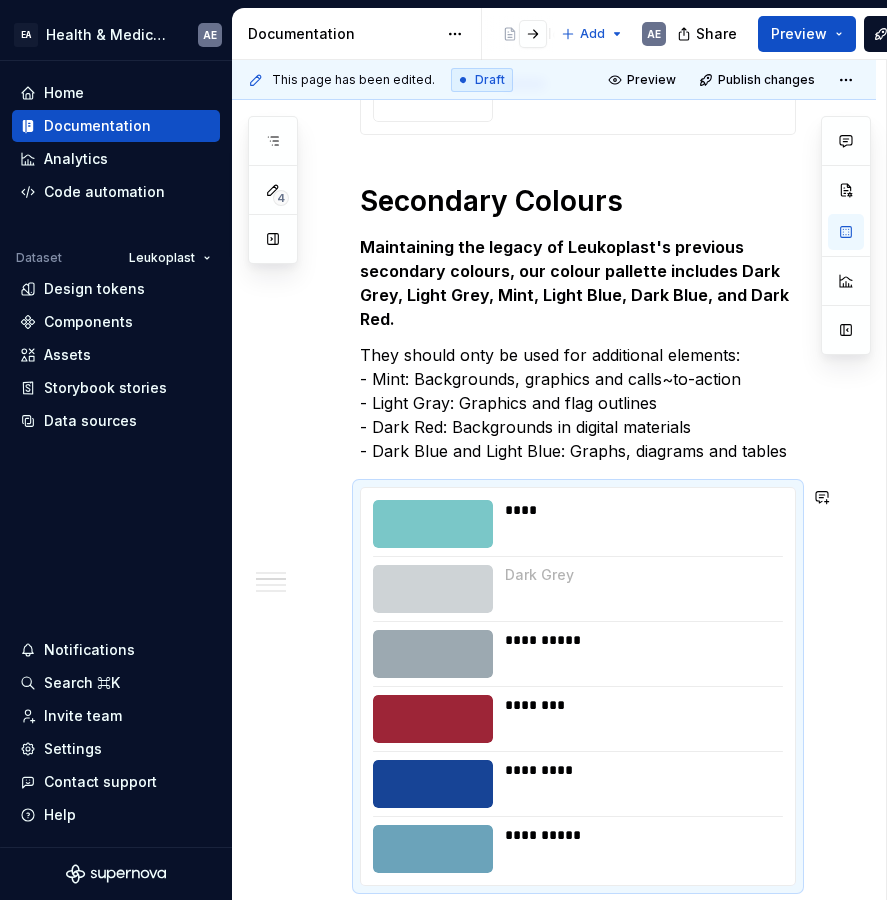 drag, startPoint x: 365, startPoint y: 712, endPoint x: 371, endPoint y: 582, distance: 130.13838 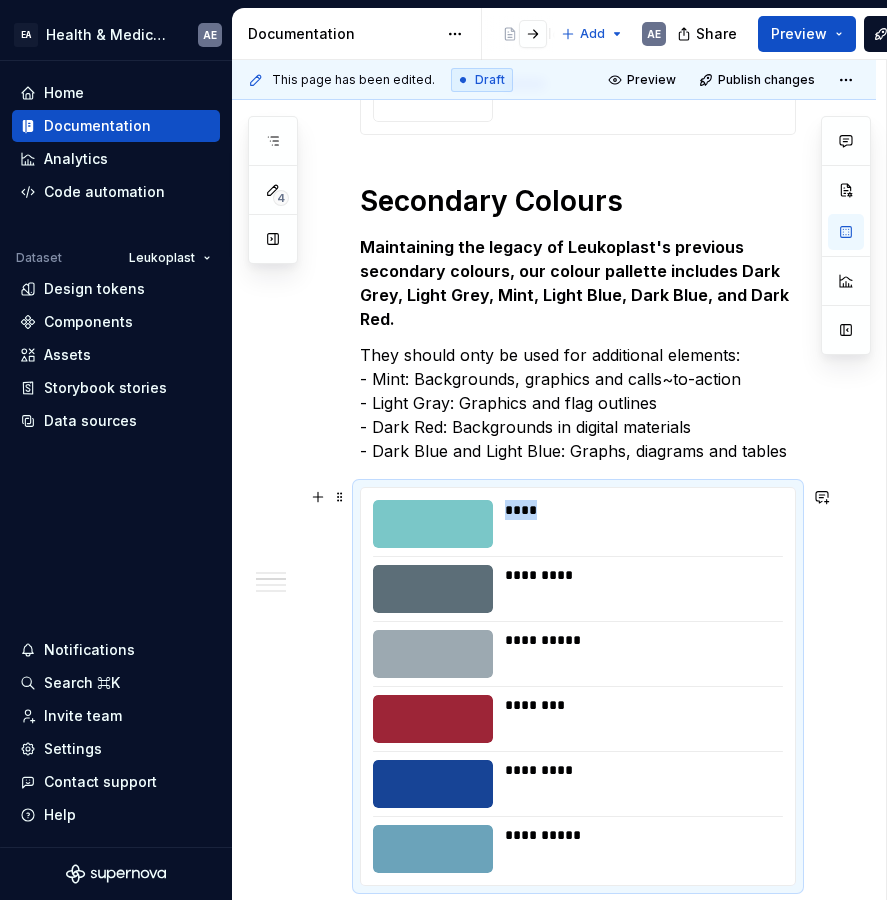 drag, startPoint x: 368, startPoint y: 522, endPoint x: 368, endPoint y: 558, distance: 36 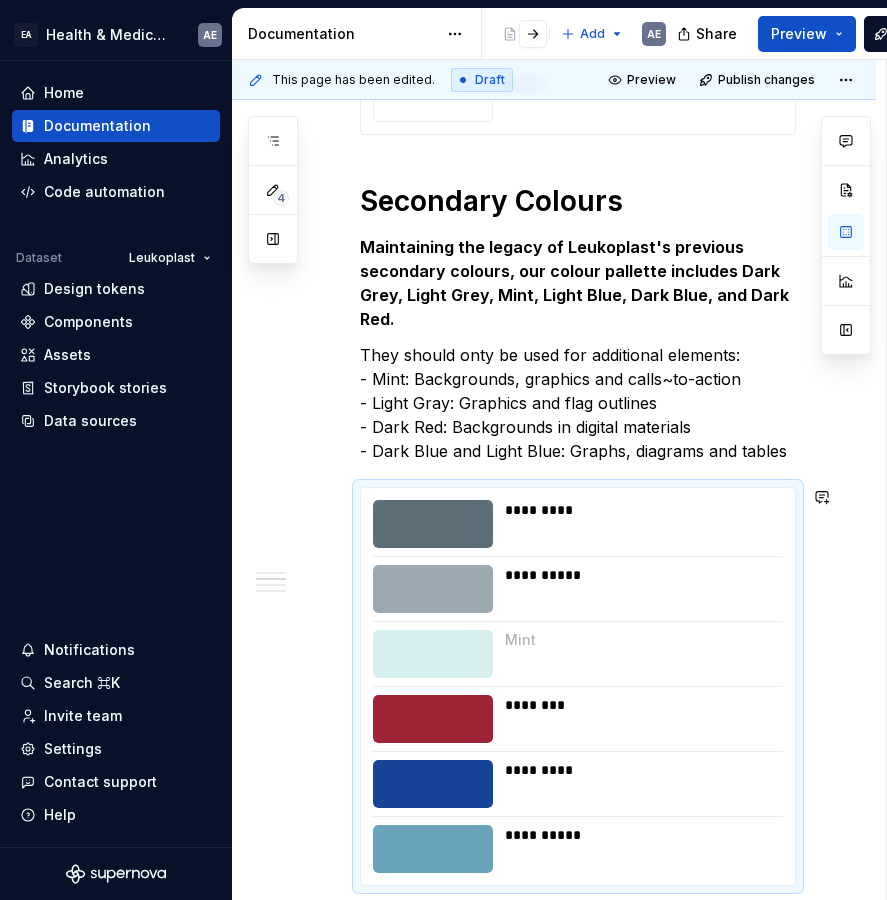 drag, startPoint x: 365, startPoint y: 518, endPoint x: 364, endPoint y: 649, distance: 131.00381 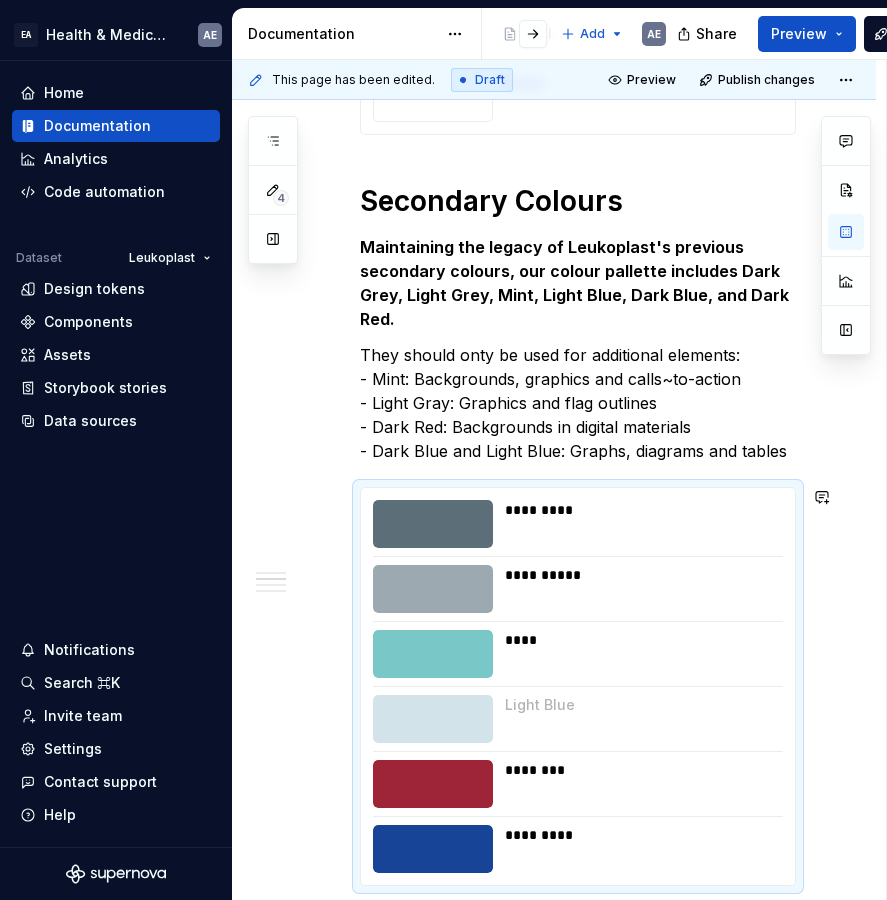 drag, startPoint x: 368, startPoint y: 844, endPoint x: 372, endPoint y: 726, distance: 118.06778 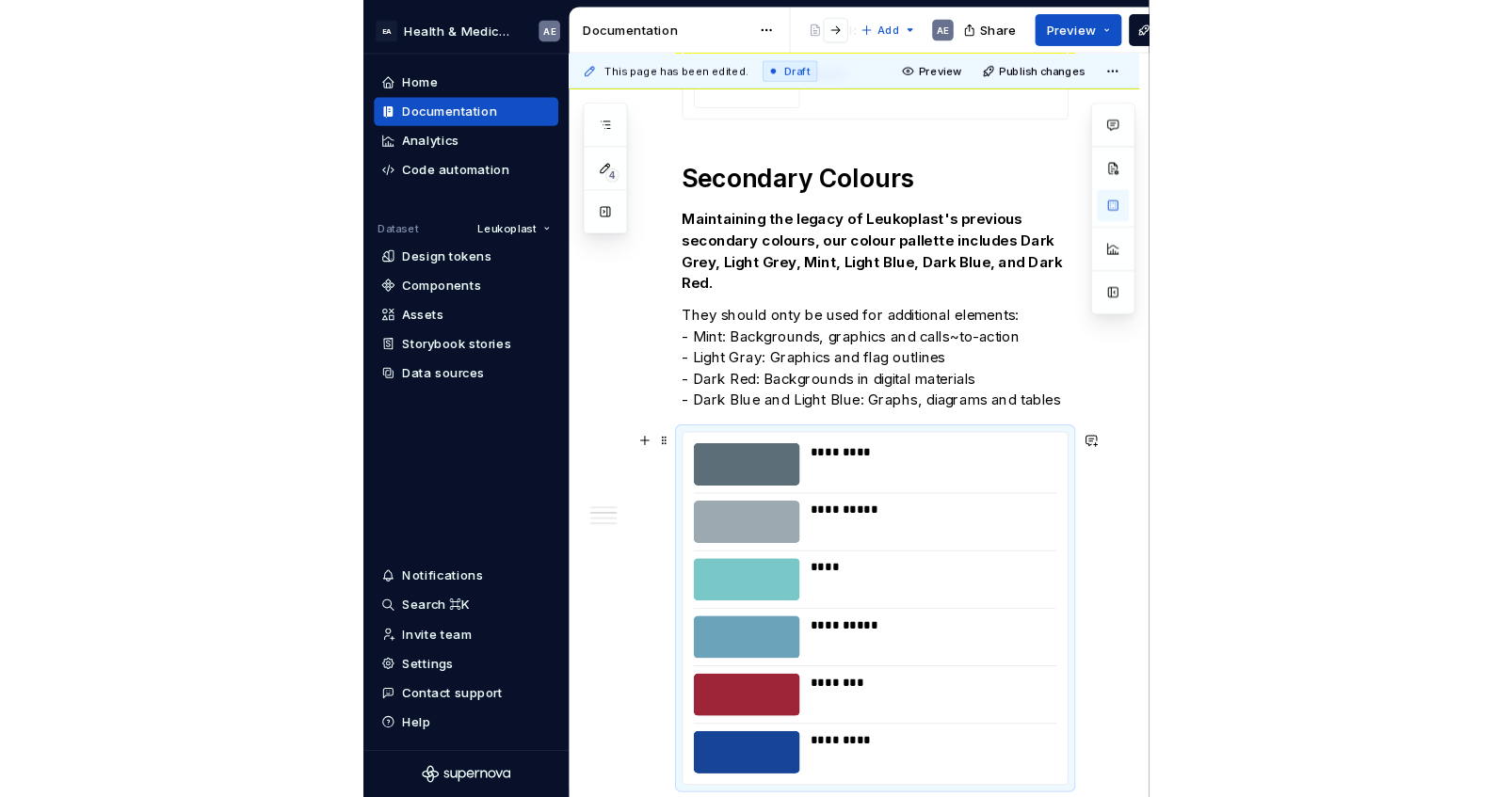 scroll, scrollTop: 862, scrollLeft: 0, axis: vertical 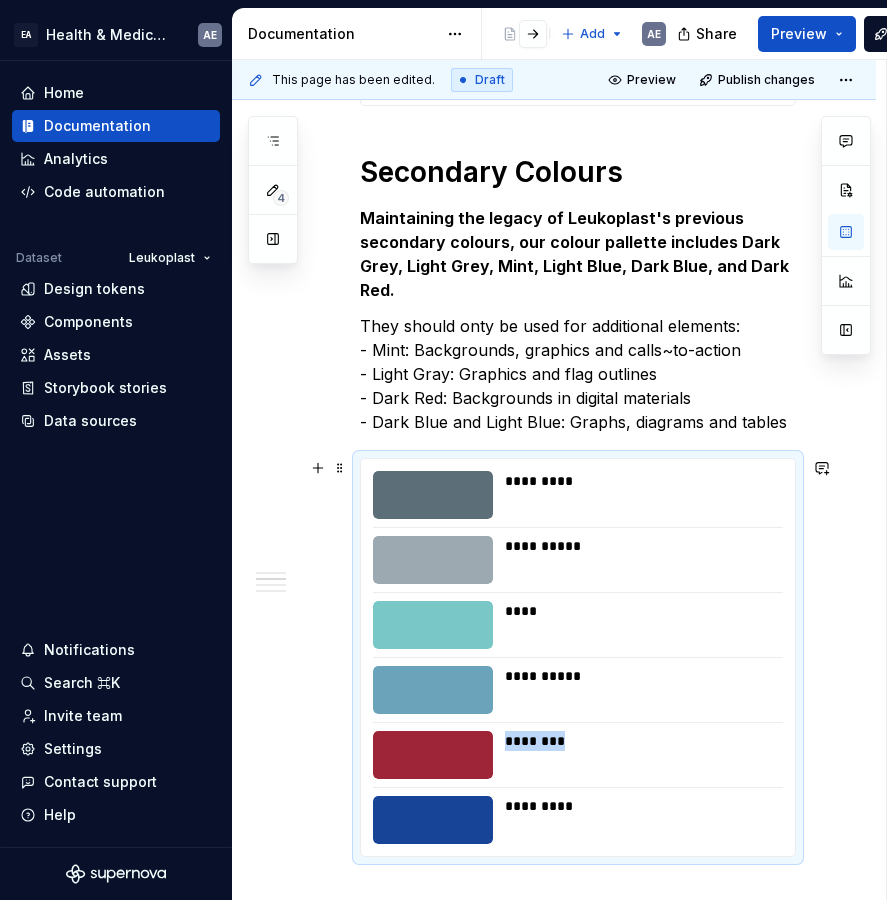 drag, startPoint x: 366, startPoint y: 843, endPoint x: 368, endPoint y: 774, distance: 69.02898 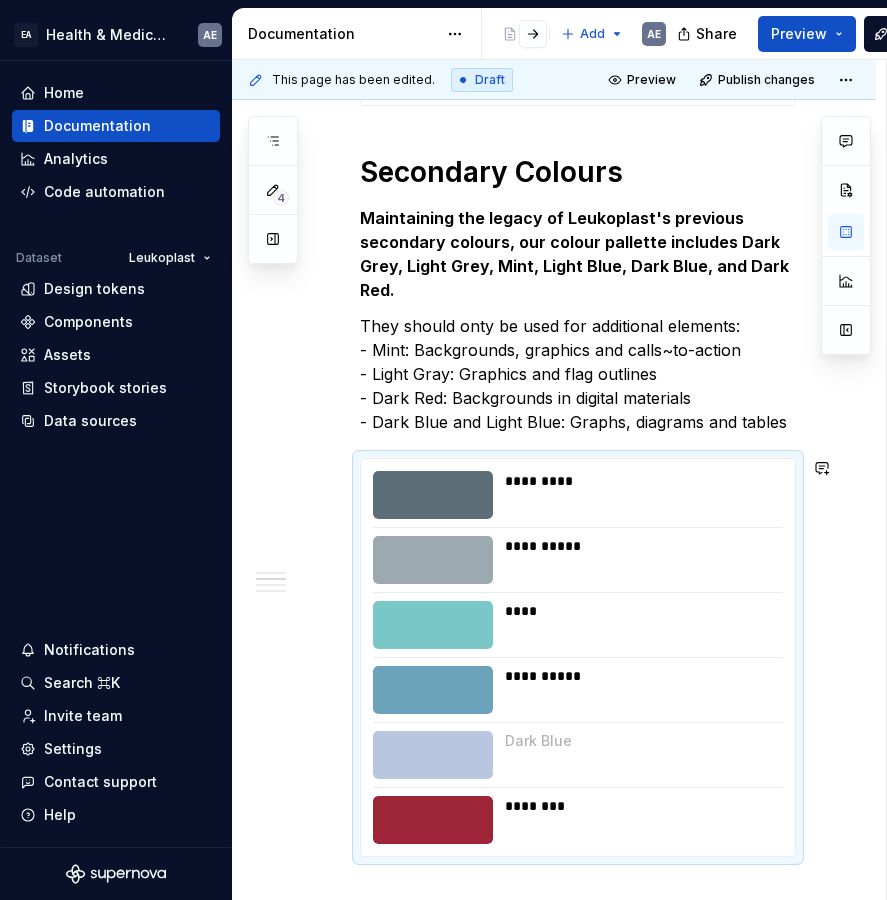 drag, startPoint x: 367, startPoint y: 815, endPoint x: 371, endPoint y: 750, distance: 65.12296 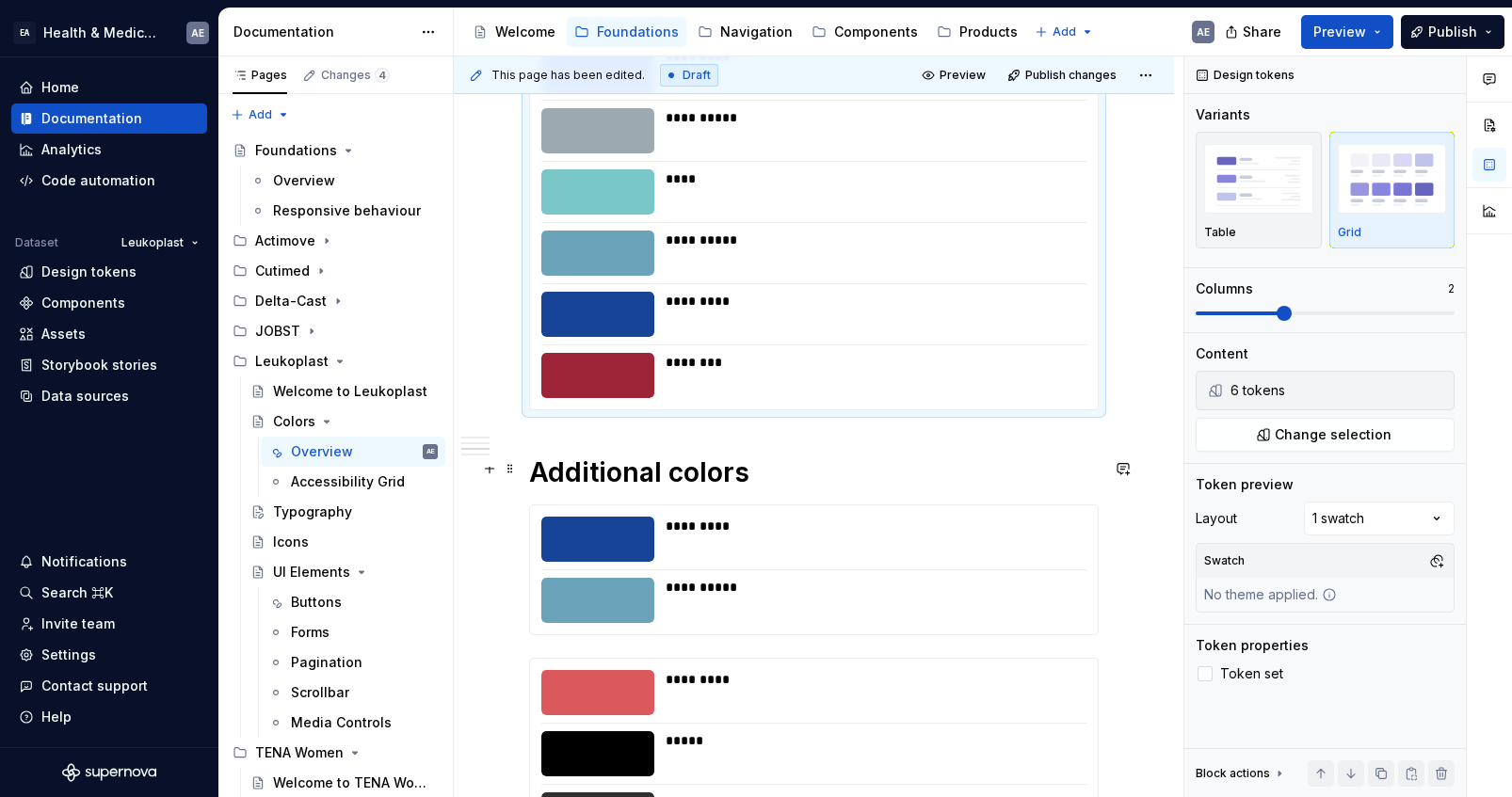 scroll, scrollTop: 1107, scrollLeft: 0, axis: vertical 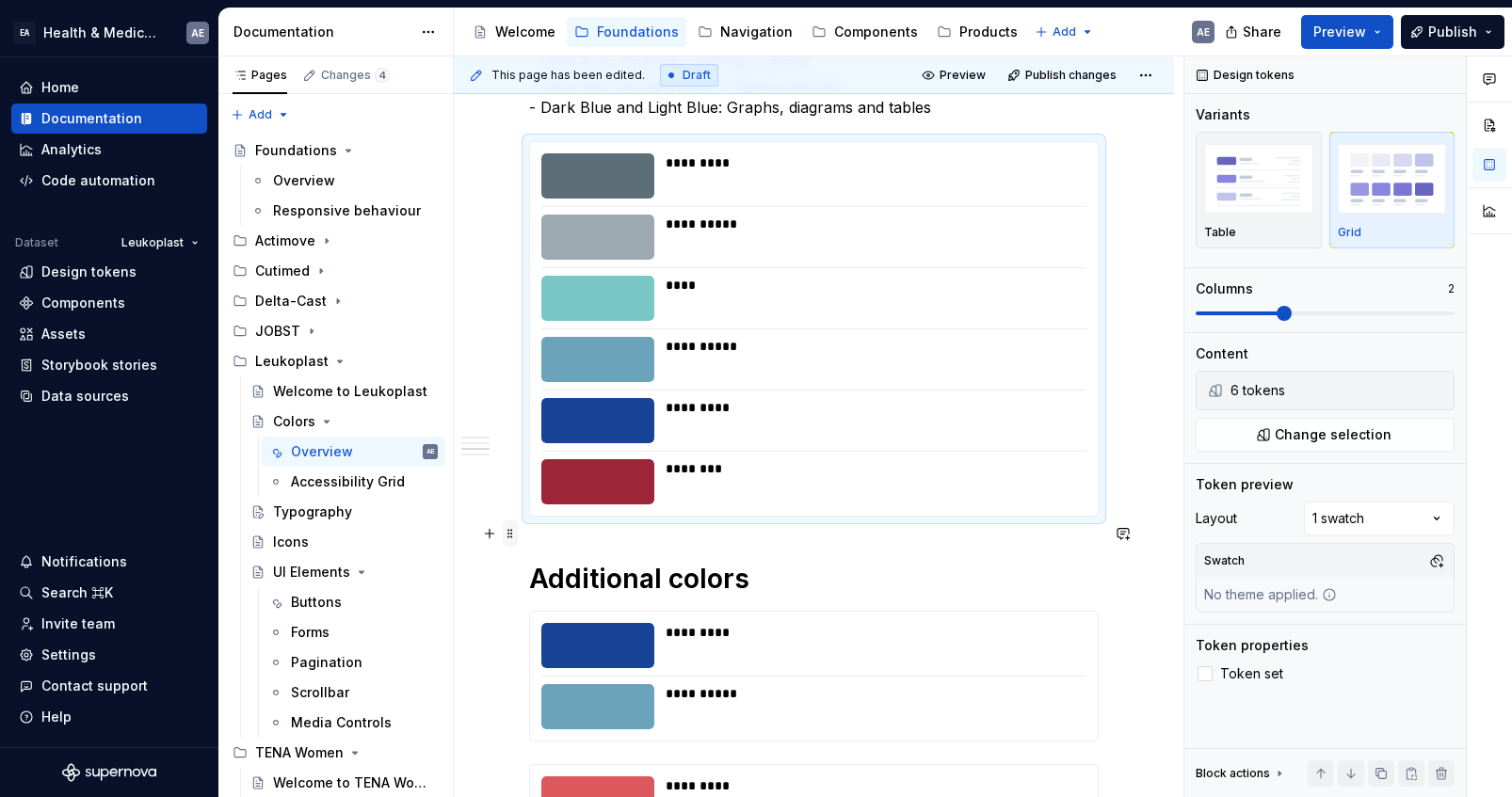 click at bounding box center (510, 534) 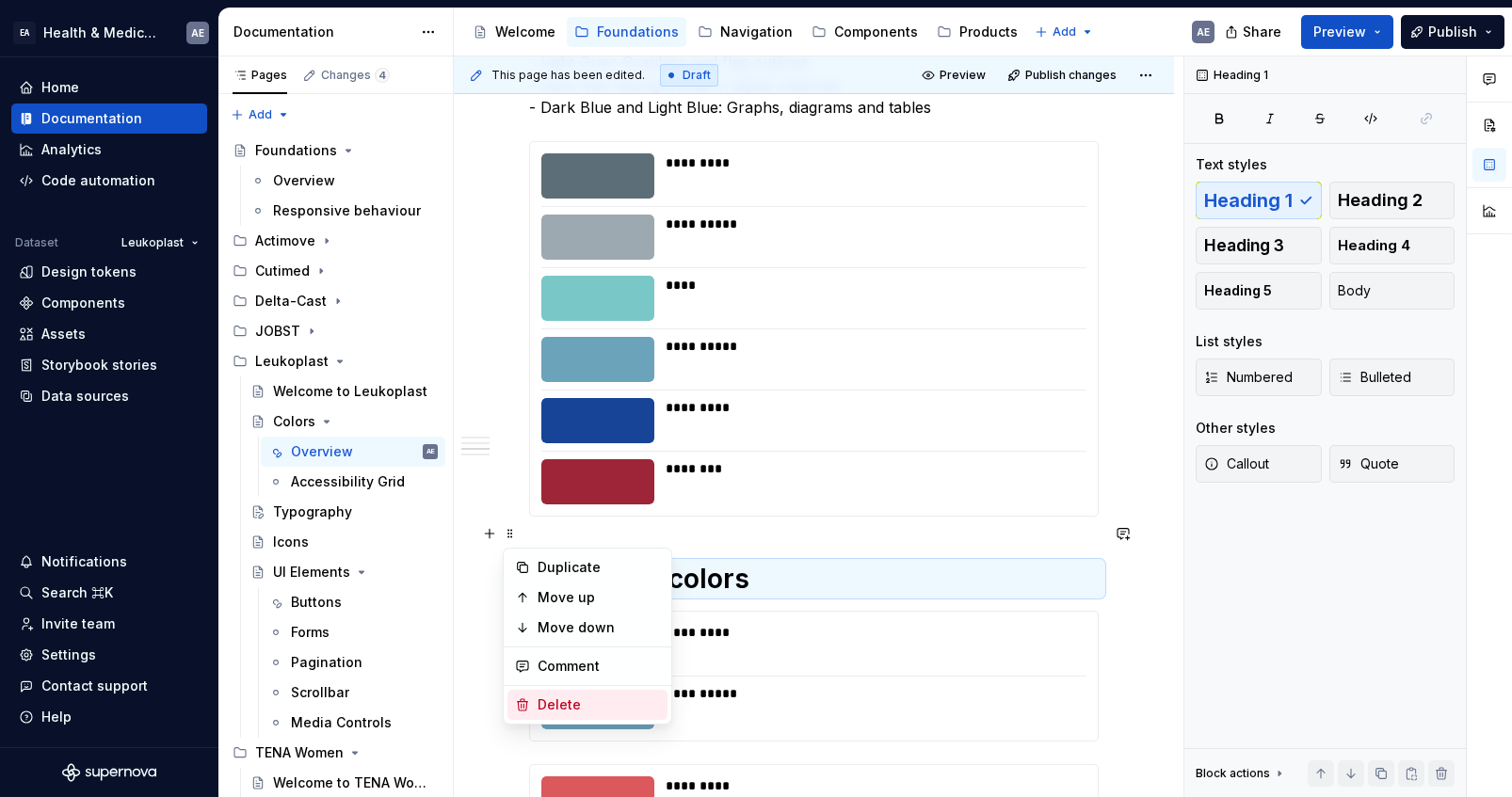 click on "Delete" at bounding box center [599, 705] 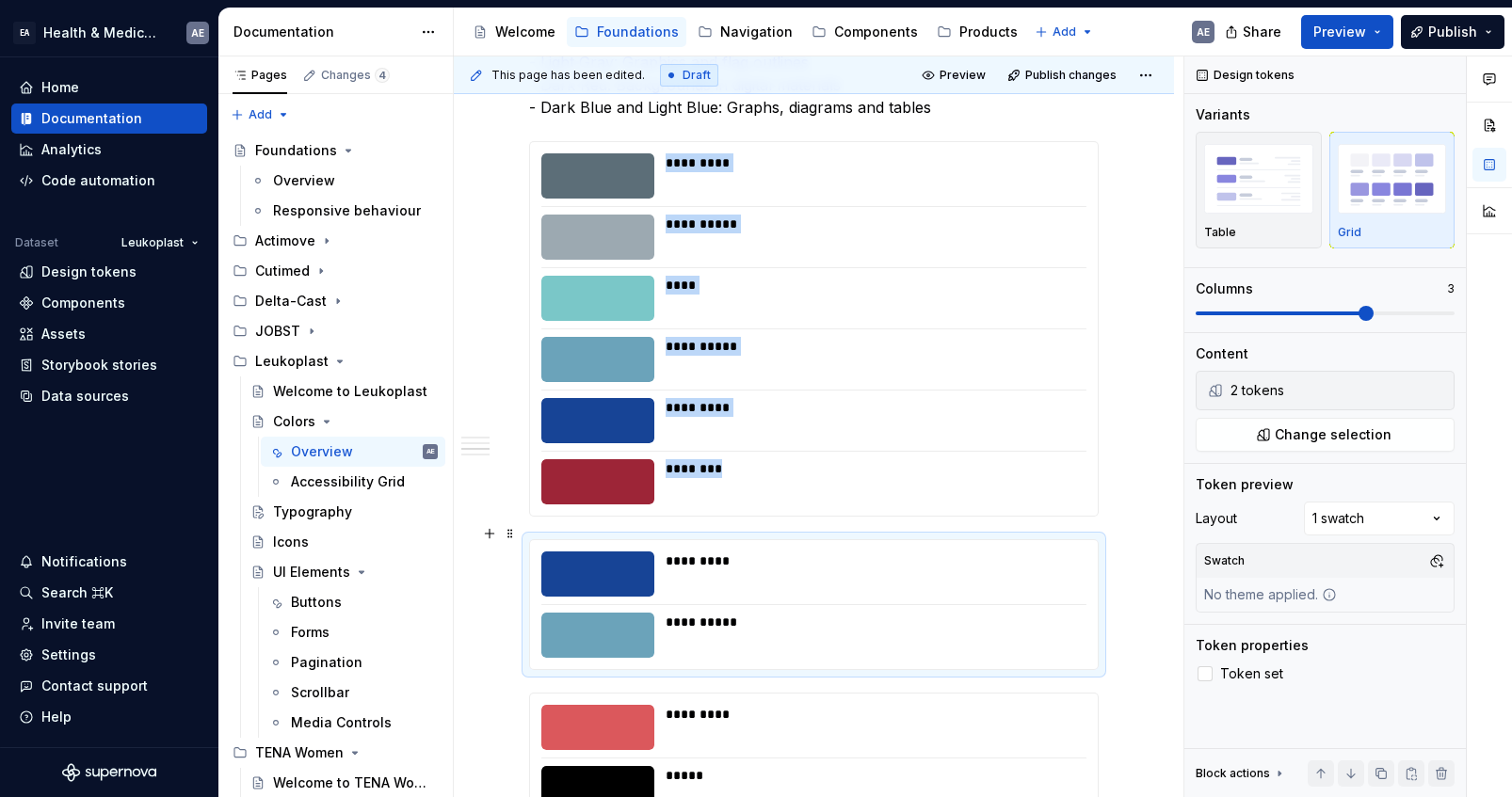 type on "*" 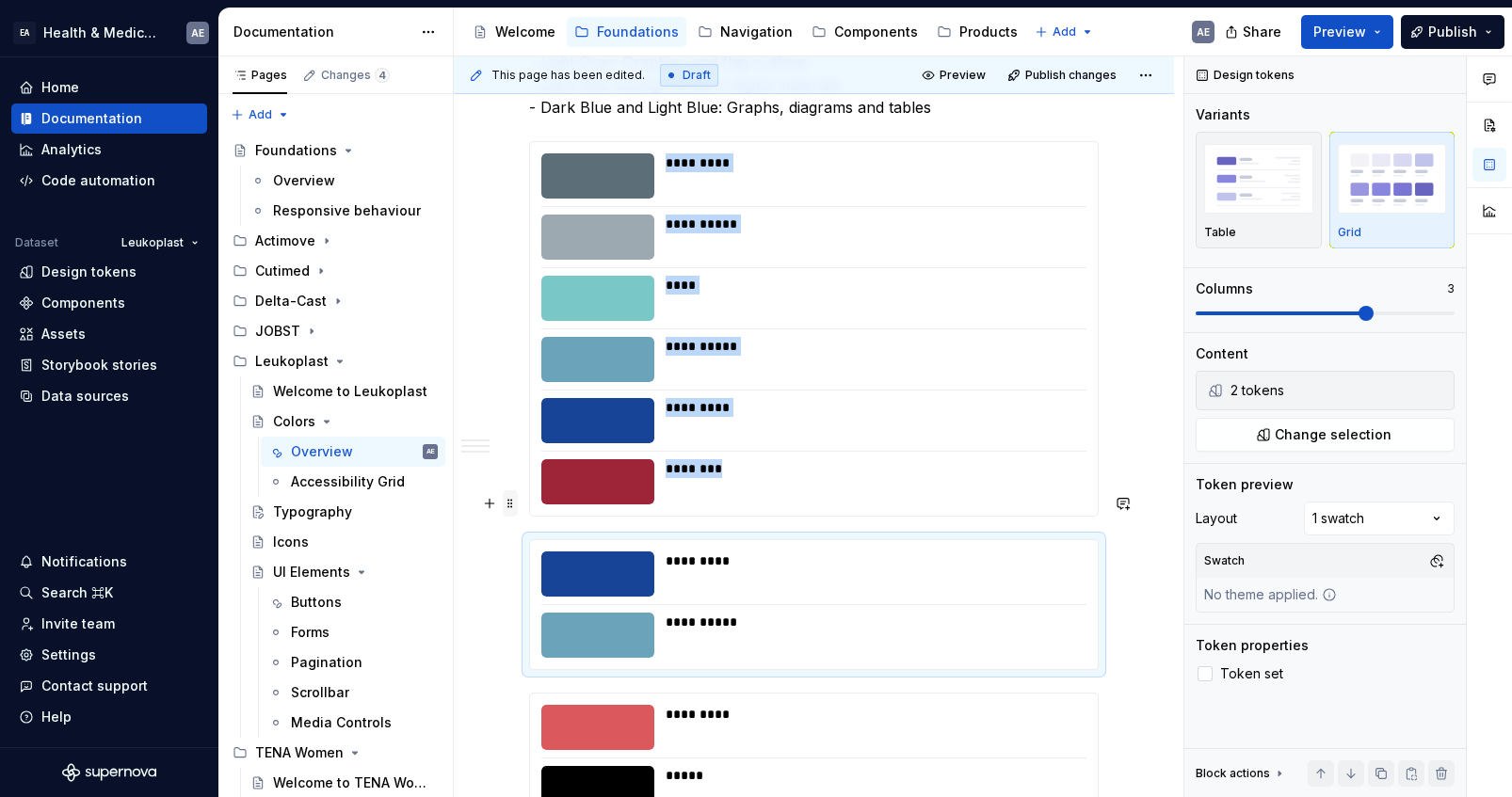 click at bounding box center [510, 503] 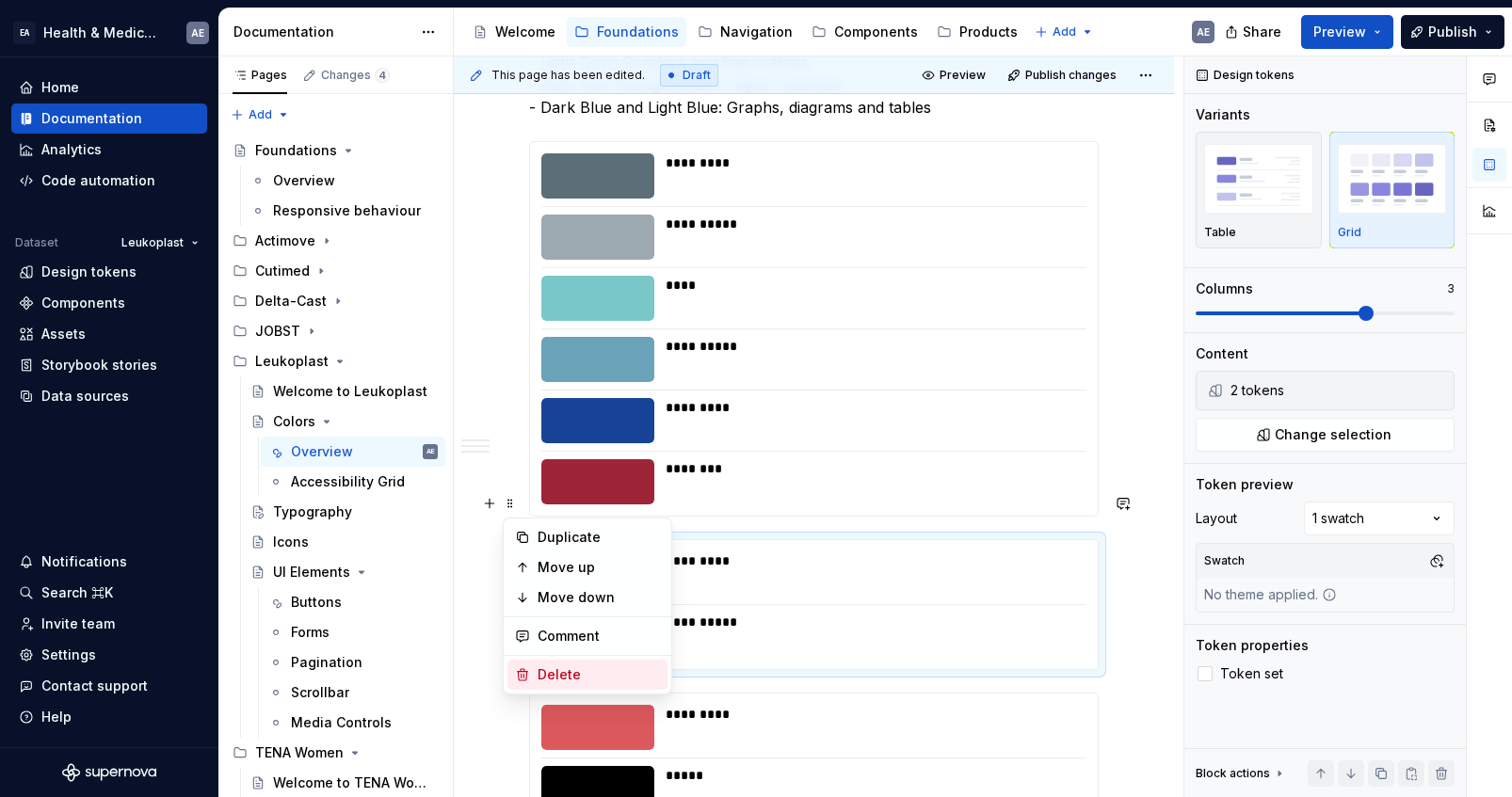 click on "Delete" at bounding box center (599, 675) 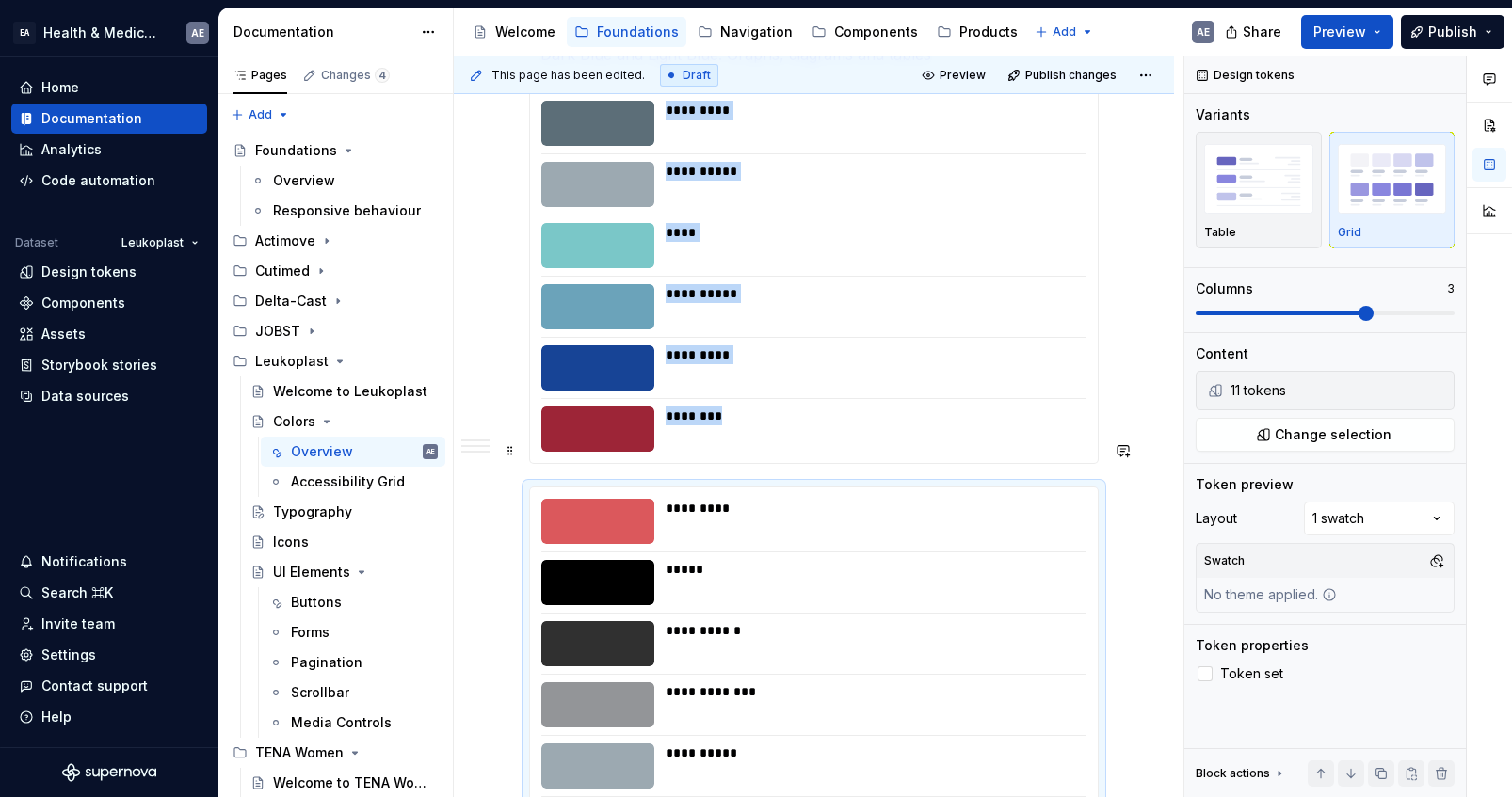 scroll, scrollTop: 1052, scrollLeft: 0, axis: vertical 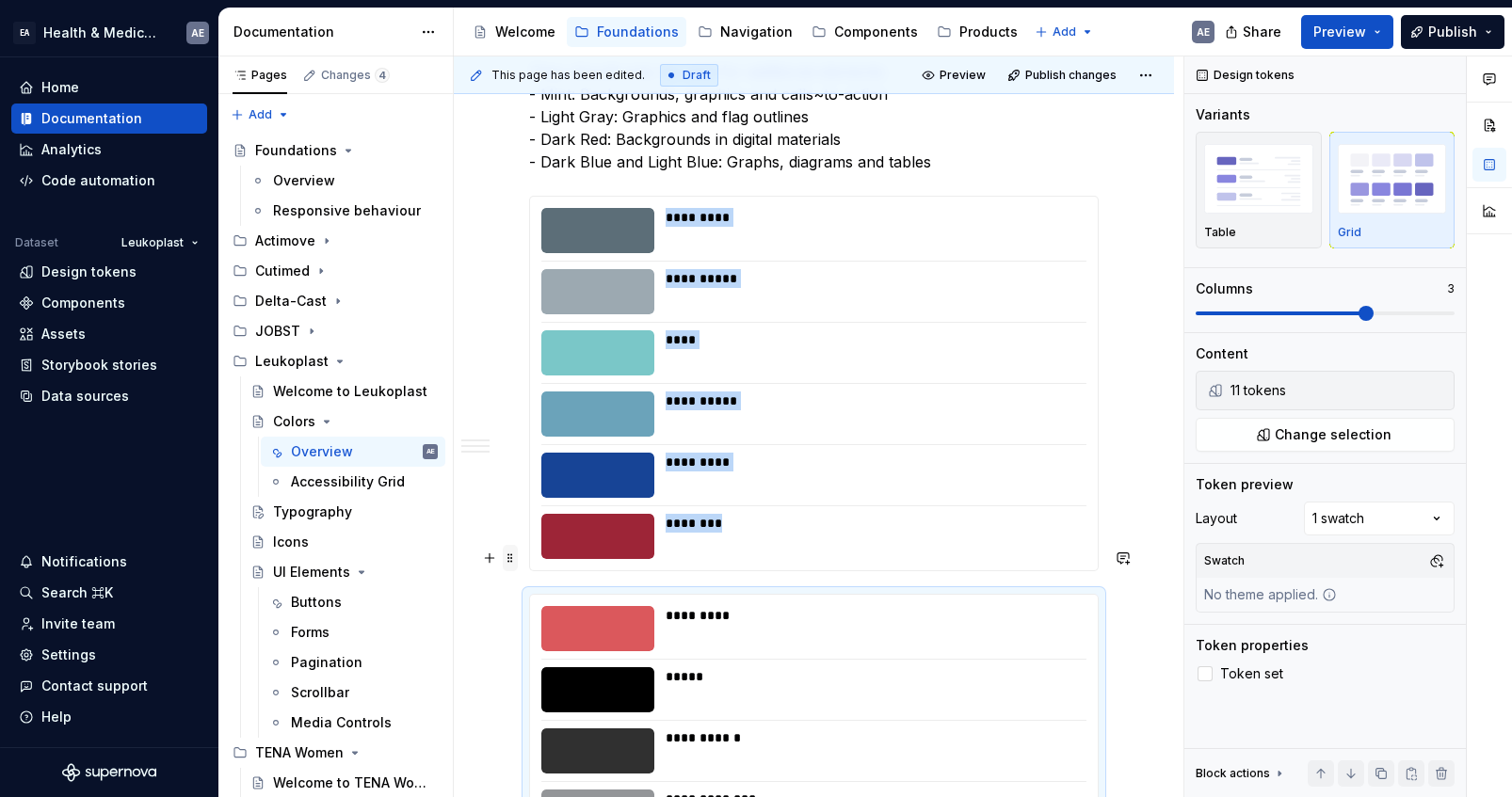 click at bounding box center [510, 558] 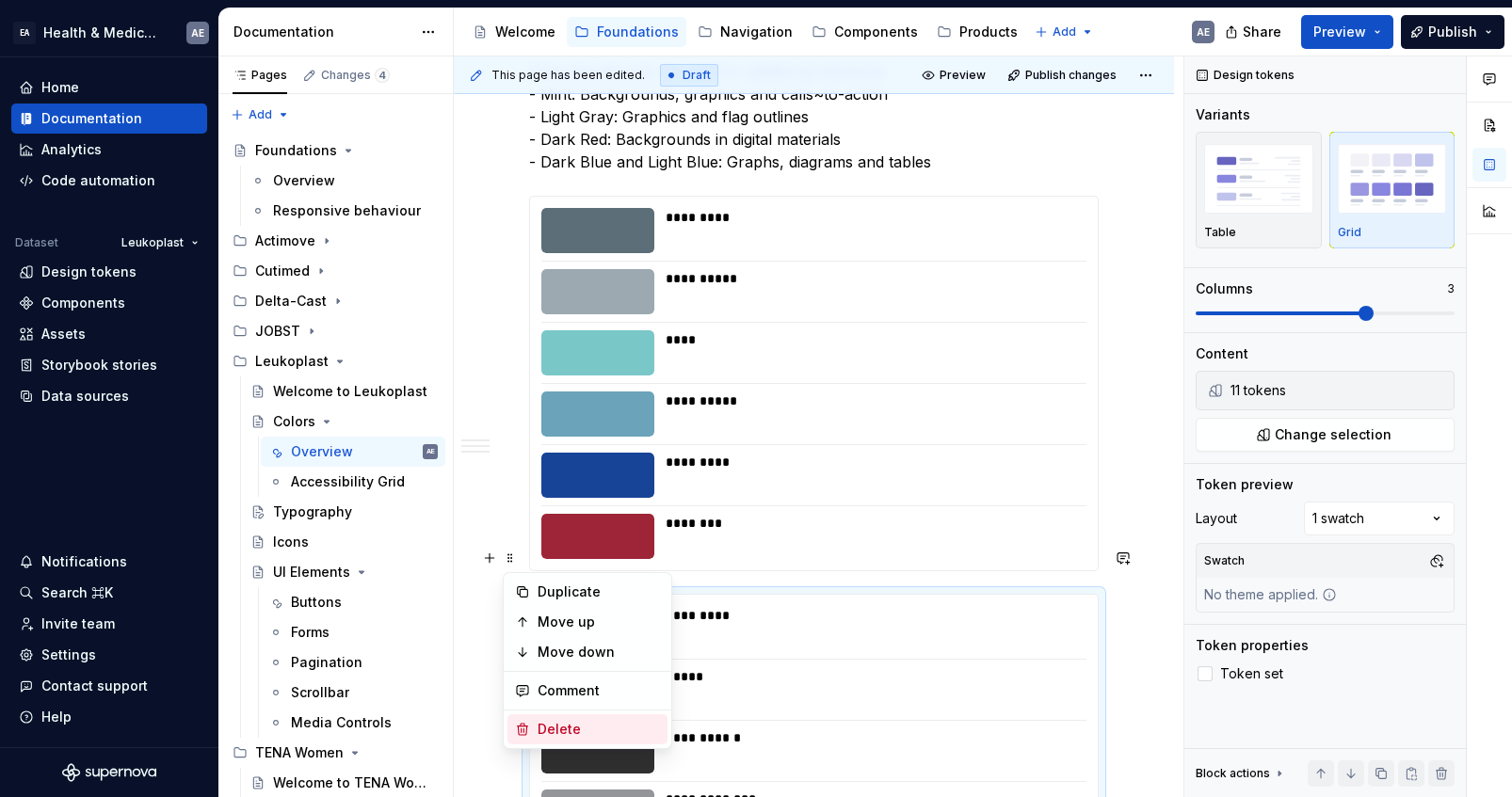 click on "Delete" at bounding box center [599, 729] 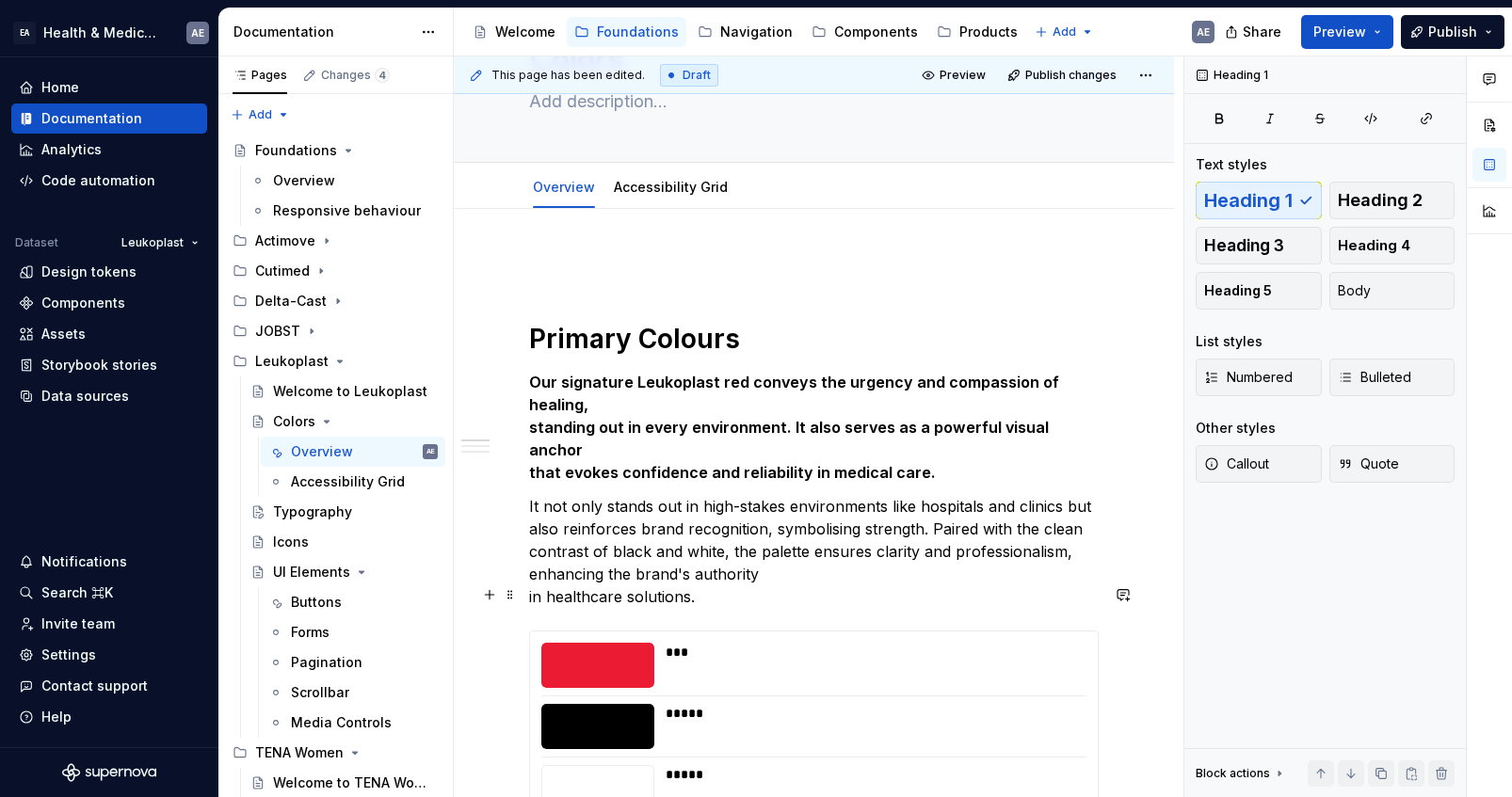 scroll, scrollTop: 97, scrollLeft: 0, axis: vertical 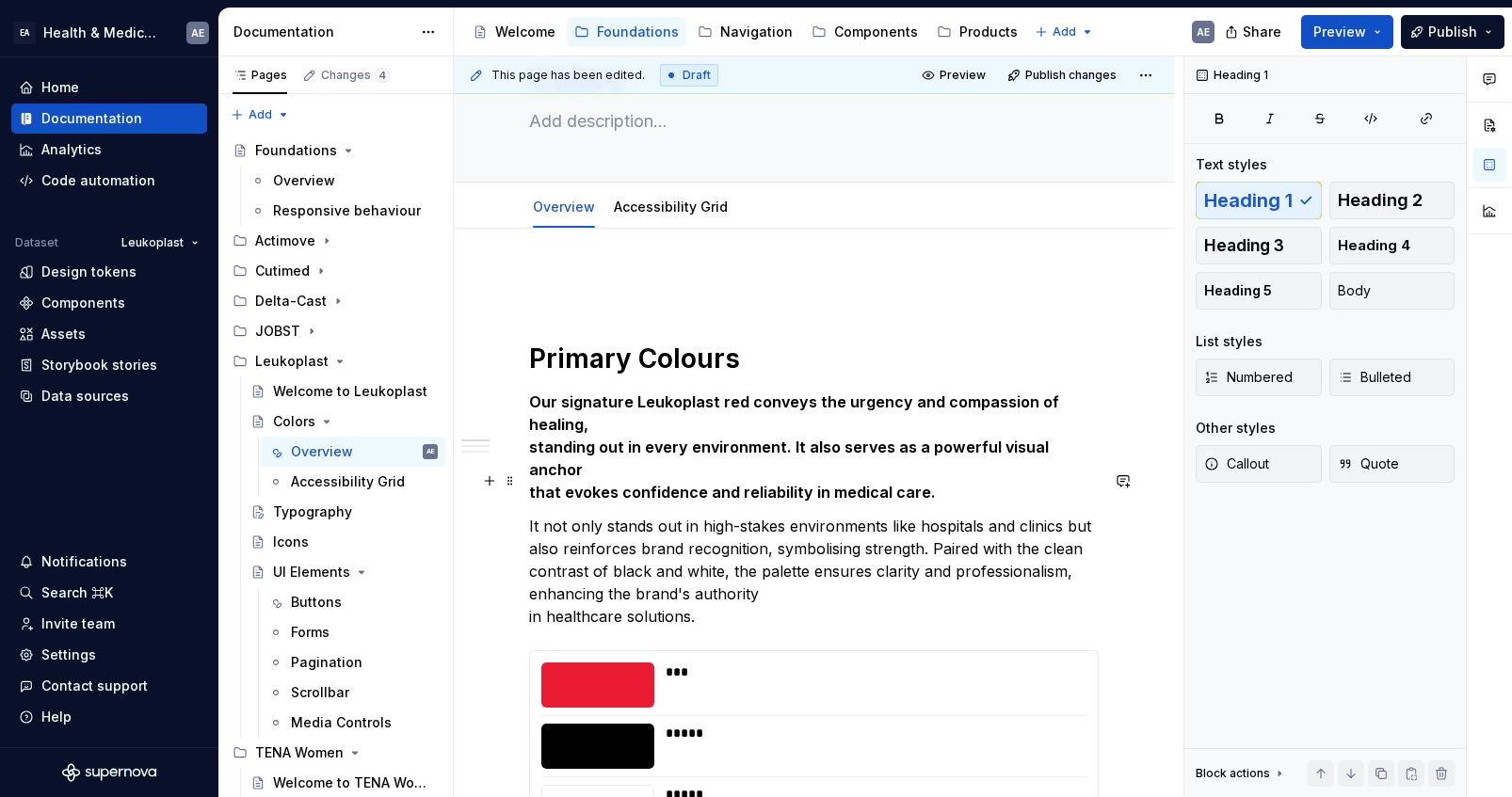 click on "It not only stands out in high-stakes environments like hospitals and clinics but also reinforces brand recognition, symbolising strength. Paired with the clean contrast of black and white, the palette ensures clarity and professionalism, enhancing the brand's authority in healthcare solutions." at bounding box center [813, 571] 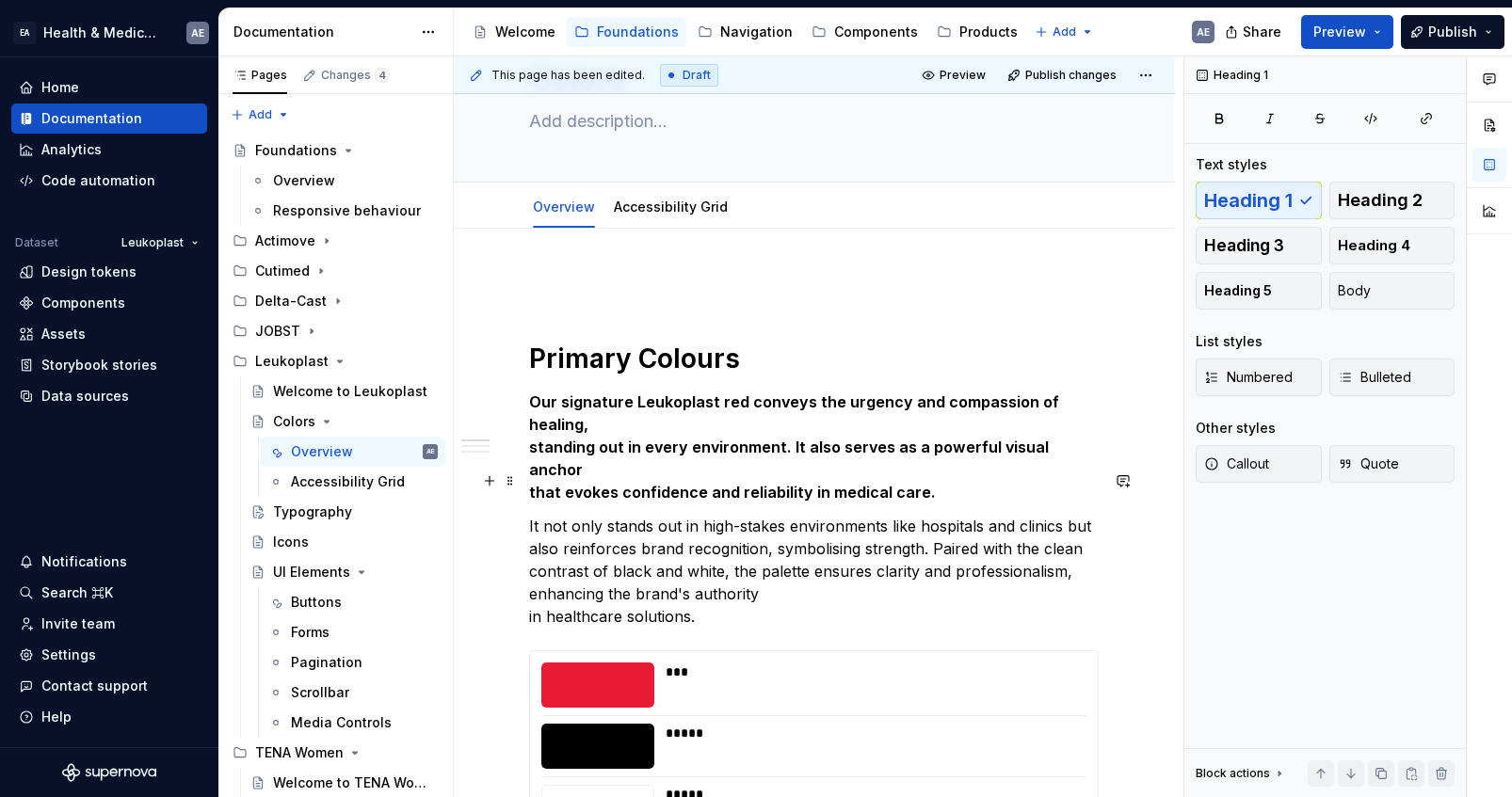 click on "It not only stands out in high-stakes environments like hospitals and clinics but also reinforces brand recognition, symbolising strength. Paired with the clean contrast of black and white, the palette ensures clarity and professionalism, enhancing the brand's authority in healthcare solutions." at bounding box center (813, 571) 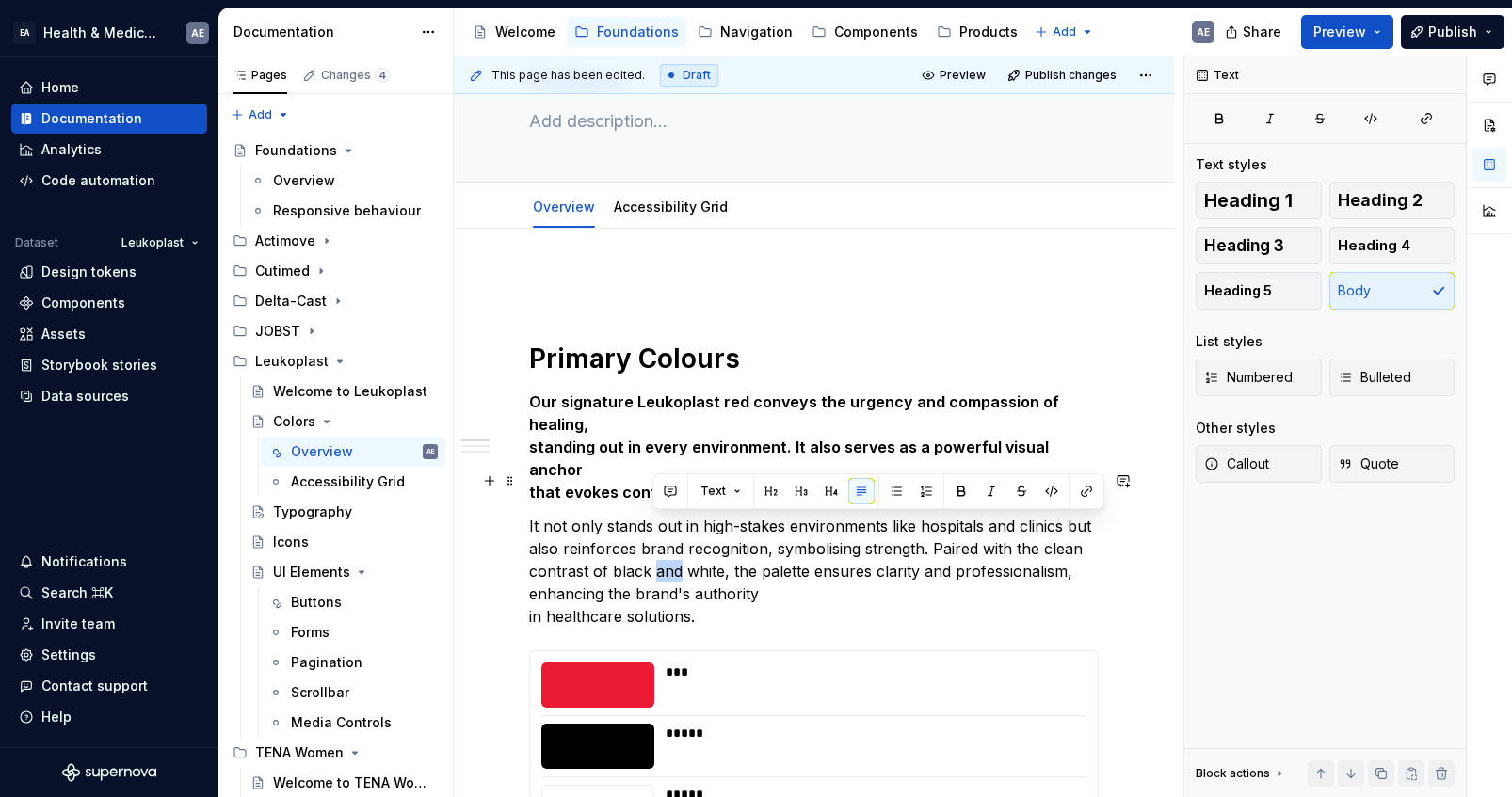 click on "It not only stands out in high-stakes environments like hospitals and clinics but also reinforces brand recognition, symbolising strength. Paired with the clean contrast of black and white, the palette ensures clarity and professionalism, enhancing the brand's authority in healthcare solutions." at bounding box center [813, 571] 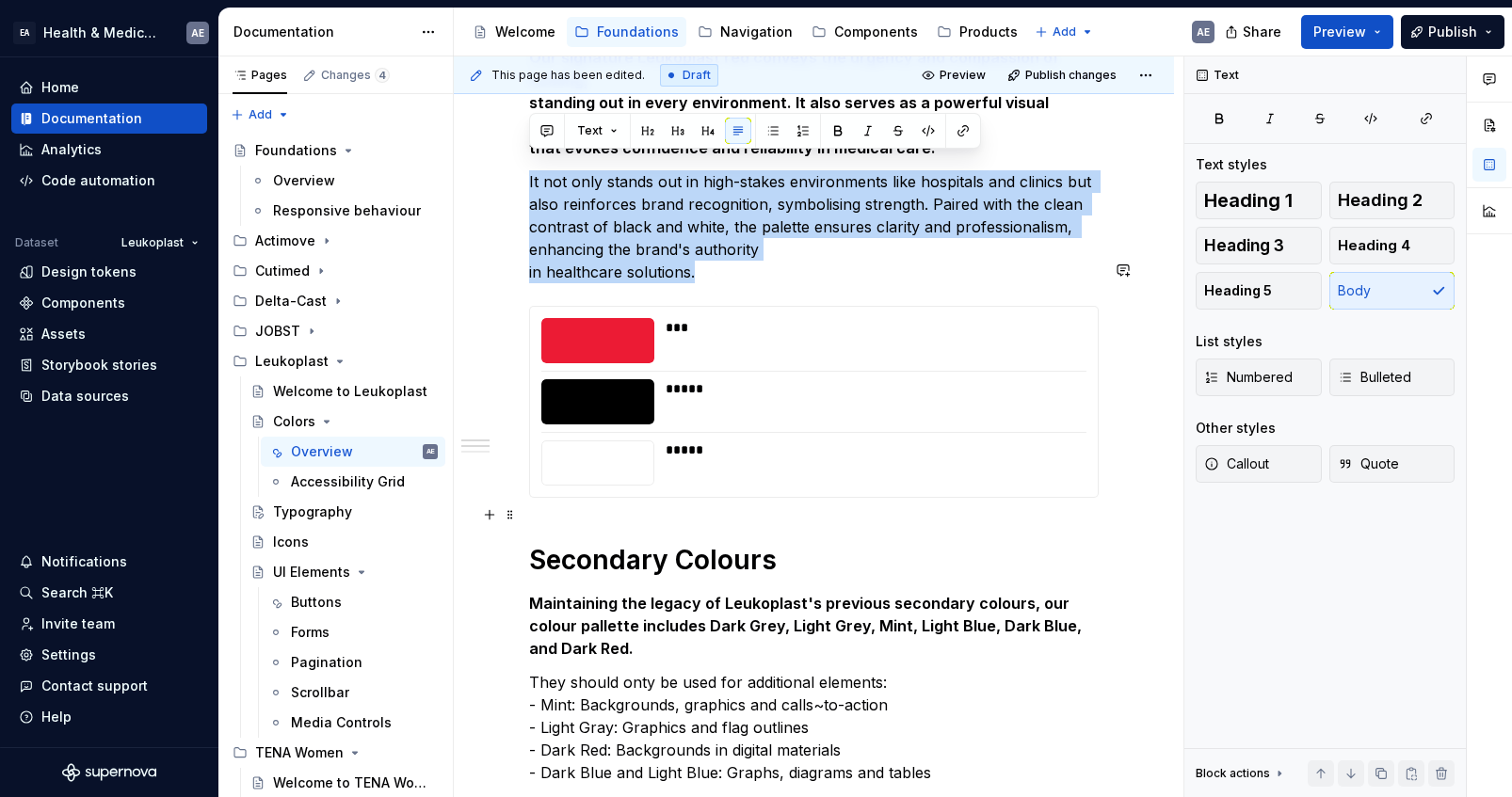 scroll, scrollTop: 550, scrollLeft: 0, axis: vertical 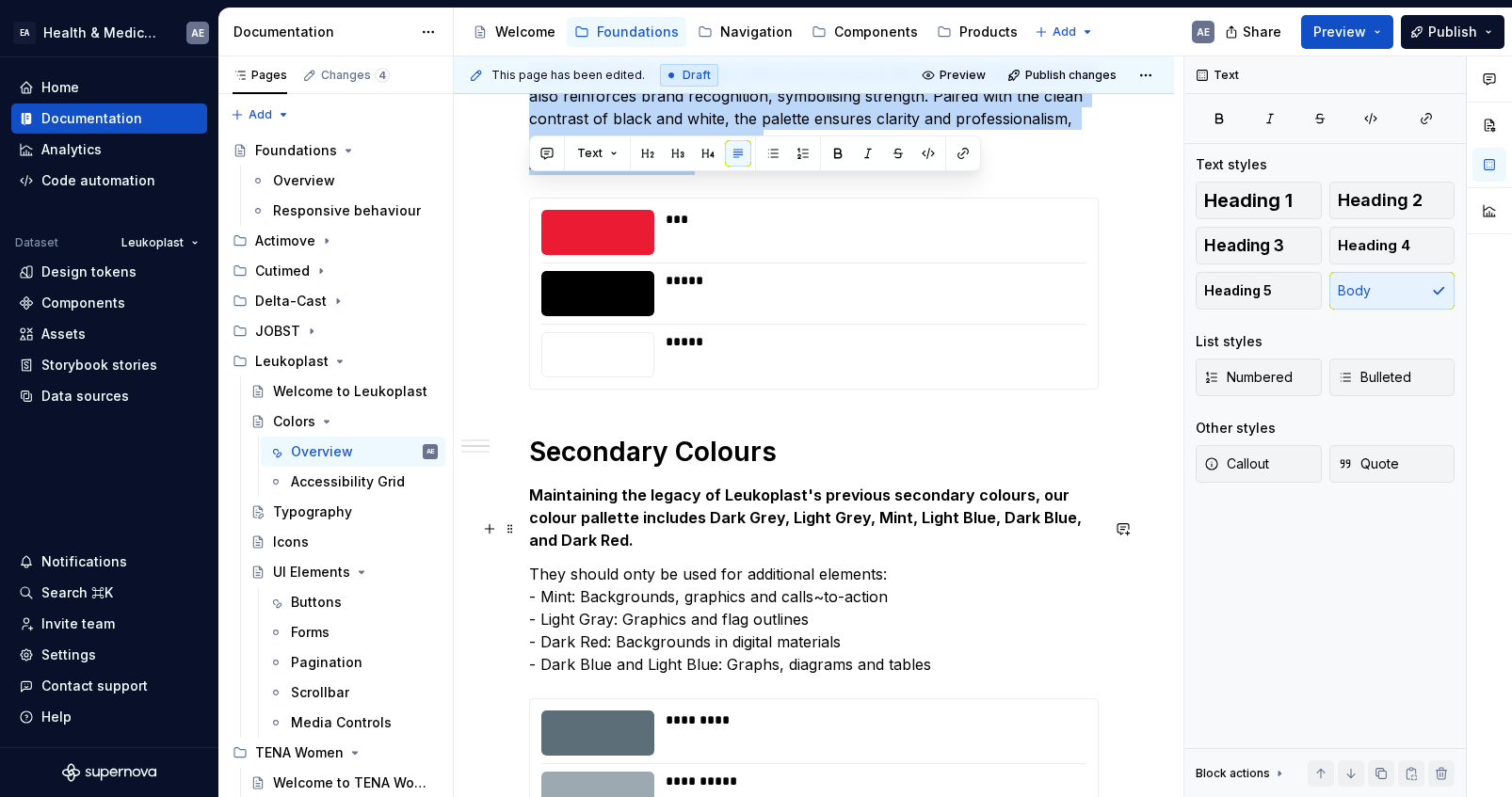 click on "They should onty be used for additional elements: - Mint: Backgrounds, graphics and calls~to-action - Light Gray: Graphics and flag outlines - Dark Red: Backgrounds in digital materials - Dark Blue and Light Blue: Graphs, diagrams and tables" at bounding box center [813, 619] 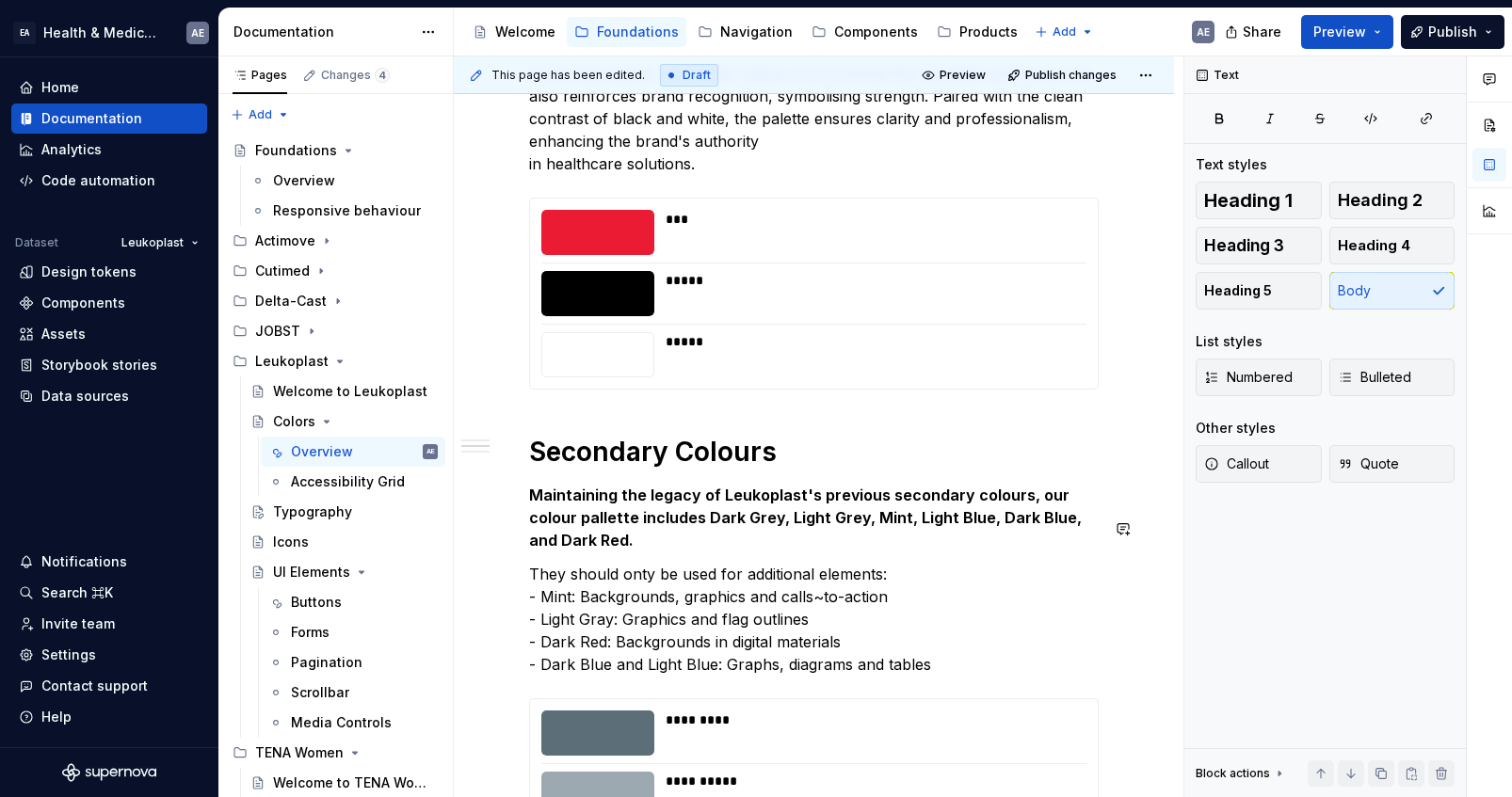 type 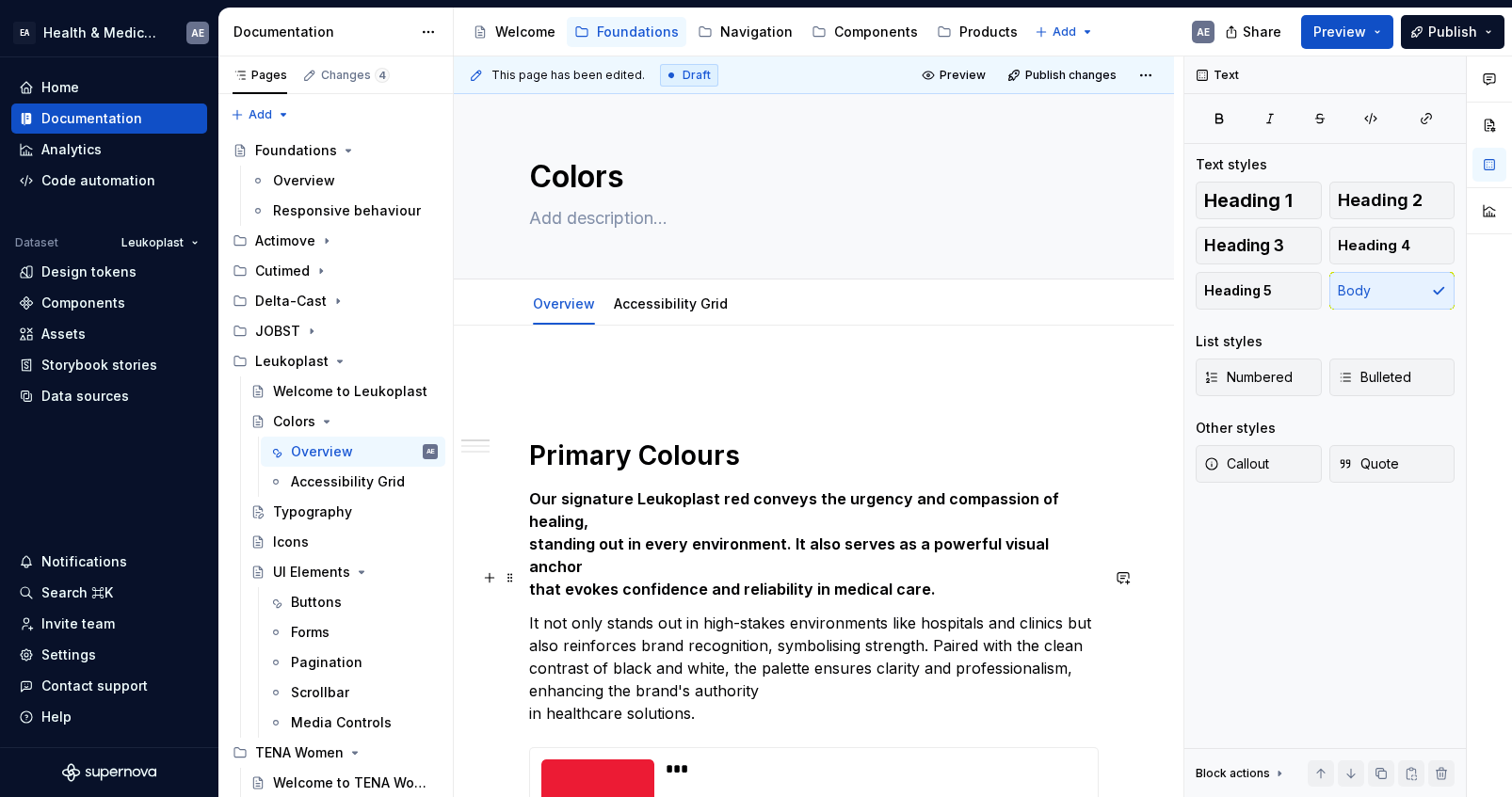 scroll, scrollTop: 0, scrollLeft: 0, axis: both 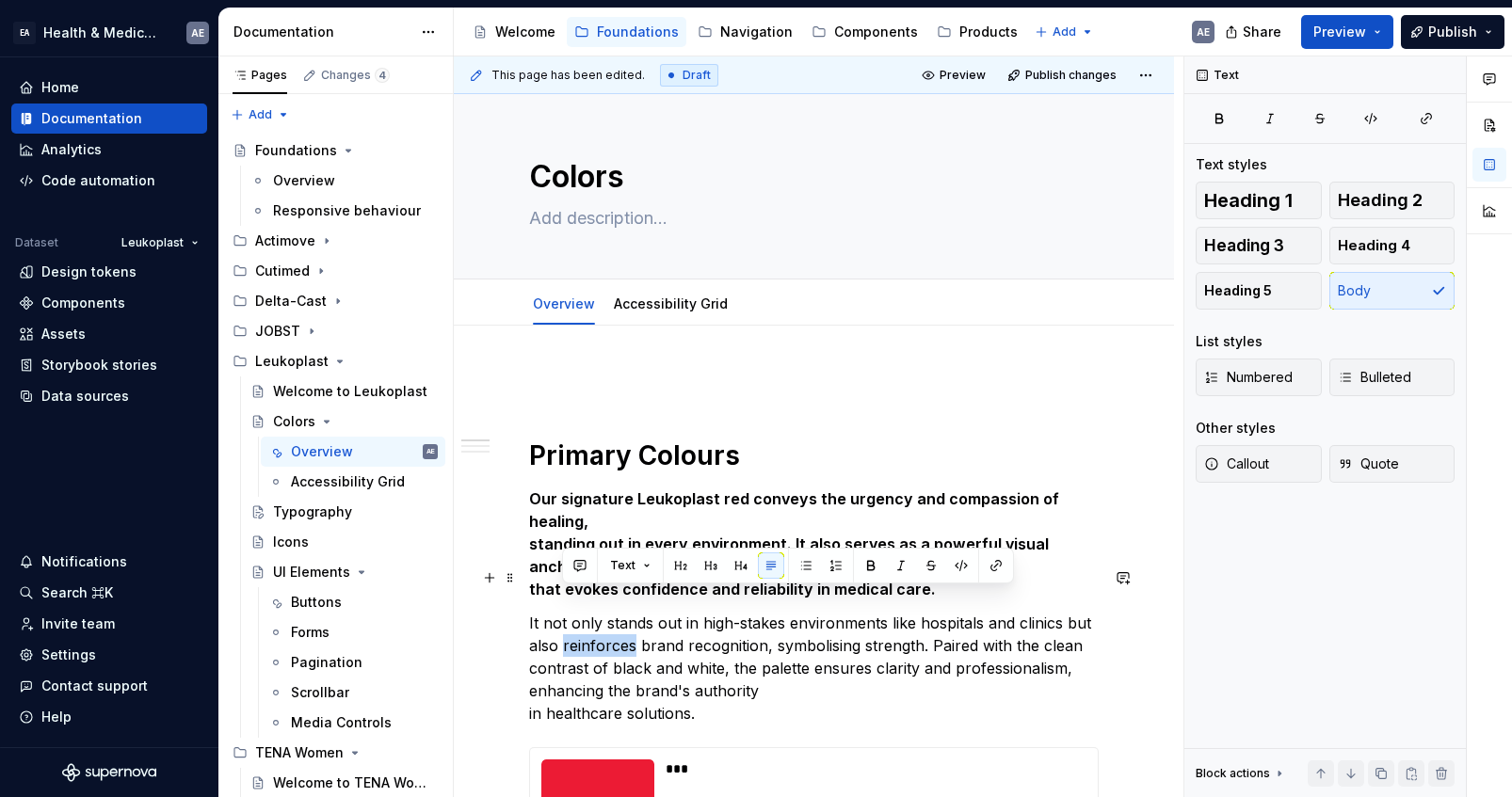 click on "It not only stands out in high-stakes environments like hospitals and clinics but also reinforces brand recognition, symbolising strength. Paired with the clean contrast of black and white, the palette ensures clarity and professionalism, enhancing the brand's authority in healthcare solutions." at bounding box center (813, 668) 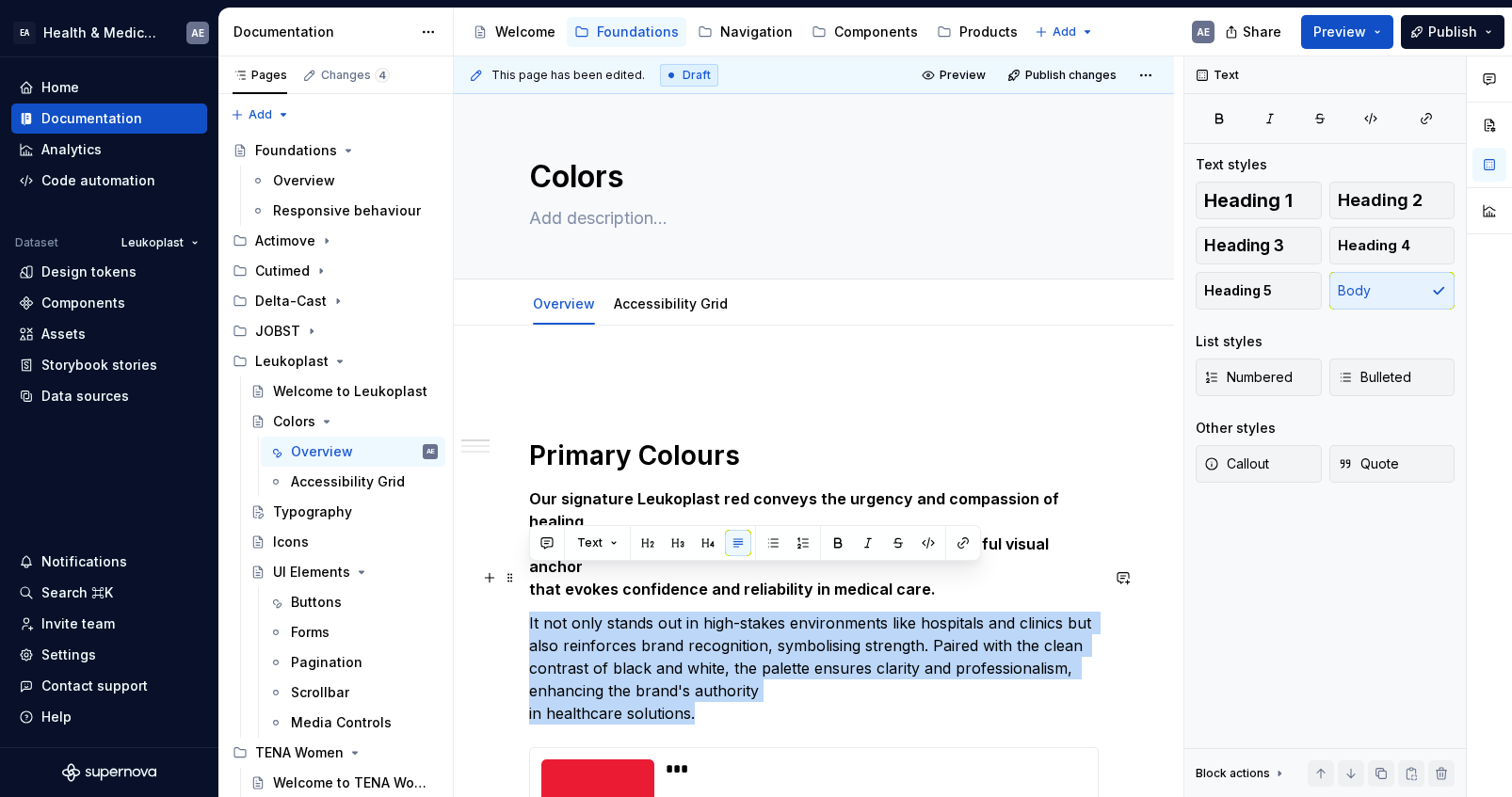 copy on "It not only stands out in high-stakes environments like hospitals and clinics but also reinforces brand recognition, symbolising strength. Paired with the clean contrast of black and white, the palette ensures clarity and professionalism, enhancing the brand's authority in healthcare solutions." 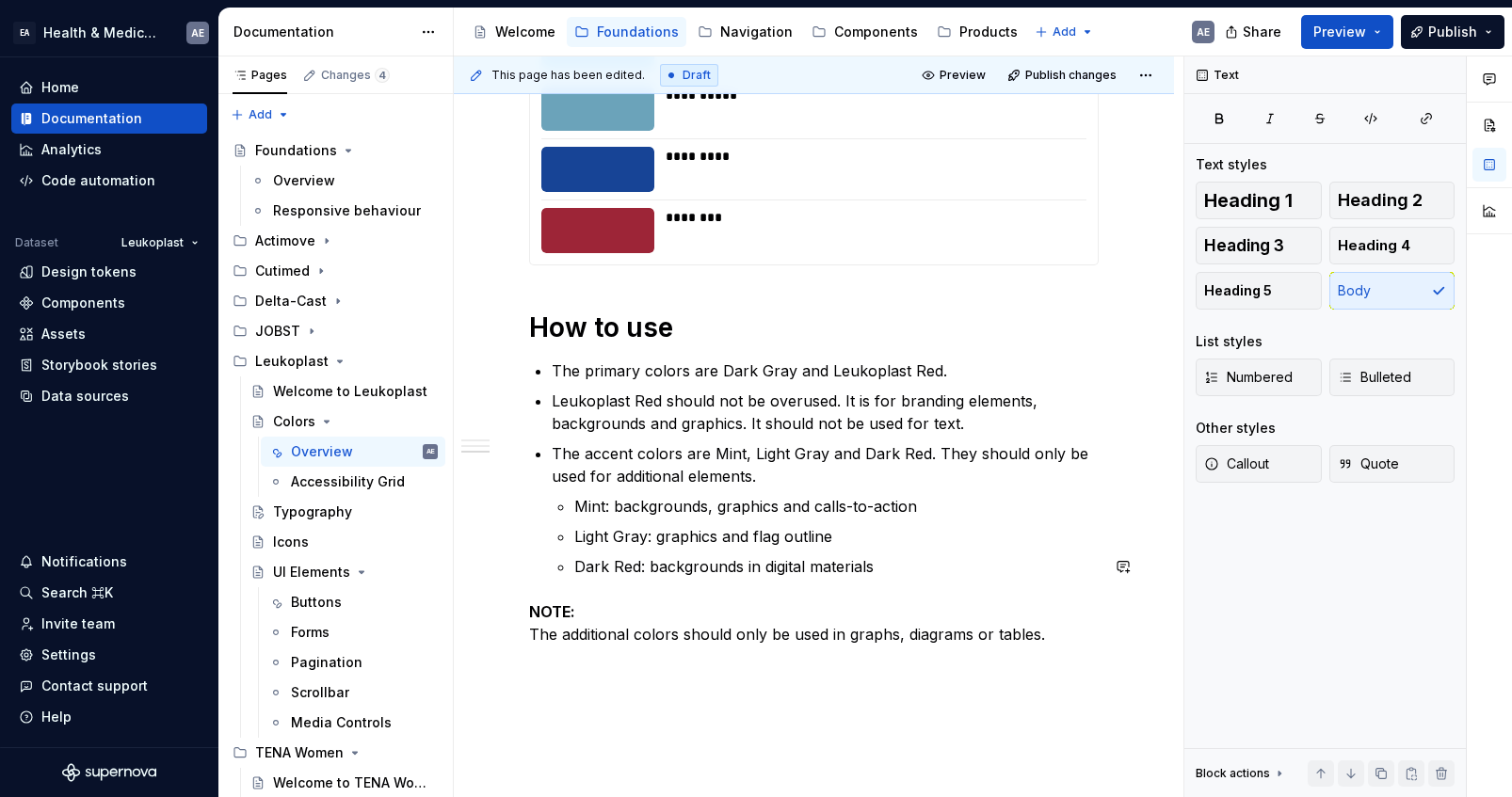 scroll, scrollTop: 1348, scrollLeft: 0, axis: vertical 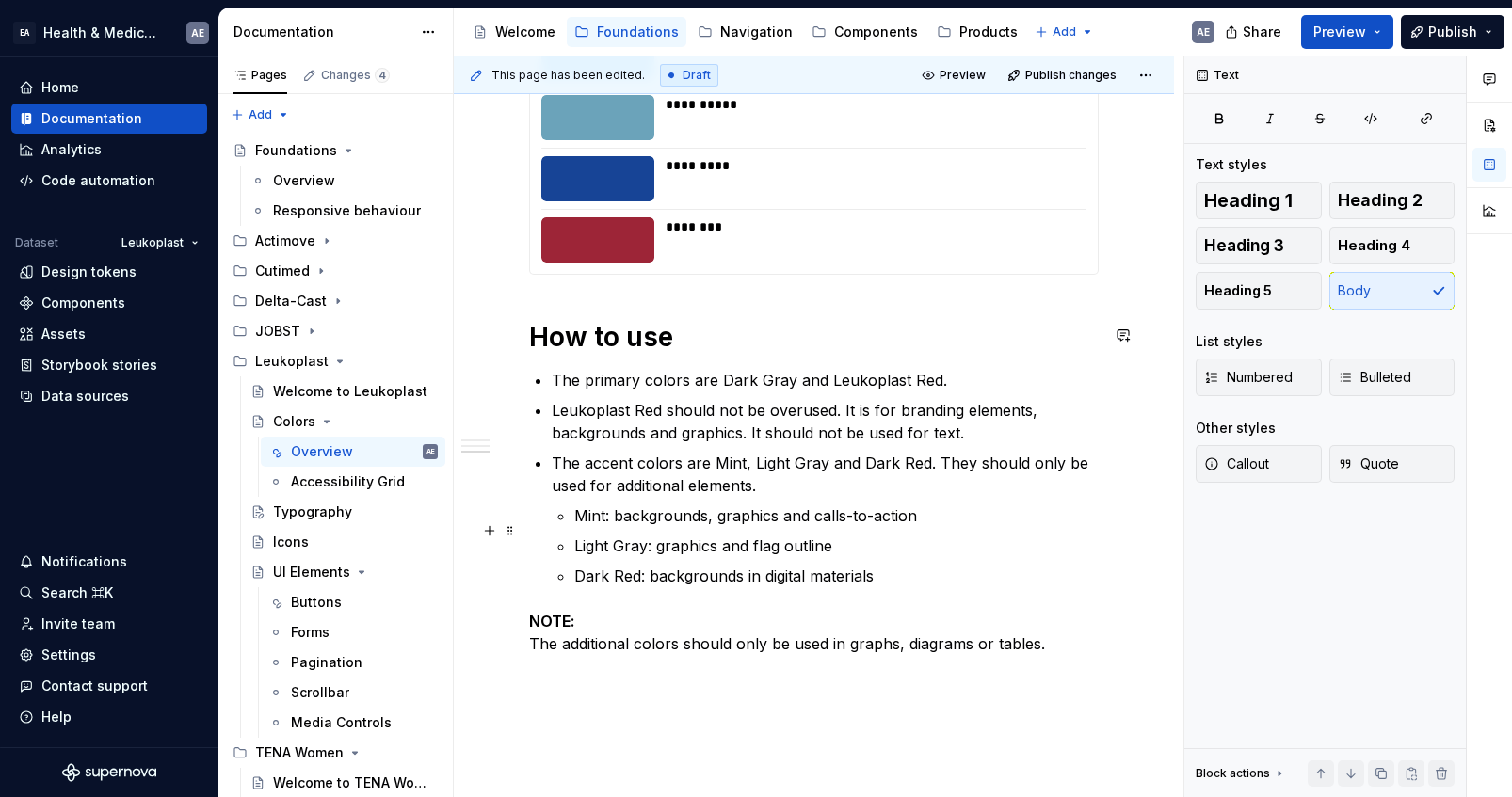 click on "Dark Red: backgrounds in digital materials" at bounding box center (836, 576) 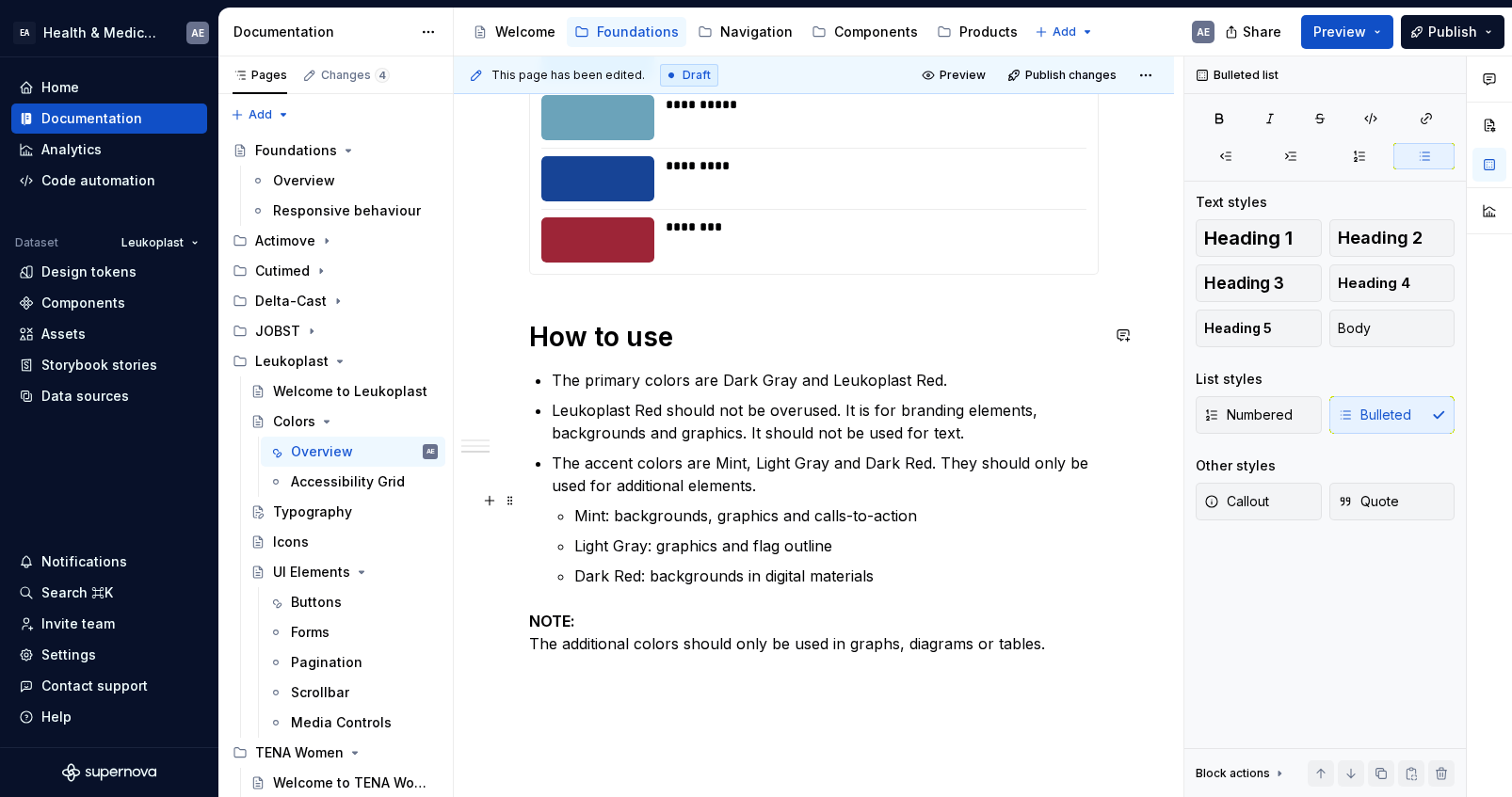 click on "Mint: backgrounds, graphics and calls-to-action  Light Gray: graphics and flag outline Dark Red: backgrounds in digital materials" at bounding box center (836, 546) 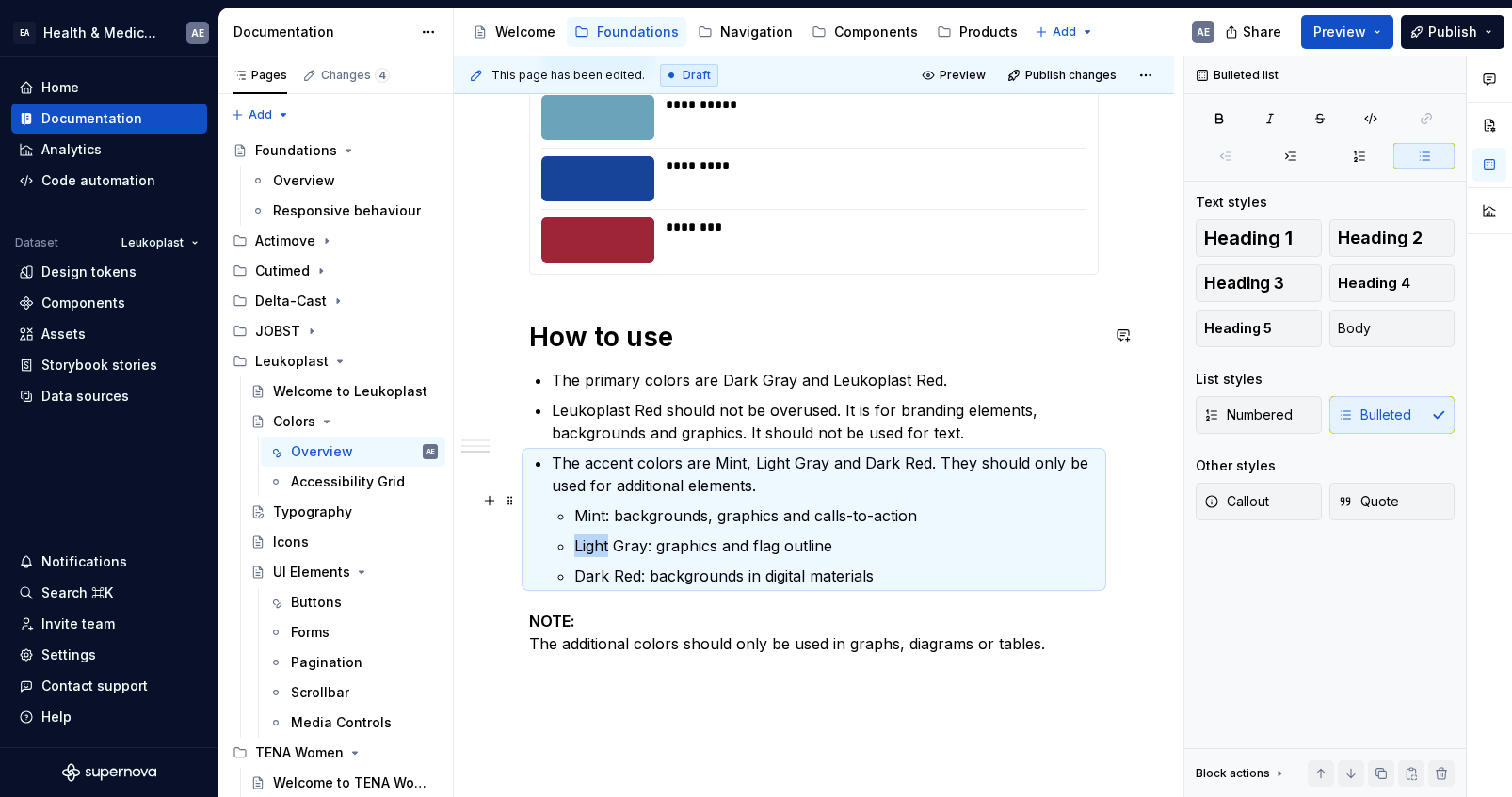 click on "Mint: backgrounds, graphics and calls-to-action  Light Gray: graphics and flag outline Dark Red: backgrounds in digital materials" at bounding box center (836, 546) 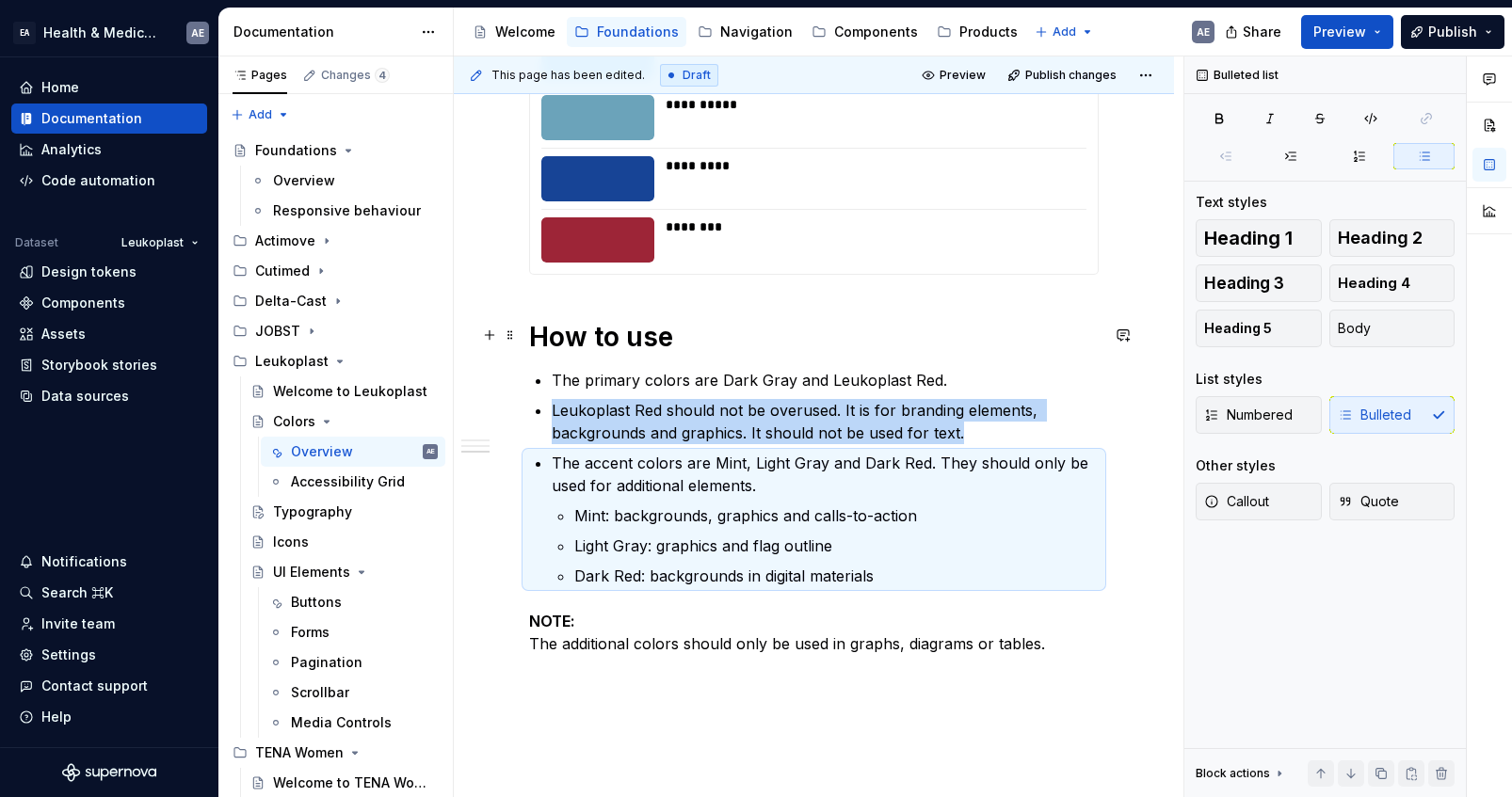 click on "The primary colors are Dark Gray and Leukoplast Red." at bounding box center [825, 380] 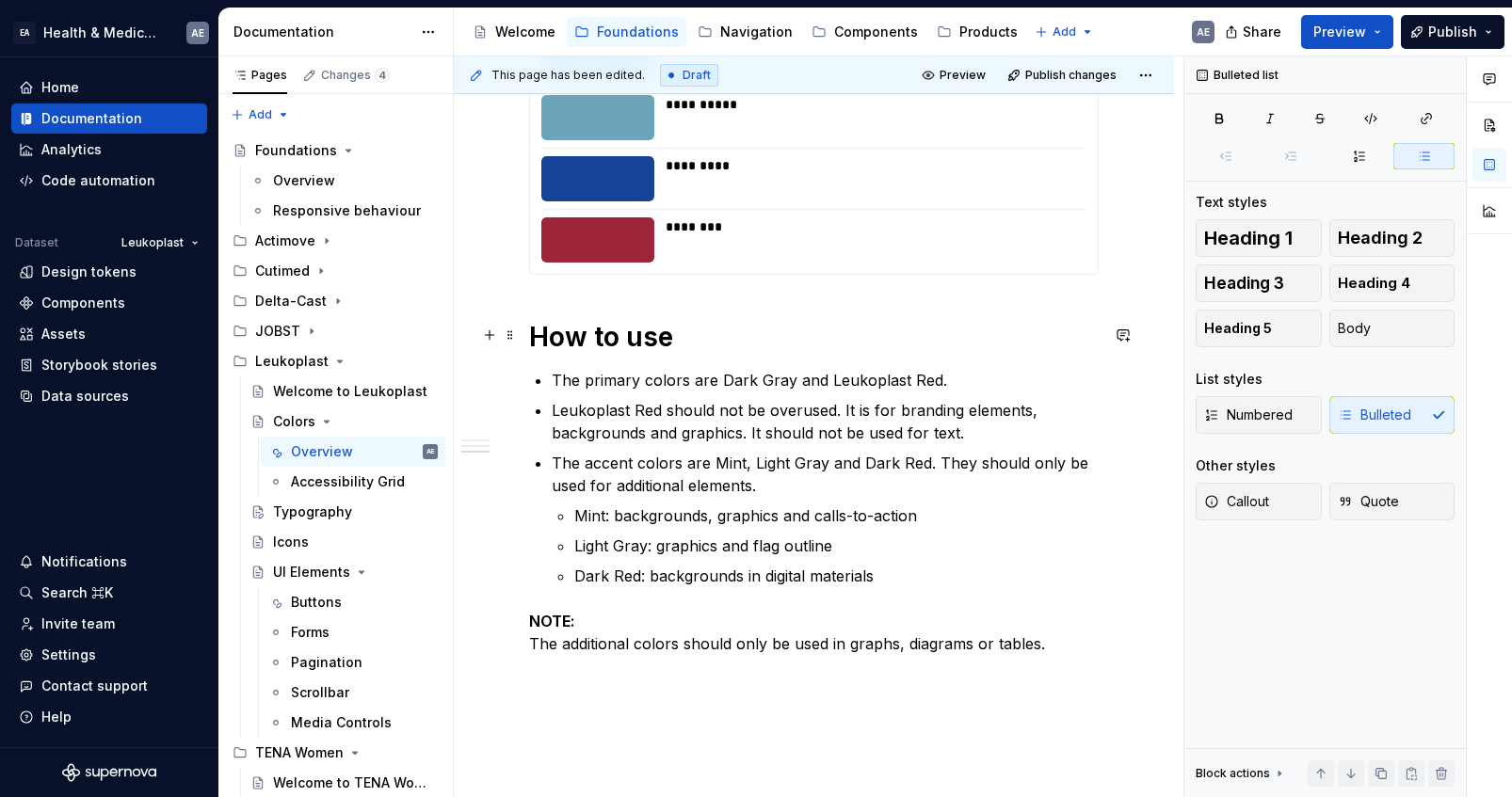 click on "The primary colors are Dark Gray and Leukoplast Red." at bounding box center [825, 380] 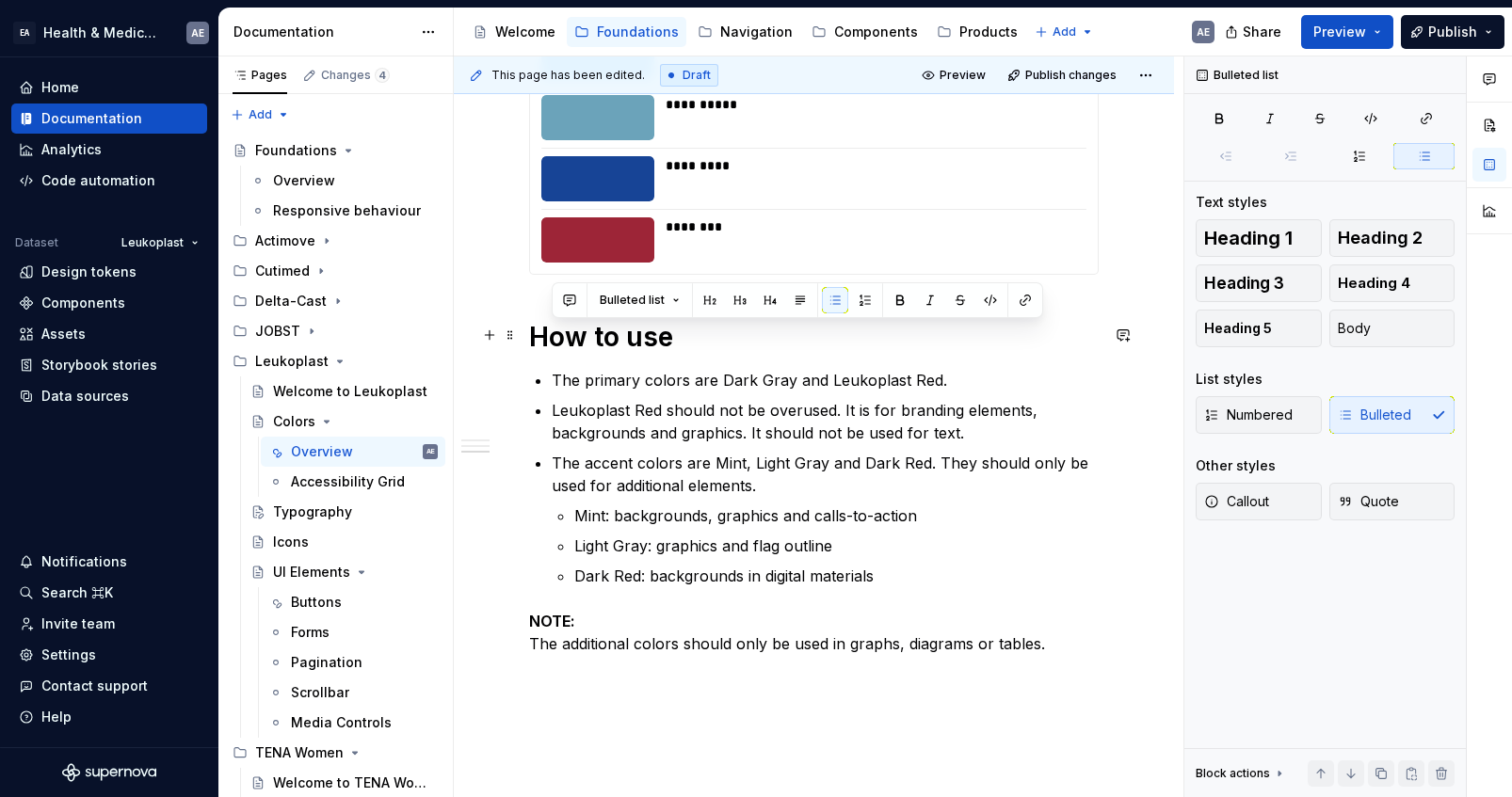 click on "The primary colors are Dark Gray and Leukoplast Red." at bounding box center (825, 380) 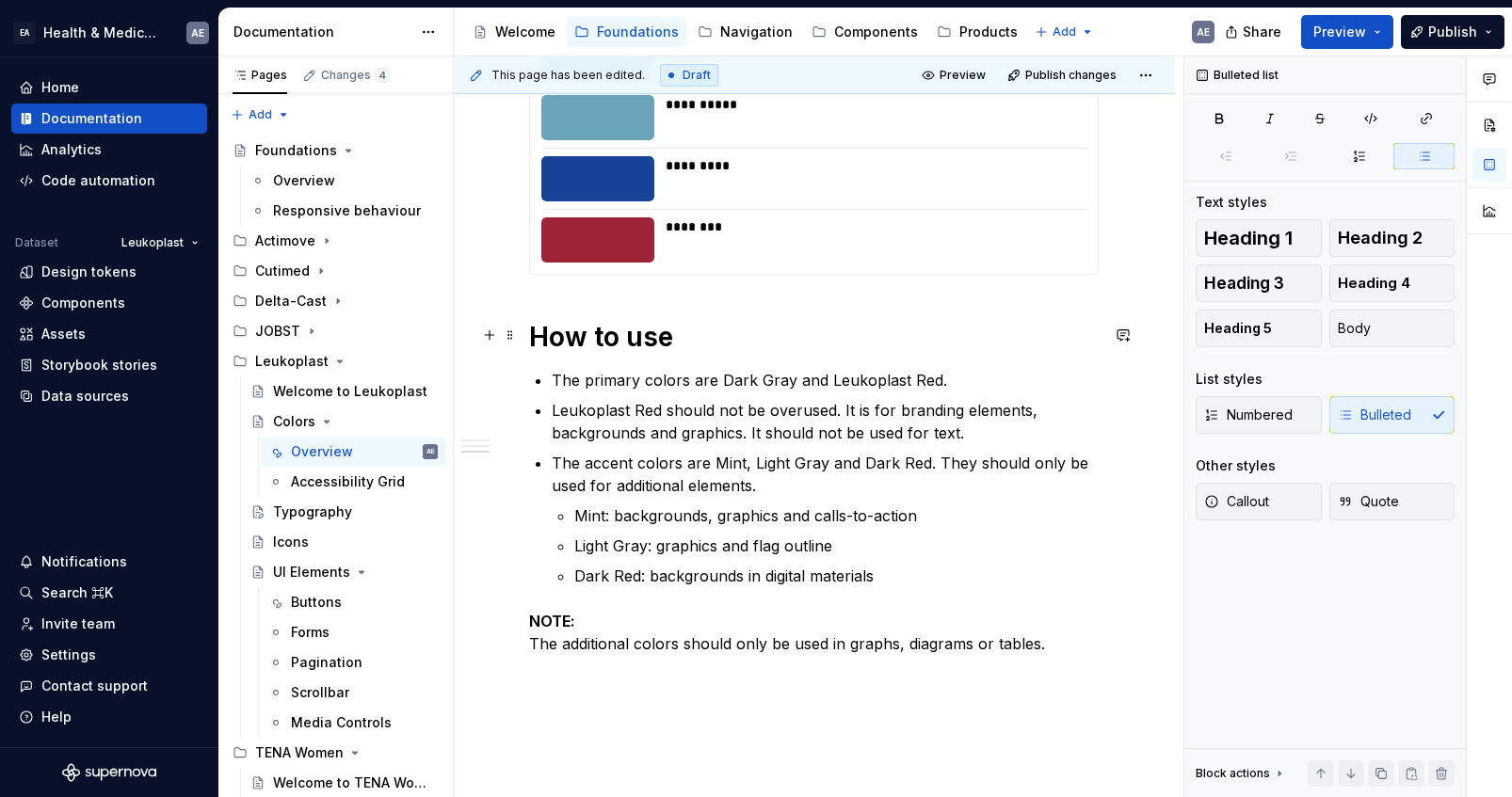 click on "The primary colors are Dark Gray and Leukoplast Red." at bounding box center [825, 380] 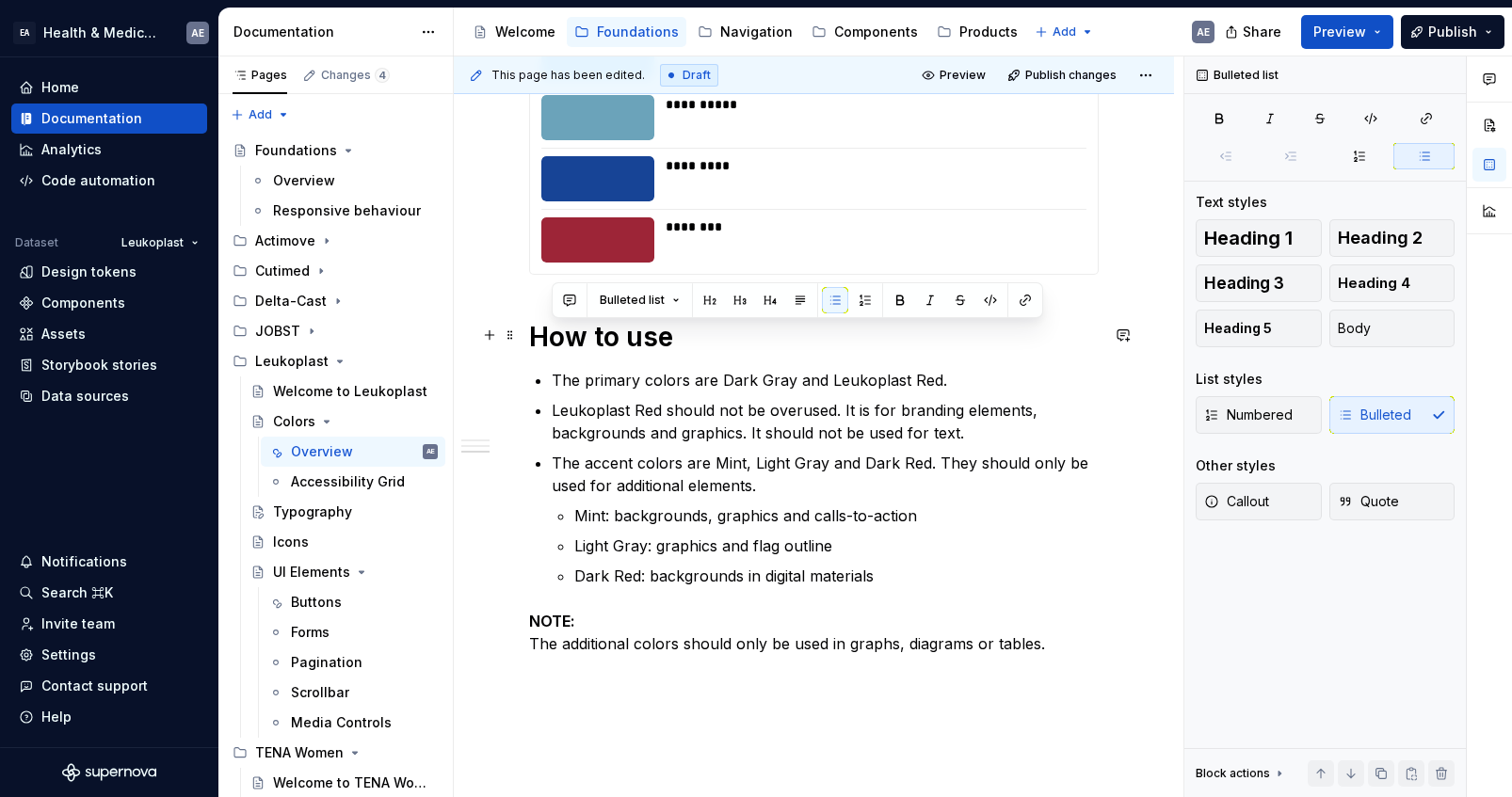 click on "The primary colors are Dark Gray and Leukoplast Red." at bounding box center [825, 380] 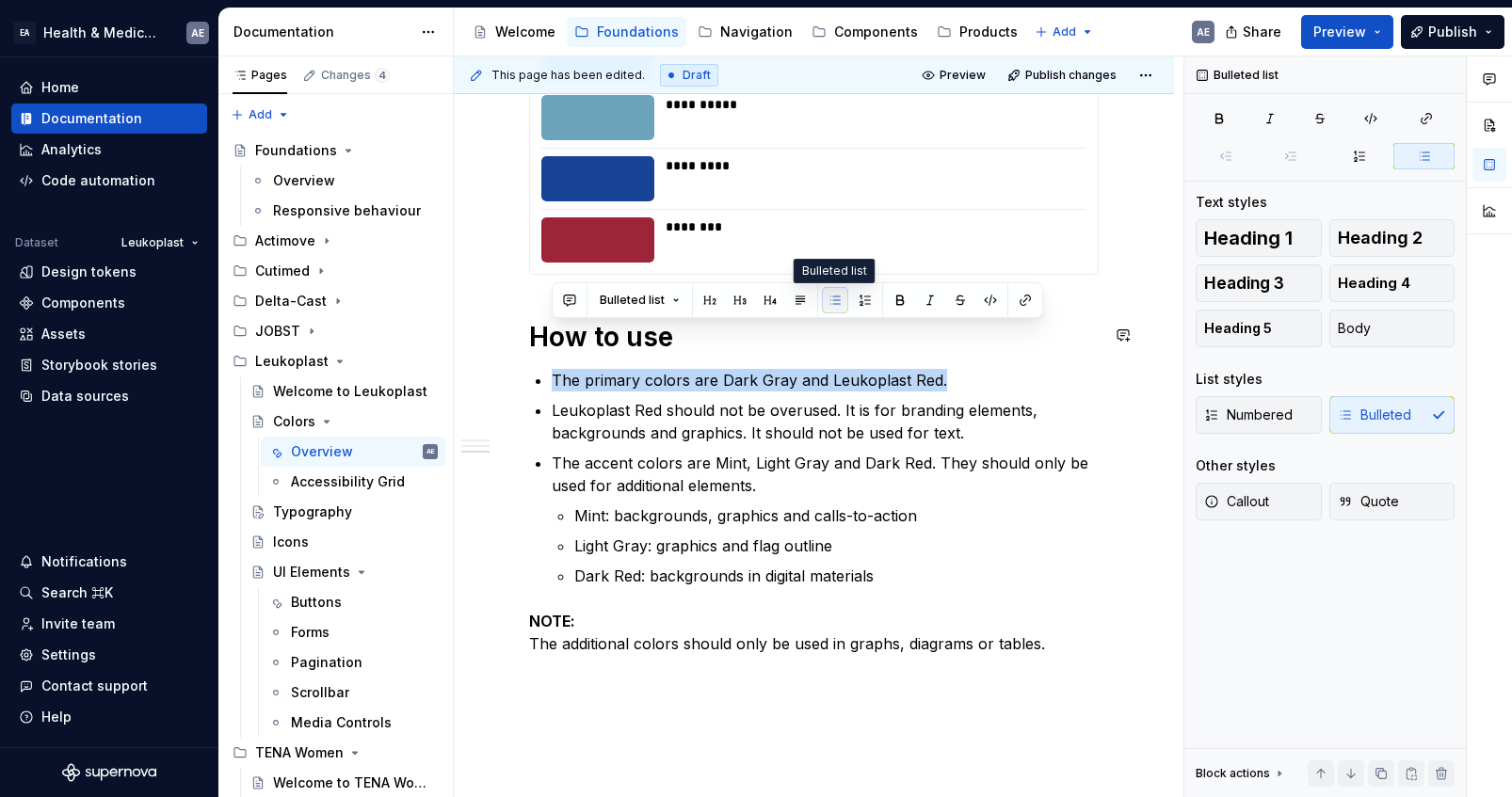 click at bounding box center [835, 300] 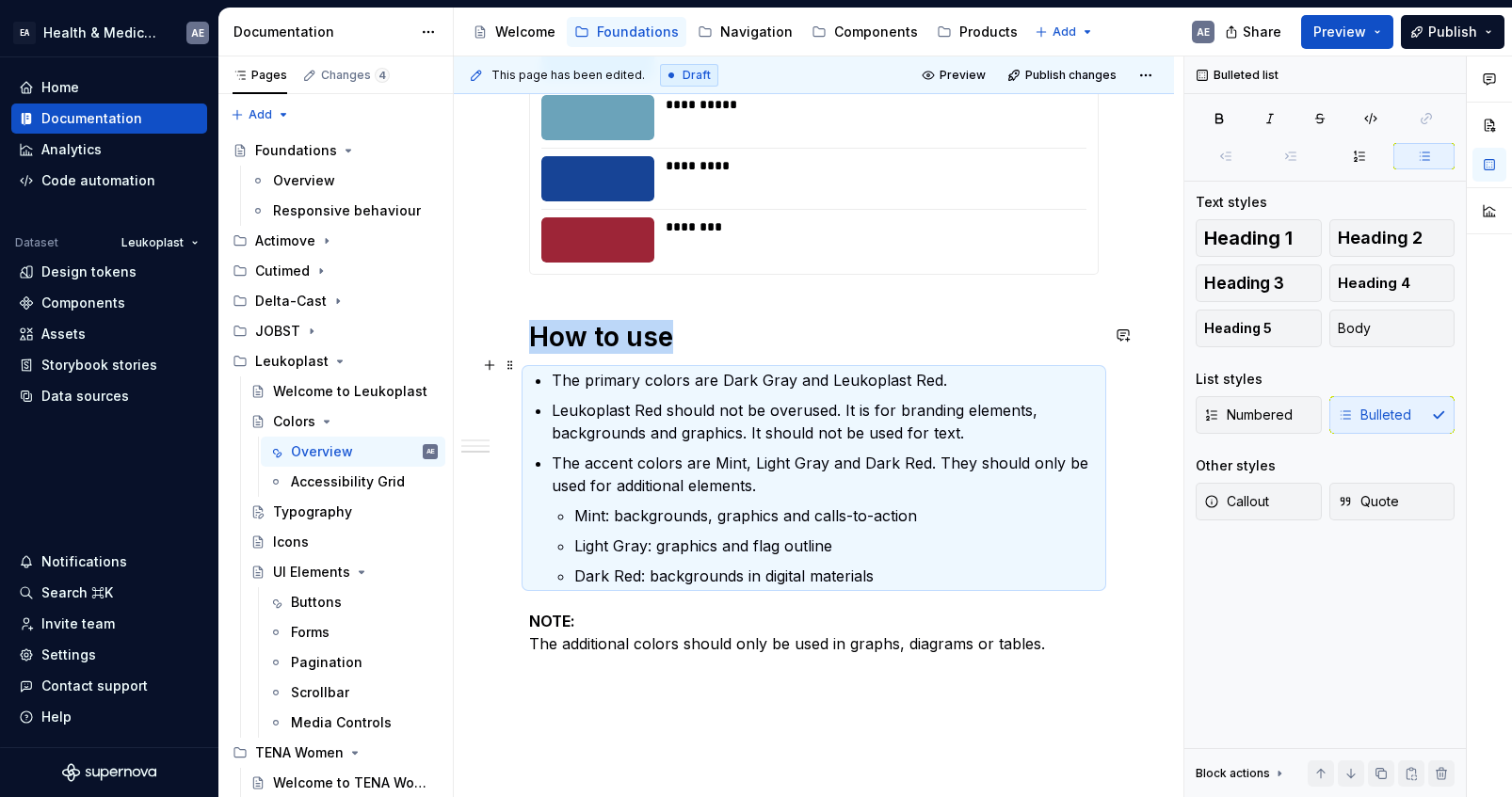 click on "Leukoplast Red should not be overused. It is for branding elements, backgrounds and graphics. It should not be used for text." at bounding box center (825, 422) 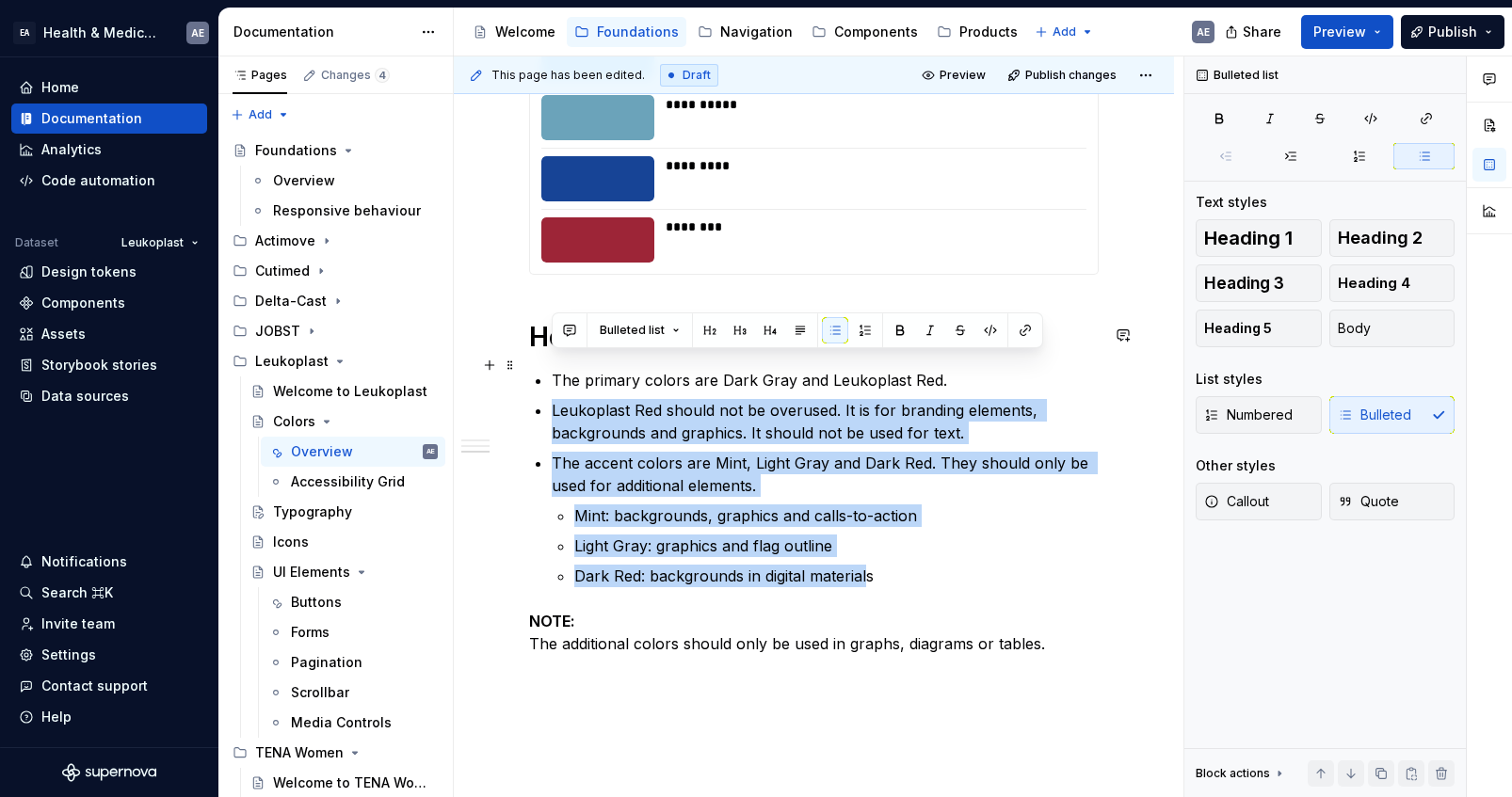drag, startPoint x: 869, startPoint y: 536, endPoint x: 495, endPoint y: 350, distance: 417.6985 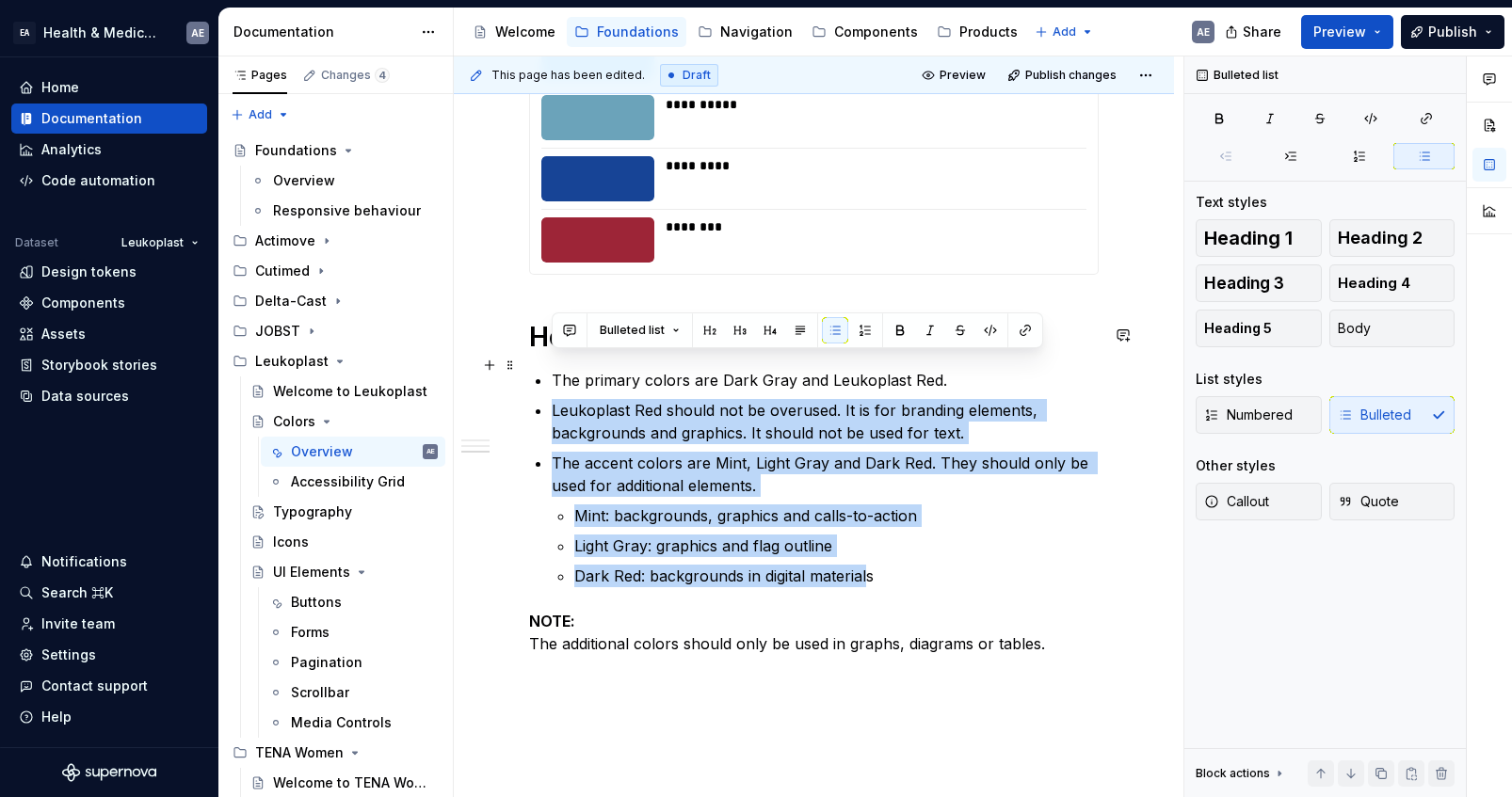 click on "**********" at bounding box center (813, -54) 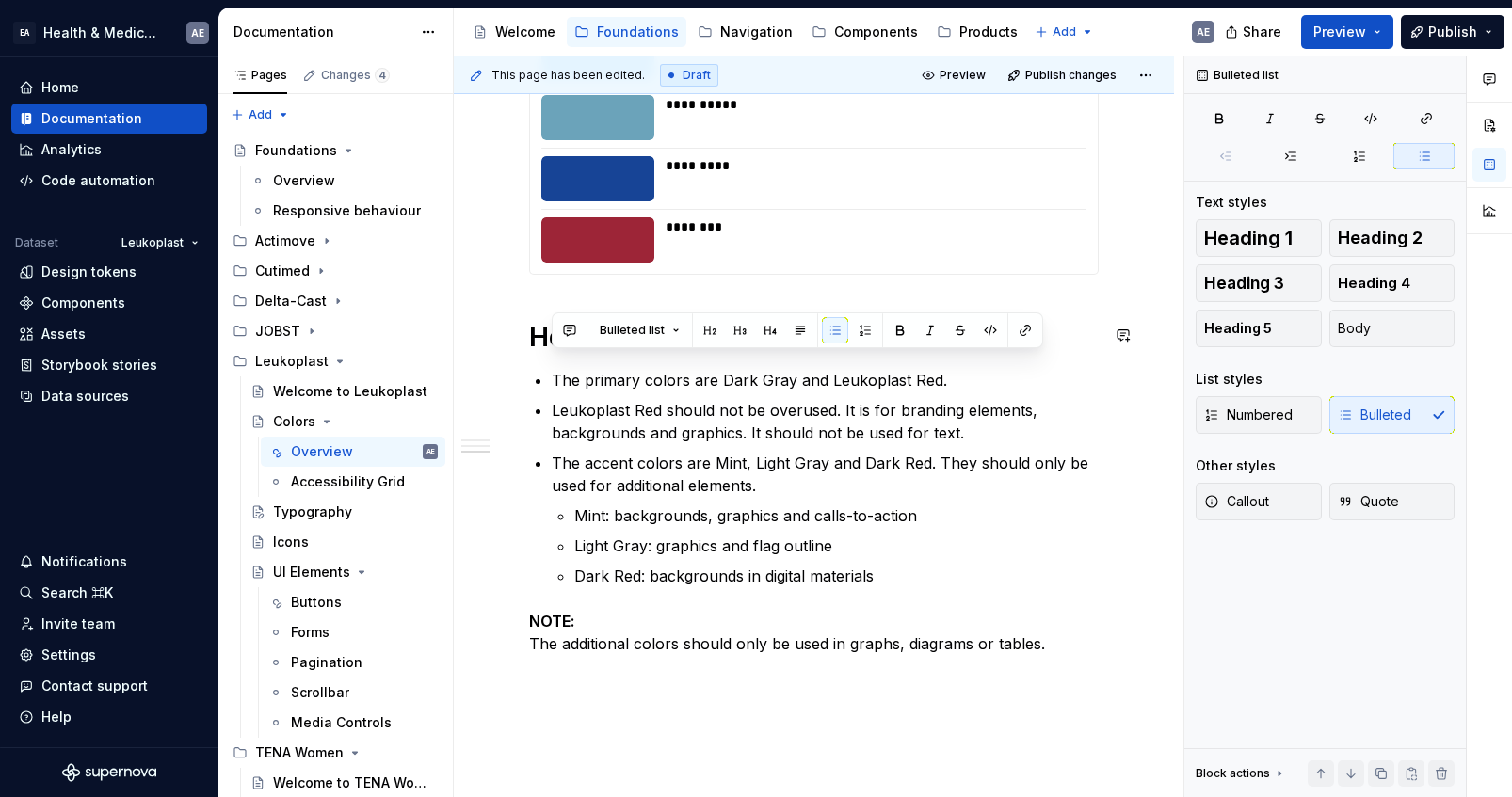 scroll, scrollTop: 1257, scrollLeft: 0, axis: vertical 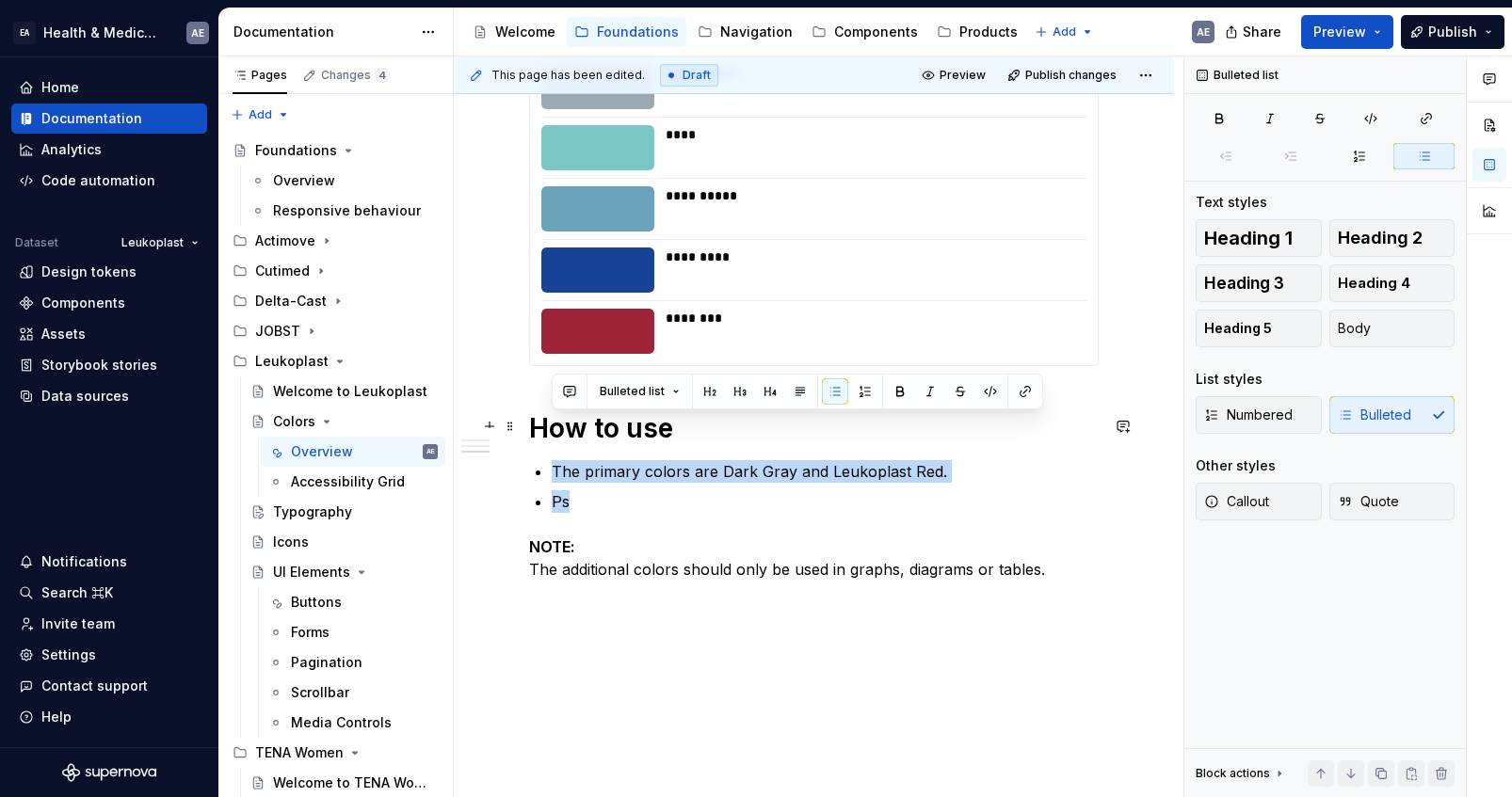 drag, startPoint x: 583, startPoint y: 460, endPoint x: 518, endPoint y: 421, distance: 75.80237 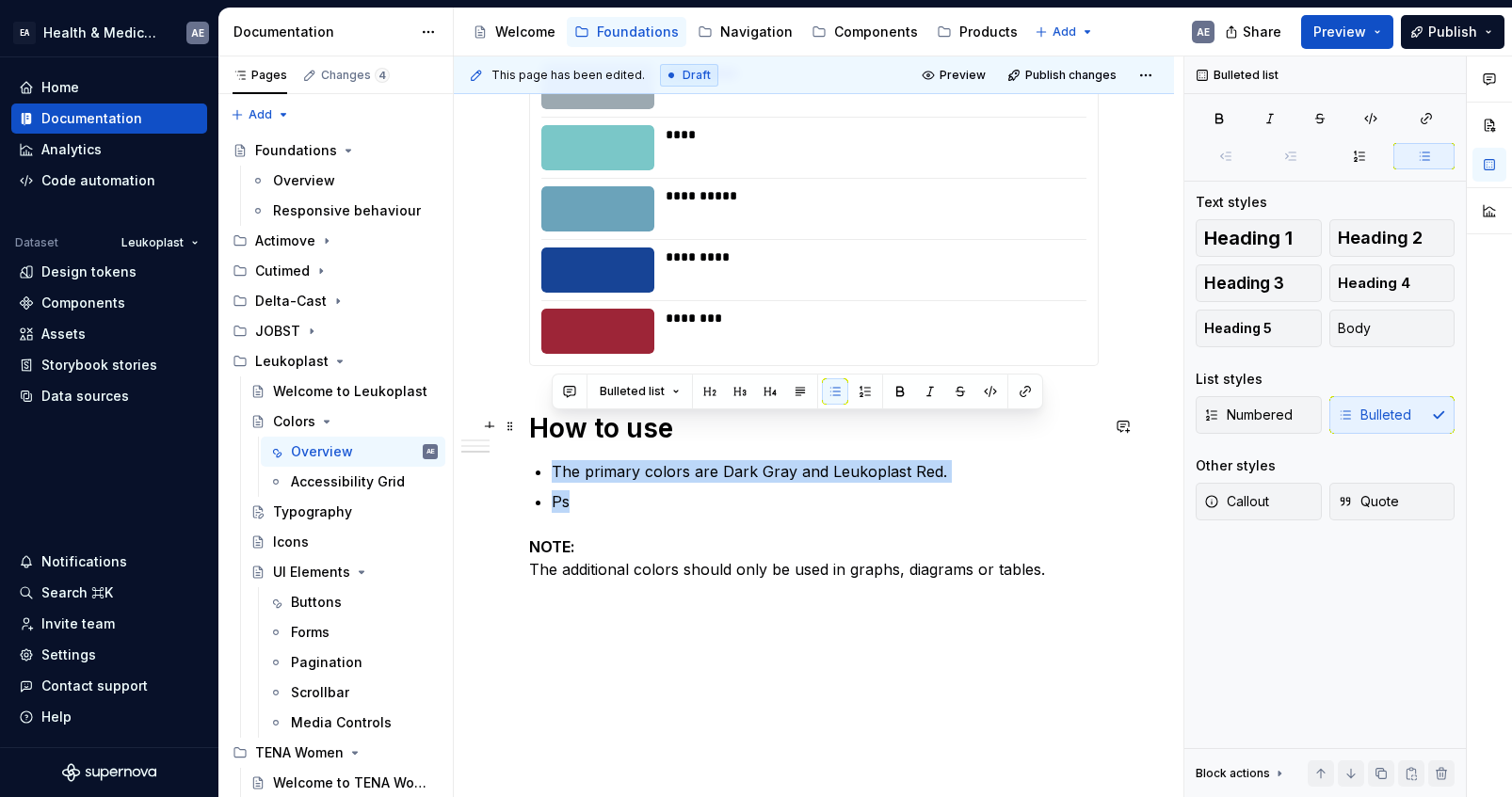 click on "**********" at bounding box center (813, -45) 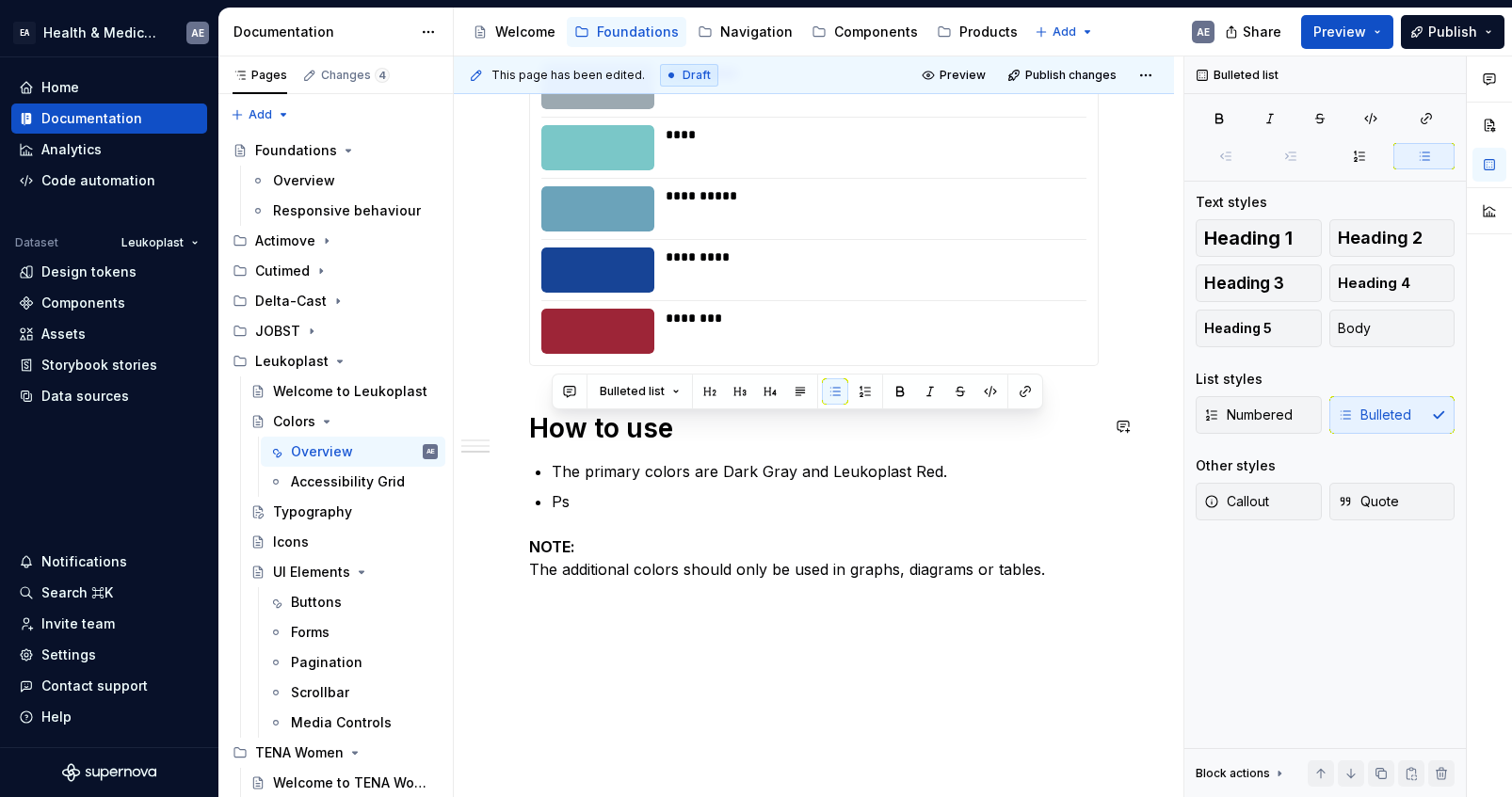 scroll, scrollTop: 1227, scrollLeft: 0, axis: vertical 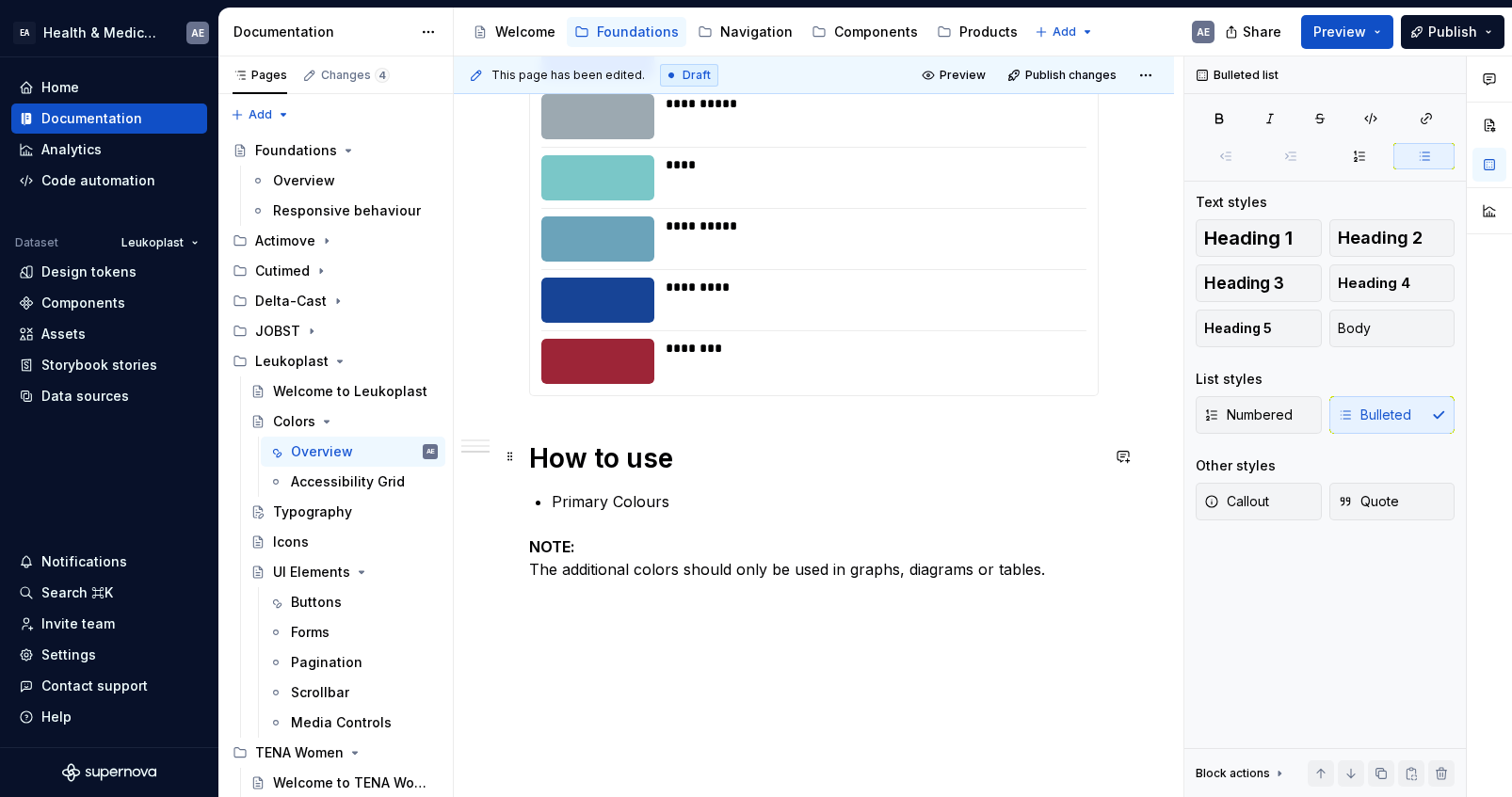 click on "Primary Colours" at bounding box center (825, 502) 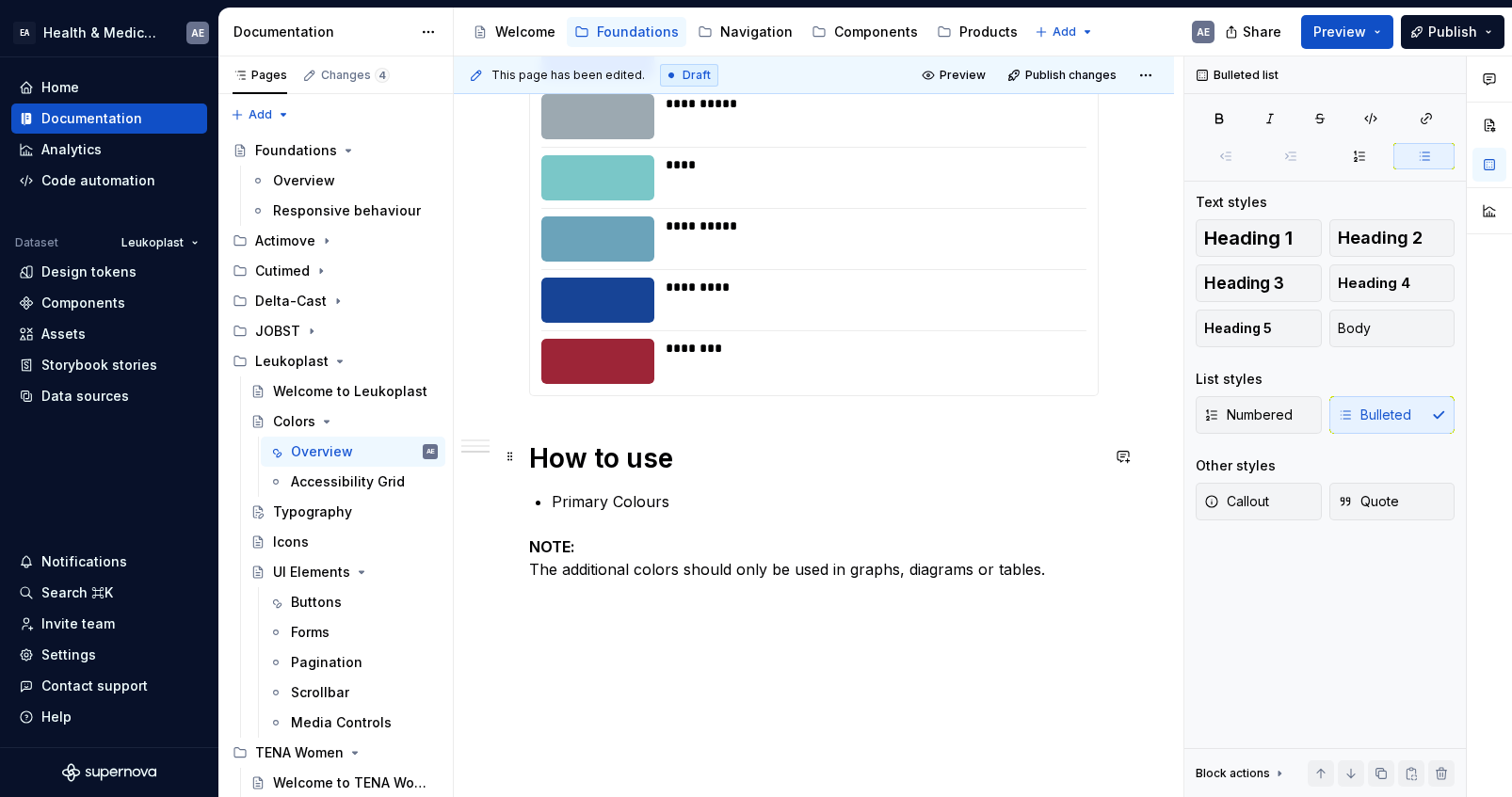 click on "Primary Colours" at bounding box center [825, 502] 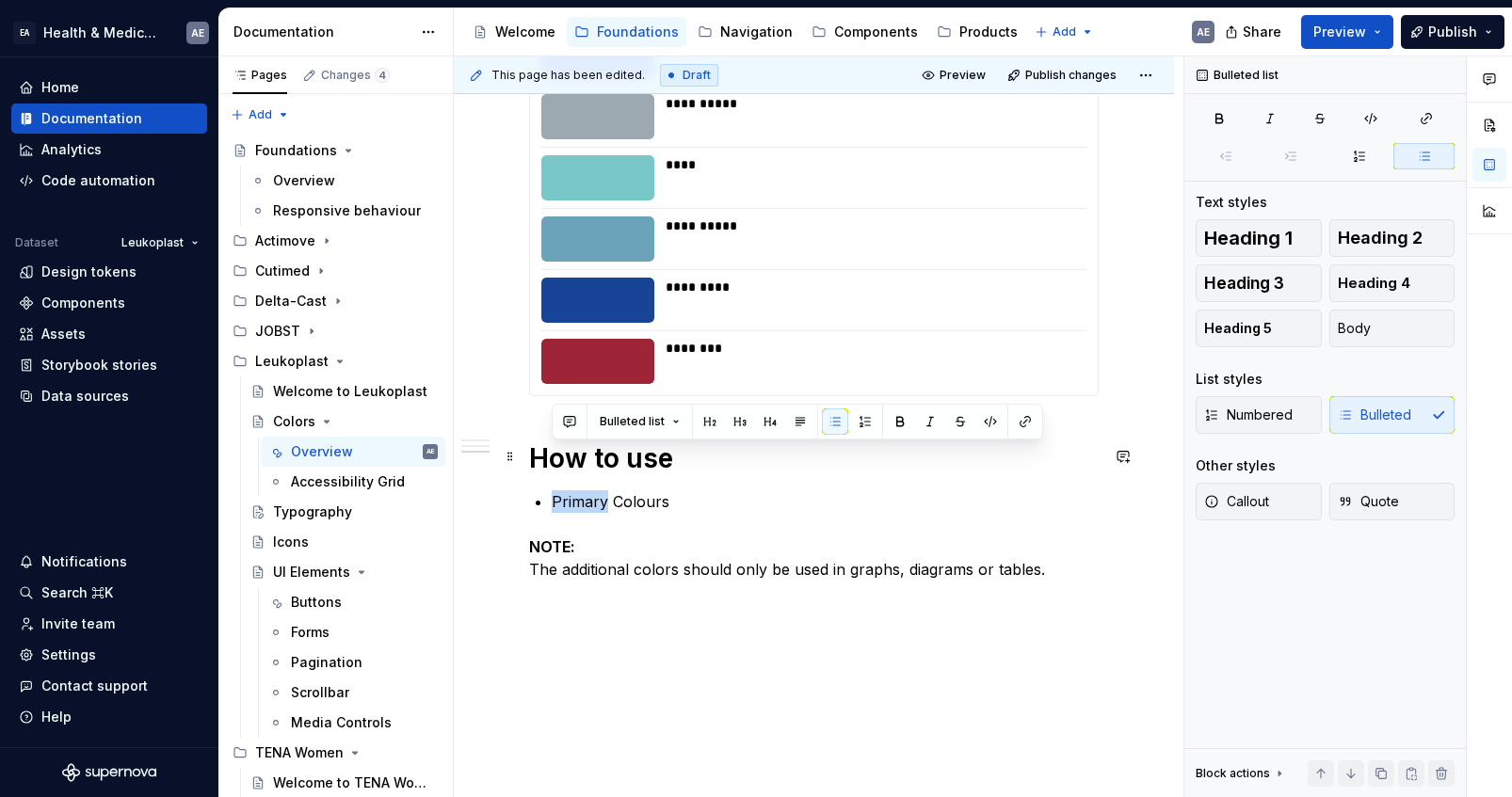 click on "Primary Colours" at bounding box center [825, 502] 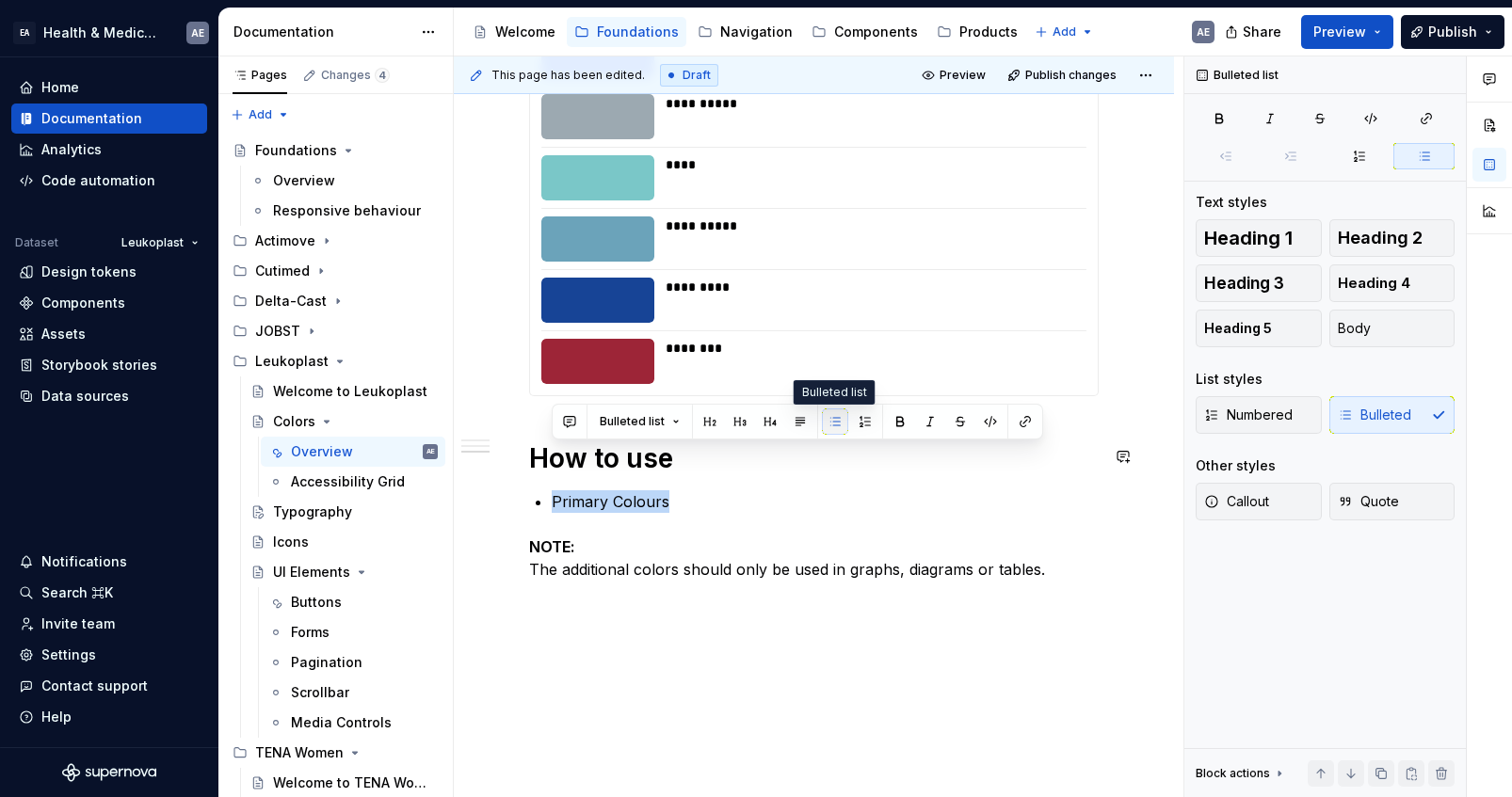 click at bounding box center [835, 422] 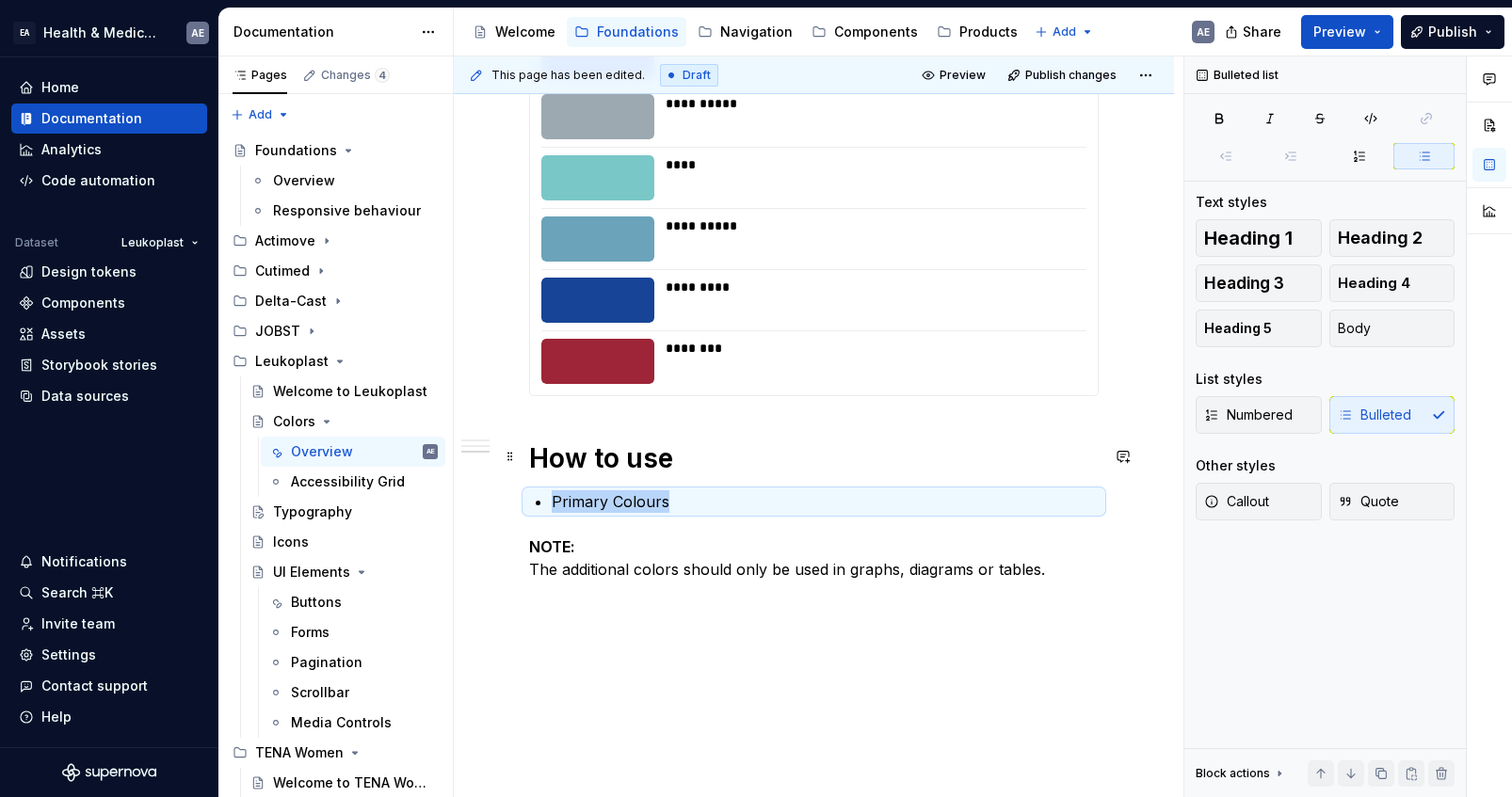 click on "Primary Colours" at bounding box center (825, 502) 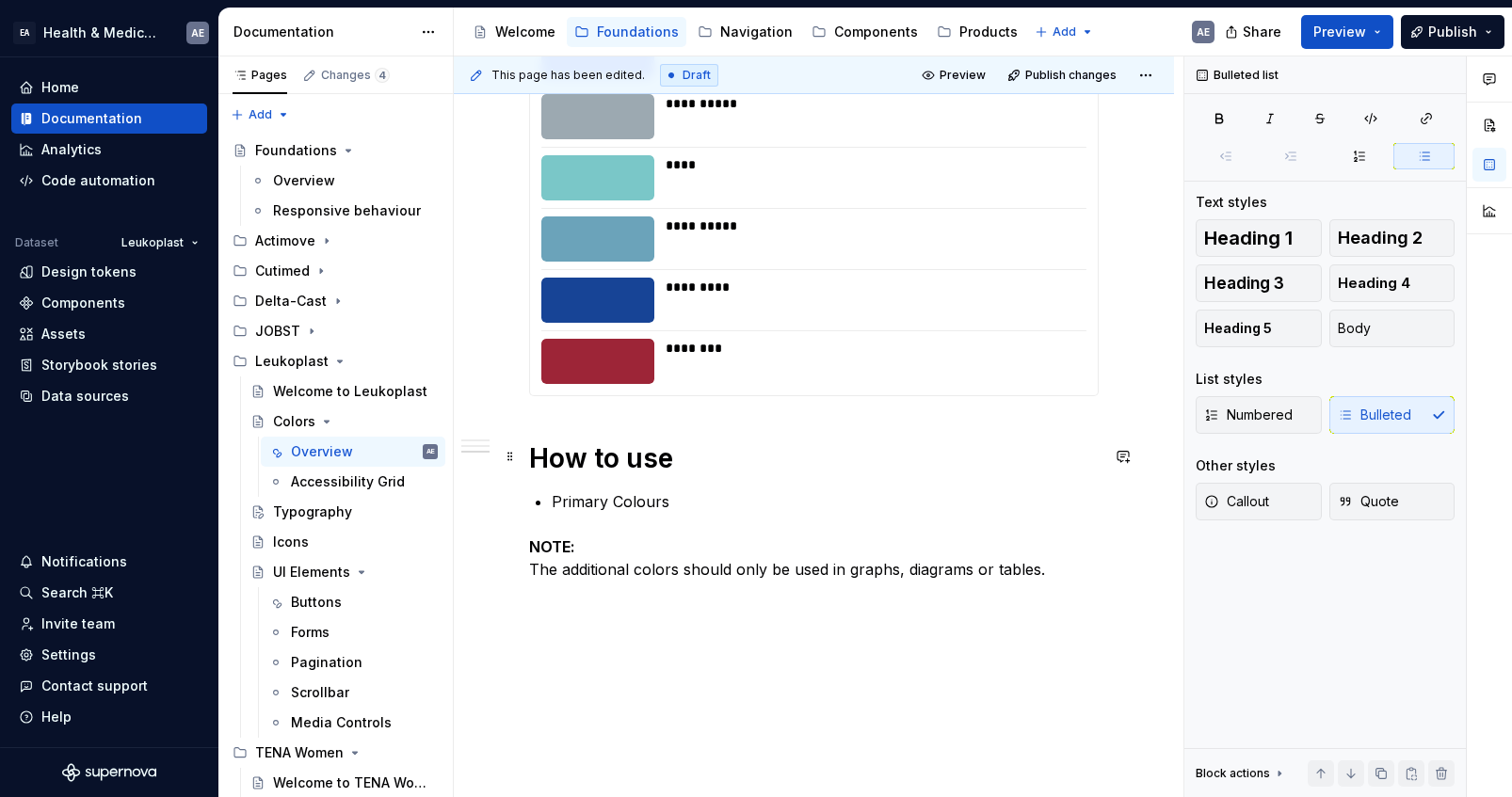 click on "Primary Colours" at bounding box center (825, 502) 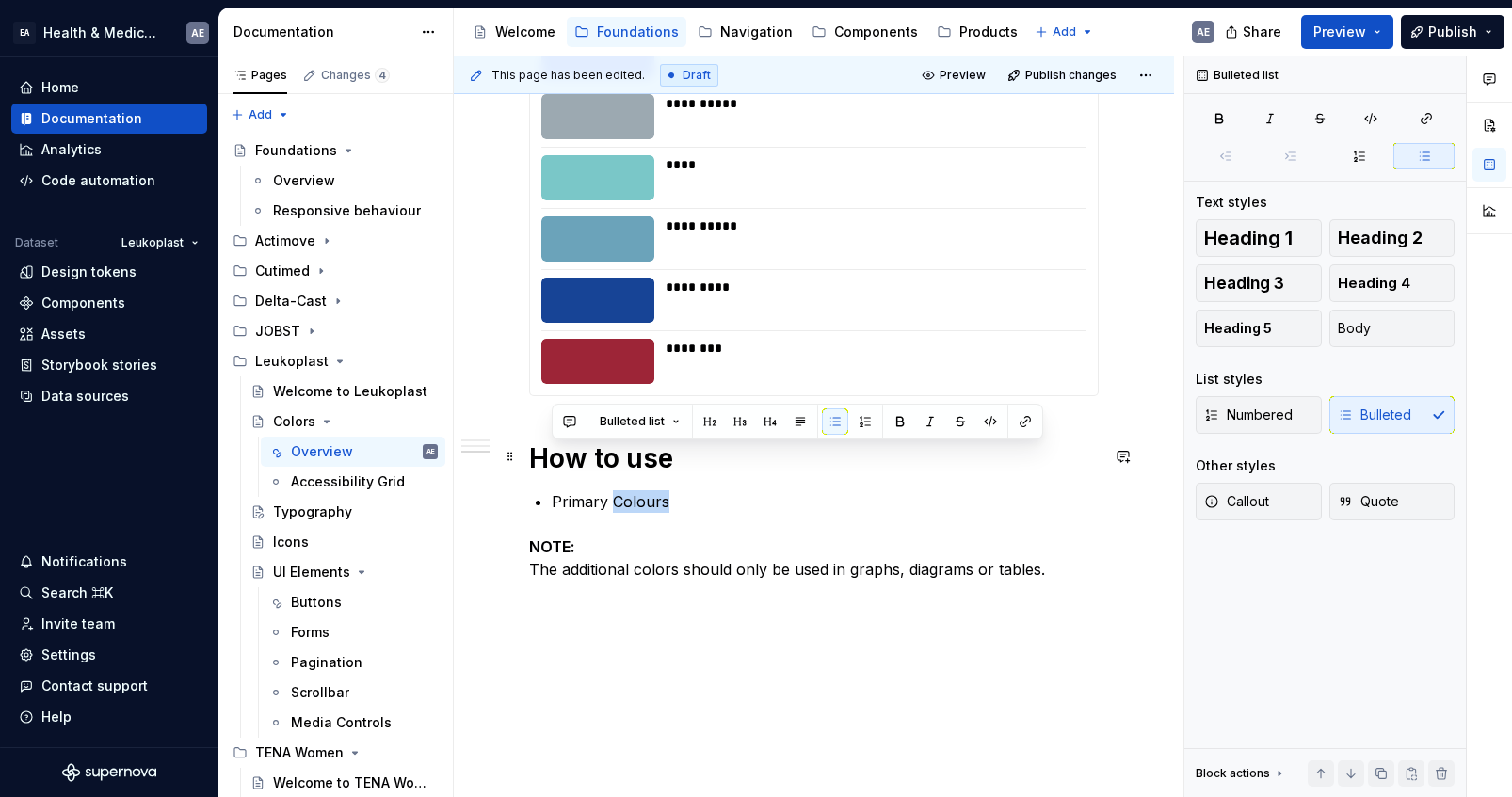 click on "Primary Colours" at bounding box center (825, 502) 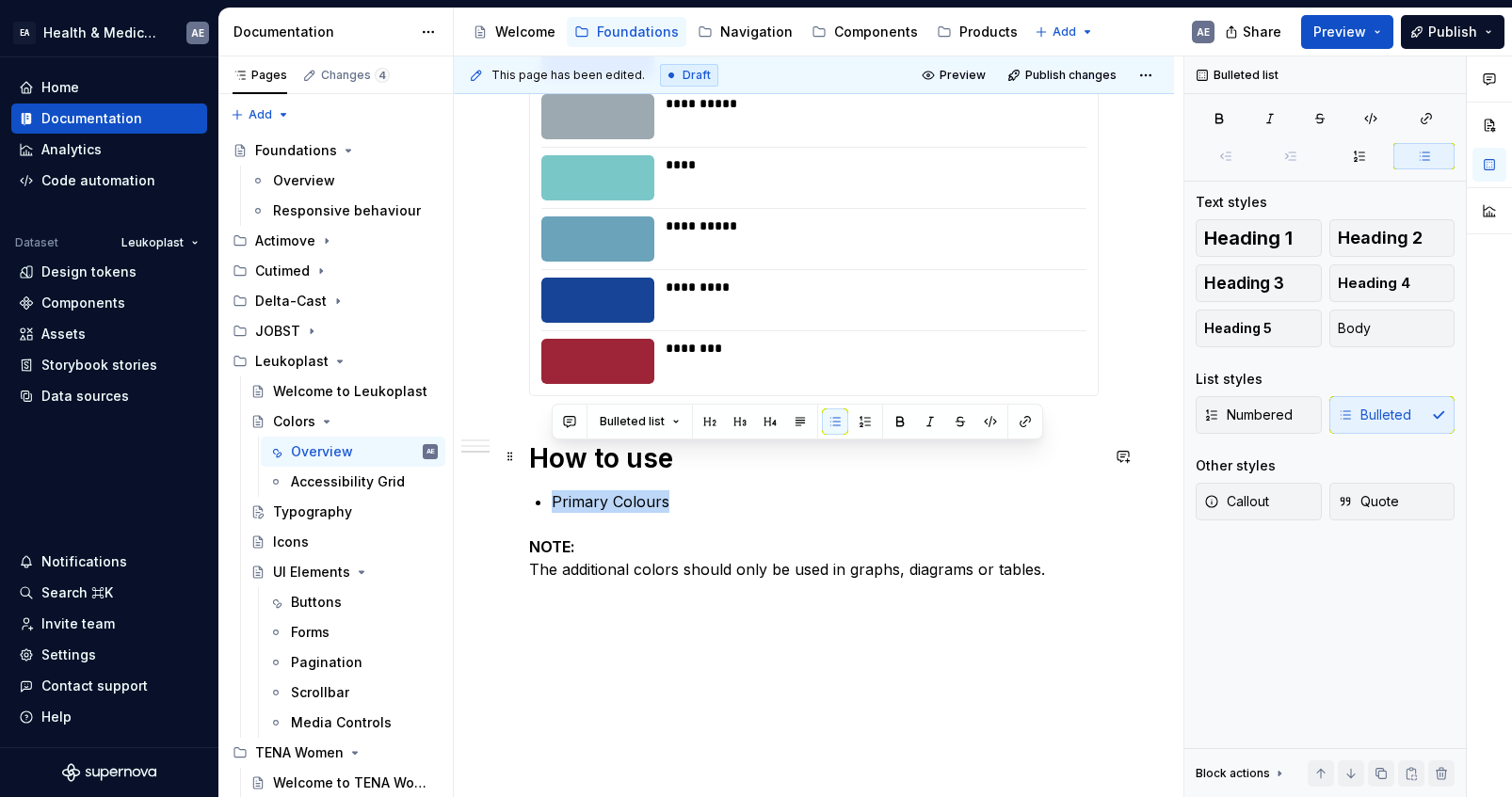 click on "Primary Colours" at bounding box center (825, 502) 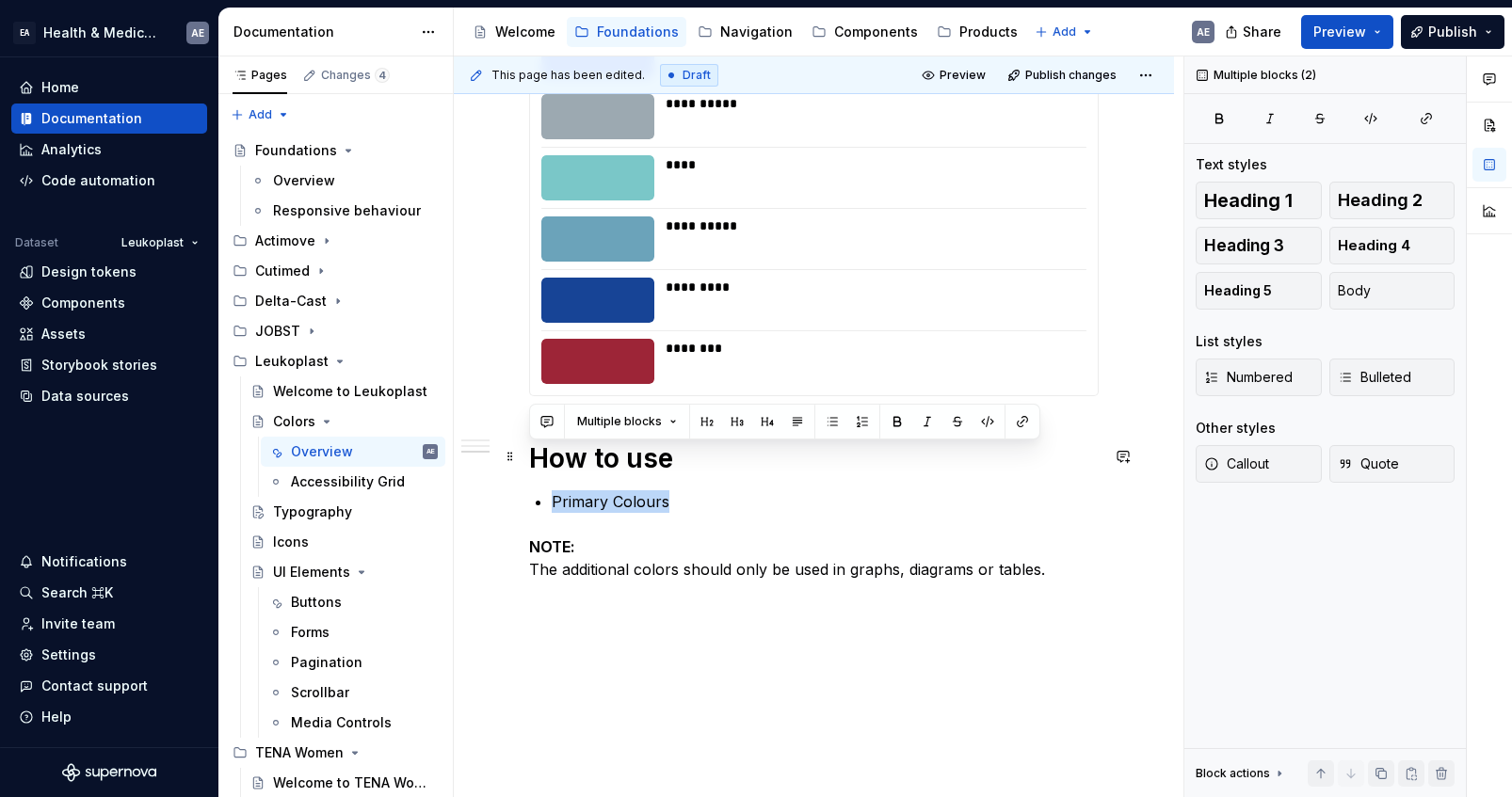 click on "Primary Colours" at bounding box center (825, 502) 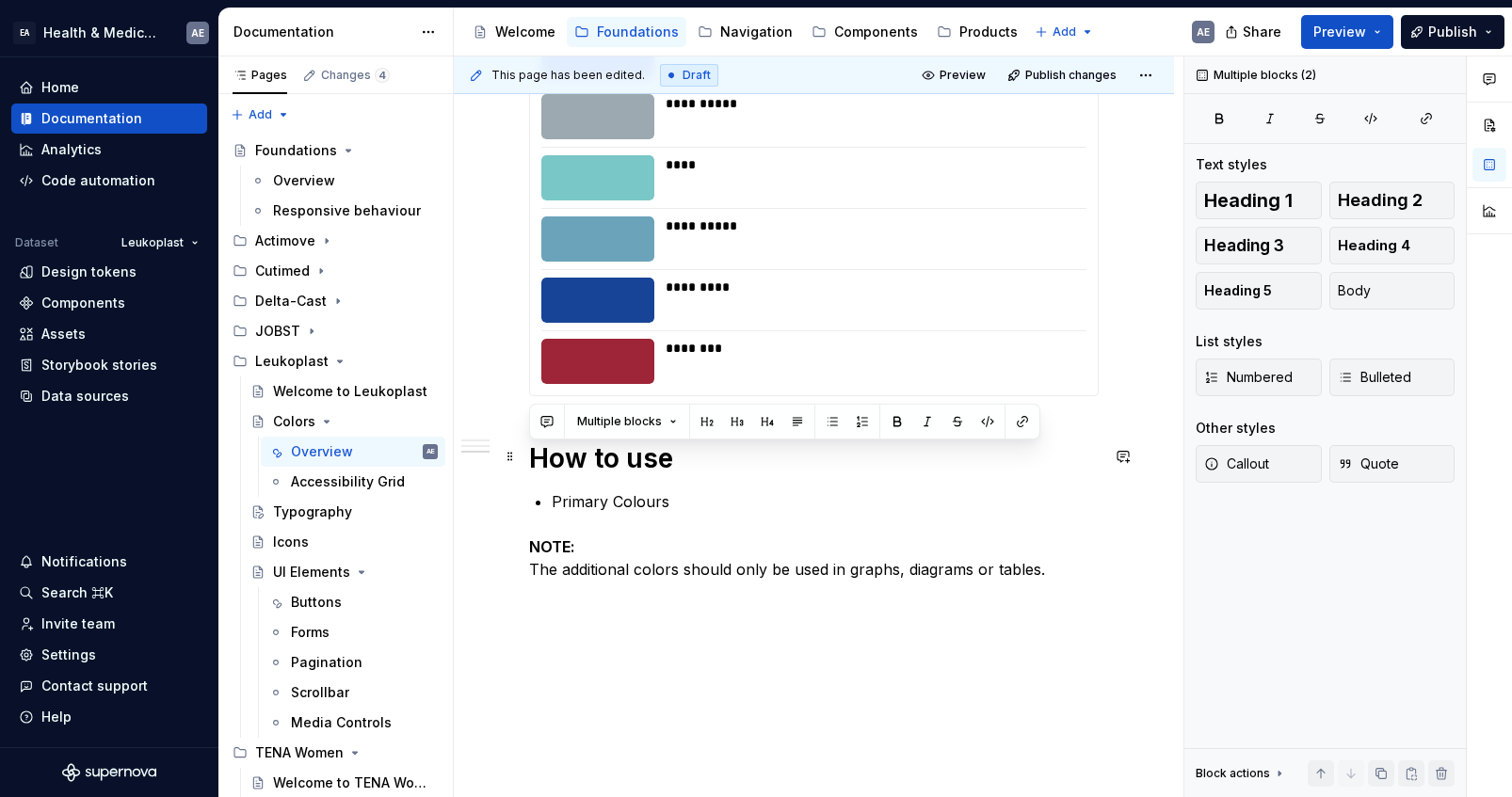 click on "Primary Colours" at bounding box center (825, 502) 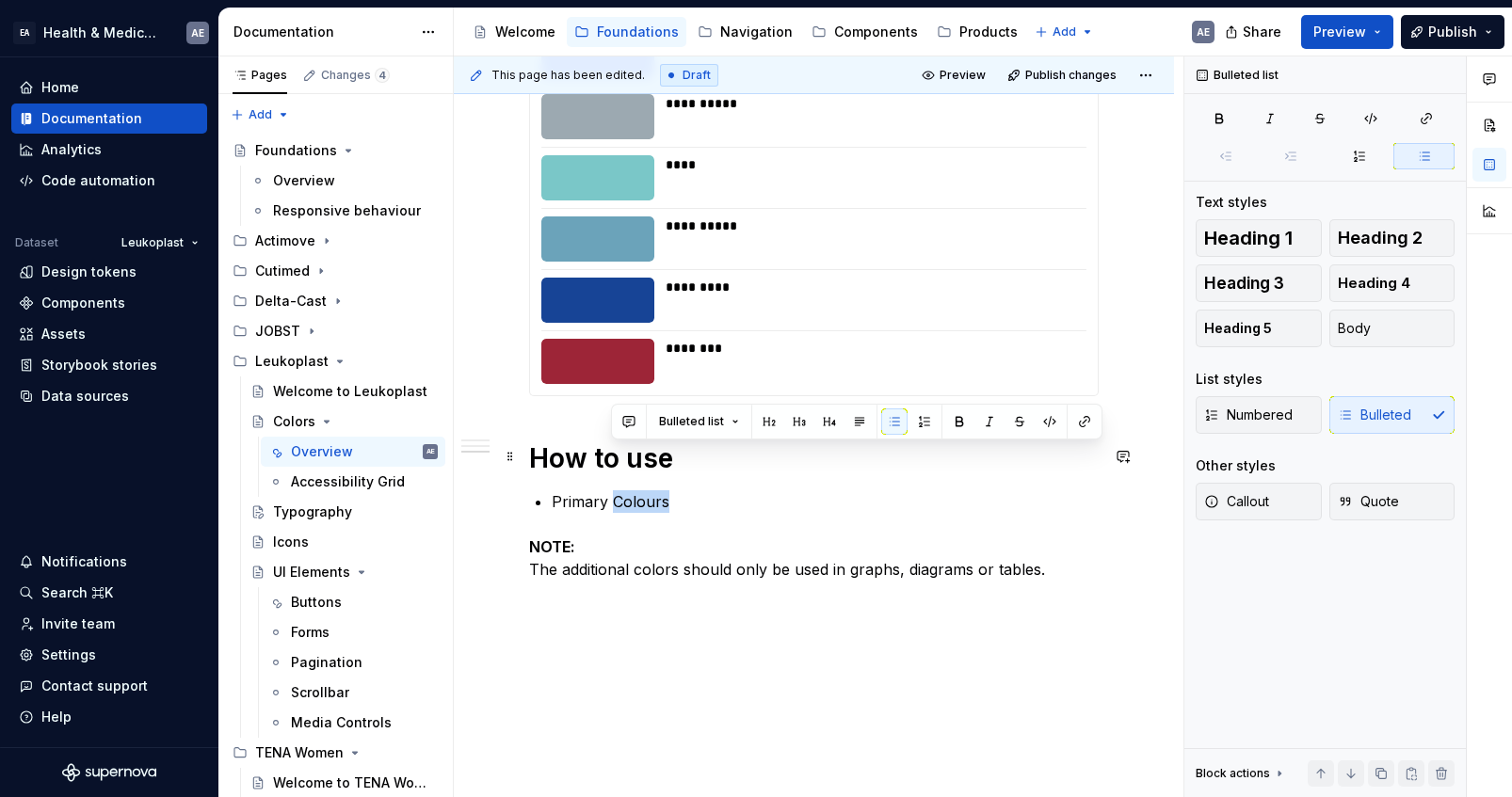 click on "Primary Colours" at bounding box center [825, 502] 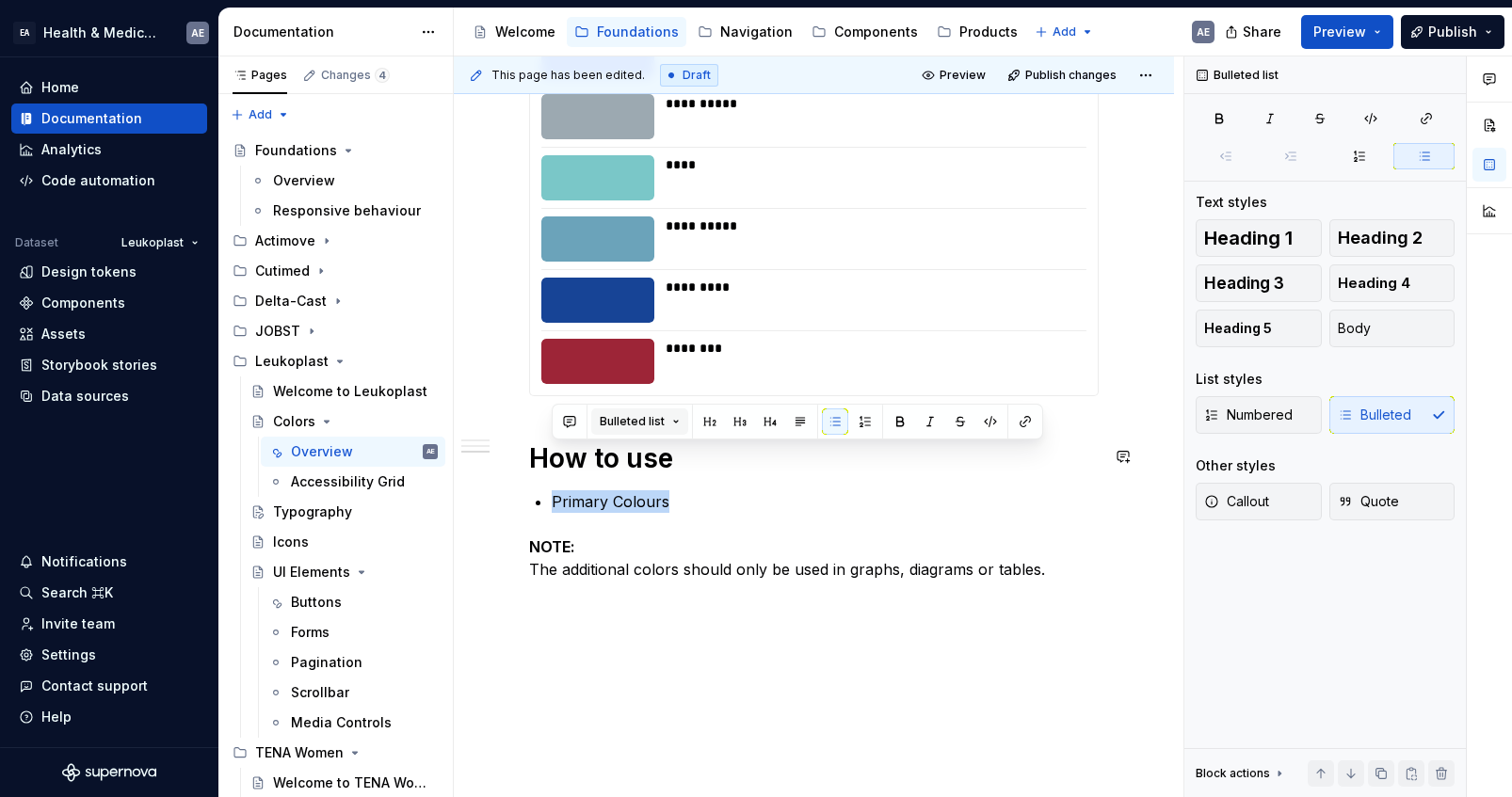 click on "Bulleted list" at bounding box center [639, 422] 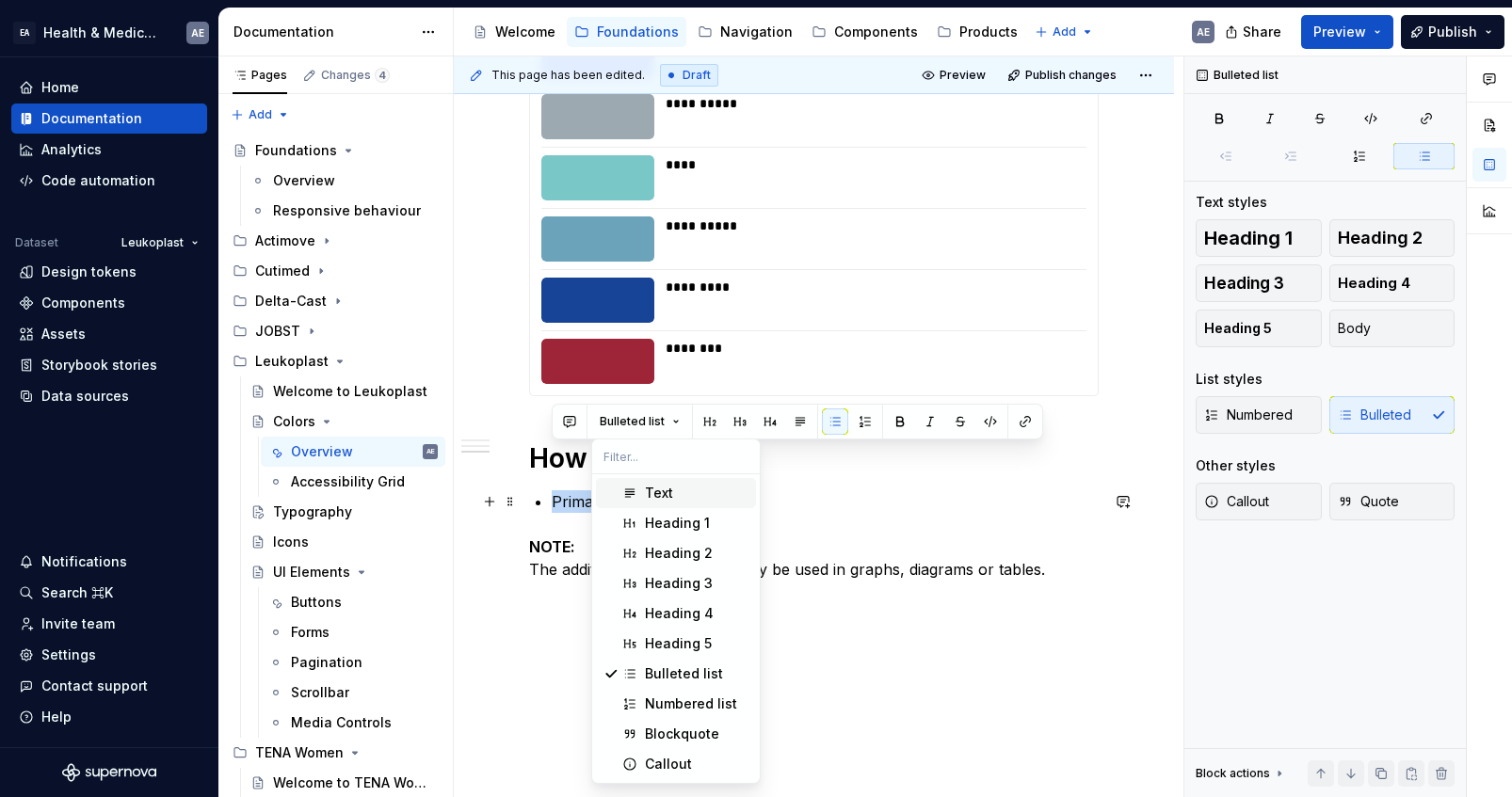 click on "Text" at bounding box center (697, 493) 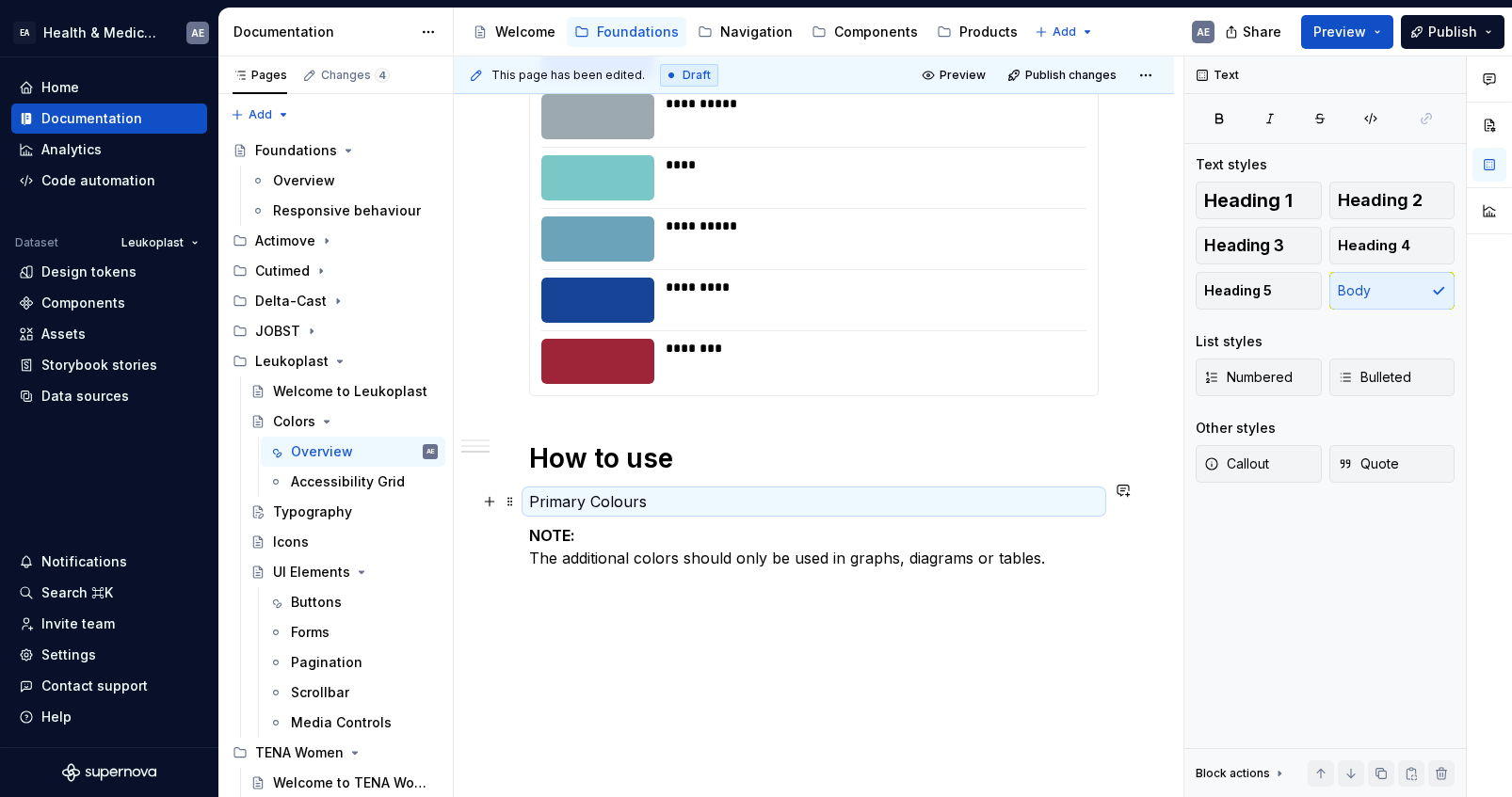scroll, scrollTop: 1216, scrollLeft: 0, axis: vertical 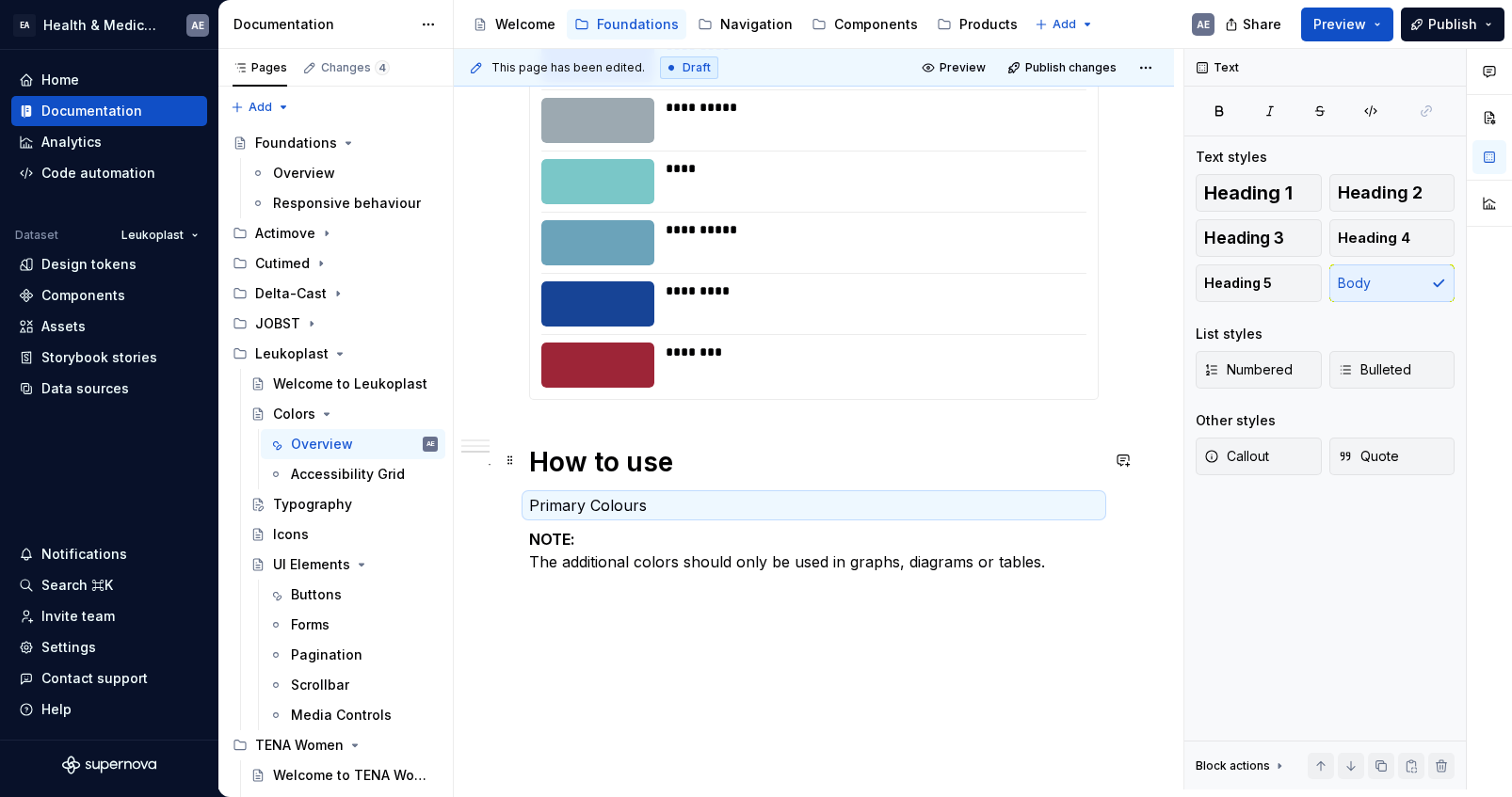 click on "Primary Colours" at bounding box center (813, 505) 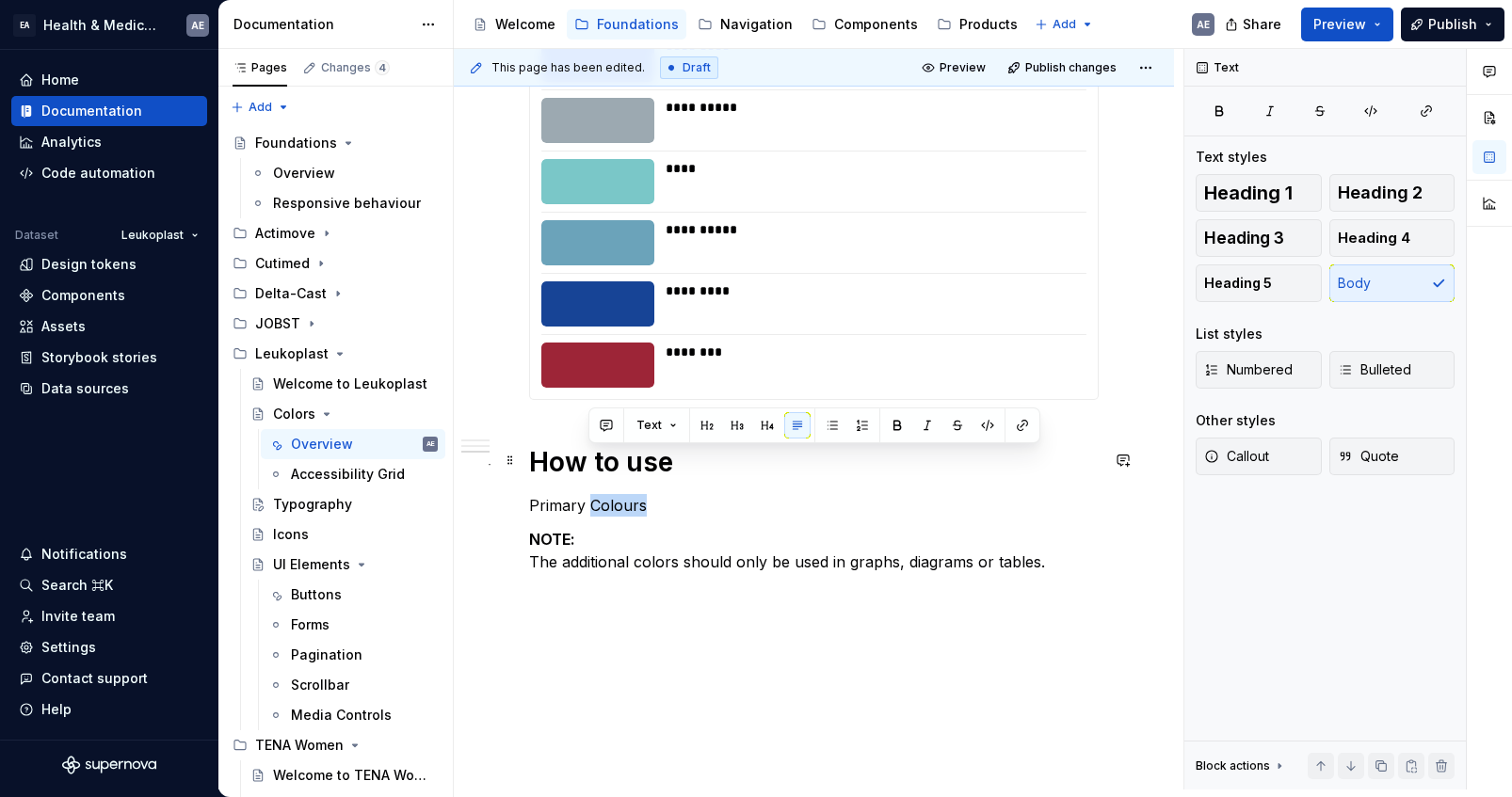 click on "Primary Colours" at bounding box center [813, 505] 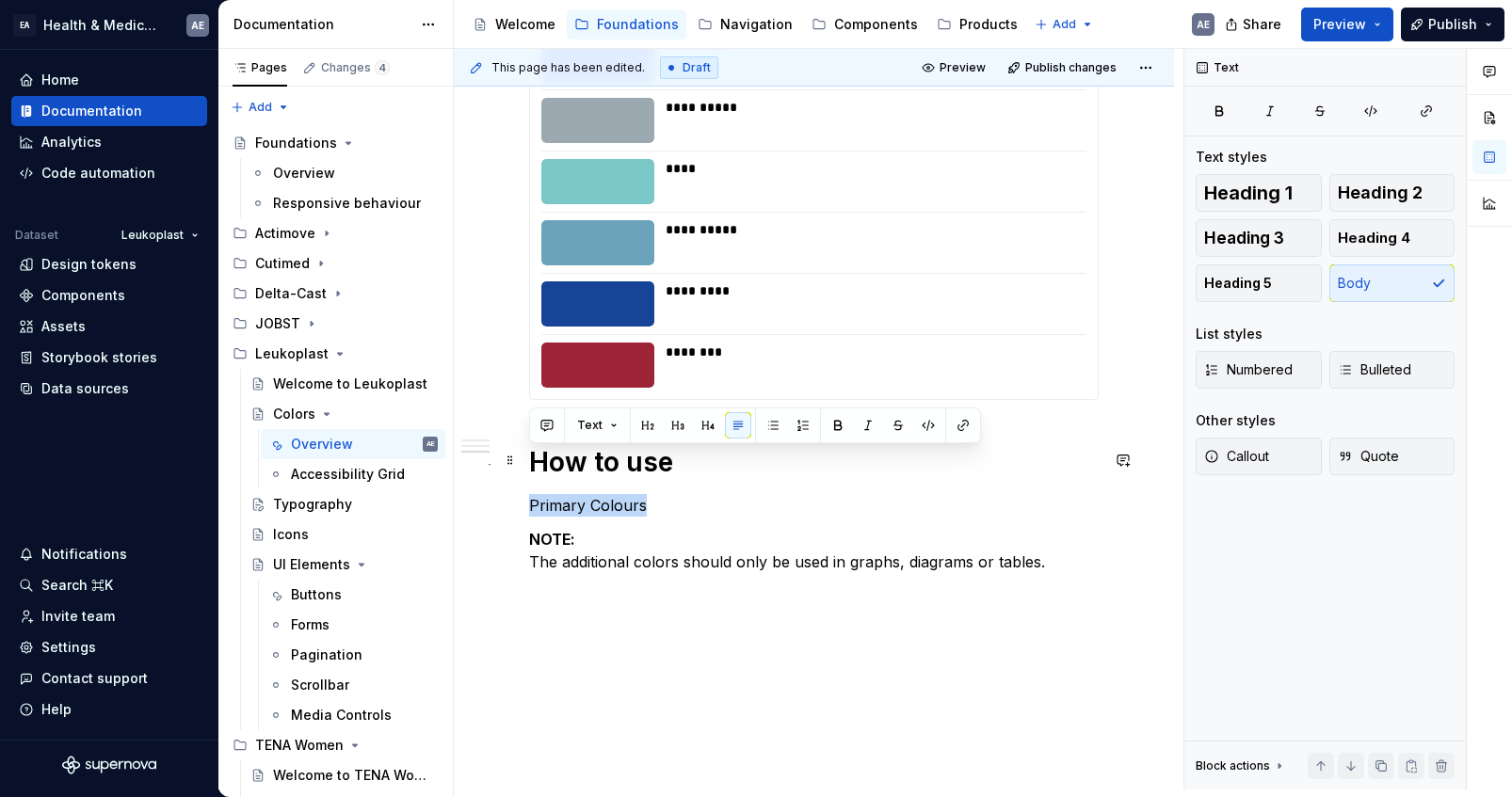 click on "Primary Colours" at bounding box center (813, 505) 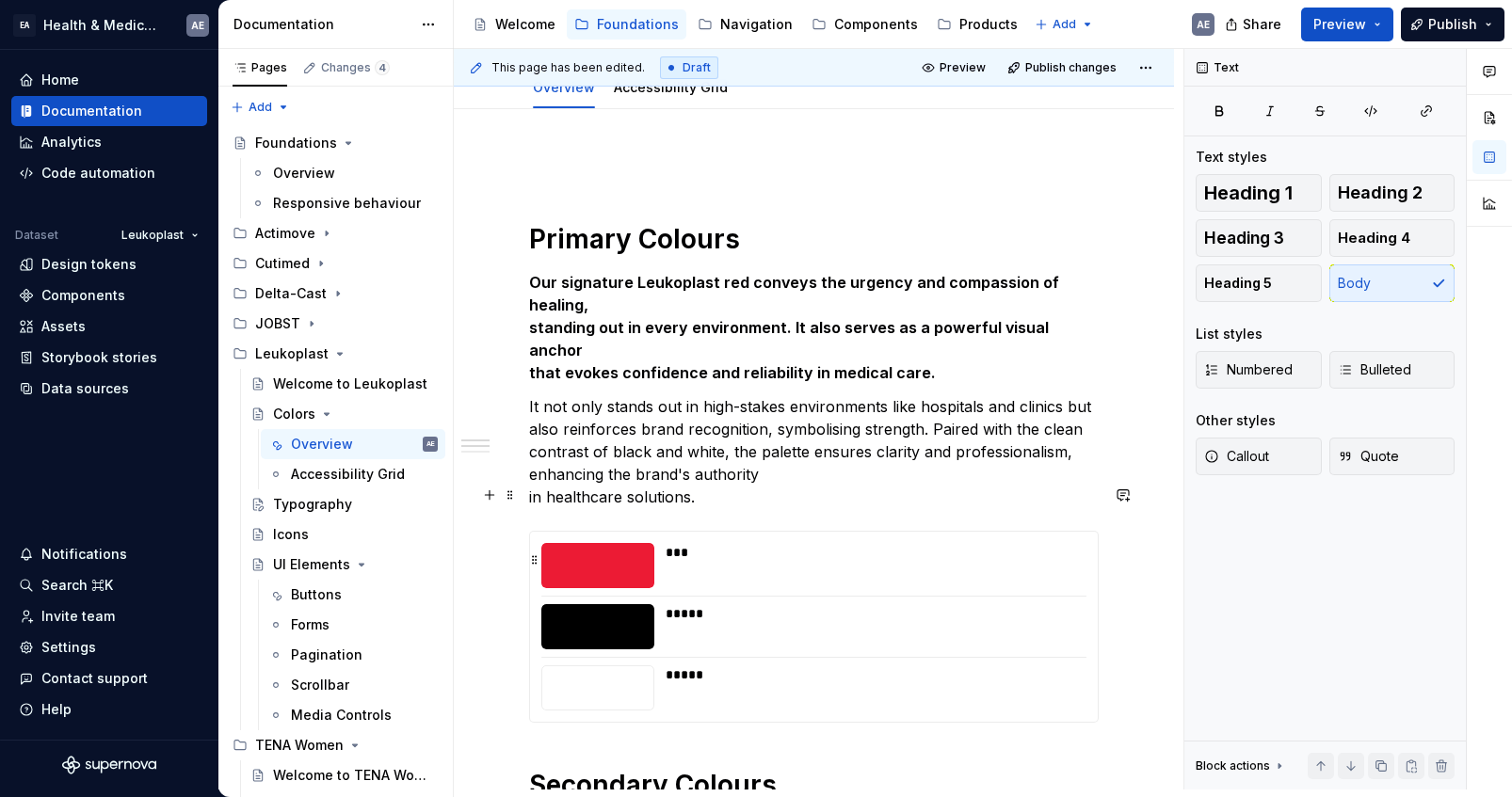 scroll, scrollTop: 207, scrollLeft: 0, axis: vertical 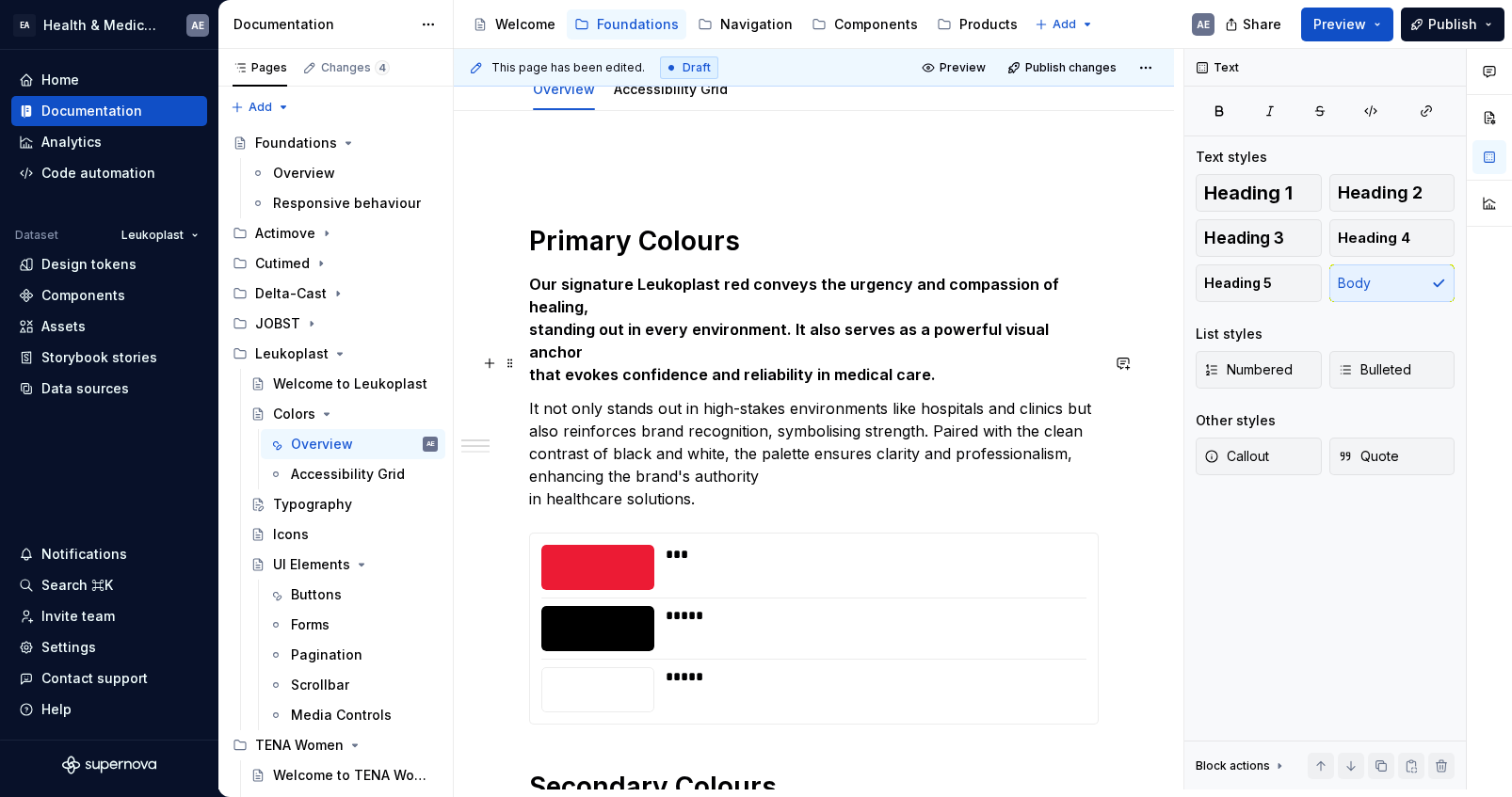 click on "It not only stands out in high-stakes environments like hospitals and clinics but also reinforces brand recognition, symbolising strength. Paired with the clean contrast of black and white, the palette ensures clarity and professionalism, enhancing the brand's authority in healthcare solutions." at bounding box center (813, 454) 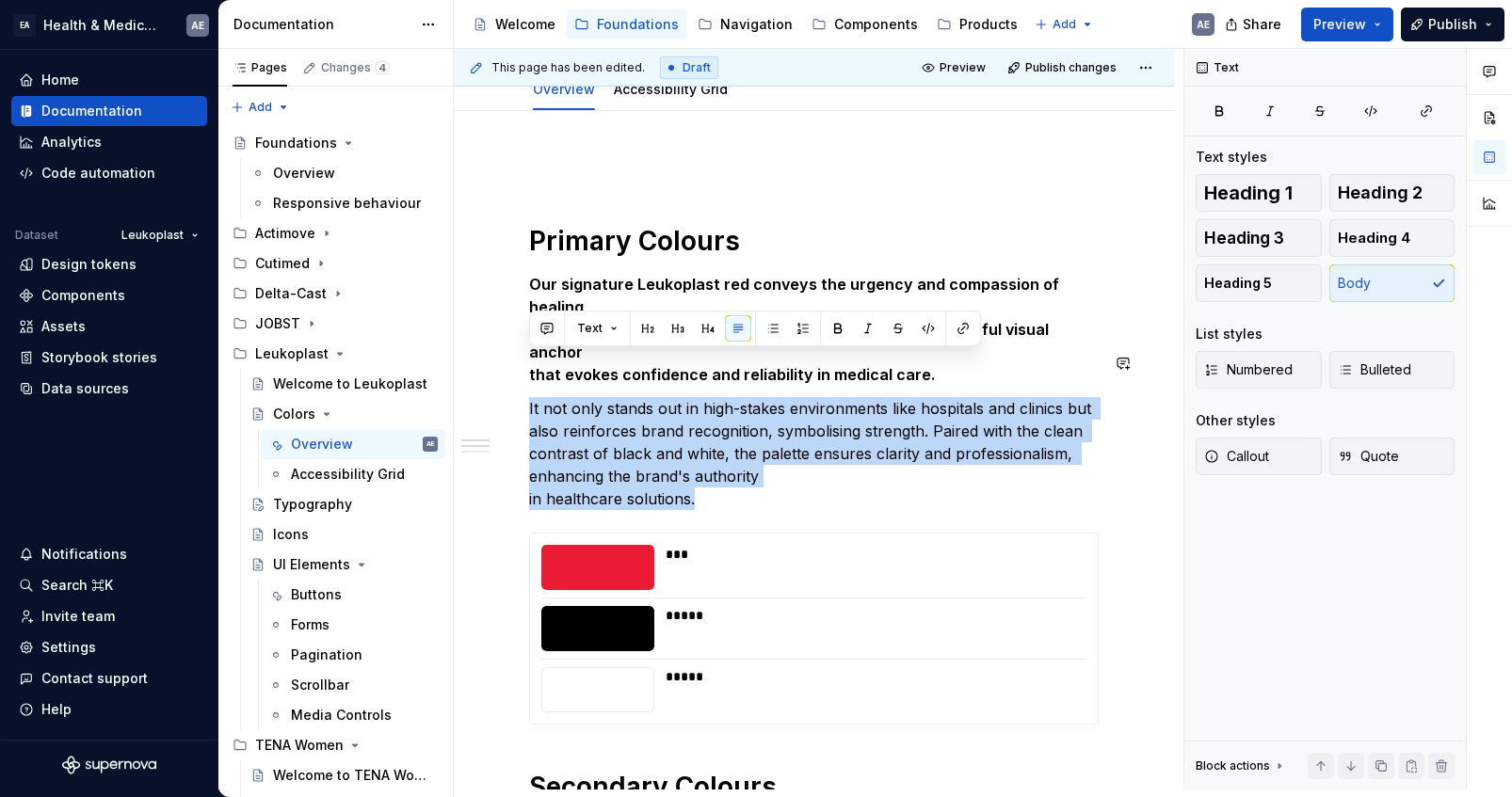 drag, startPoint x: 529, startPoint y: 364, endPoint x: 745, endPoint y: 468, distance: 239.73319 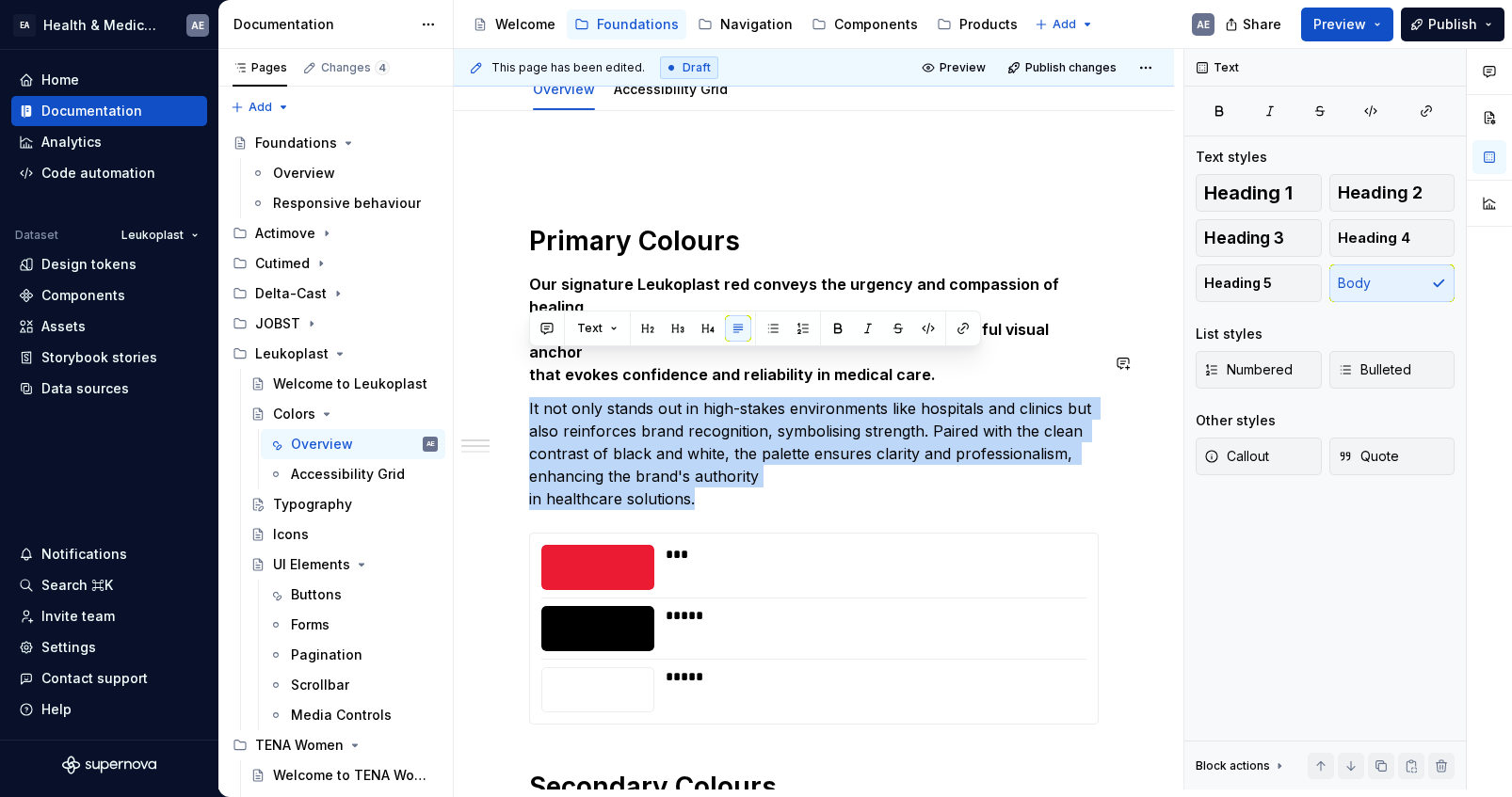 click on "**********" at bounding box center (813, 885) 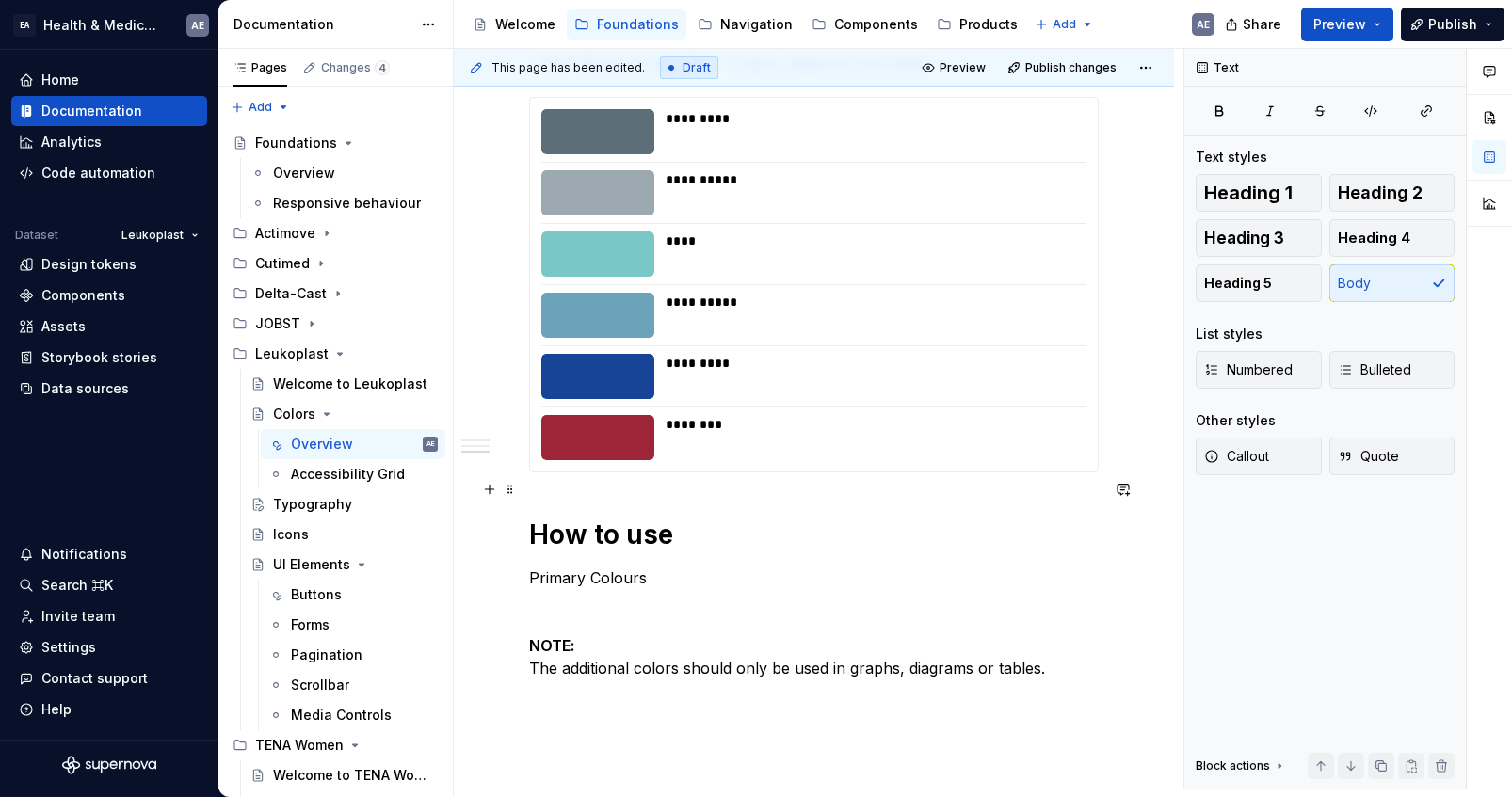 scroll, scrollTop: 1164, scrollLeft: 0, axis: vertical 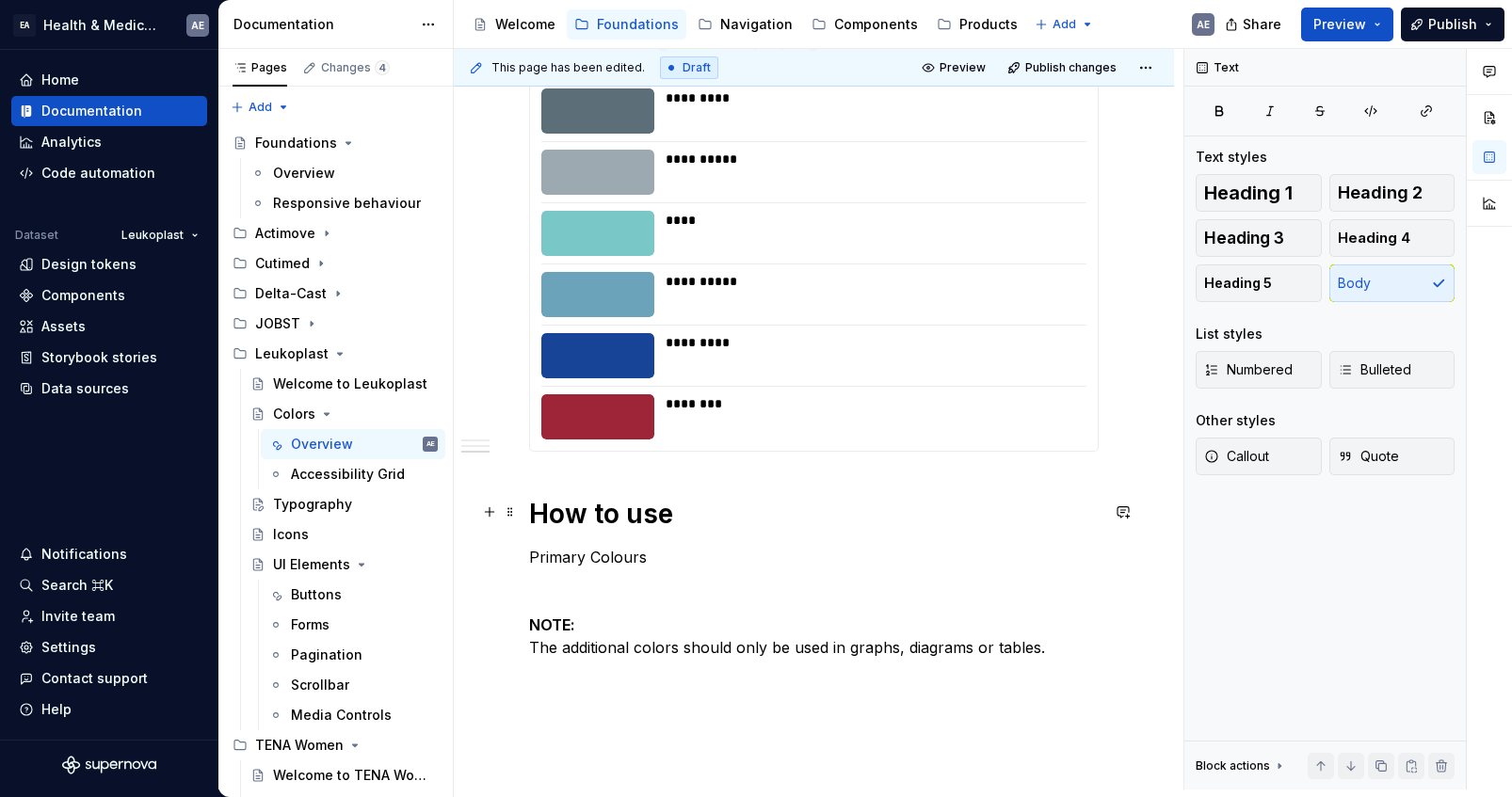 click on "Primary Colours" at bounding box center [813, 557] 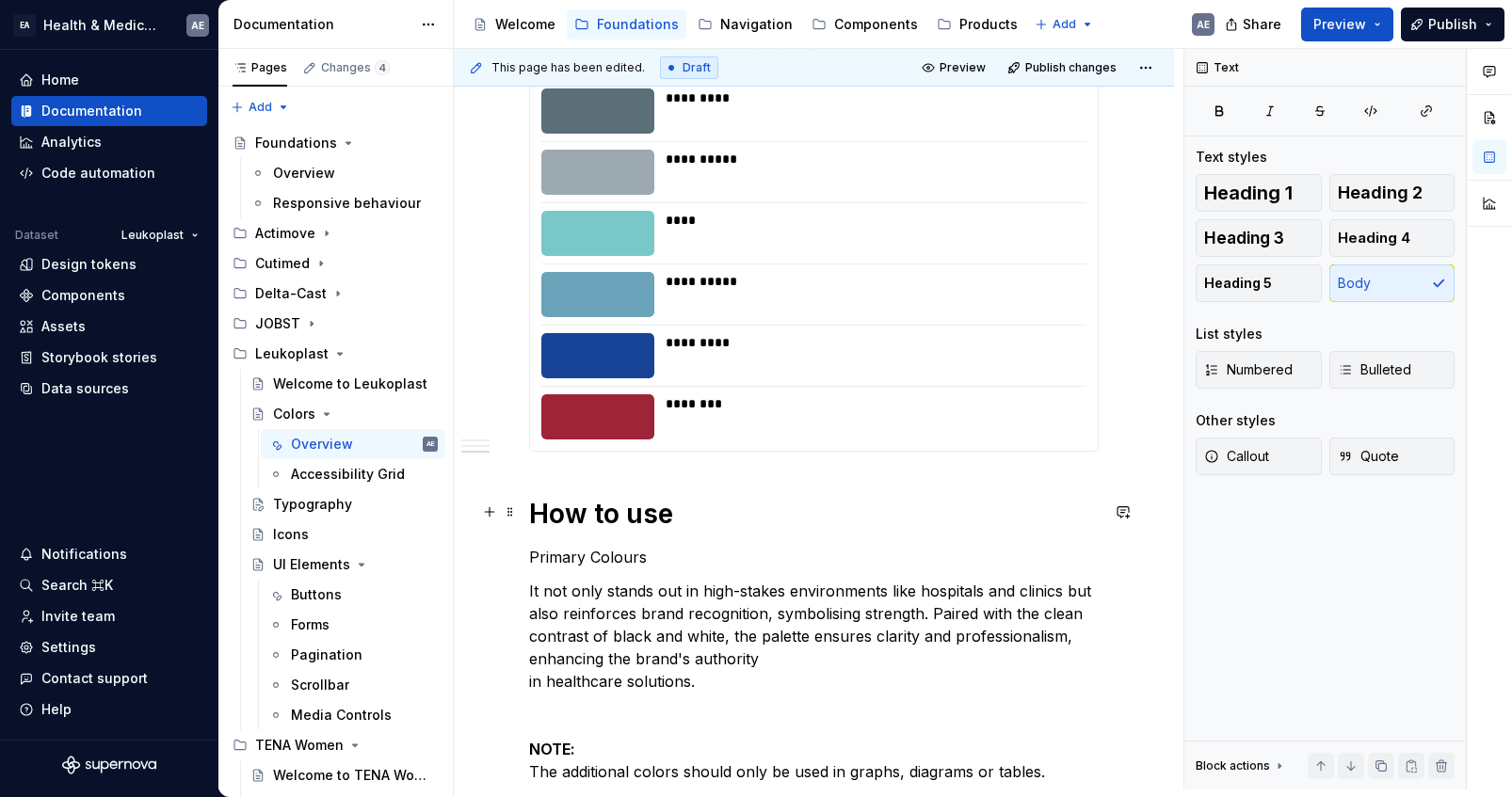 click on "Primary Colours" at bounding box center (813, 557) 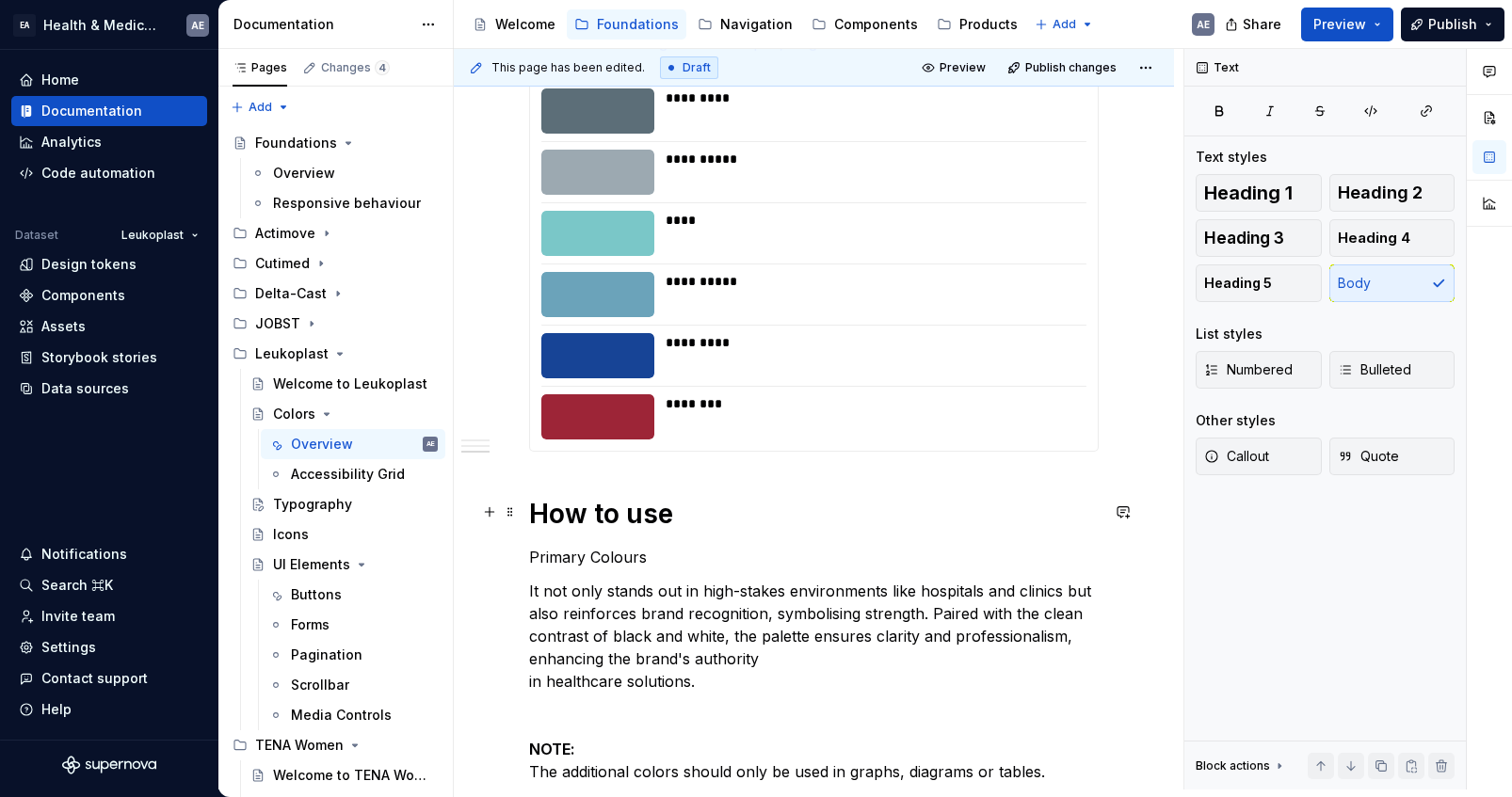 click on "Primary Colours" at bounding box center [813, 557] 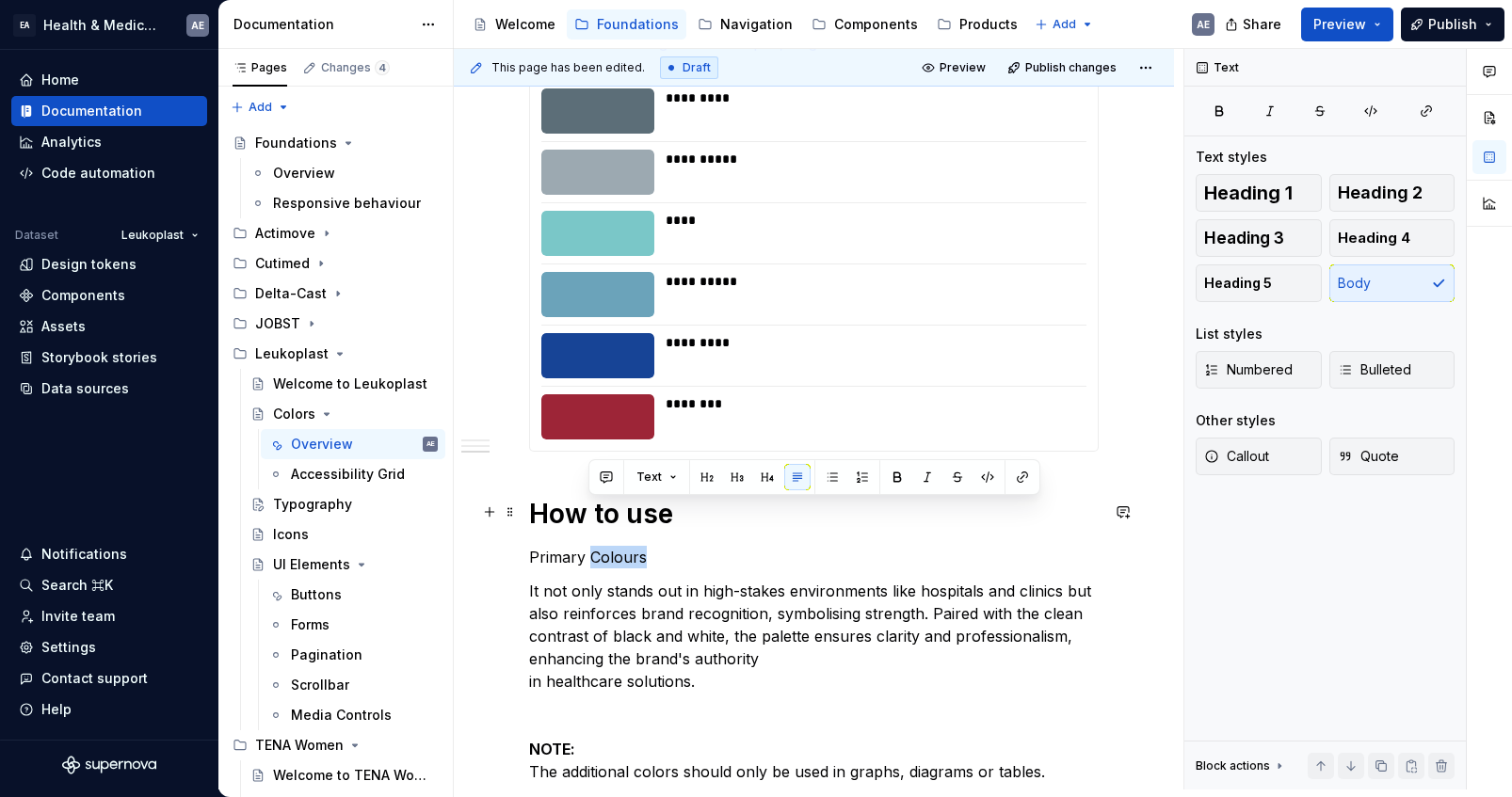 click on "Primary Colours" at bounding box center [813, 557] 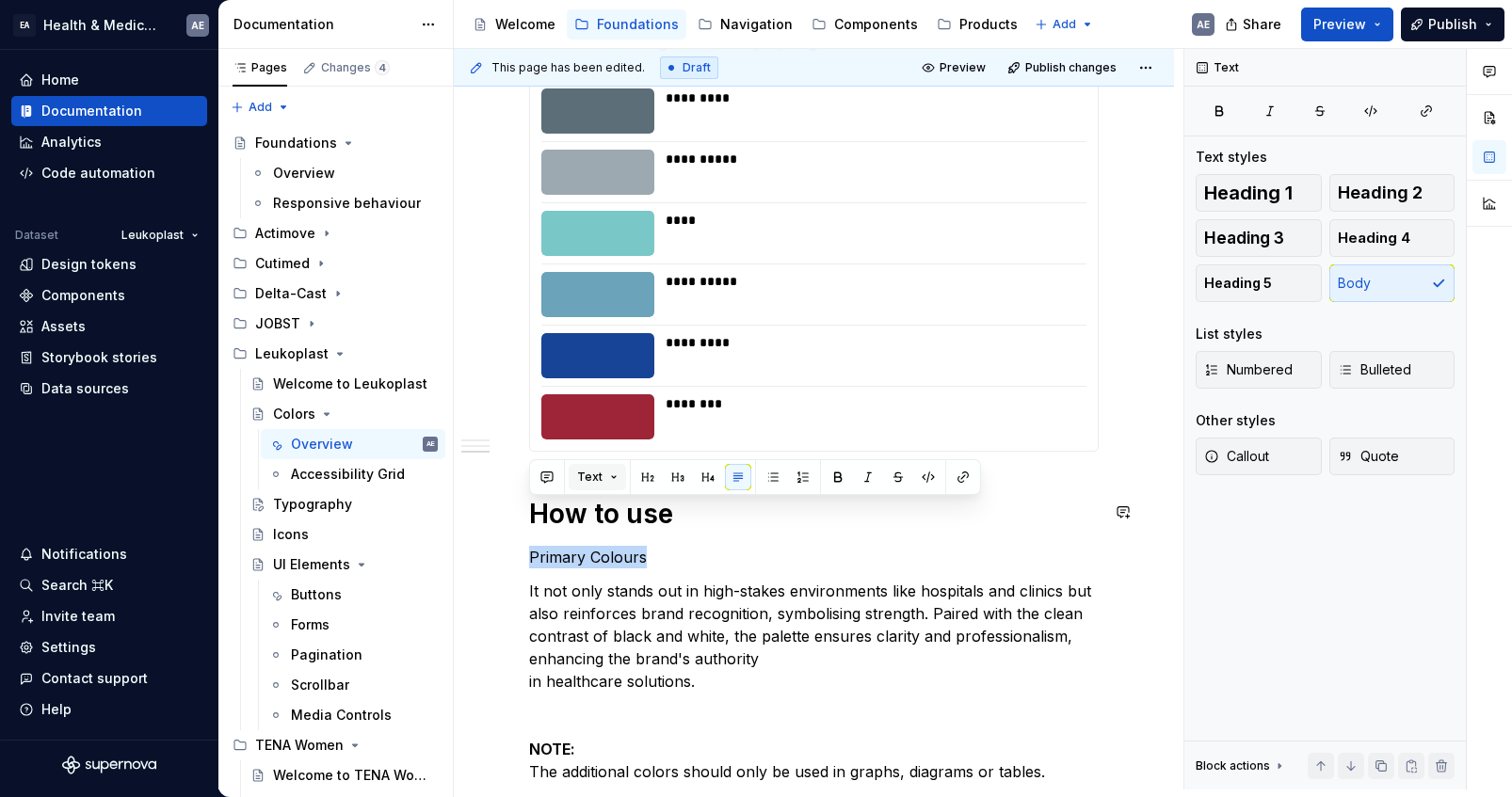 click on "Text" at bounding box center (597, 477) 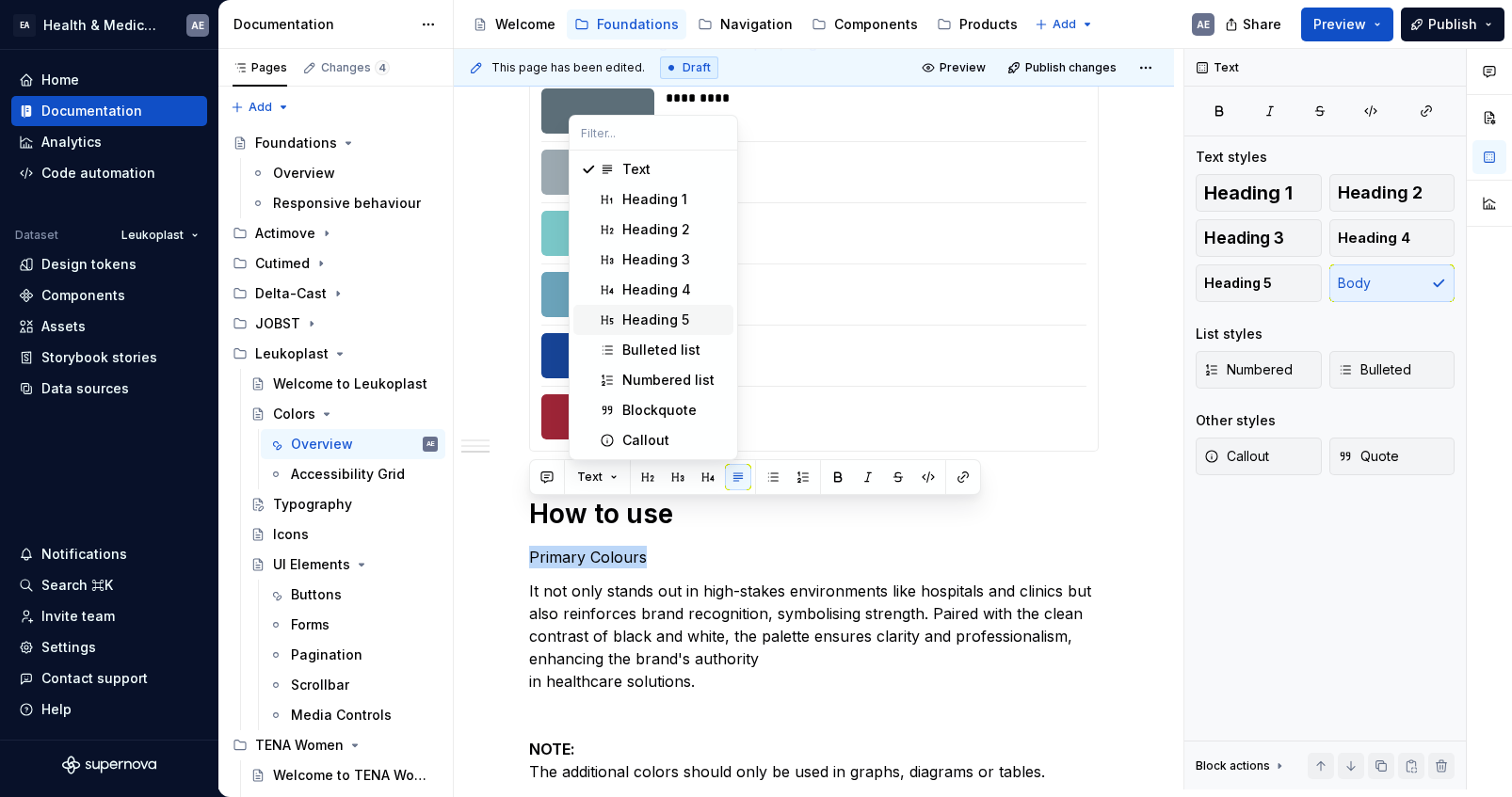 click on "Heading 5" at bounding box center [655, 320] 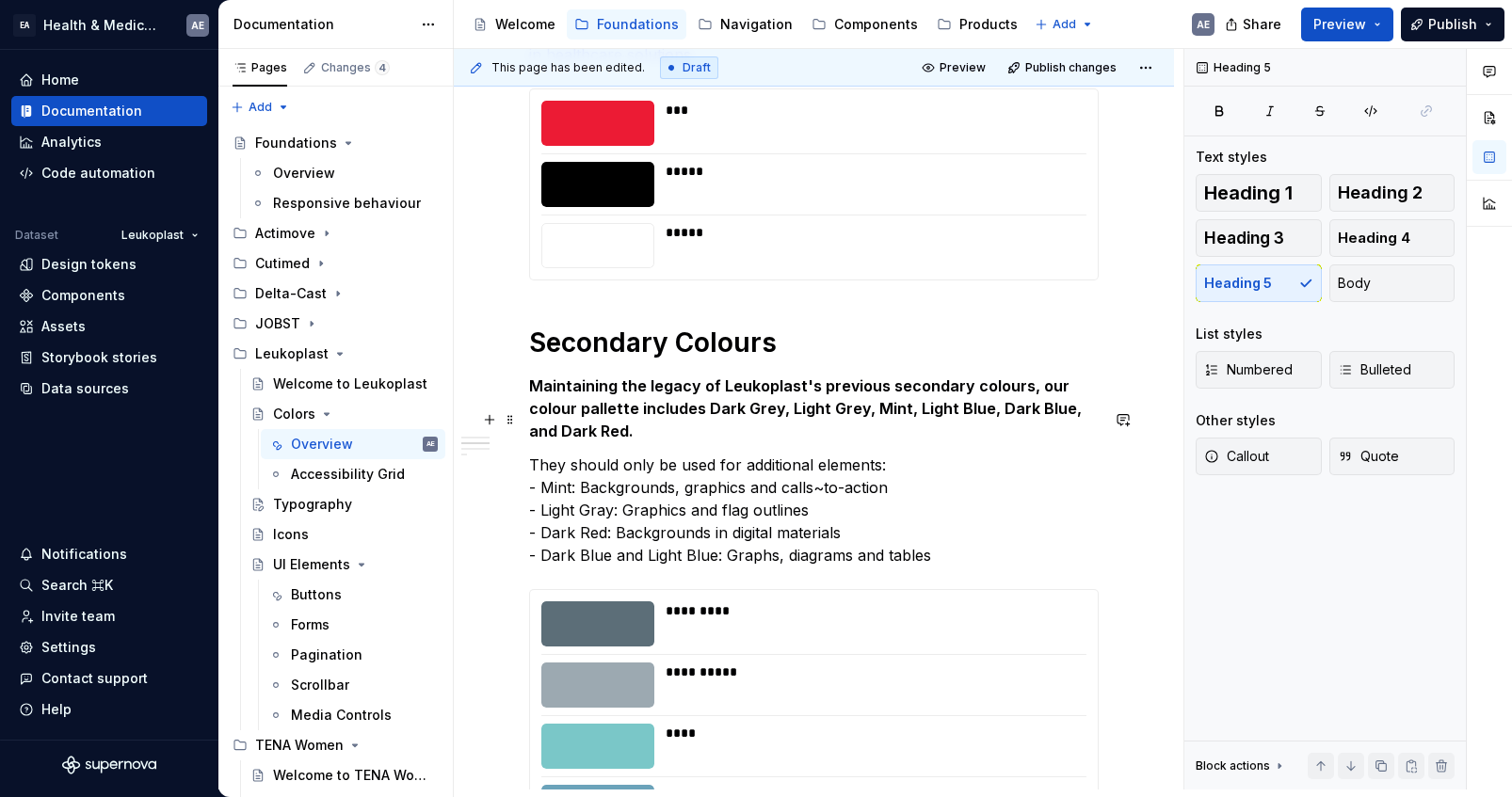 scroll, scrollTop: 642, scrollLeft: 0, axis: vertical 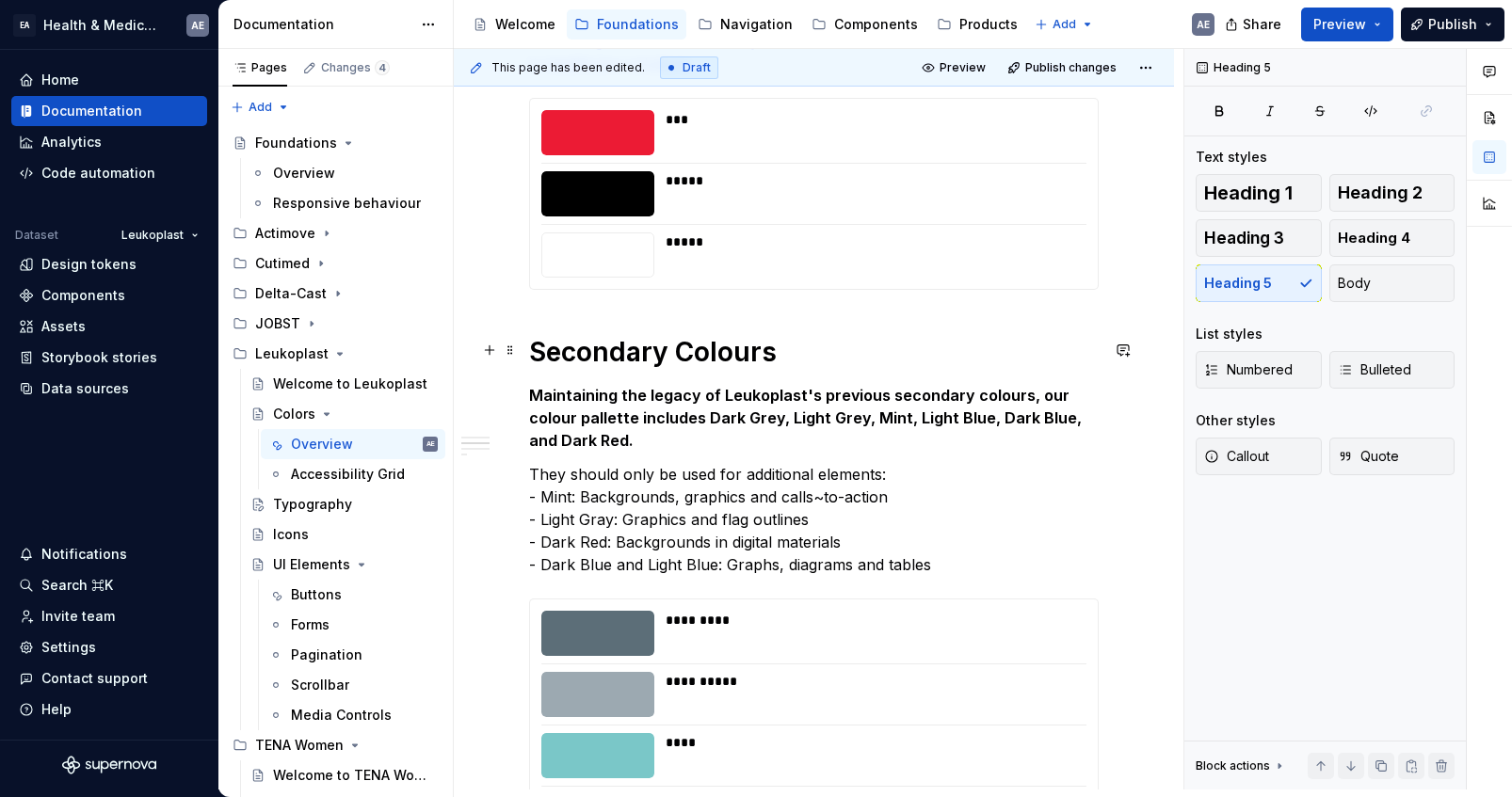 click on "Maintaining the legacy of Leukoplast's previous secondary colours, our colour pallette includes Dark Grey, Light Grey, Mint, Light Blue, Dark Blue, and Dark Red." at bounding box center [807, 418] 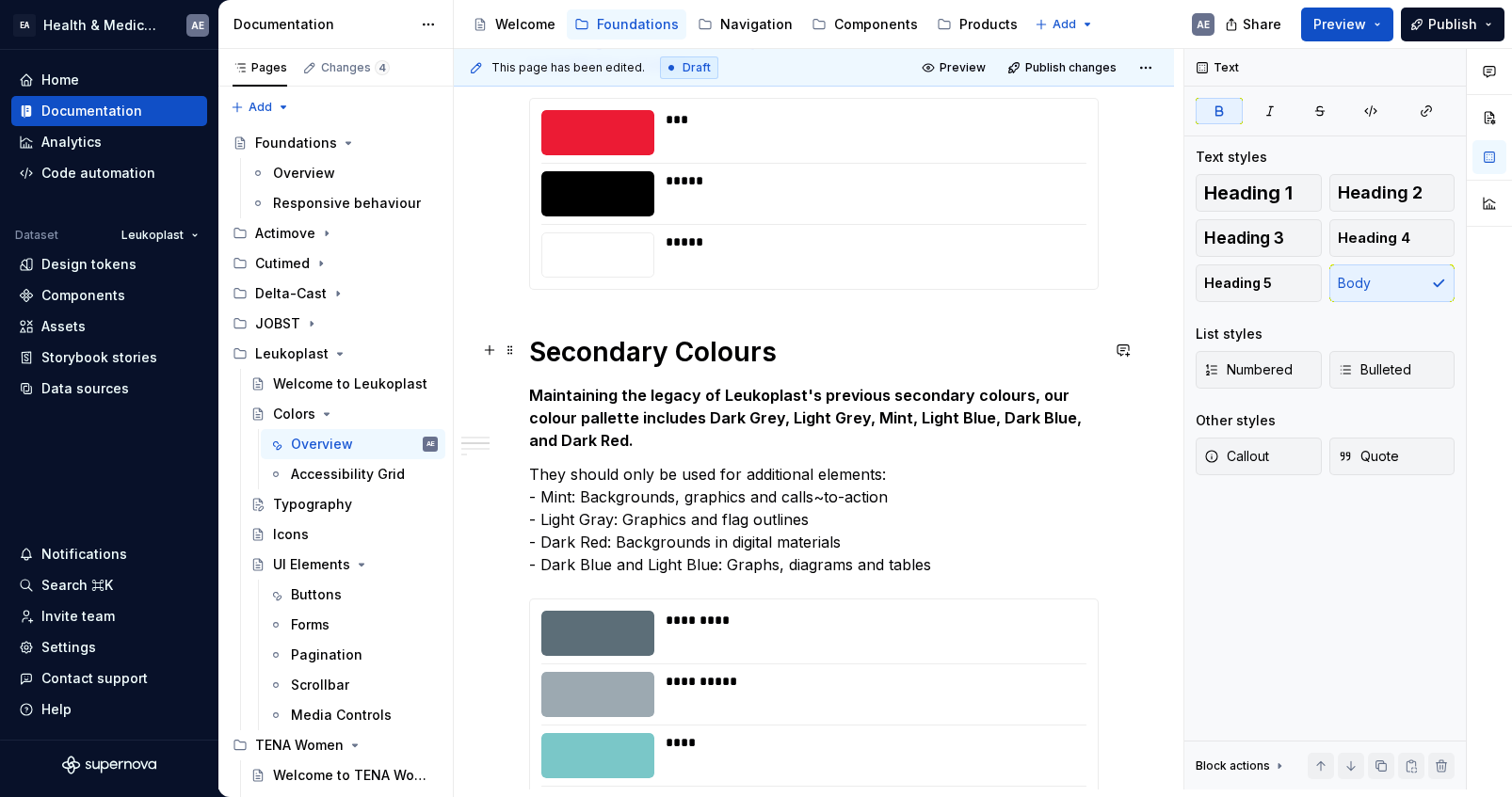 click on "Maintaining the legacy of Leukoplast's previous secondary colours, our colour pallette includes Dark Grey, Light Grey, Mint, Light Blue, Dark Blue, and Dark Red." at bounding box center [807, 418] 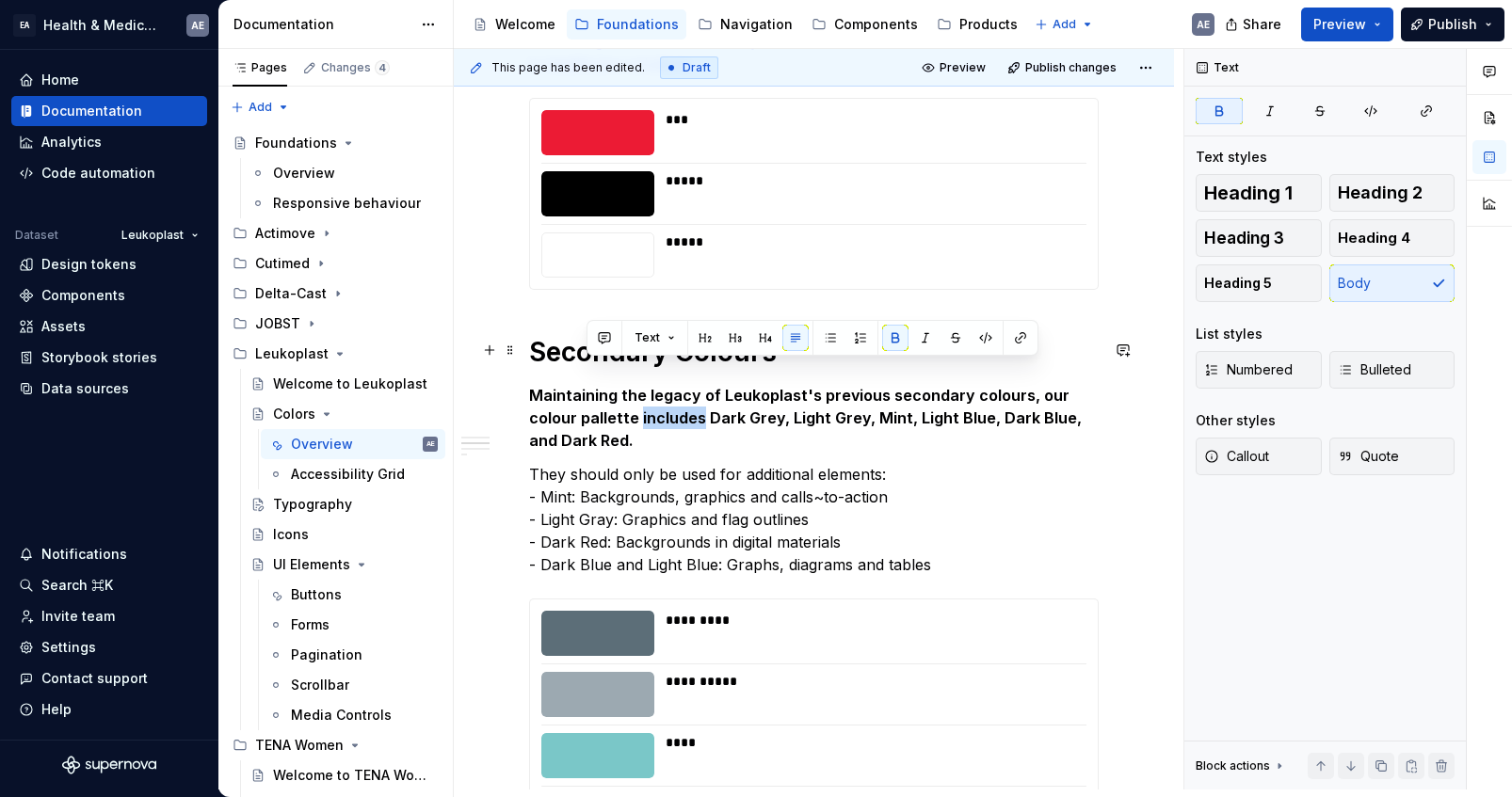 click on "Maintaining the legacy of Leukoplast's previous secondary colours, our colour pallette includes Dark Grey, Light Grey, Mint, Light Blue, Dark Blue, and Dark Red." at bounding box center [813, 418] 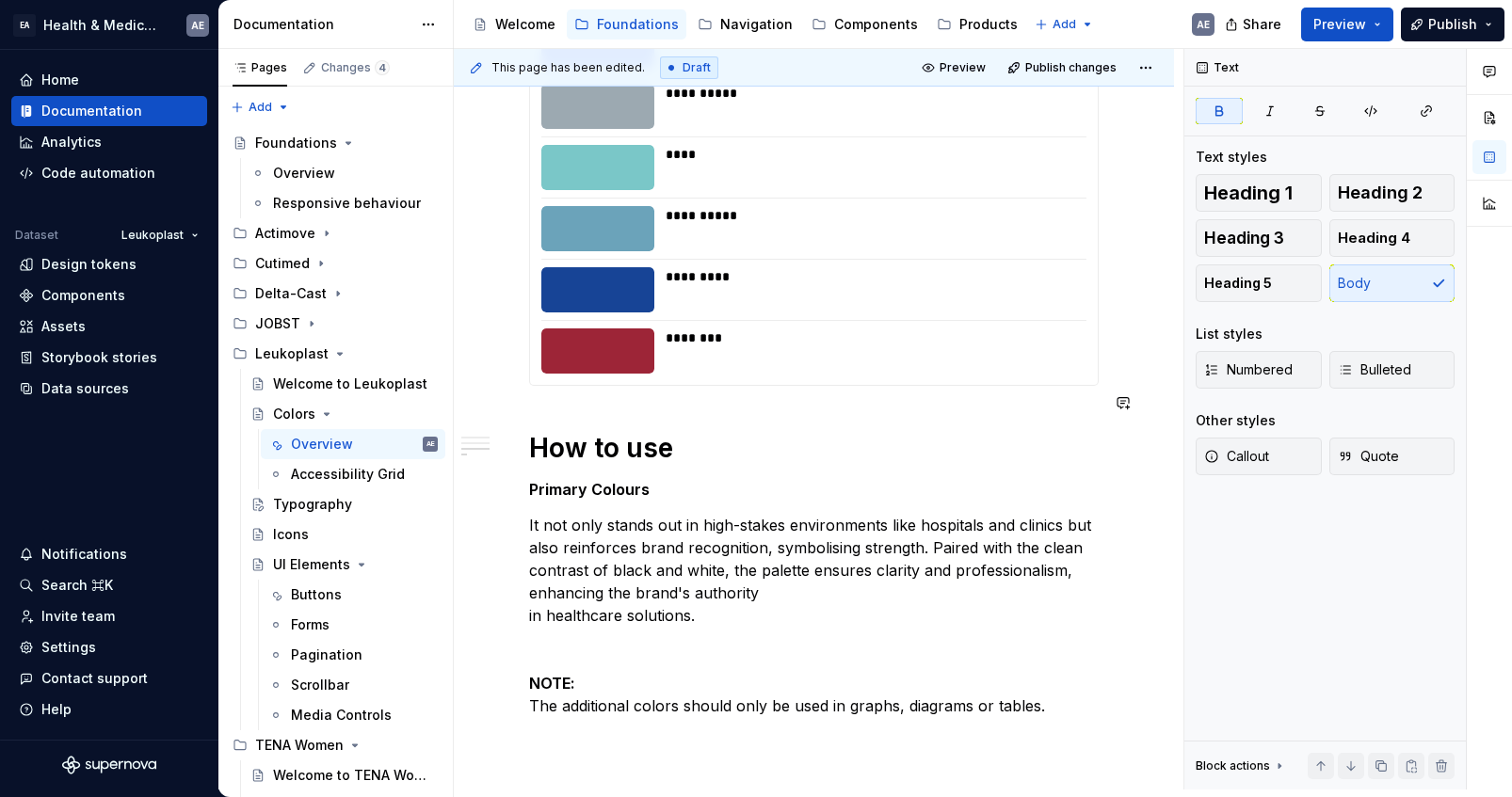 scroll, scrollTop: 1235, scrollLeft: 0, axis: vertical 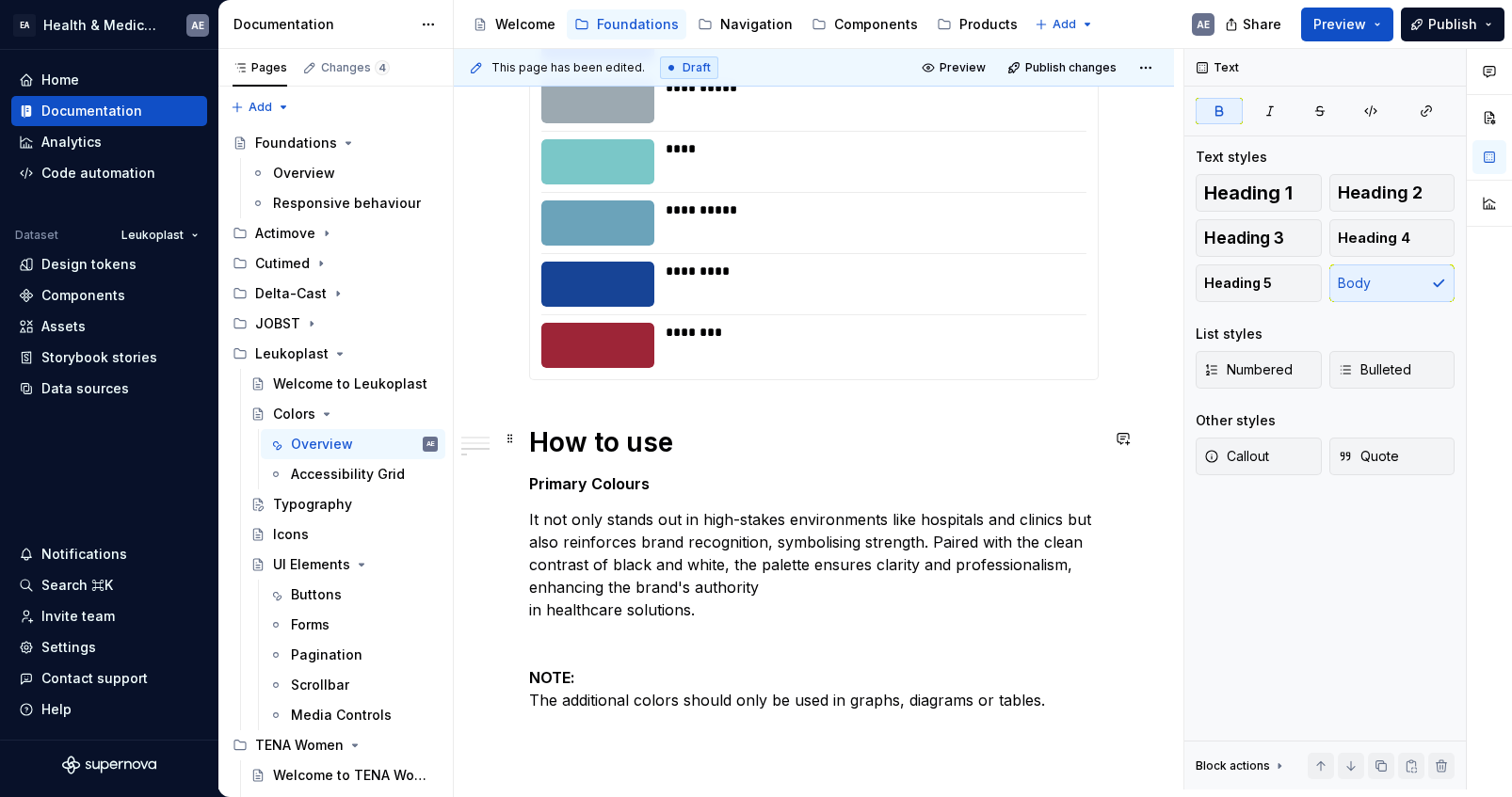 click on "Primary Colours" at bounding box center (813, 484) 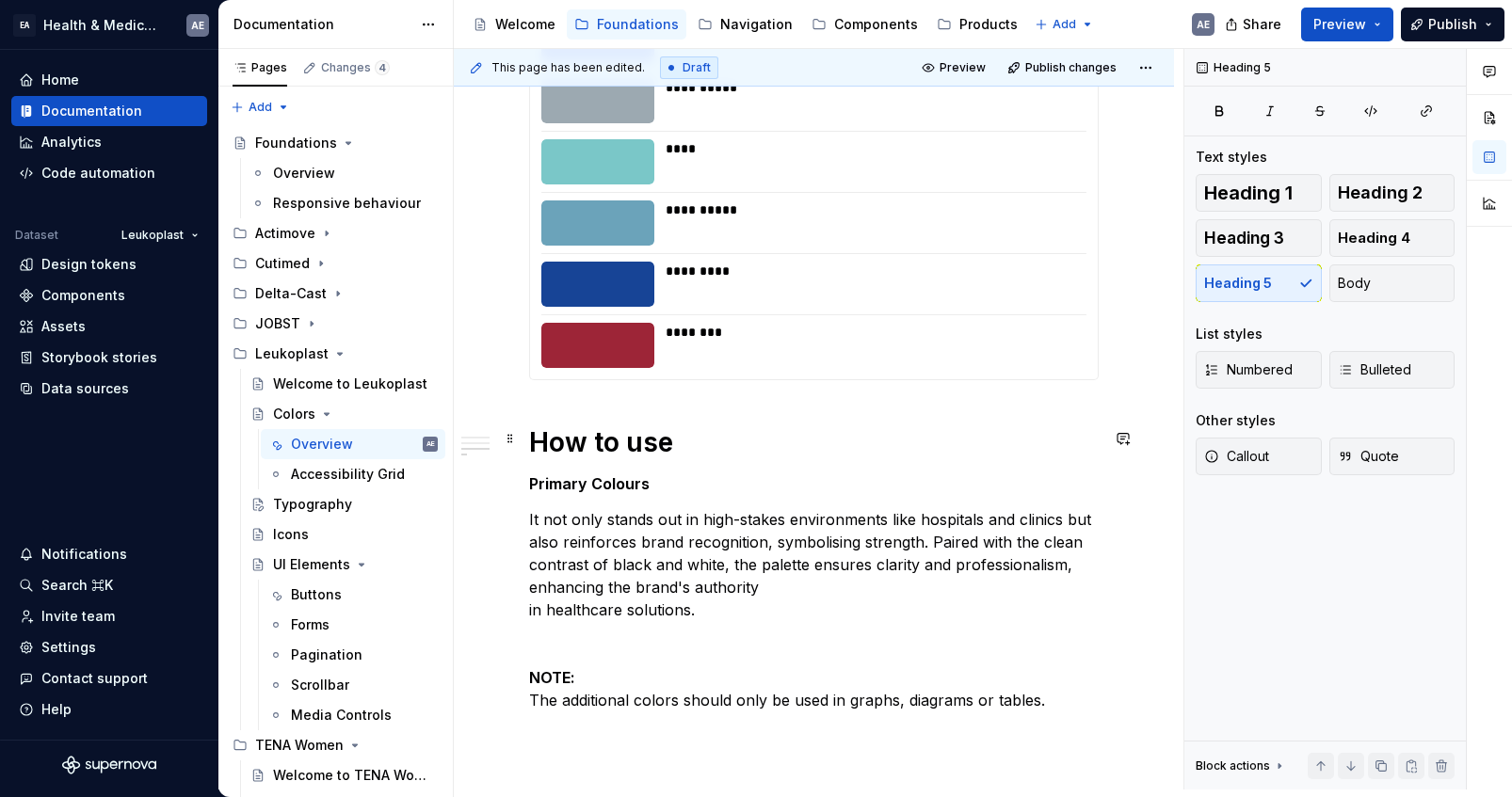 click on "Primary Colours" at bounding box center [813, 484] 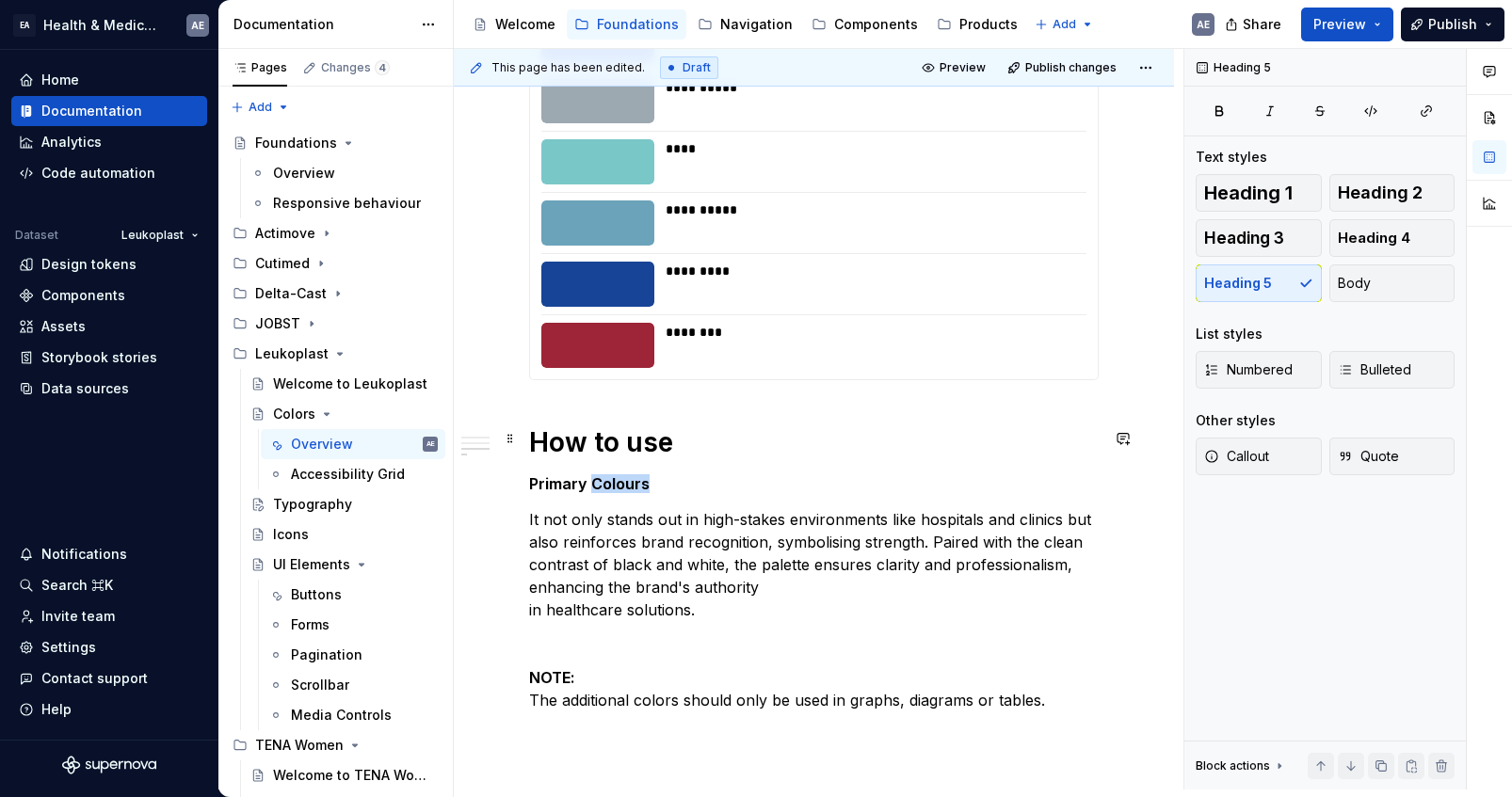 click on "Primary Colours" at bounding box center (813, 484) 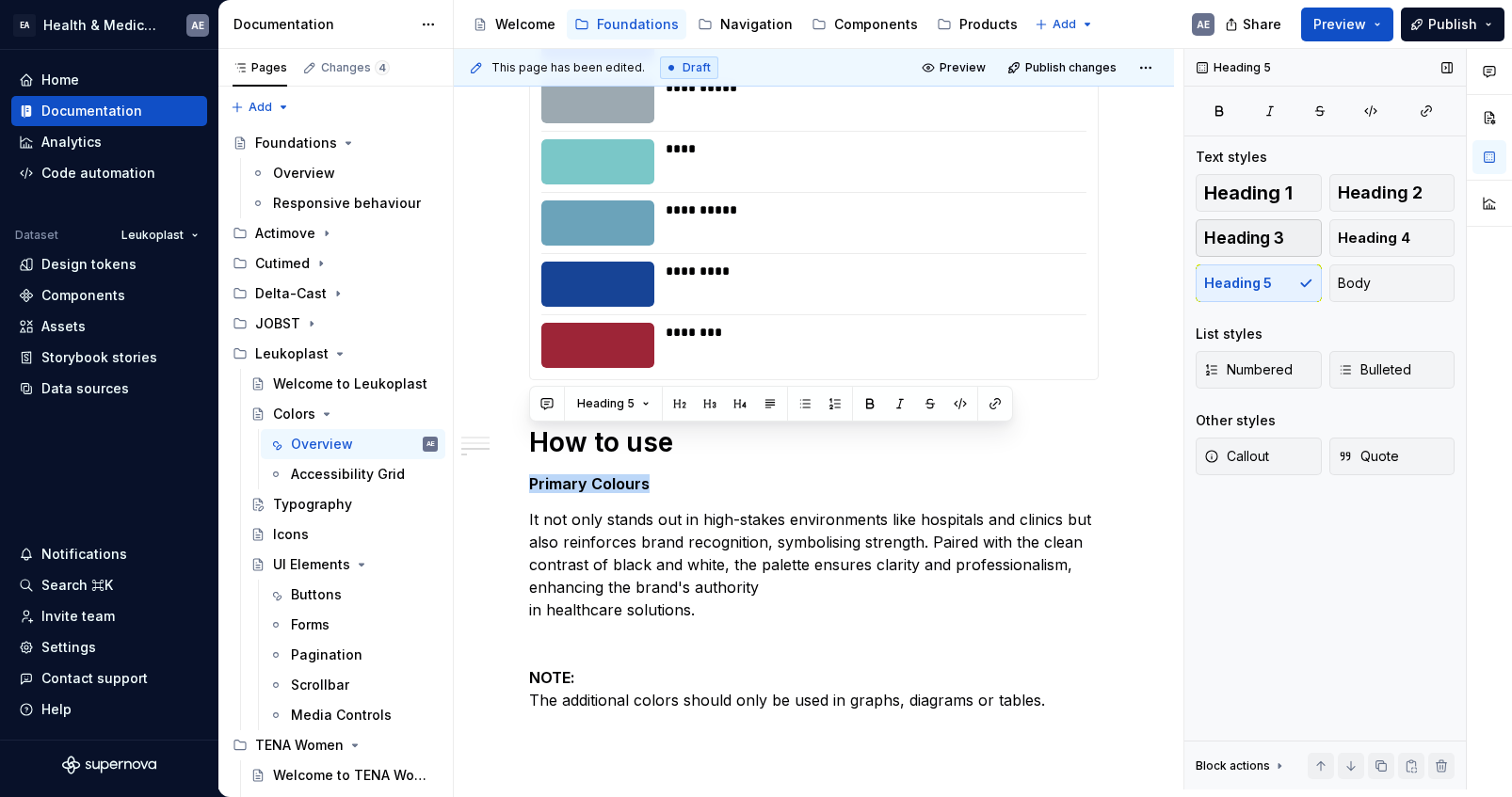 click on "Heading 3" at bounding box center (1259, 238) 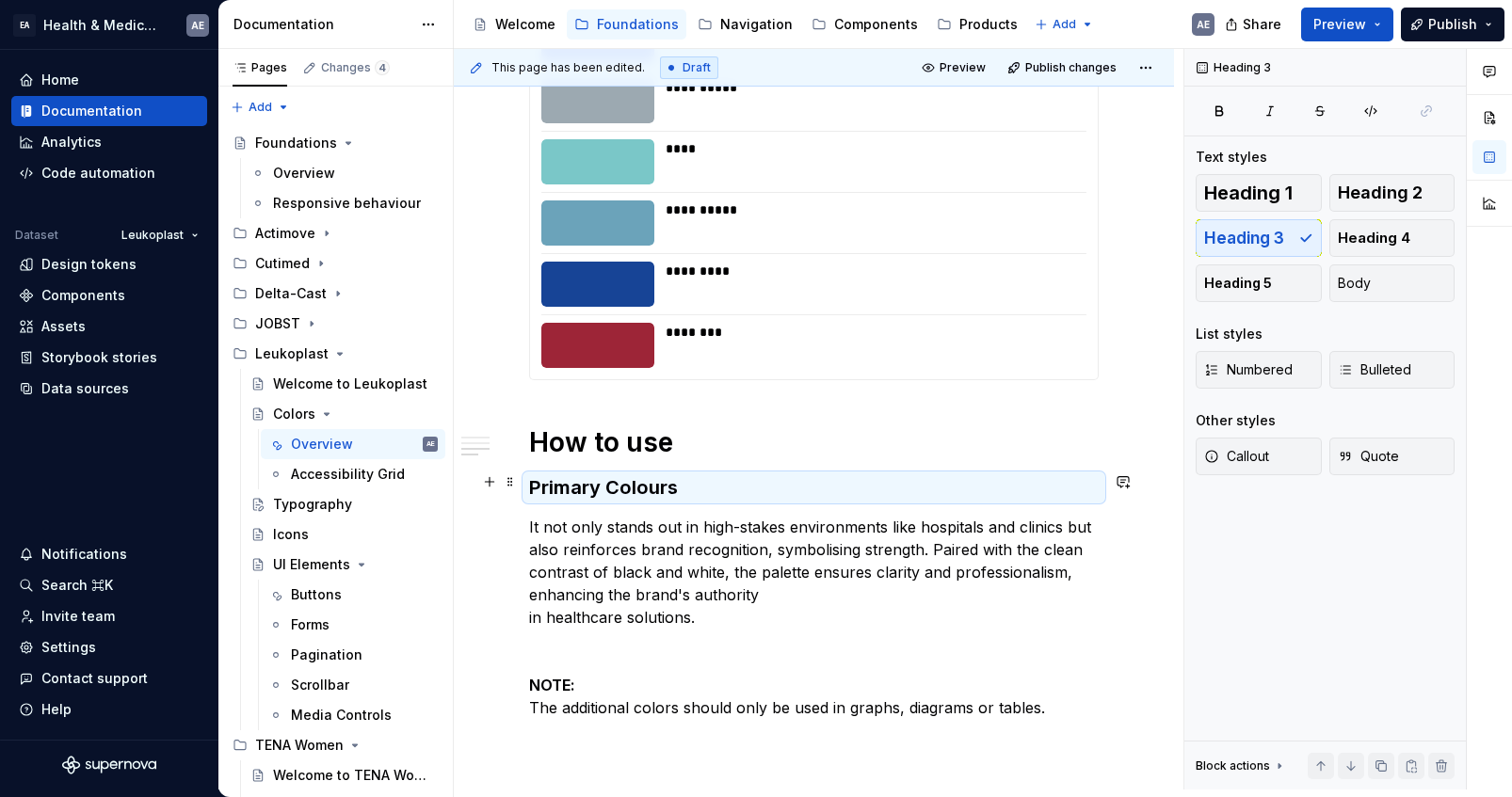 click on "It not only stands out in high-stakes environments like hospitals and clinics but also reinforces brand recognition, symbolising strength. Paired with the clean contrast of black and white, the palette ensures clarity and professionalism, enhancing the brand's authority in healthcare solutions." at bounding box center (813, 572) 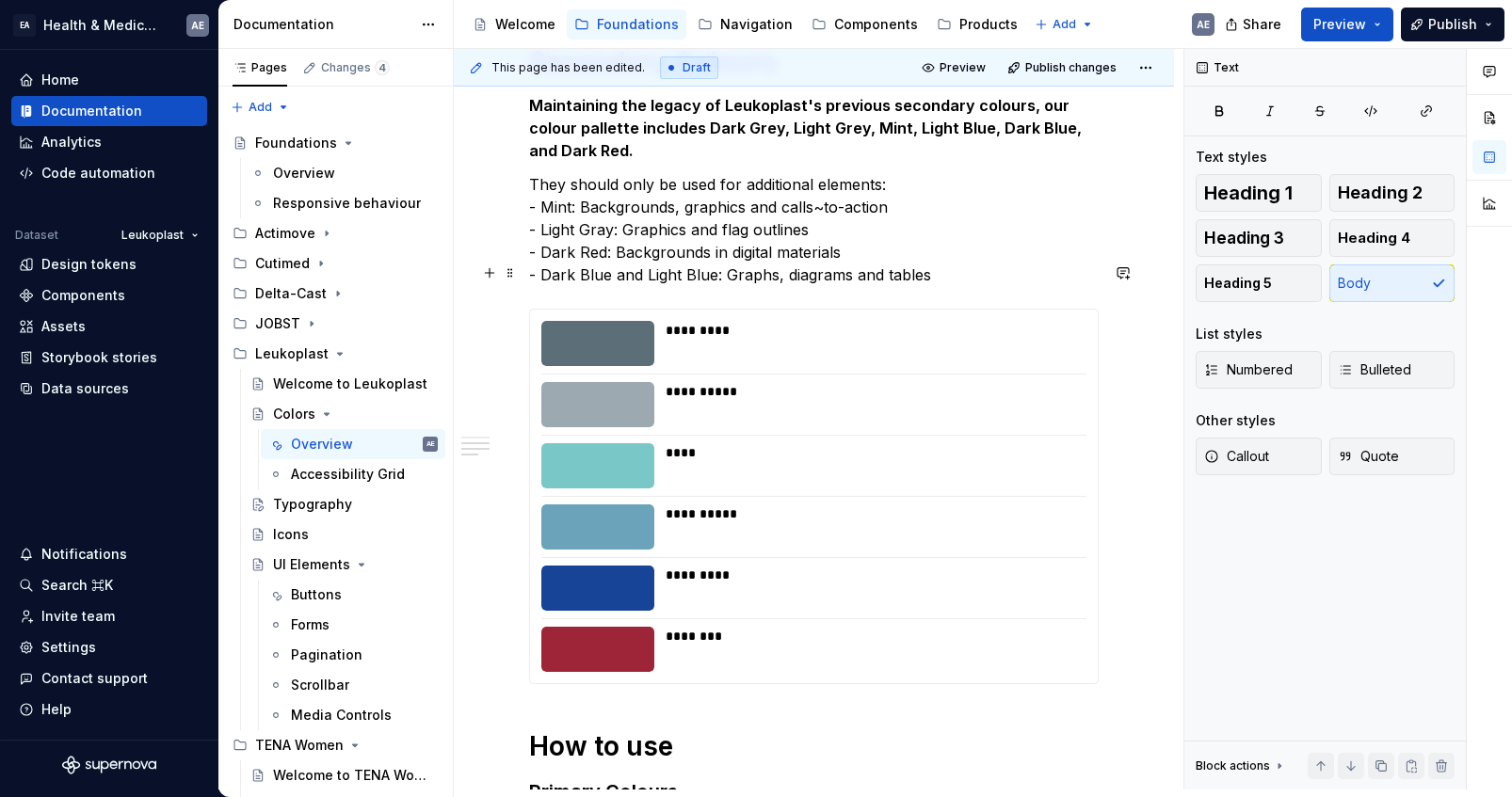 scroll, scrollTop: 789, scrollLeft: 0, axis: vertical 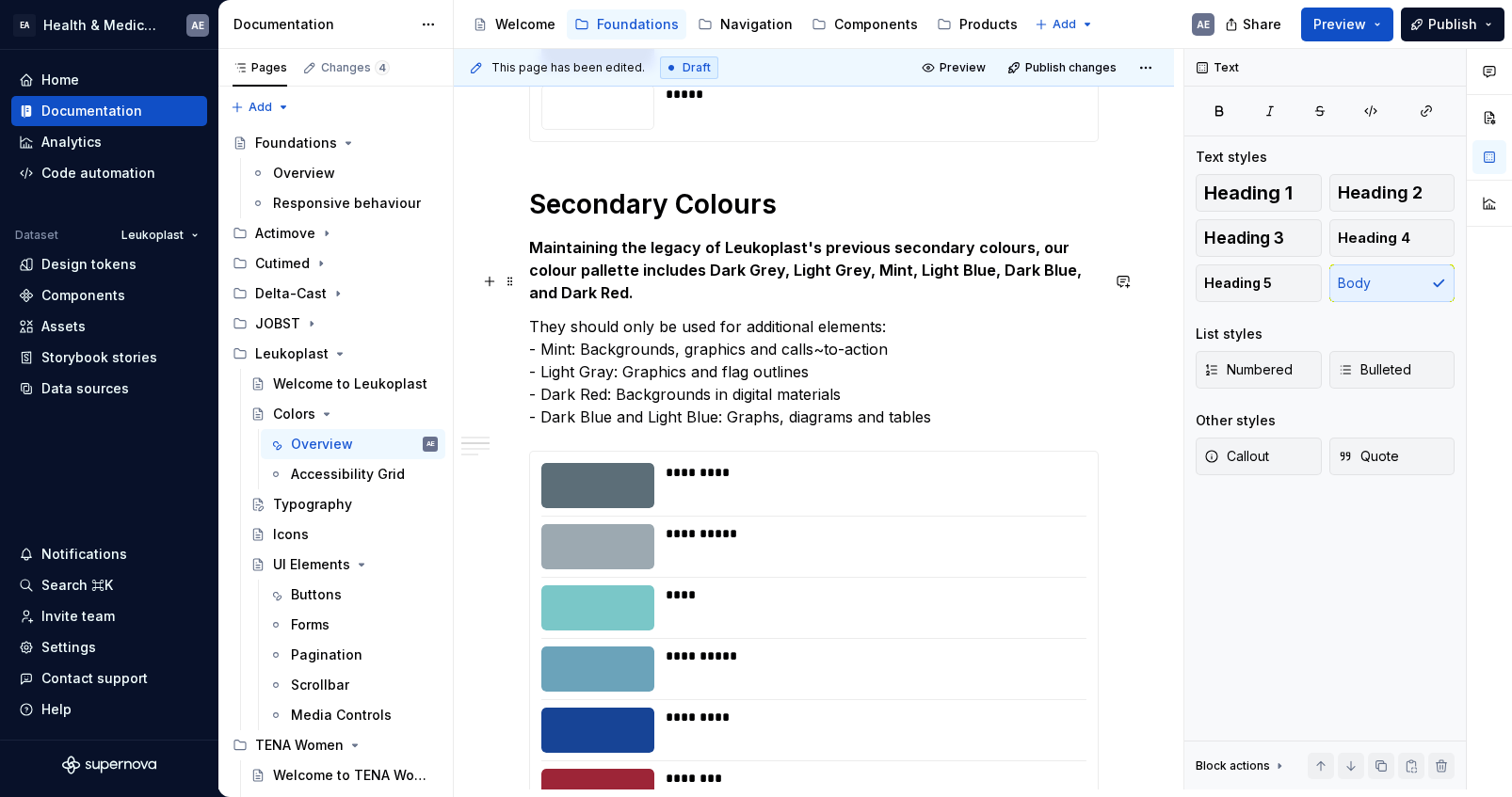 click on "They should only be used for additional elements: - Mint: Backgrounds, graphics and calls~to-action - Light Gray: Graphics and flag outlines - Dark Red: Backgrounds in digital materials - Dark Blue and Light Blue: Graphs, diagrams and tables" at bounding box center [813, 372] 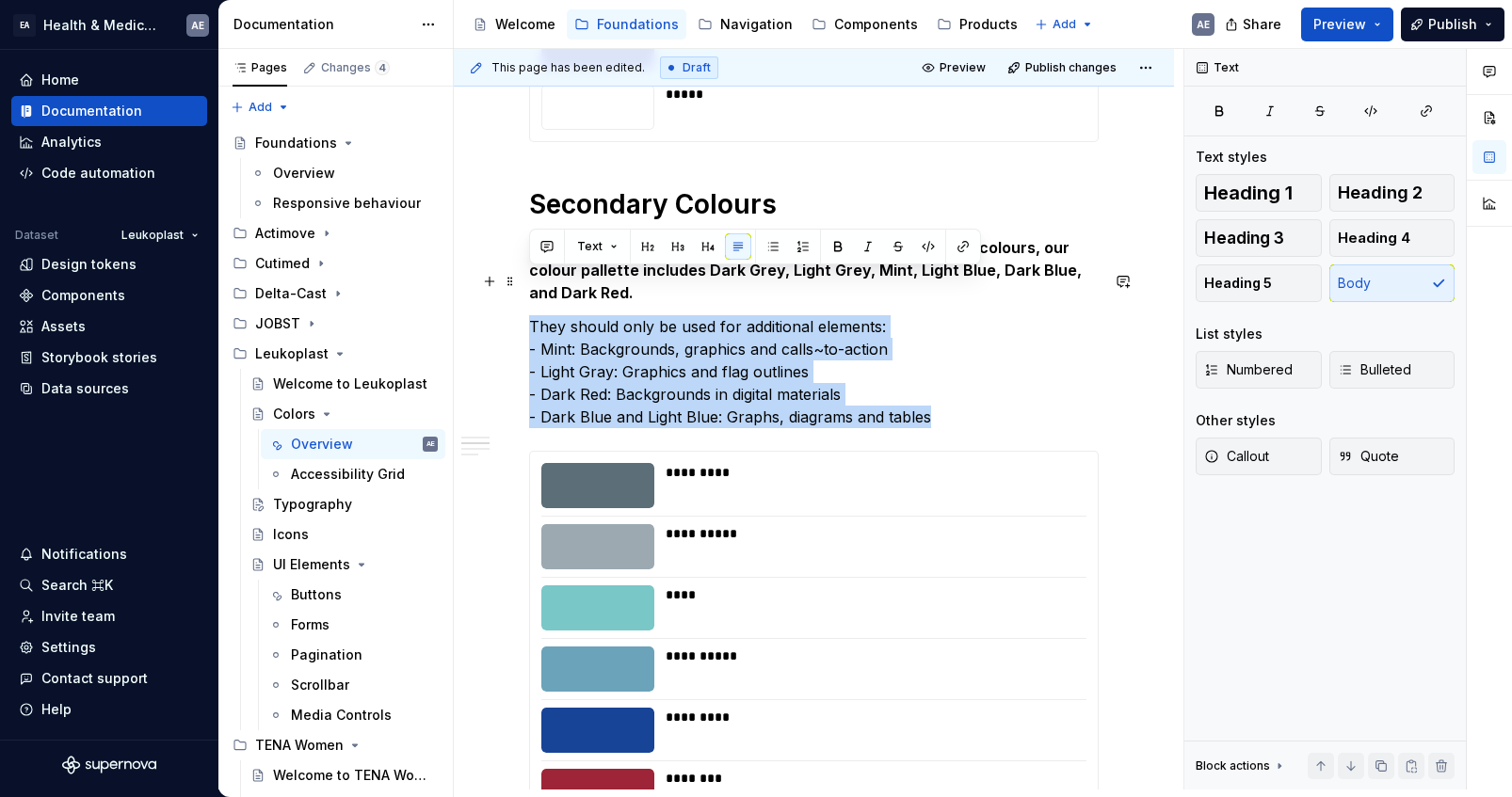 drag, startPoint x: 530, startPoint y: 279, endPoint x: 935, endPoint y: 372, distance: 415.54061 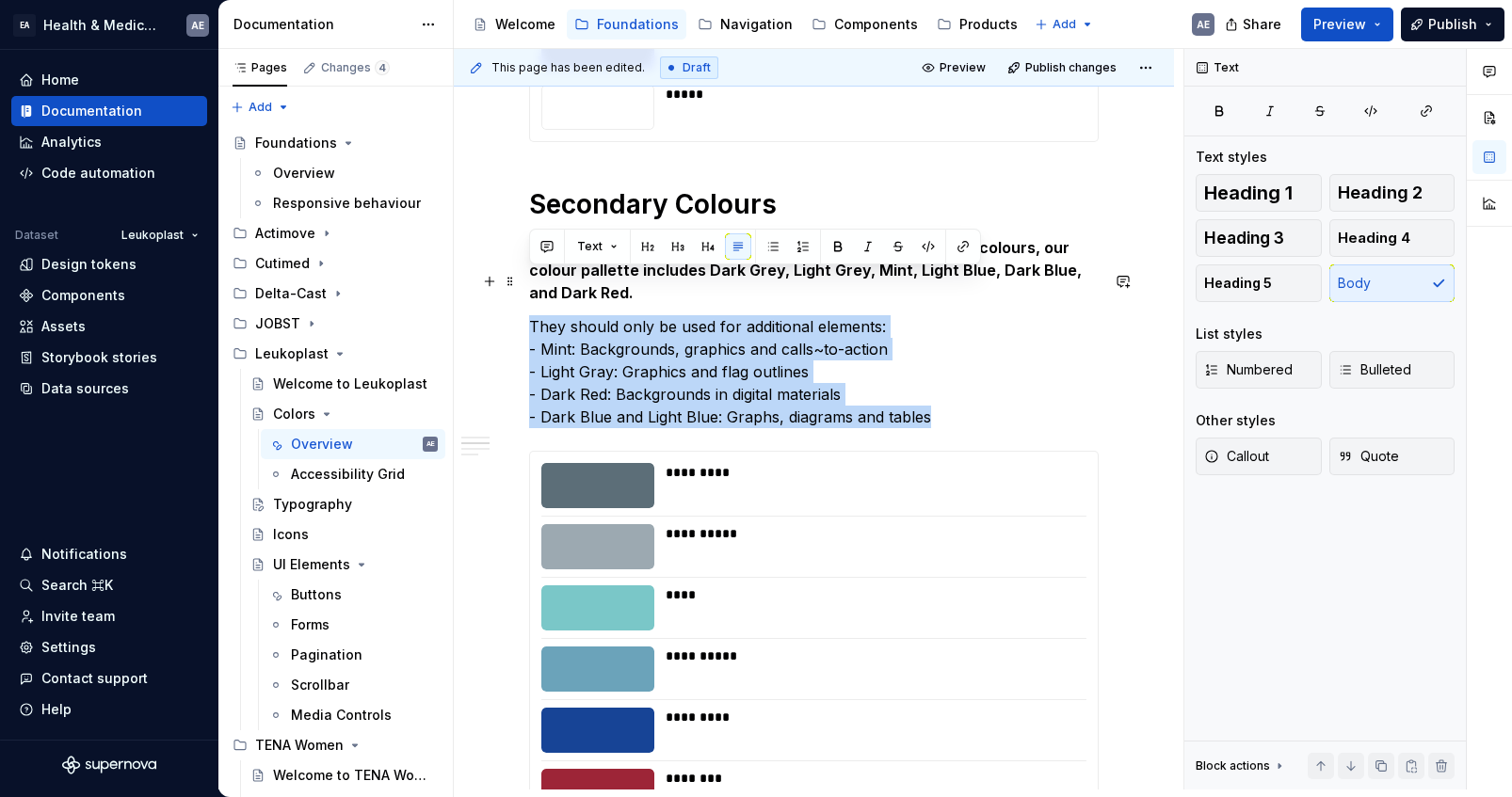 click on "They should only be used for additional elements: - Mint: Backgrounds, graphics and calls~to-action - Light Gray: Graphics and flag outlines - Dark Red: Backgrounds in digital materials - Dark Blue and Light Blue: Graphs, diagrams and tables" at bounding box center (813, 372) 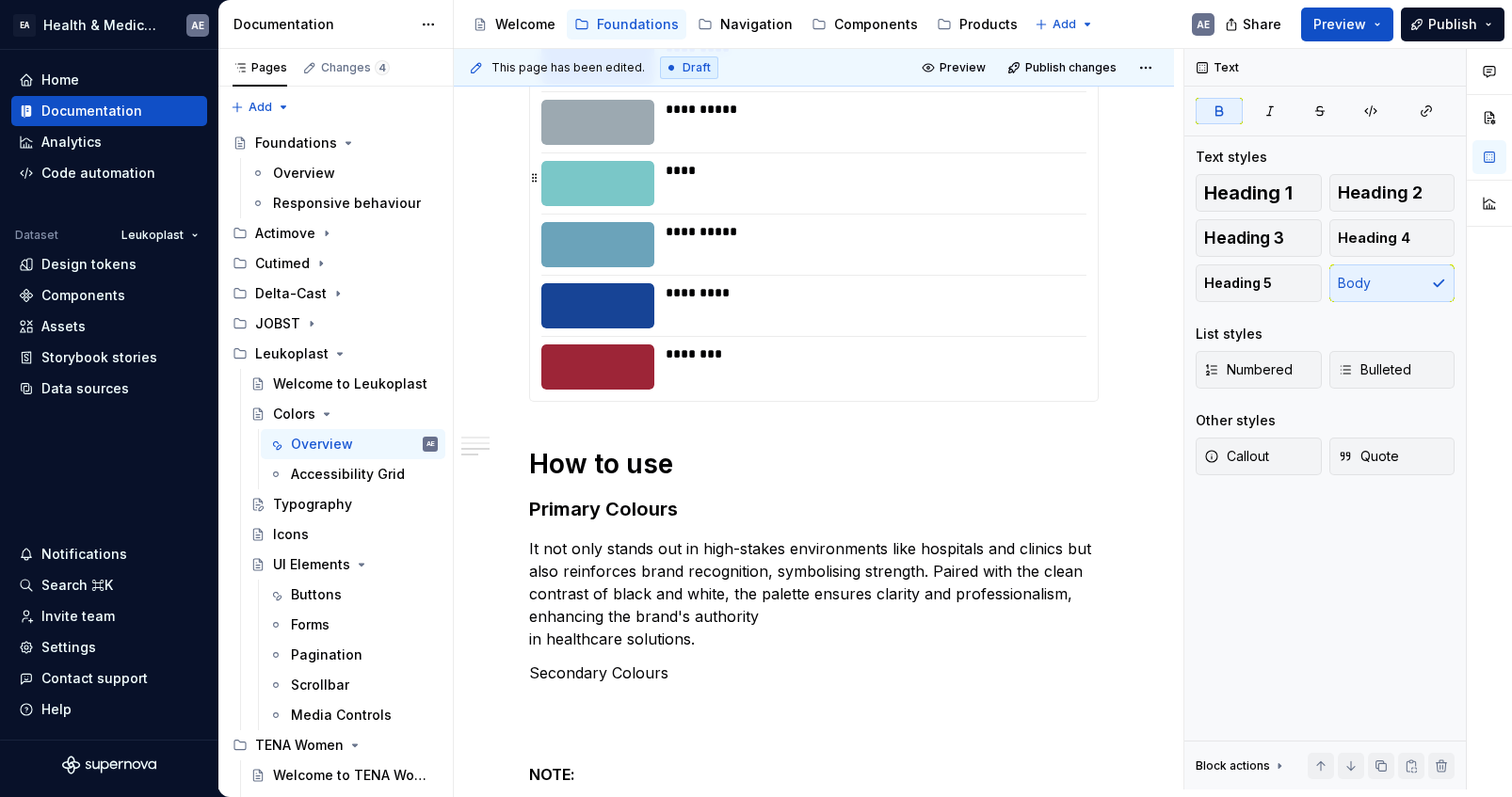 scroll, scrollTop: 1304, scrollLeft: 0, axis: vertical 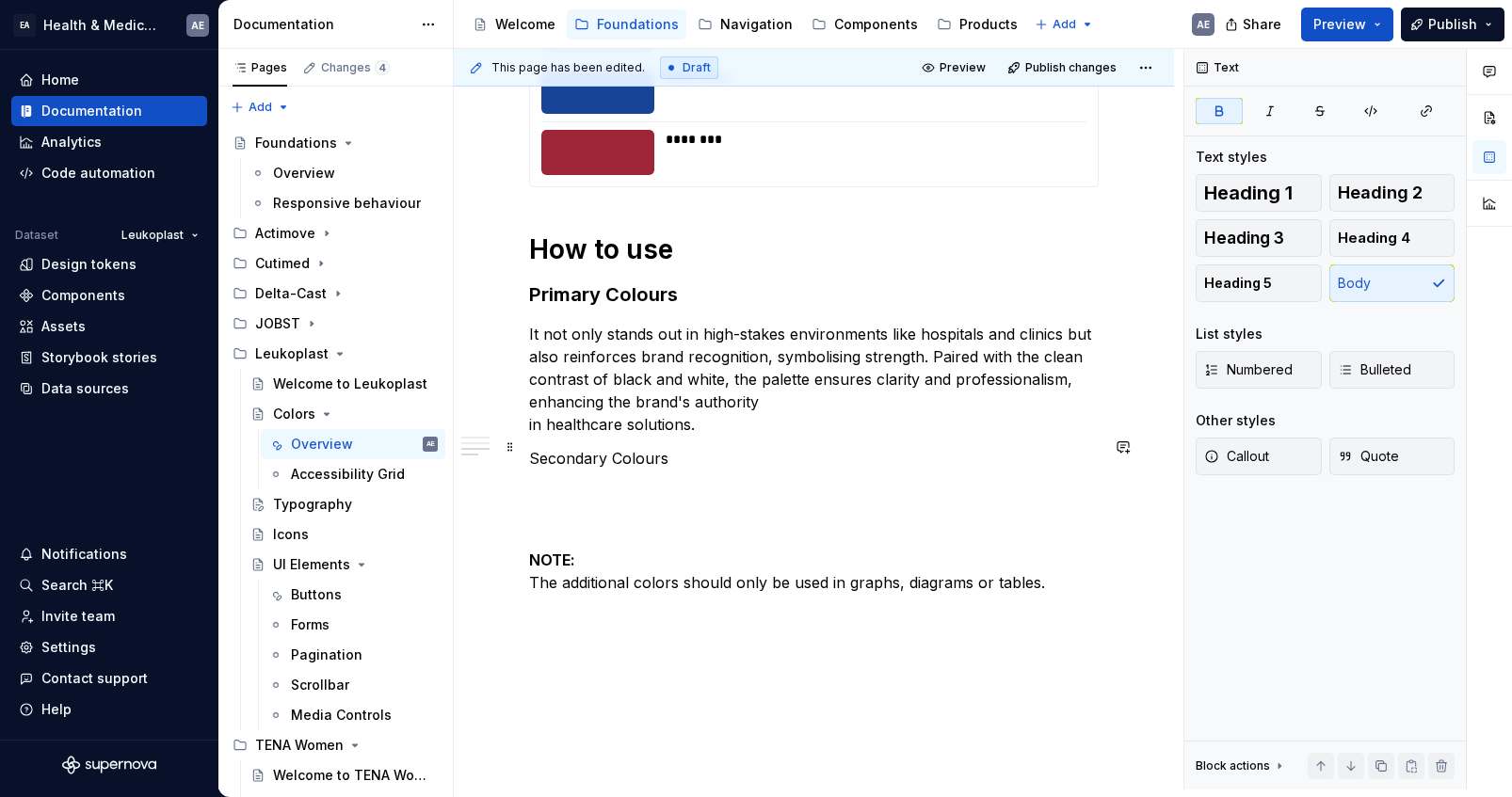 click at bounding box center [813, 492] 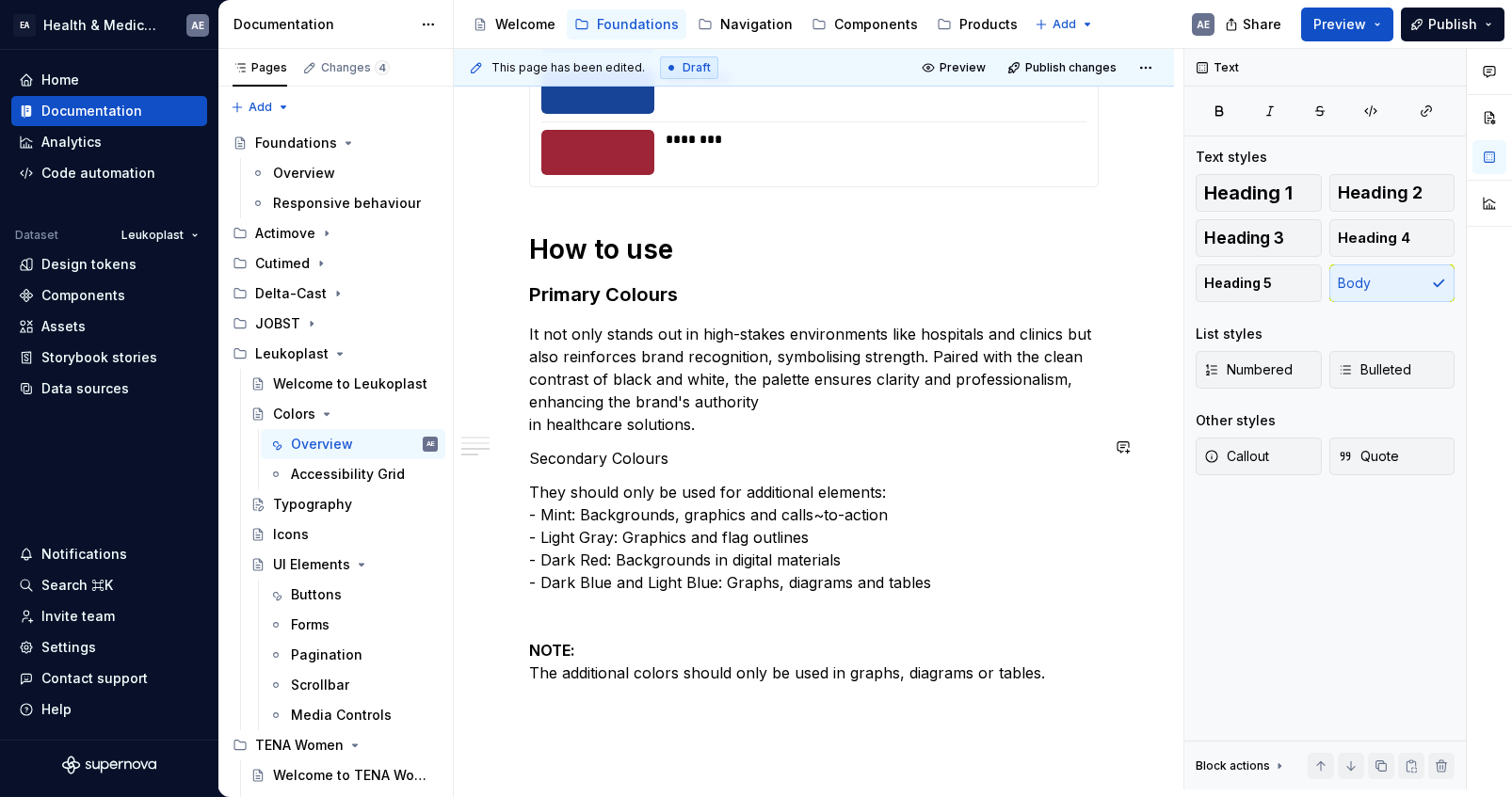 scroll, scrollTop: 1317, scrollLeft: 0, axis: vertical 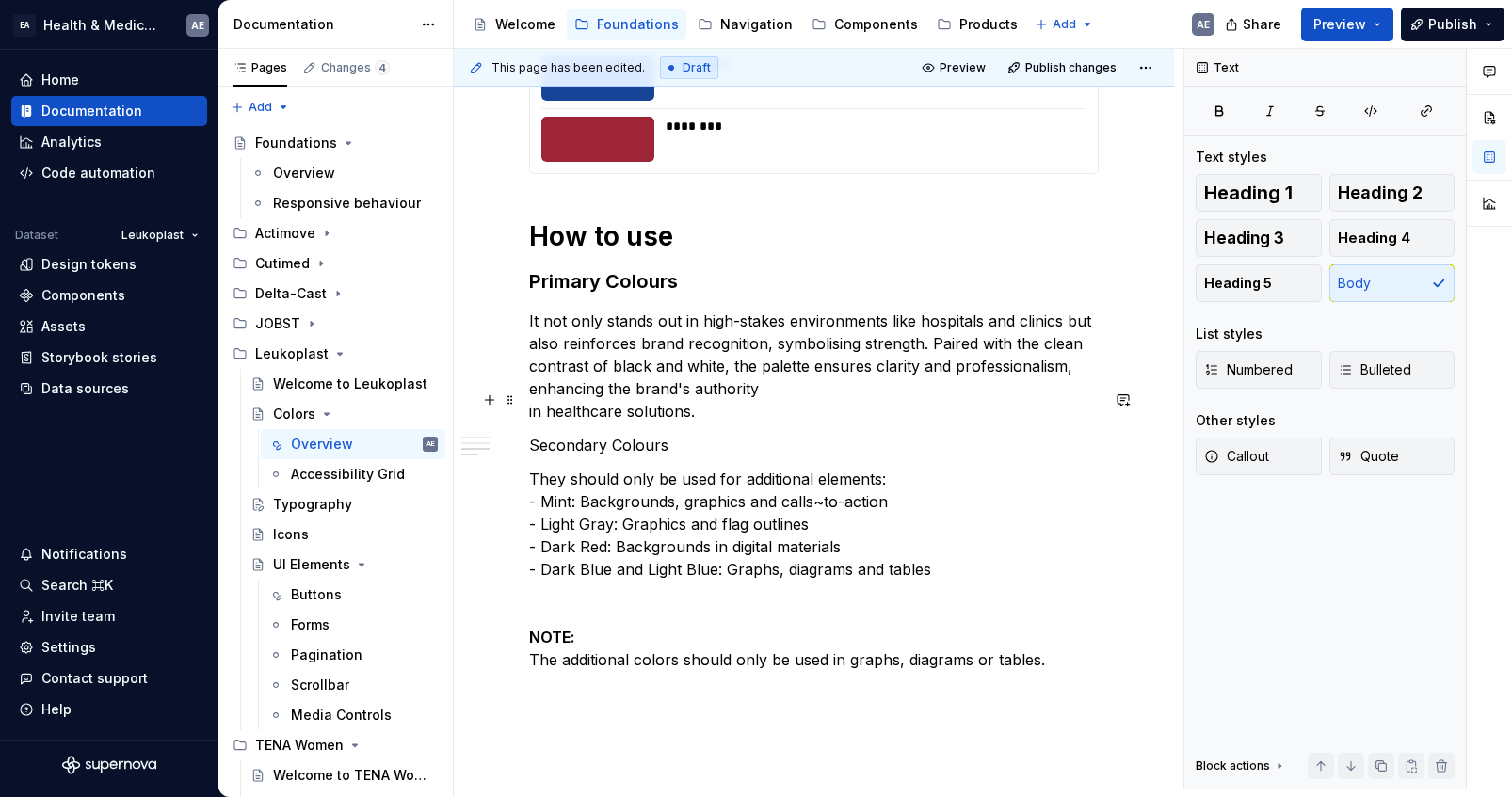 click on "Secondary Colours" at bounding box center (813, 445) 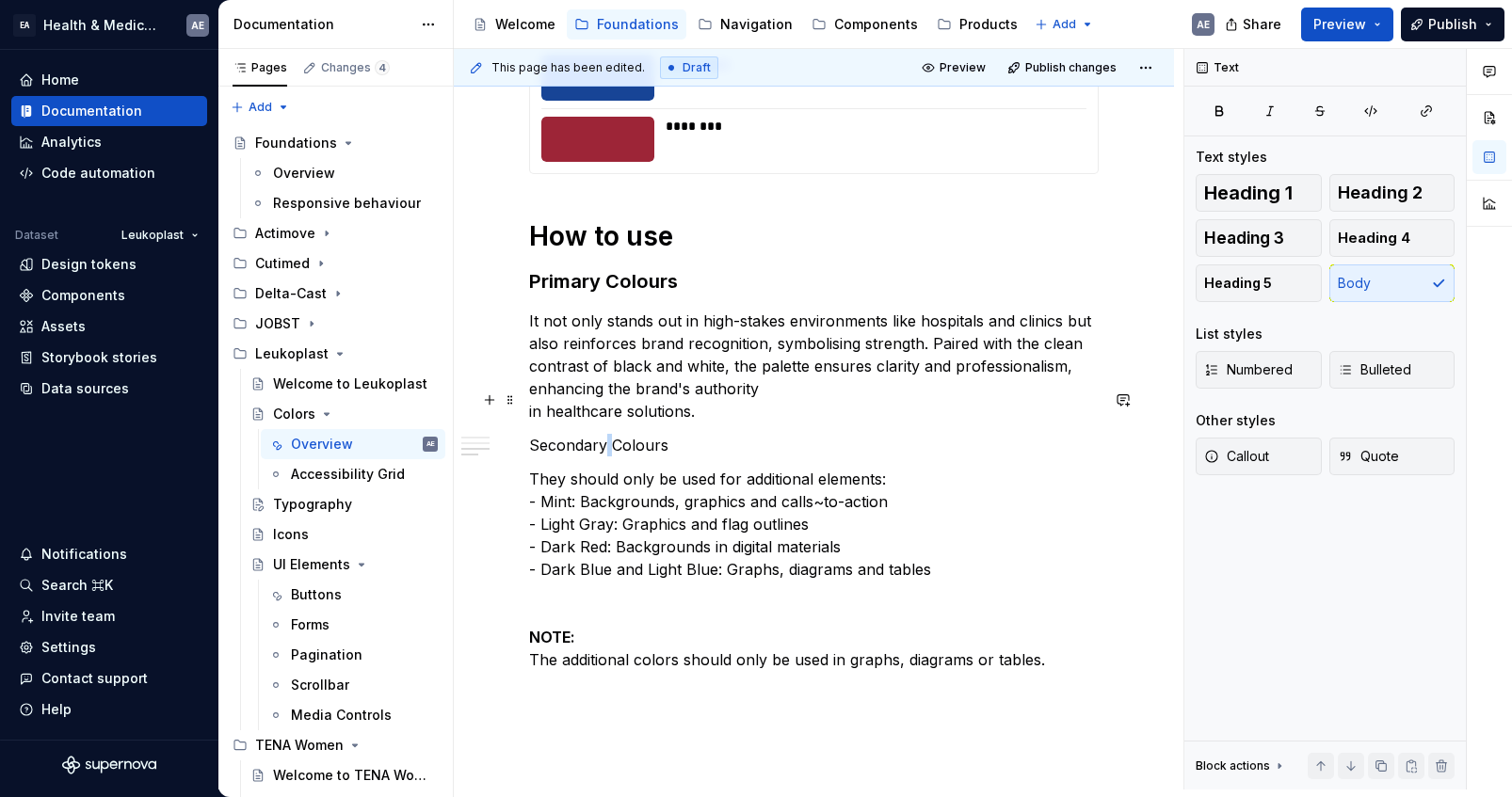 click on "Secondary Colours" at bounding box center [813, 445] 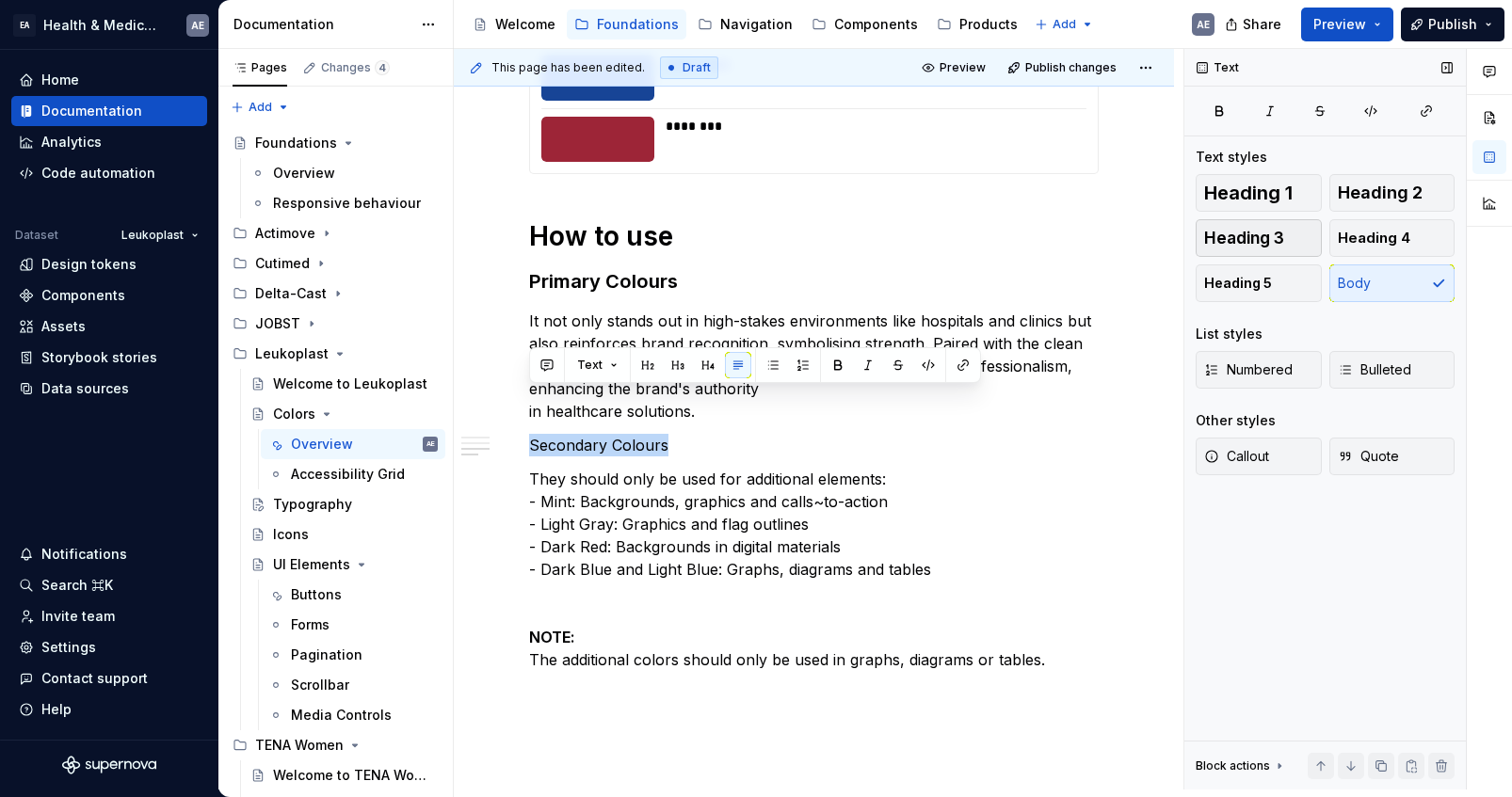 click on "Heading 3" at bounding box center (1244, 238) 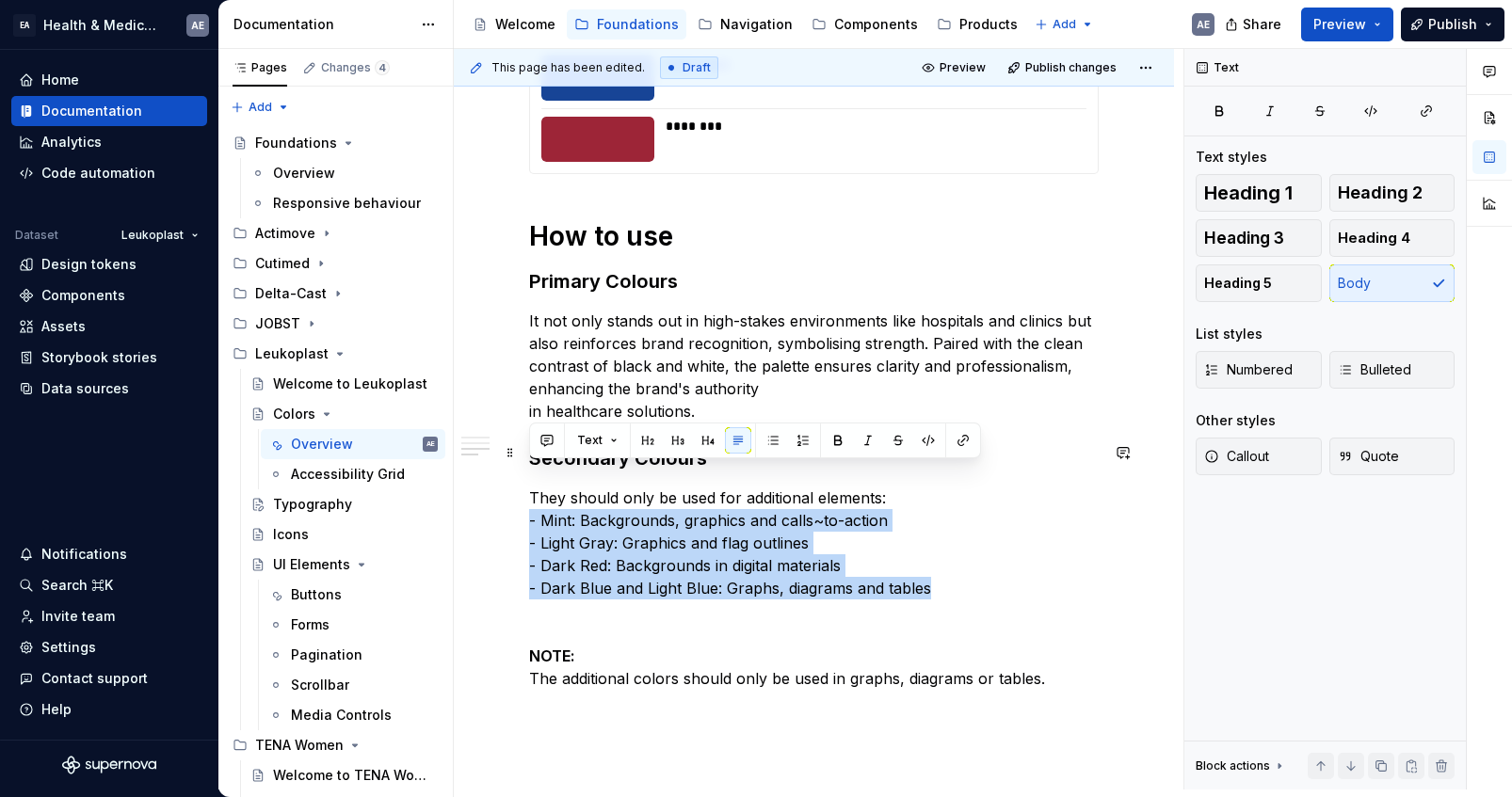 drag, startPoint x: 927, startPoint y: 542, endPoint x: 475, endPoint y: 473, distance: 457.23626 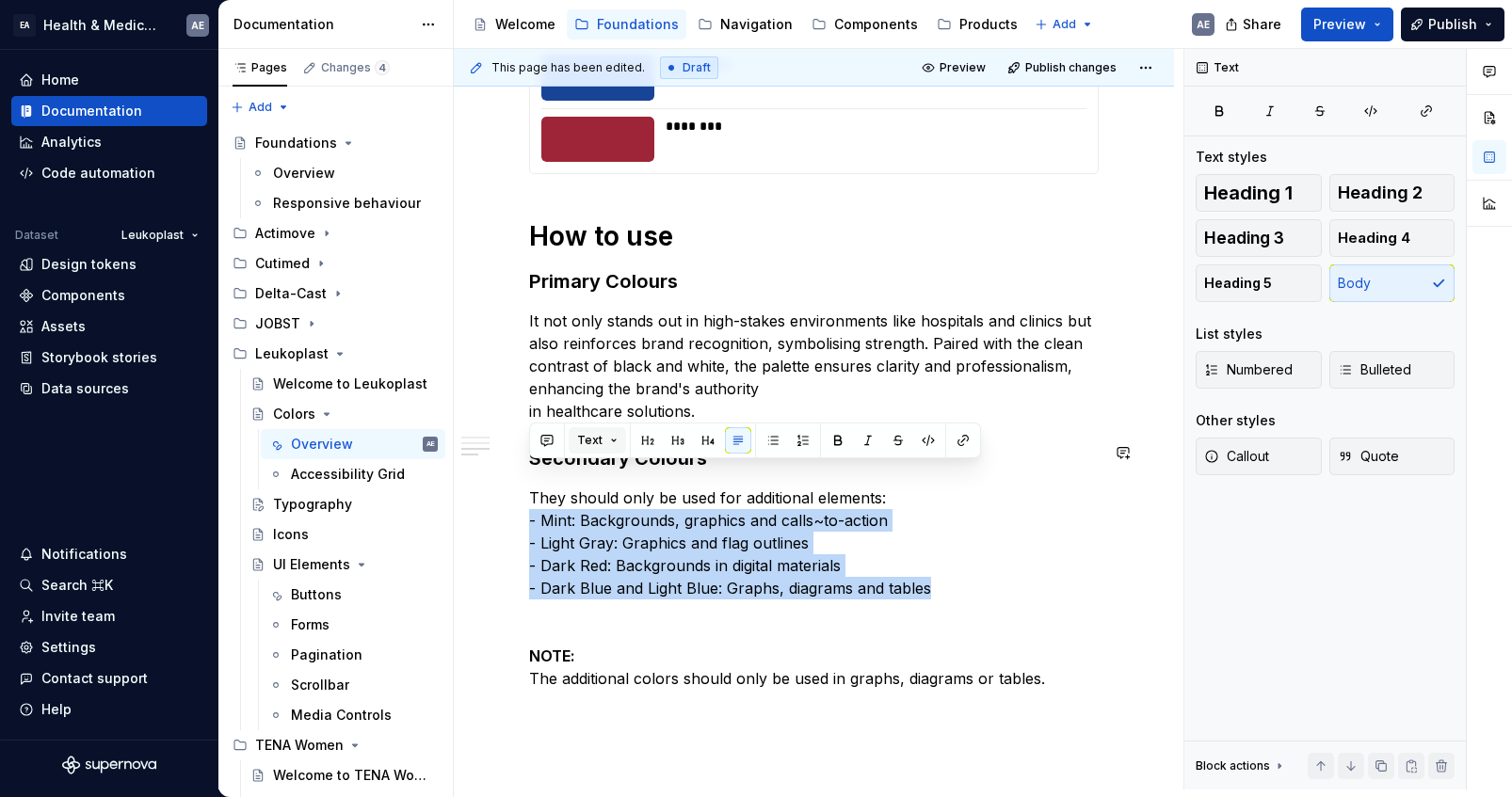 click on "Text" at bounding box center [597, 440] 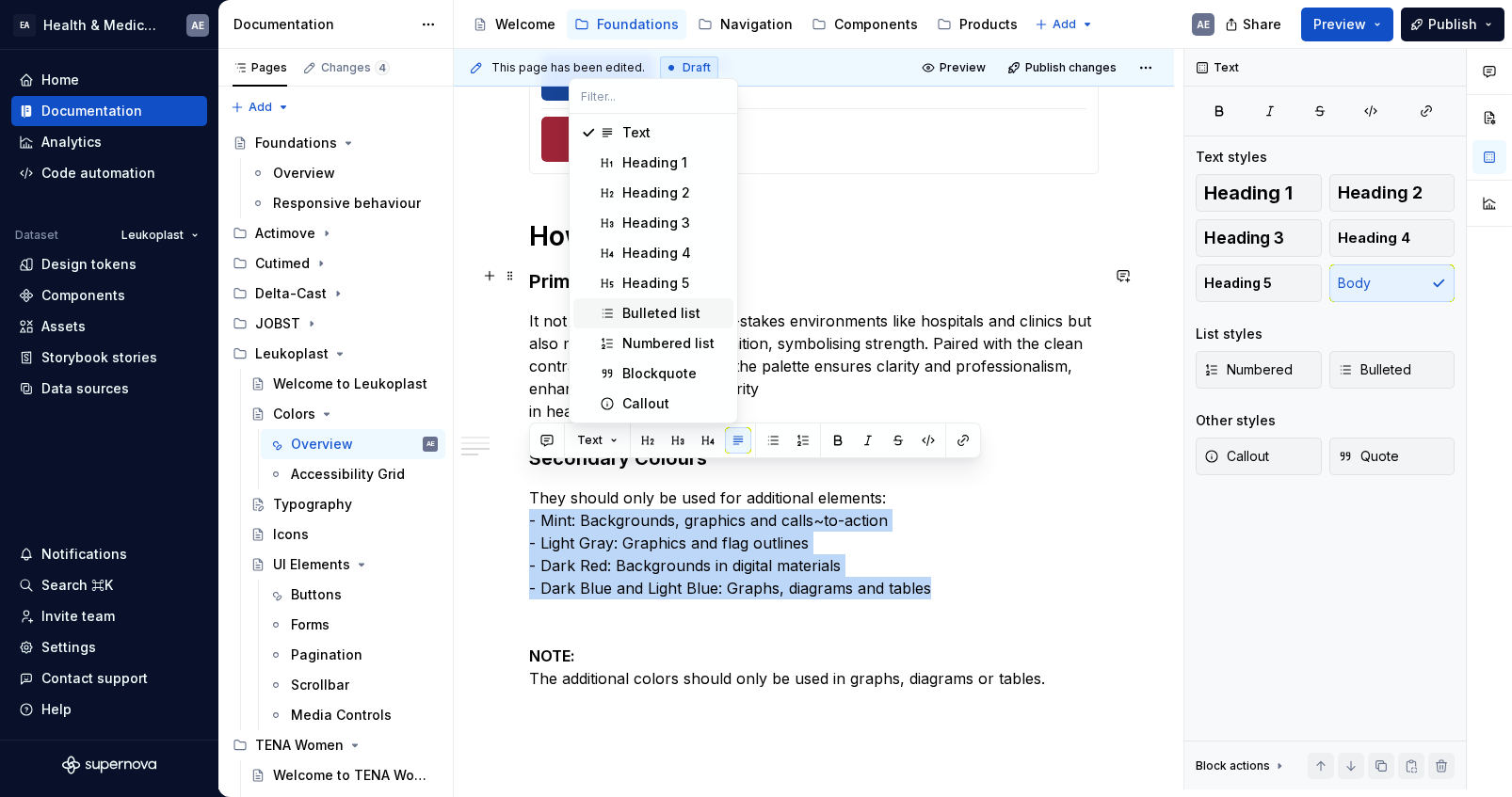 click on "Bulleted list" at bounding box center (661, 313) 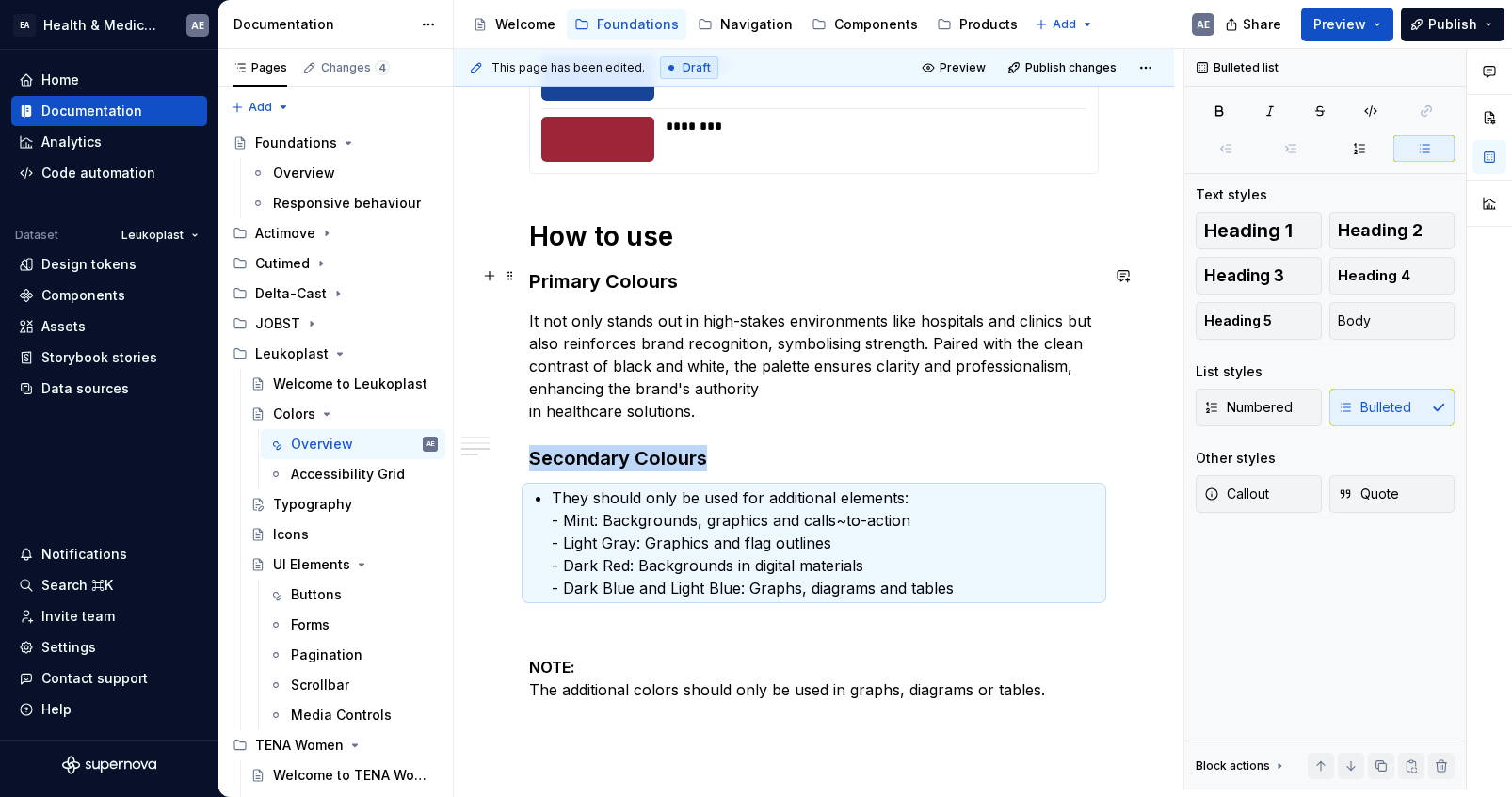 scroll, scrollTop: 1329, scrollLeft: 0, axis: vertical 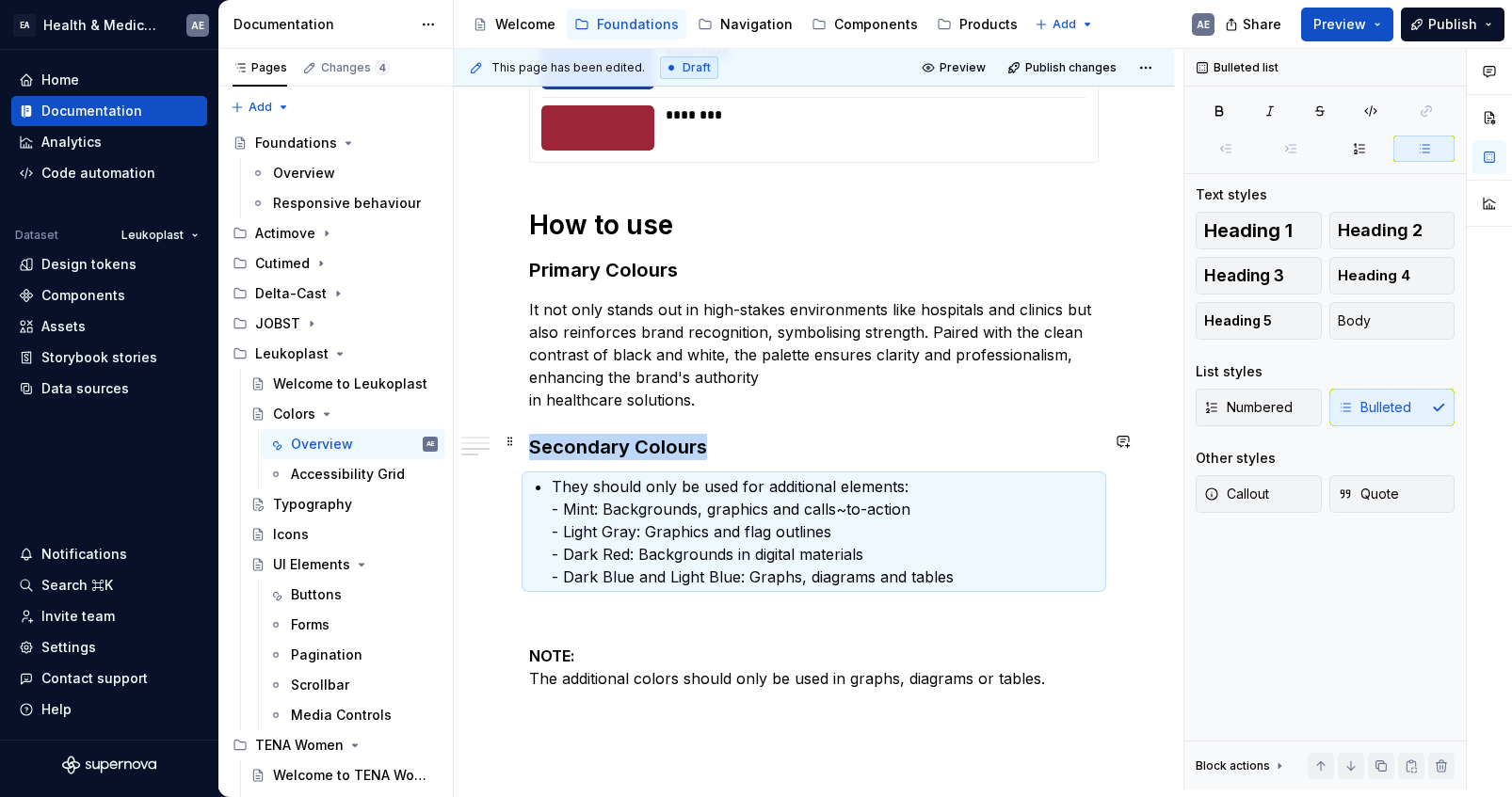 click on "They should only be used for additional elements: - Mint: Backgrounds, graphics and calls~to-action - Light Gray: Graphics and flag outlines - Dark Red: Backgrounds in digital materials - Dark Blue and Light Blue: Graphs, diagrams and tables" at bounding box center (825, 532) 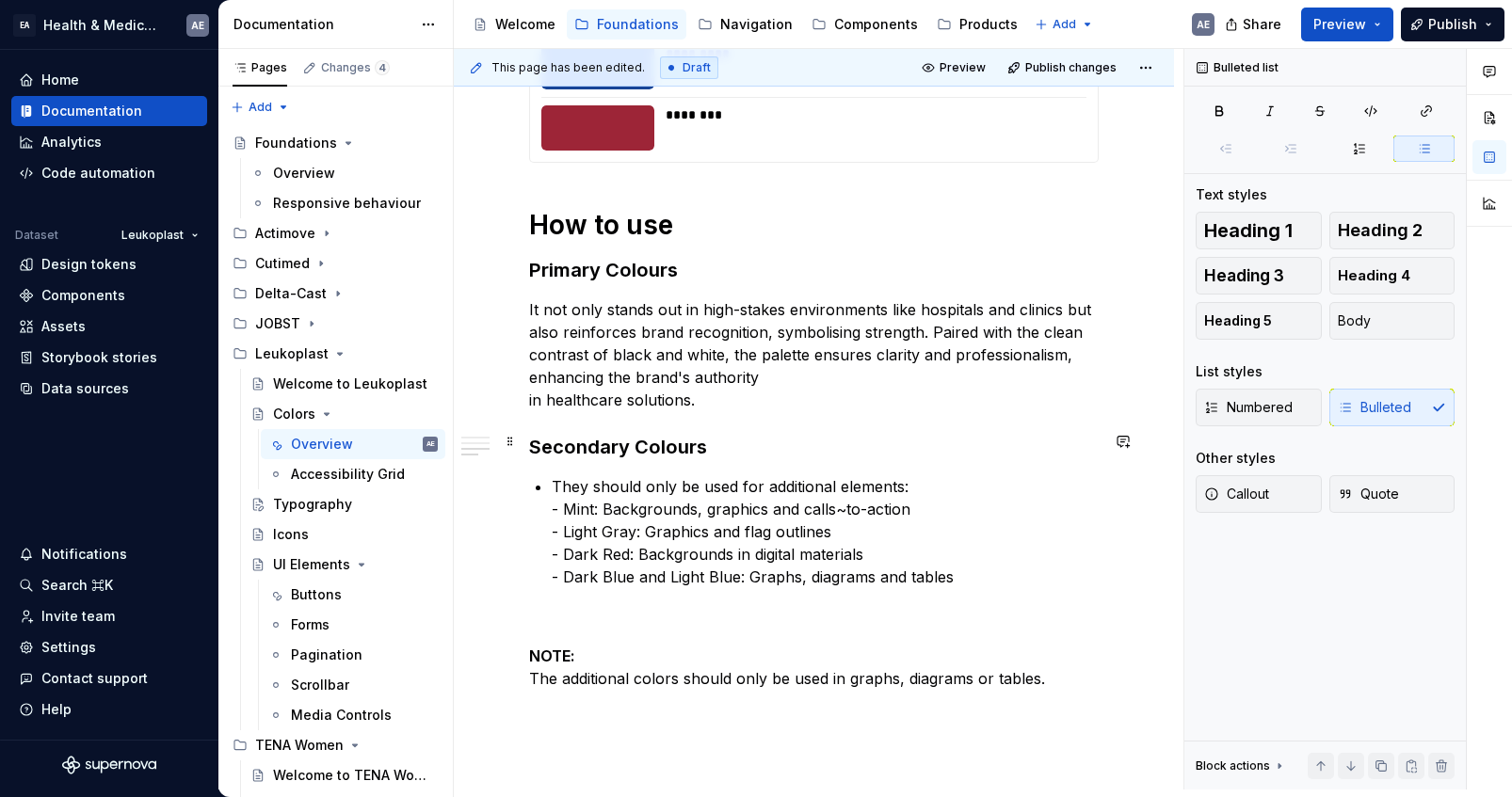 click on "They should only be used for additional elements: - Mint: Backgrounds, graphics and calls~to-action - Light Gray: Graphics and flag outlines - Dark Red: Backgrounds in digital materials - Dark Blue and Light Blue: Graphs, diagrams and tables" at bounding box center [825, 532] 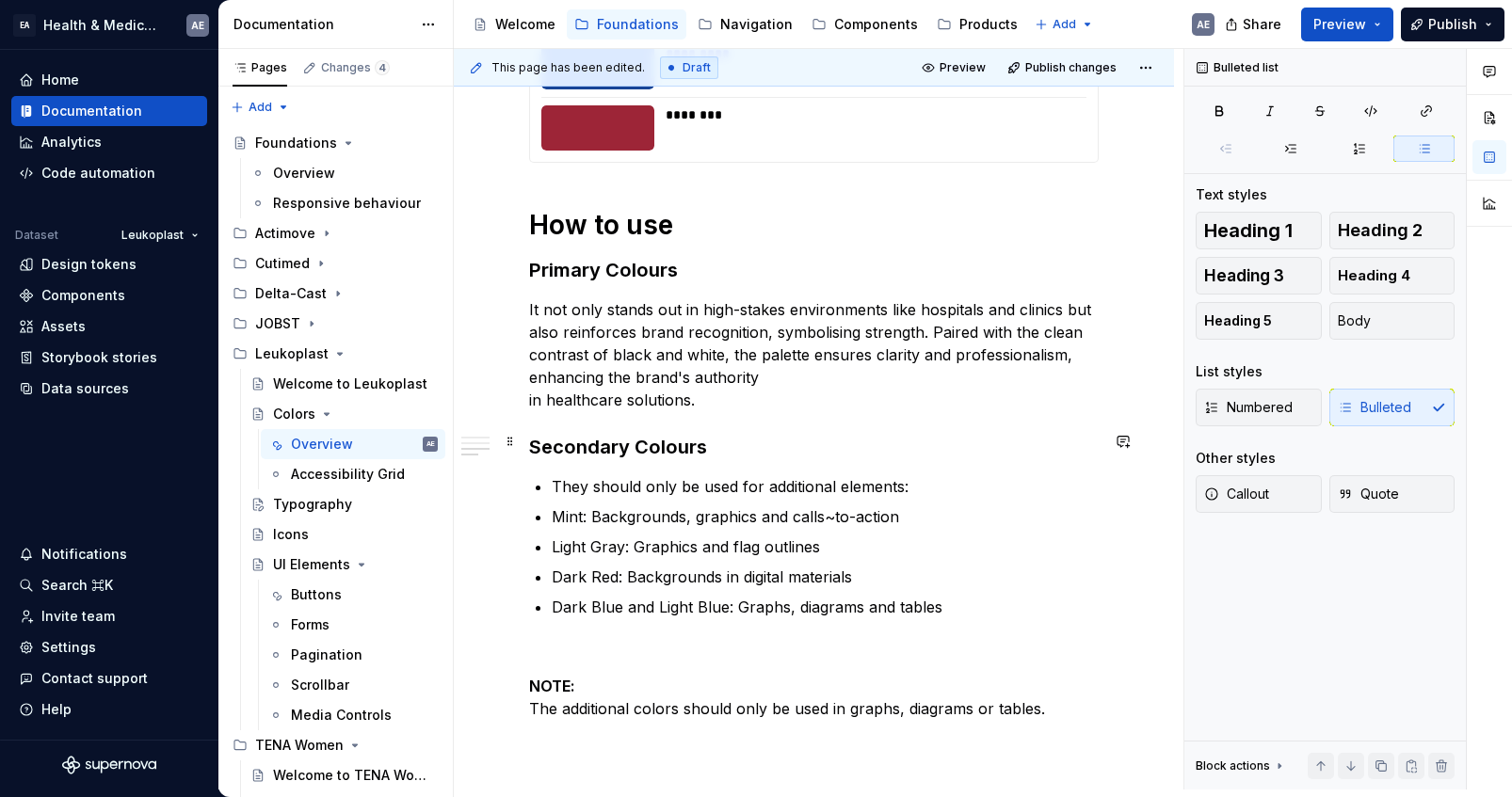 click on "They should only be used for additional elements:" at bounding box center [825, 486] 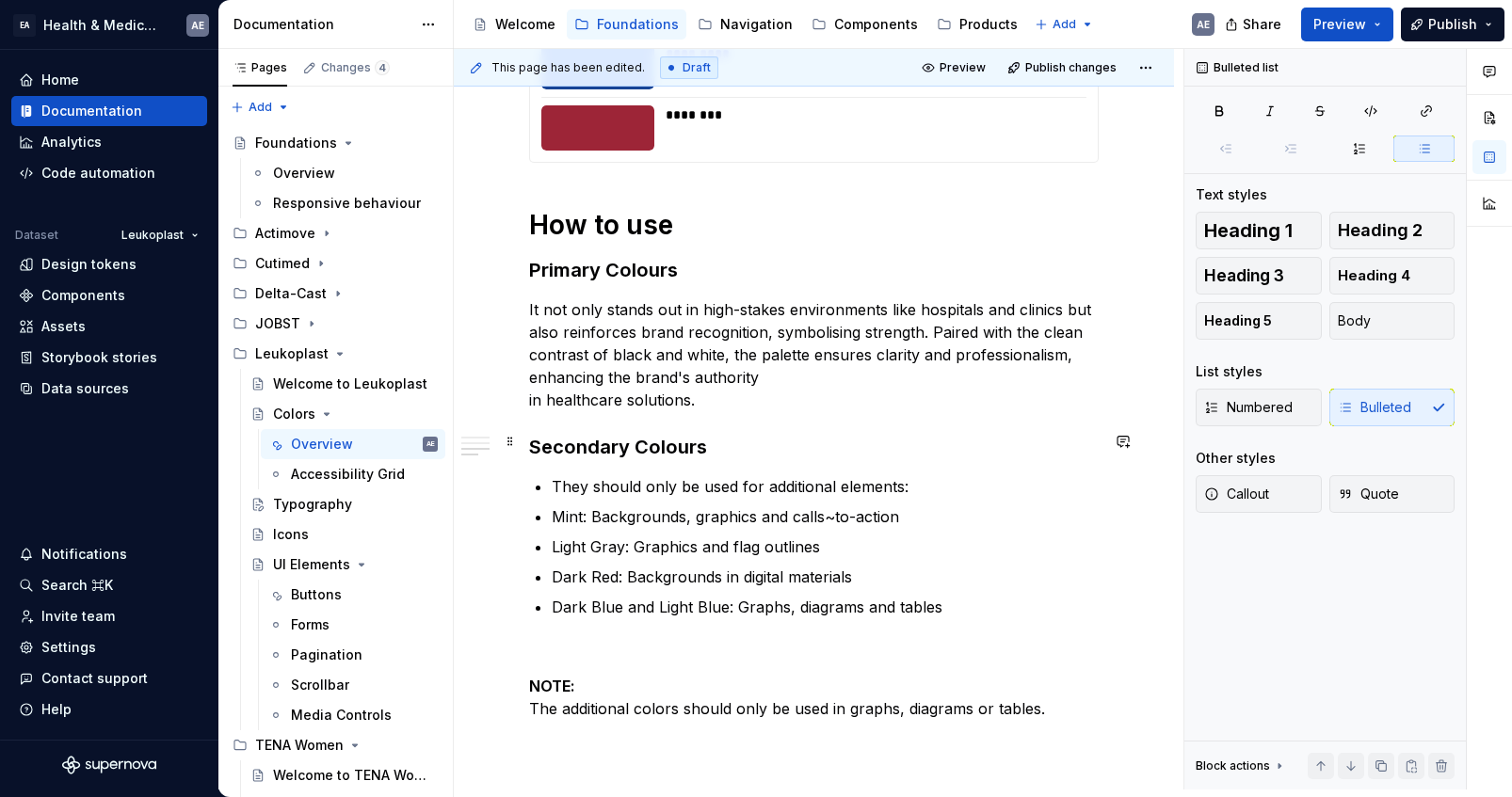 click on "They should only be used for additional elements:" at bounding box center (825, 486) 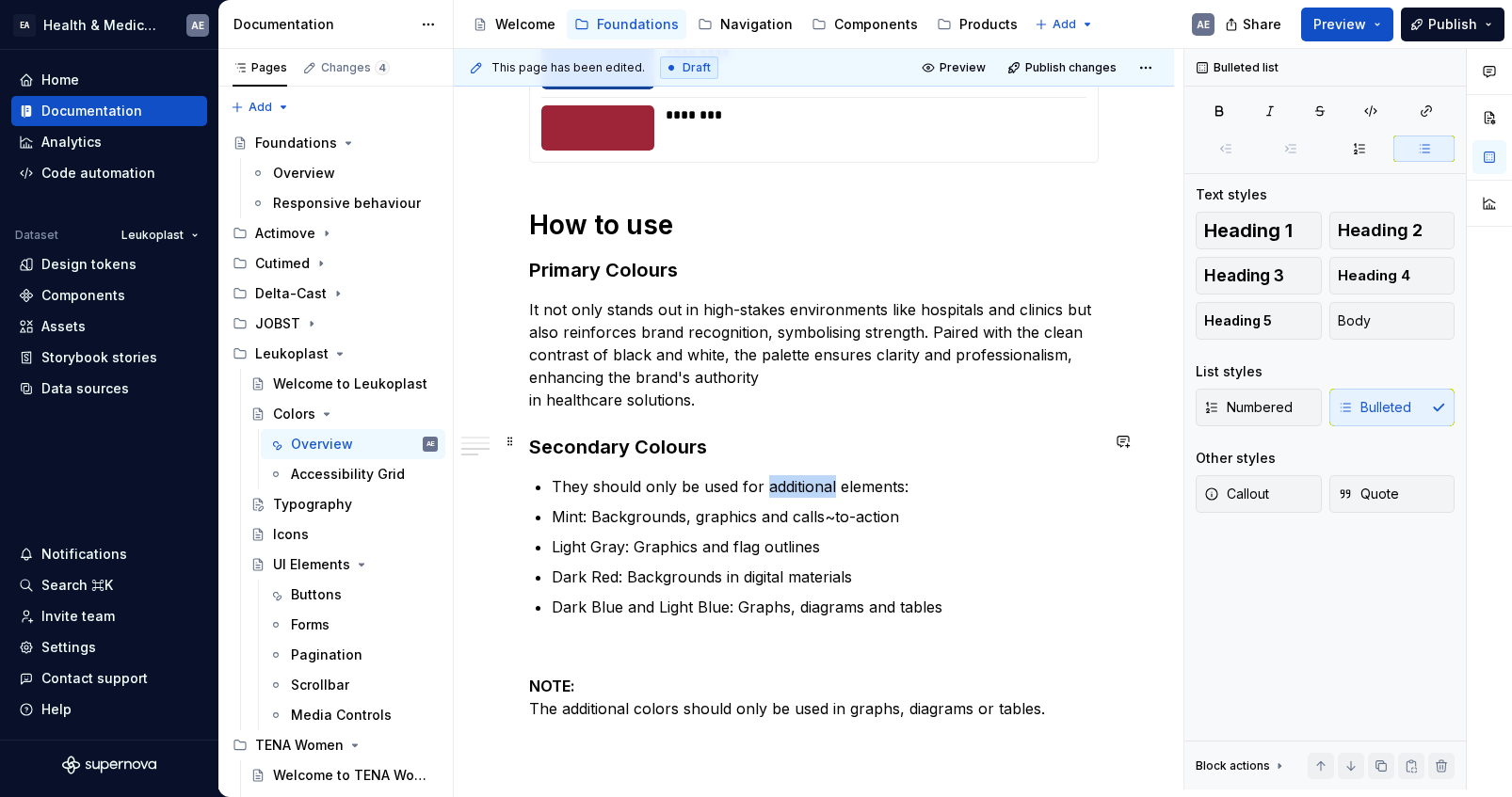 click on "They should only be used for additional elements:" at bounding box center (825, 486) 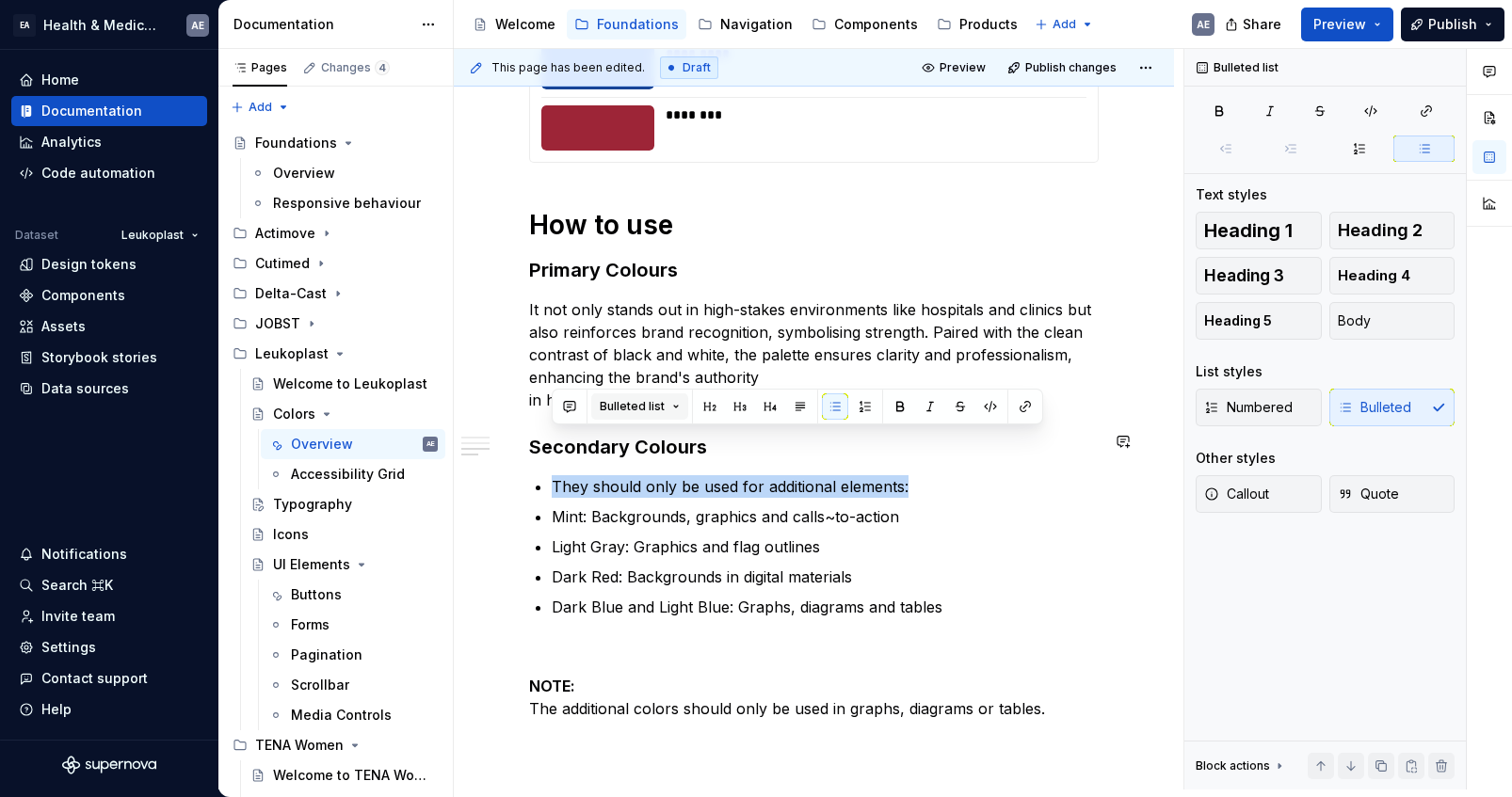 click on "Bulleted list" at bounding box center [639, 406] 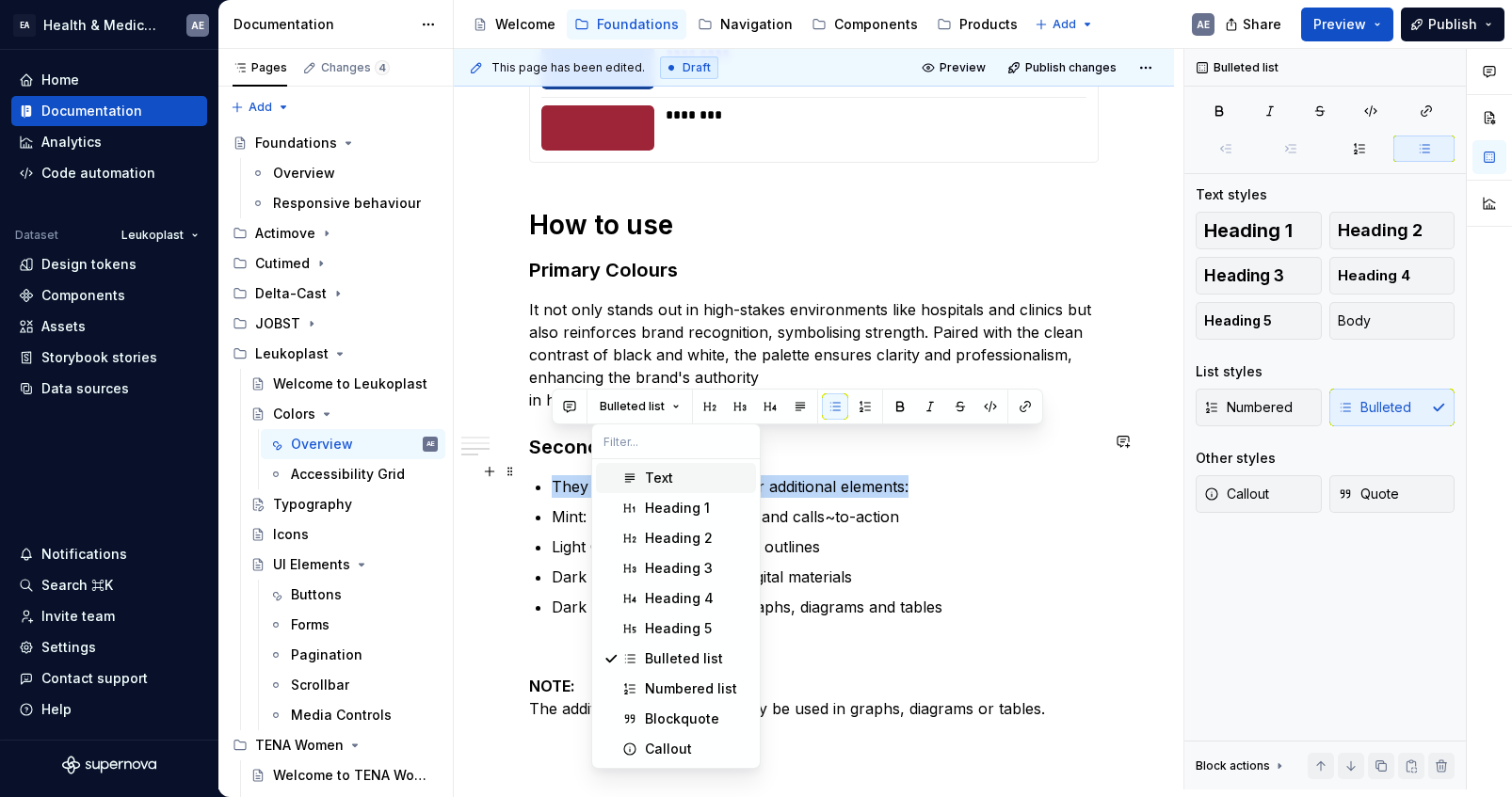 click on "Text" at bounding box center (697, 478) 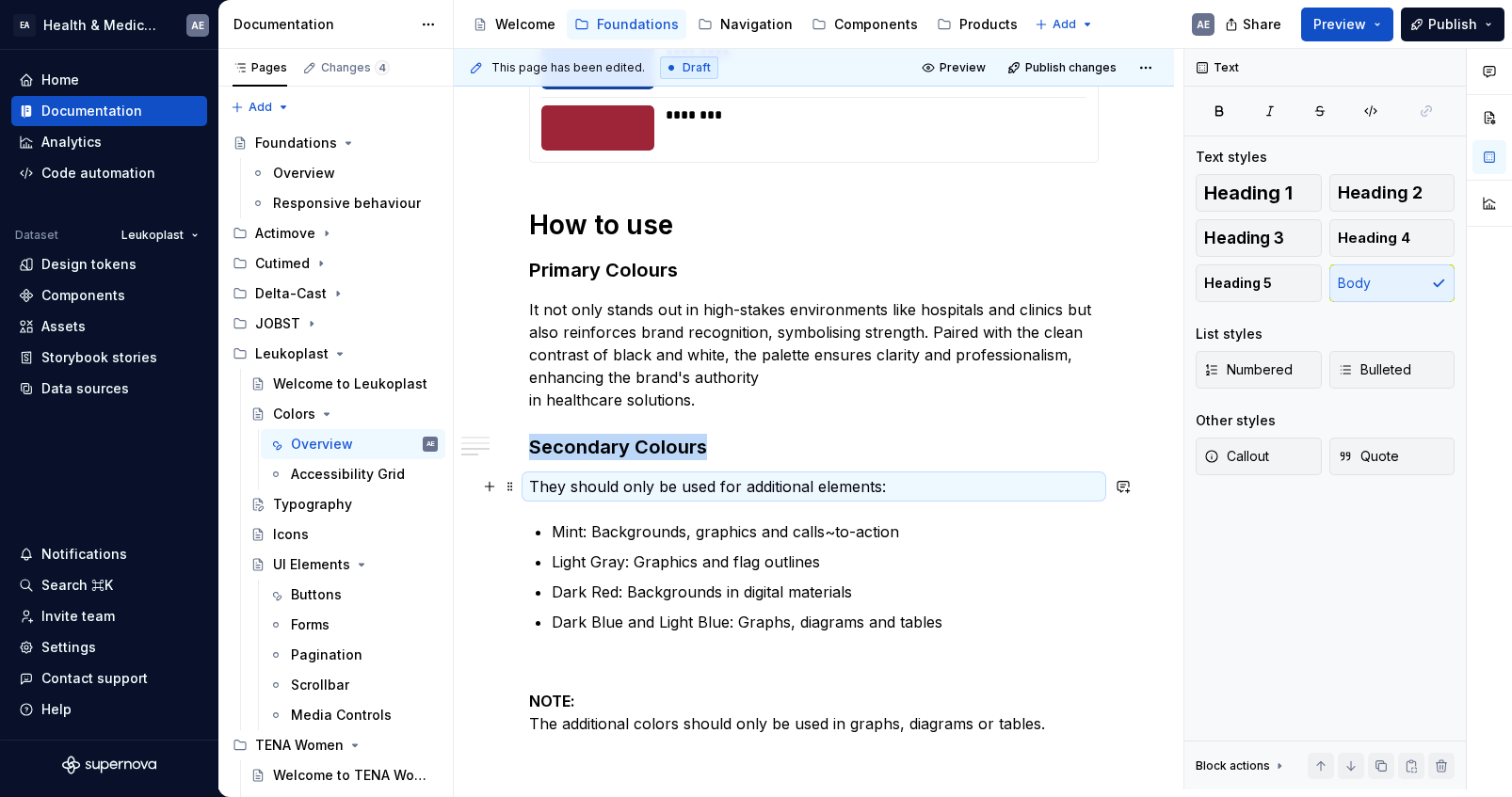 click on "Mint: Backgrounds, graphics and calls~to-action" at bounding box center [825, 532] 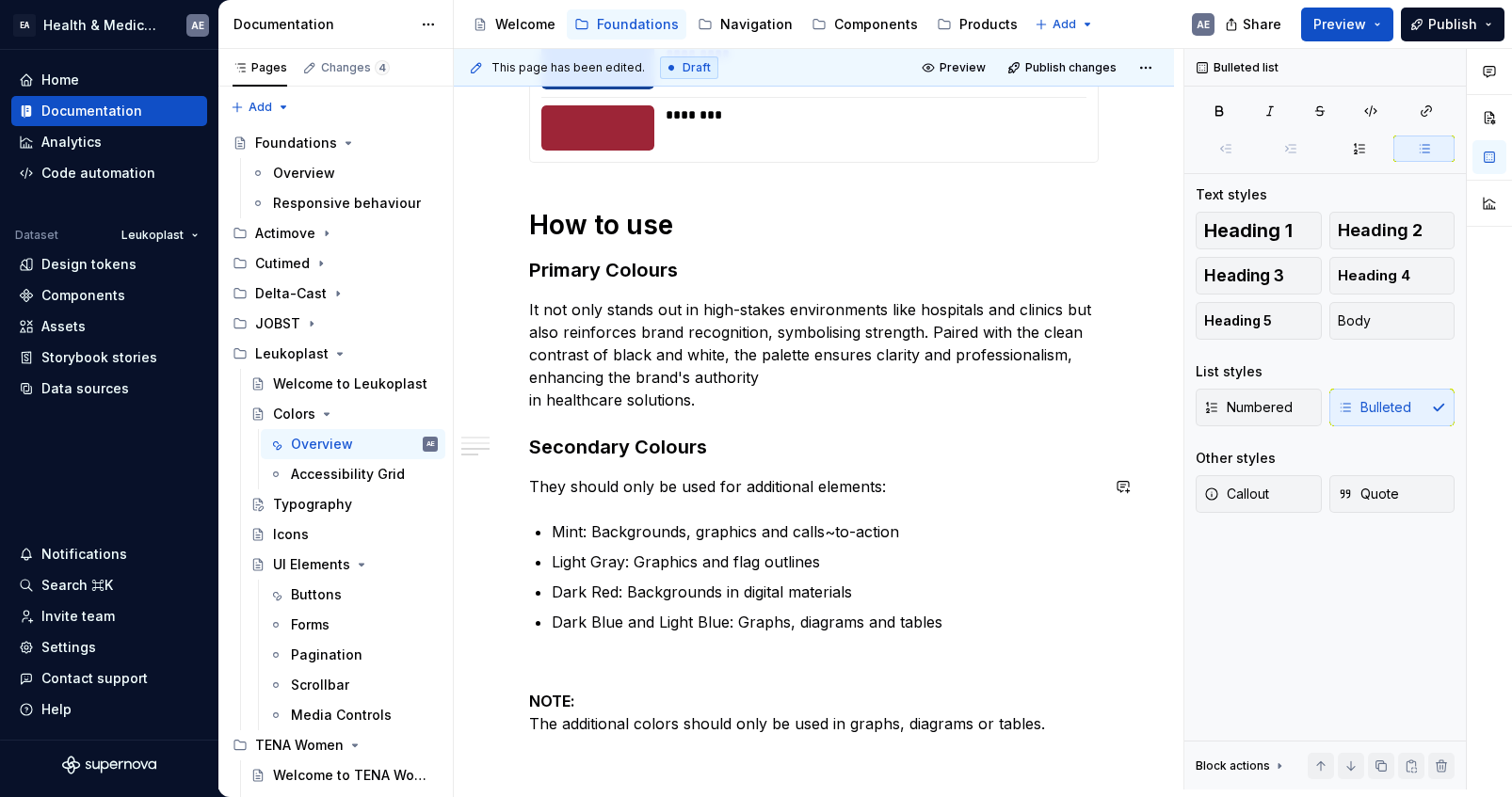 click on "**********" at bounding box center (813, -116) 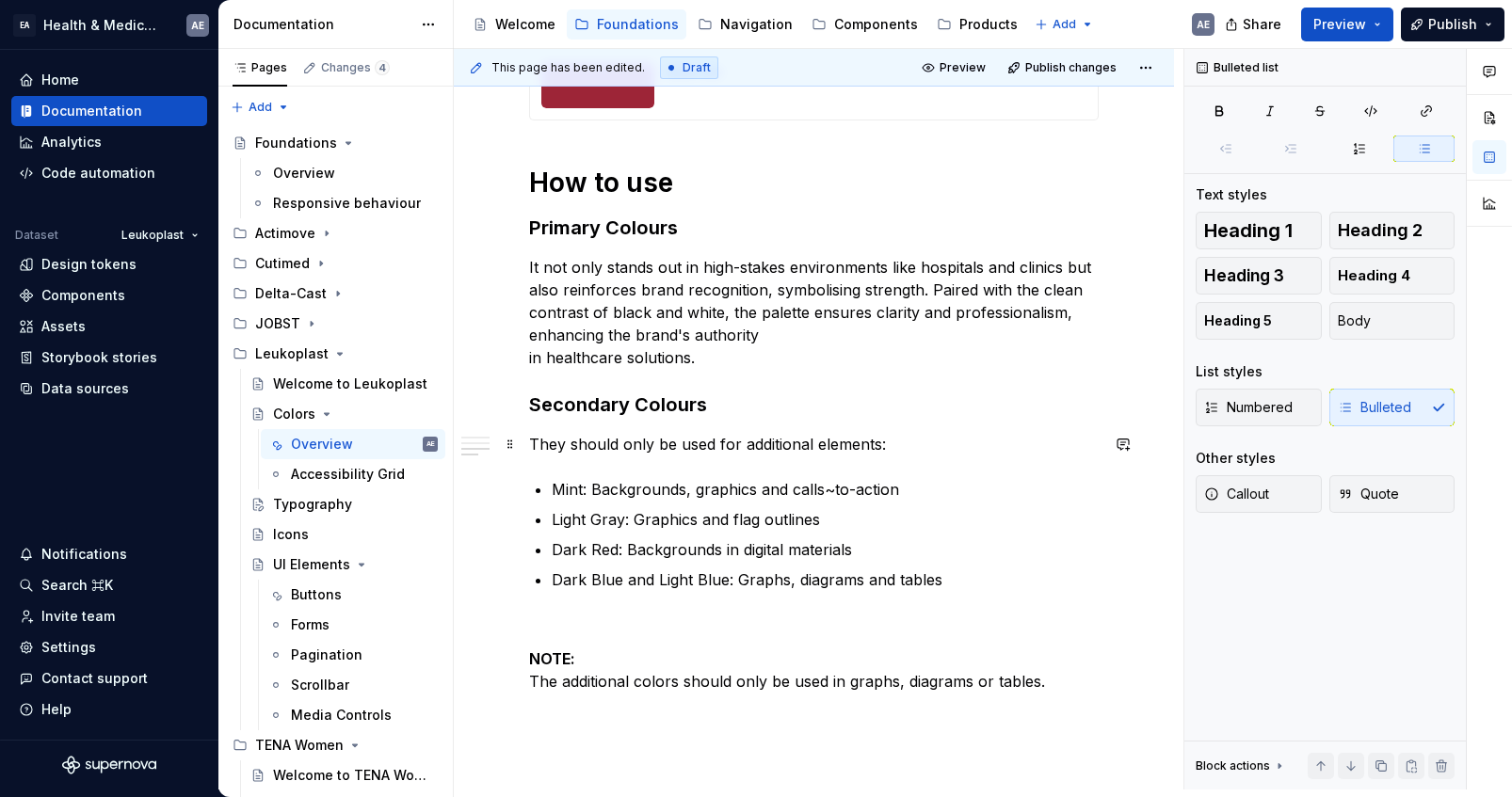 scroll, scrollTop: 1378, scrollLeft: 0, axis: vertical 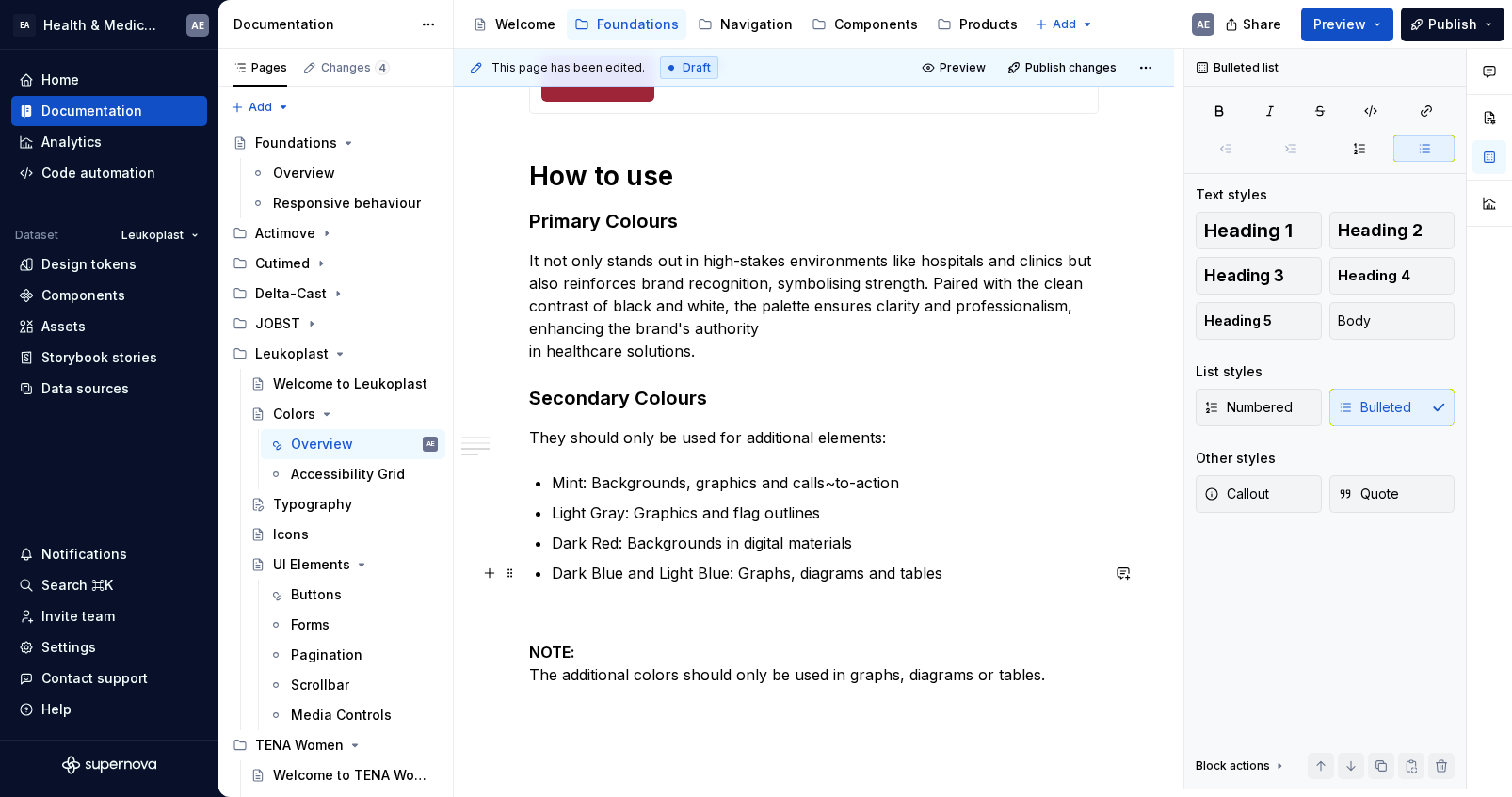 click at bounding box center [813, 618] 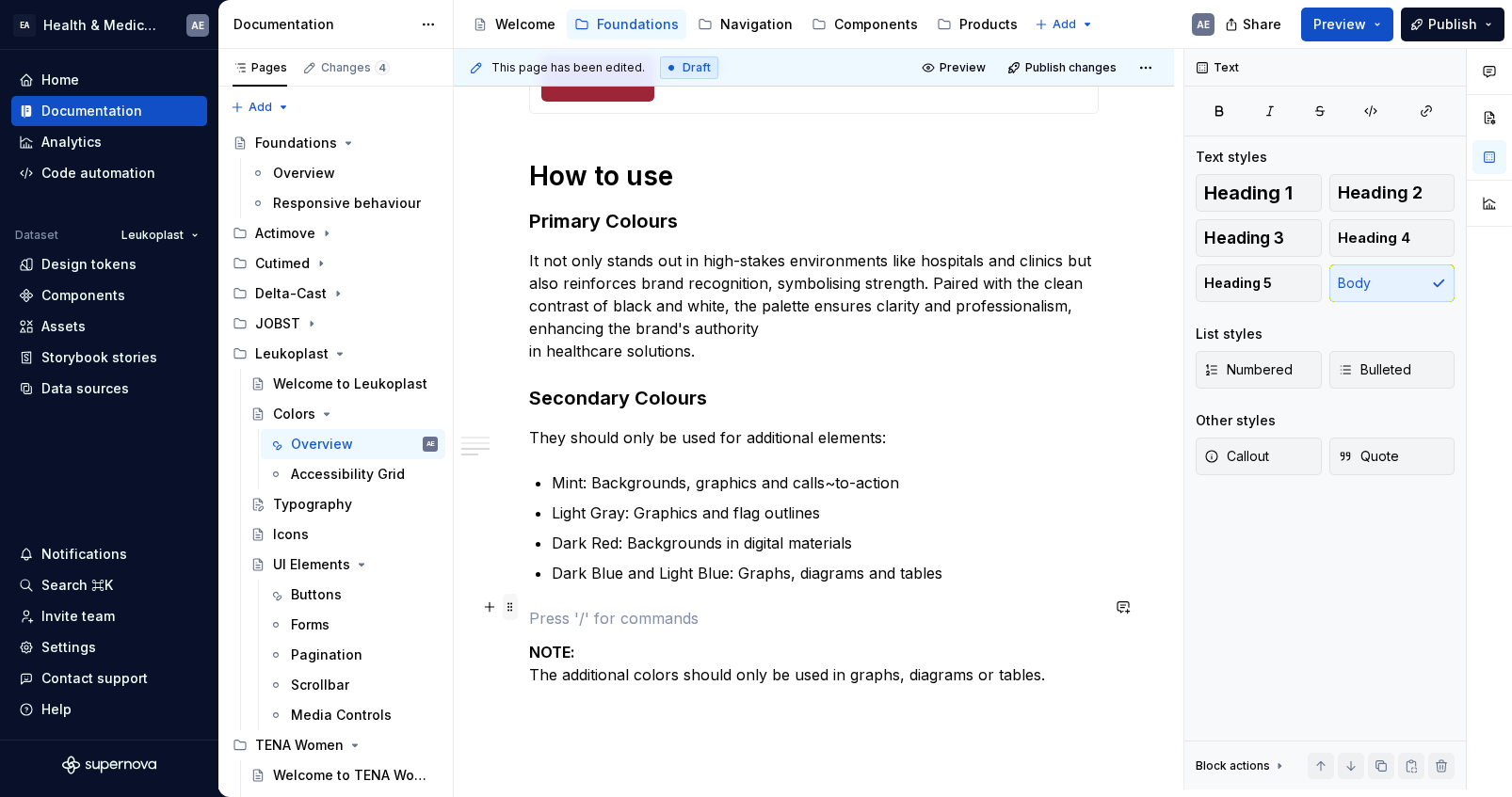 click at bounding box center [510, 607] 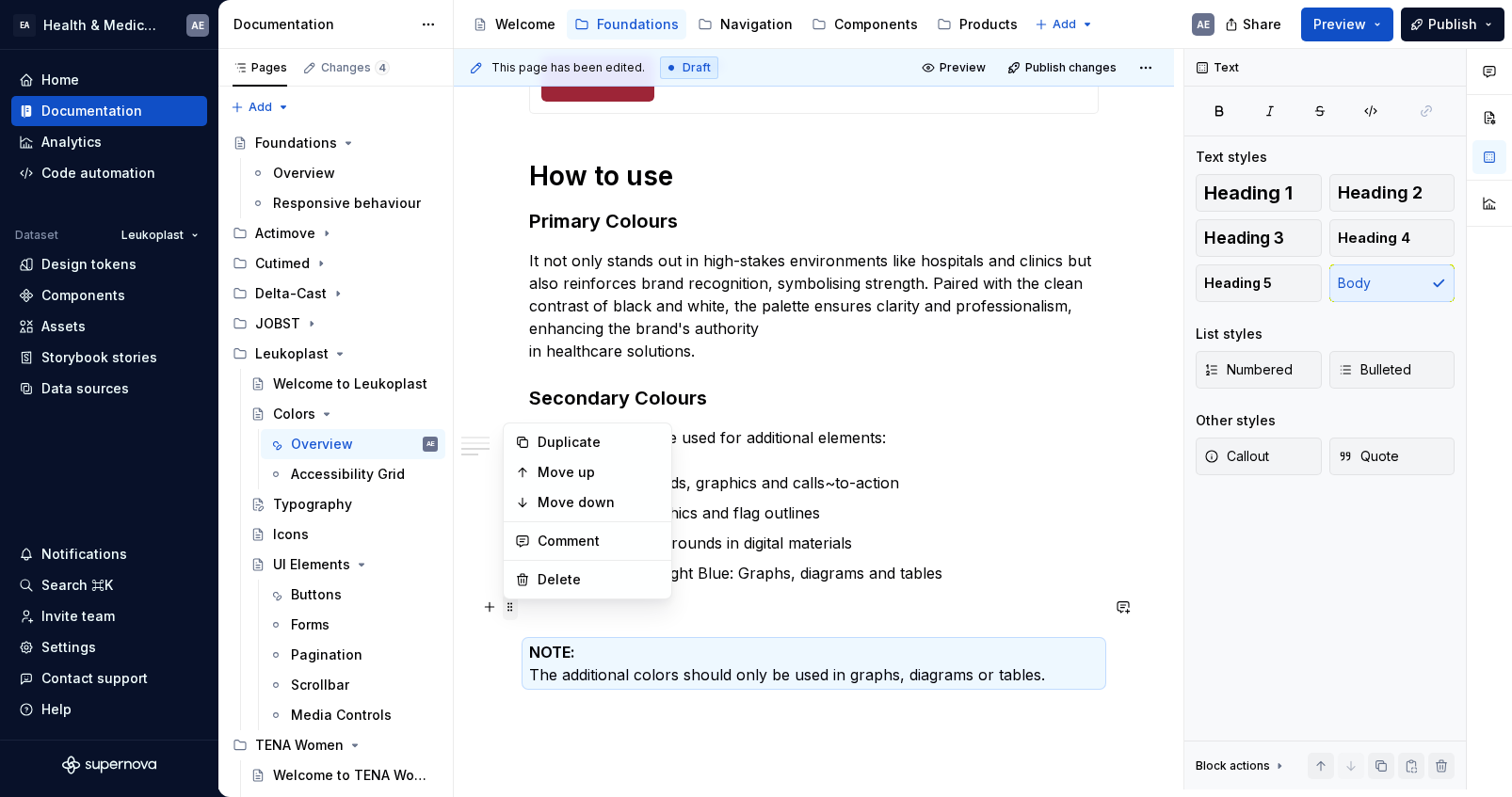 click at bounding box center [510, 607] 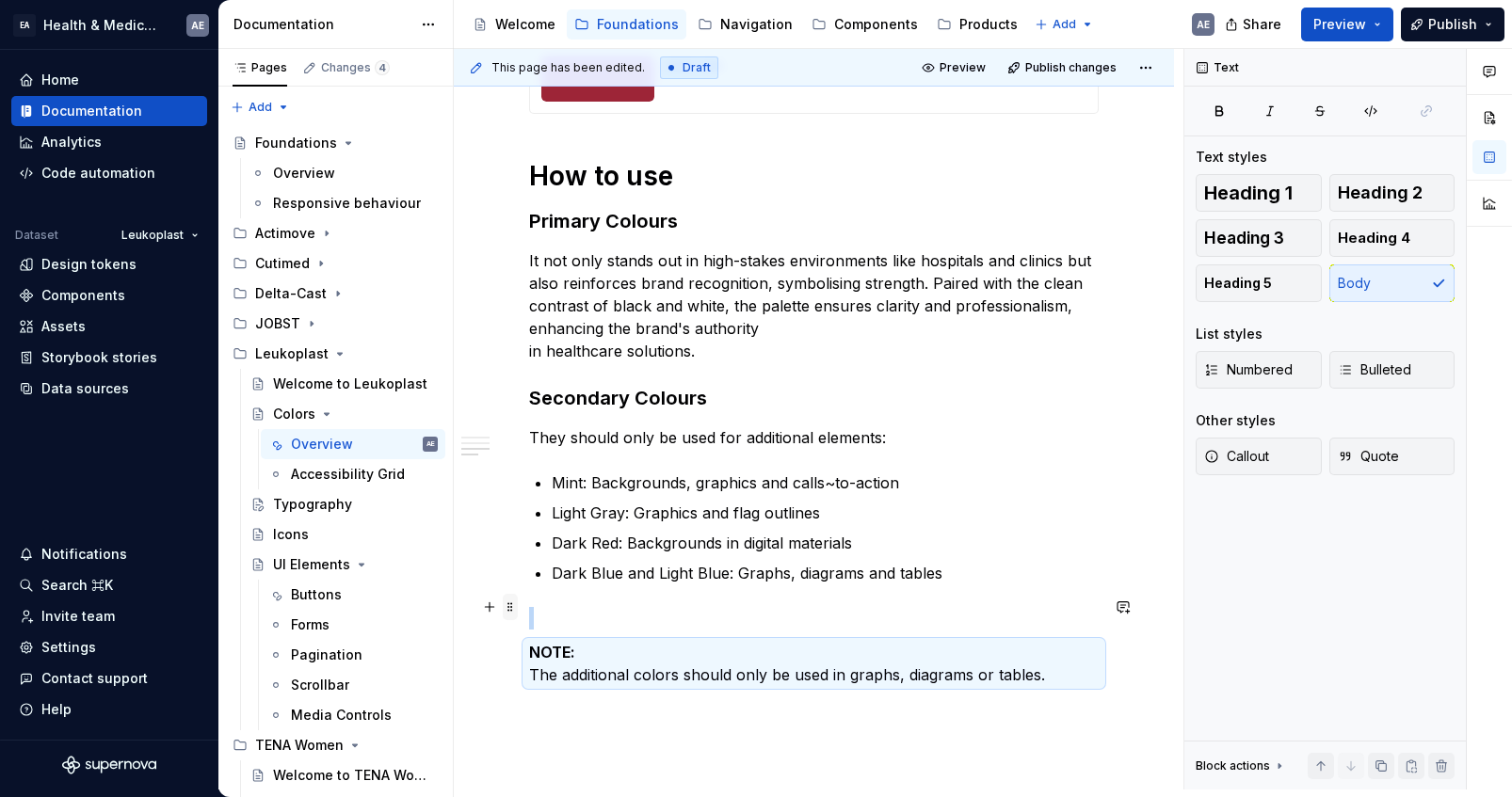 click at bounding box center [510, 607] 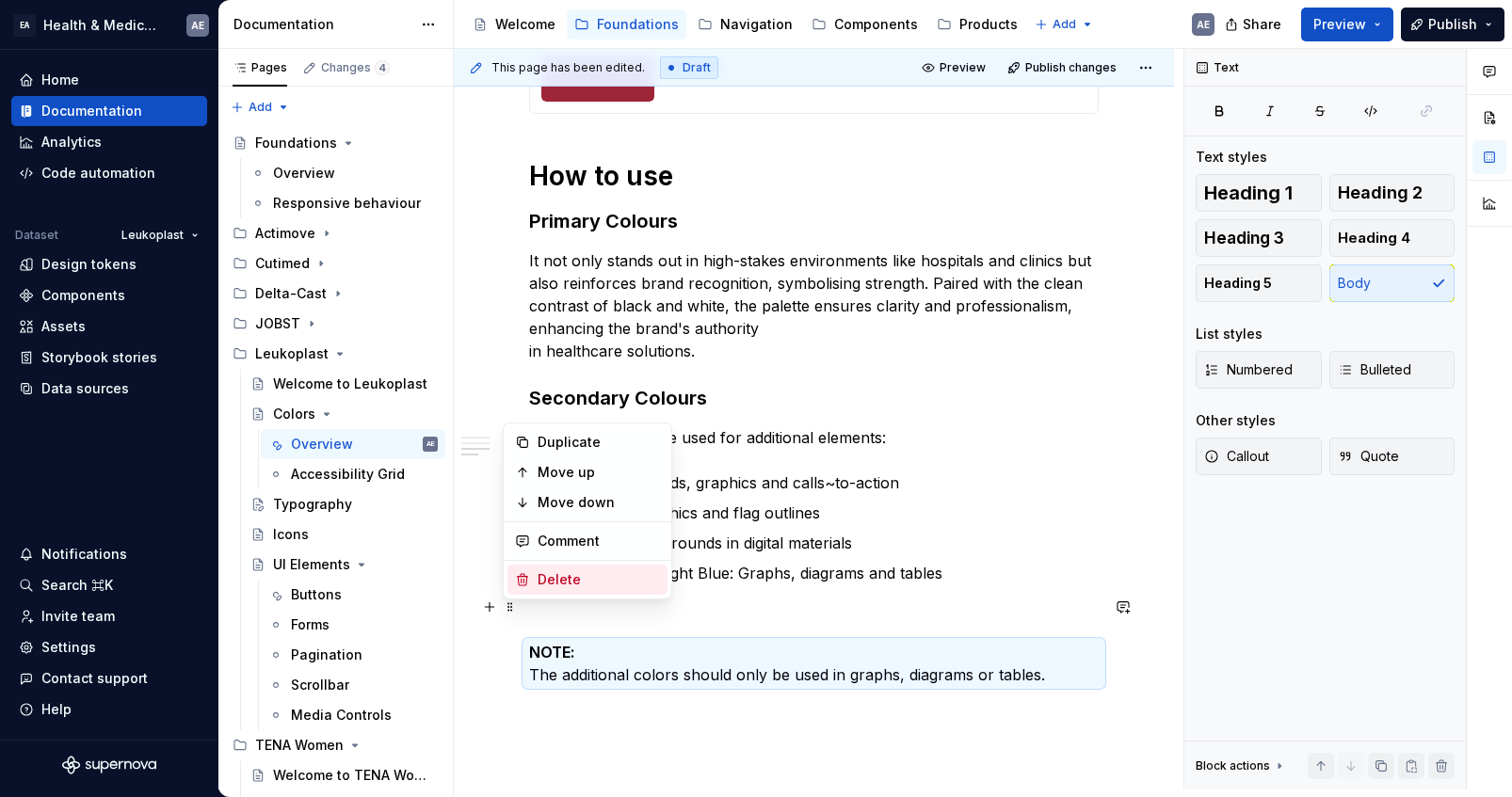 click on "Delete" at bounding box center [599, 580] 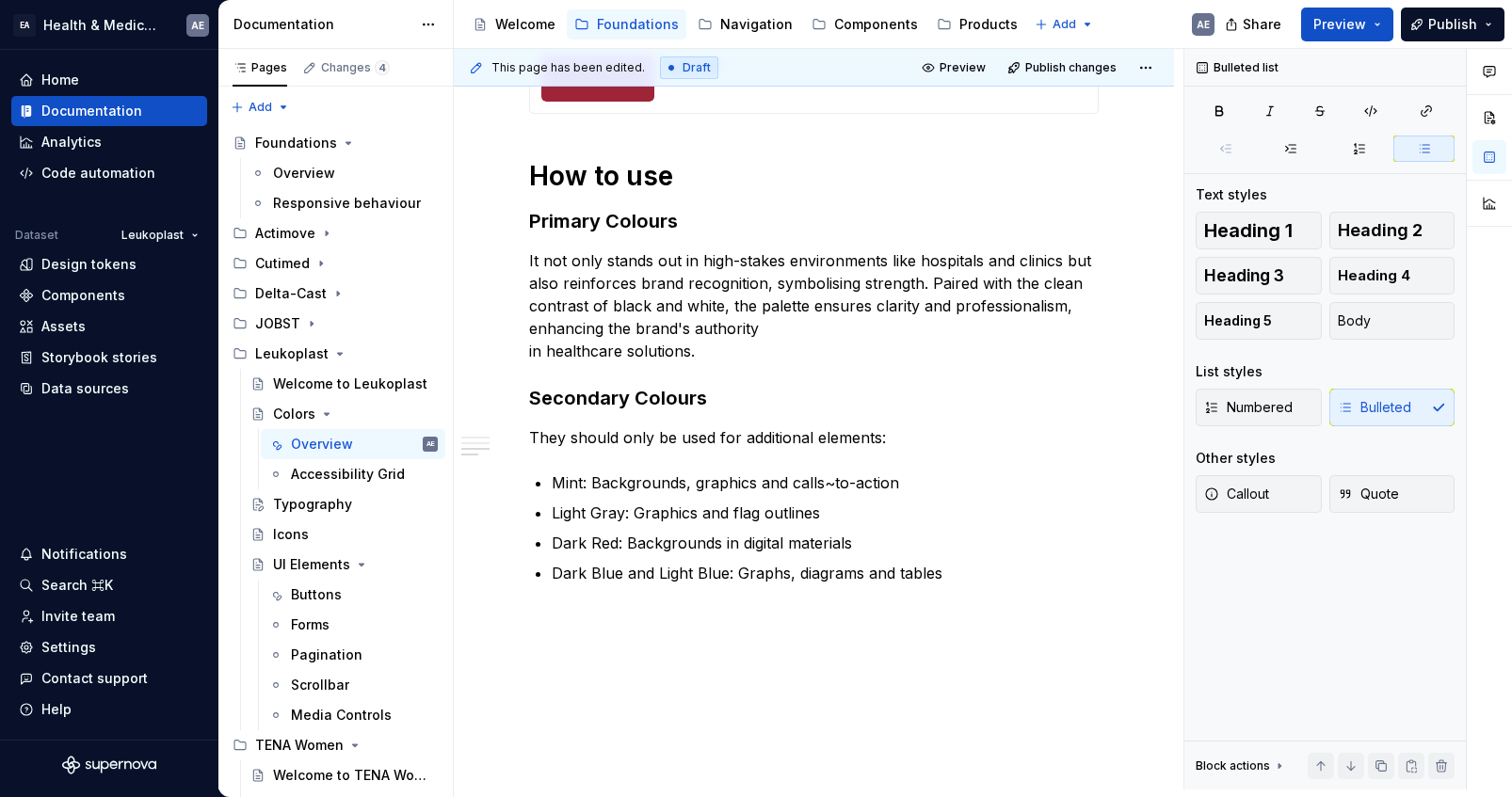 click on "**********" at bounding box center (813, -107) 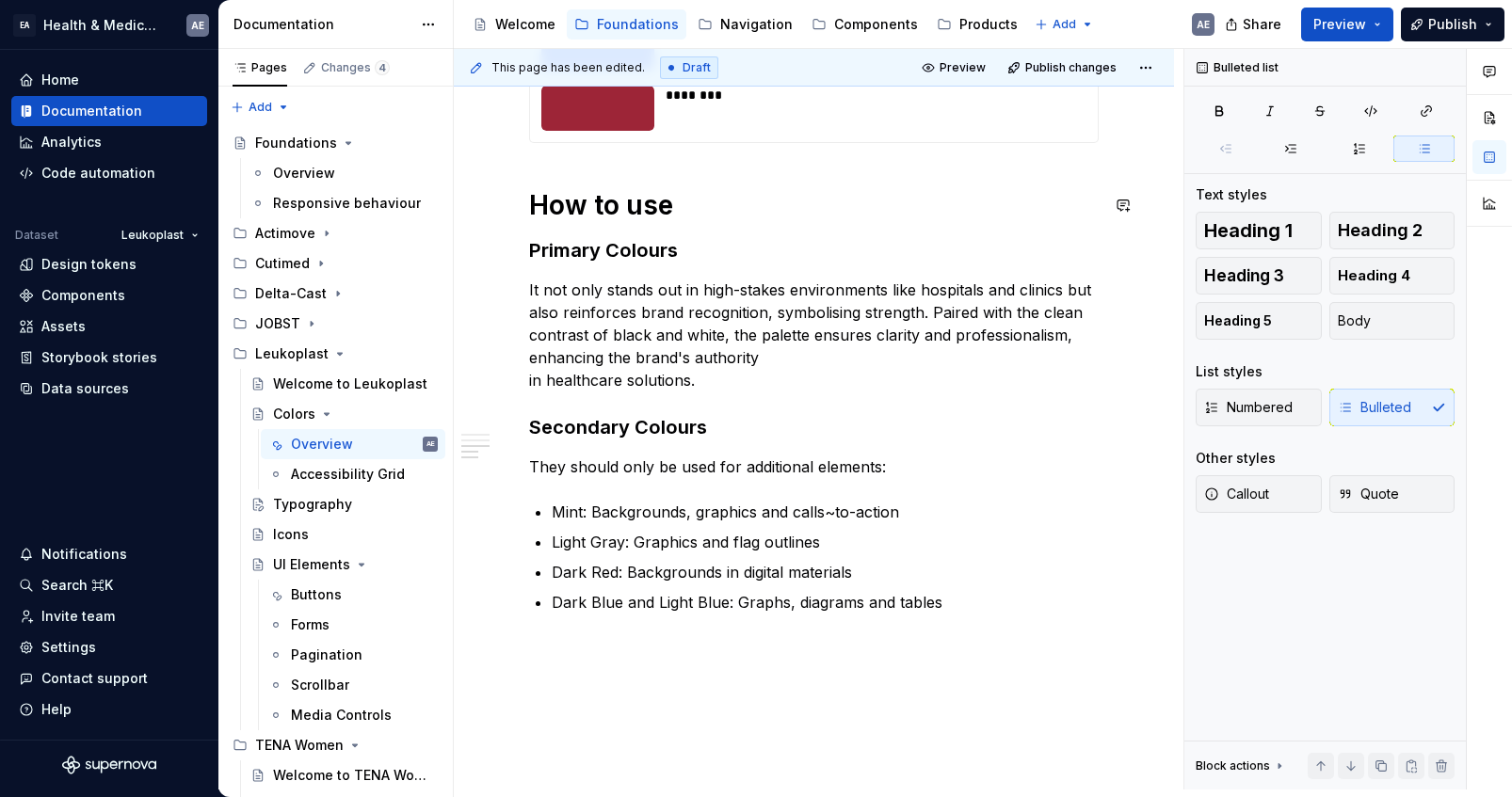 scroll, scrollTop: 1175, scrollLeft: 0, axis: vertical 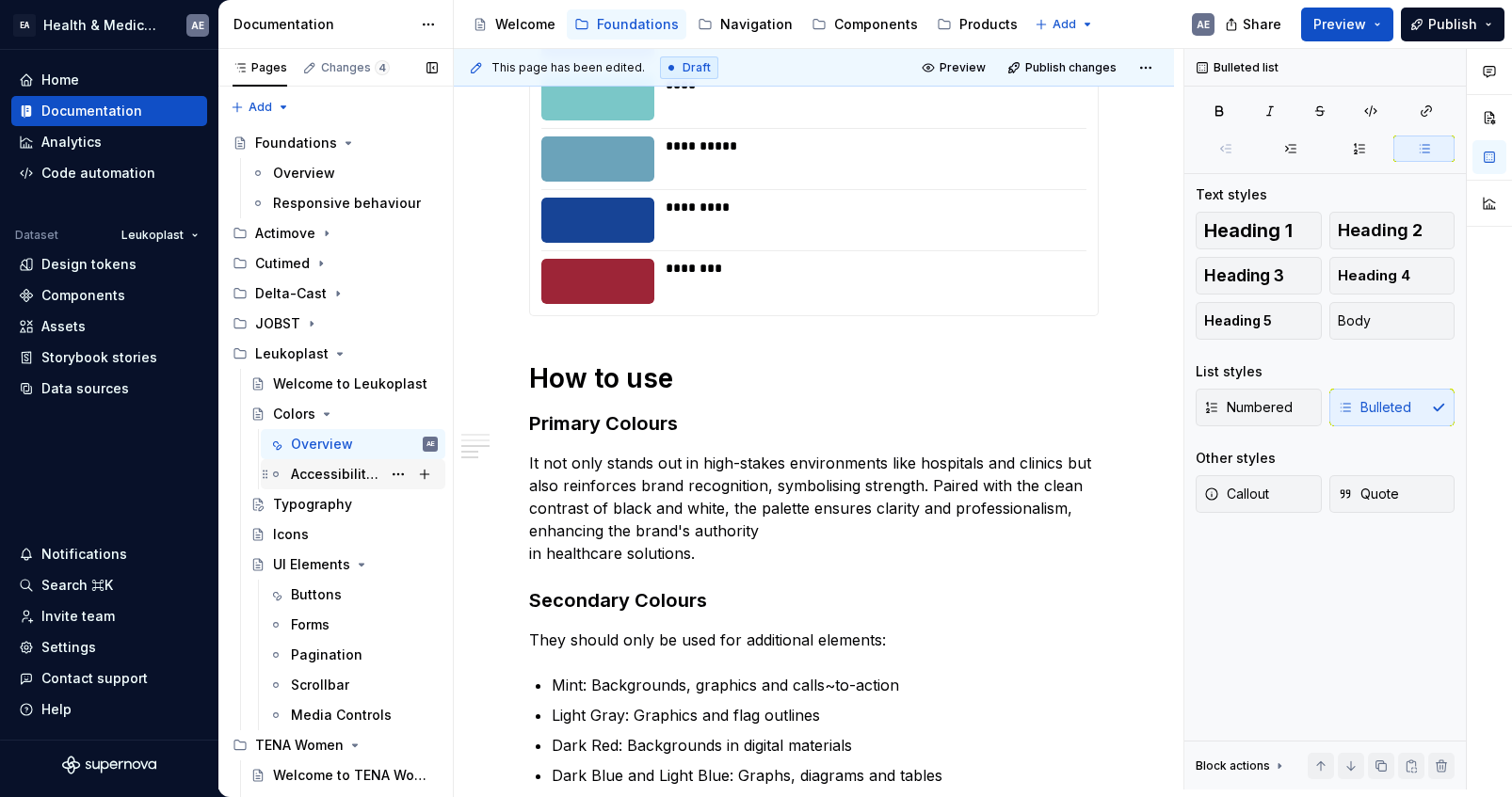 click on "Accessibility Grid" at bounding box center [336, 474] 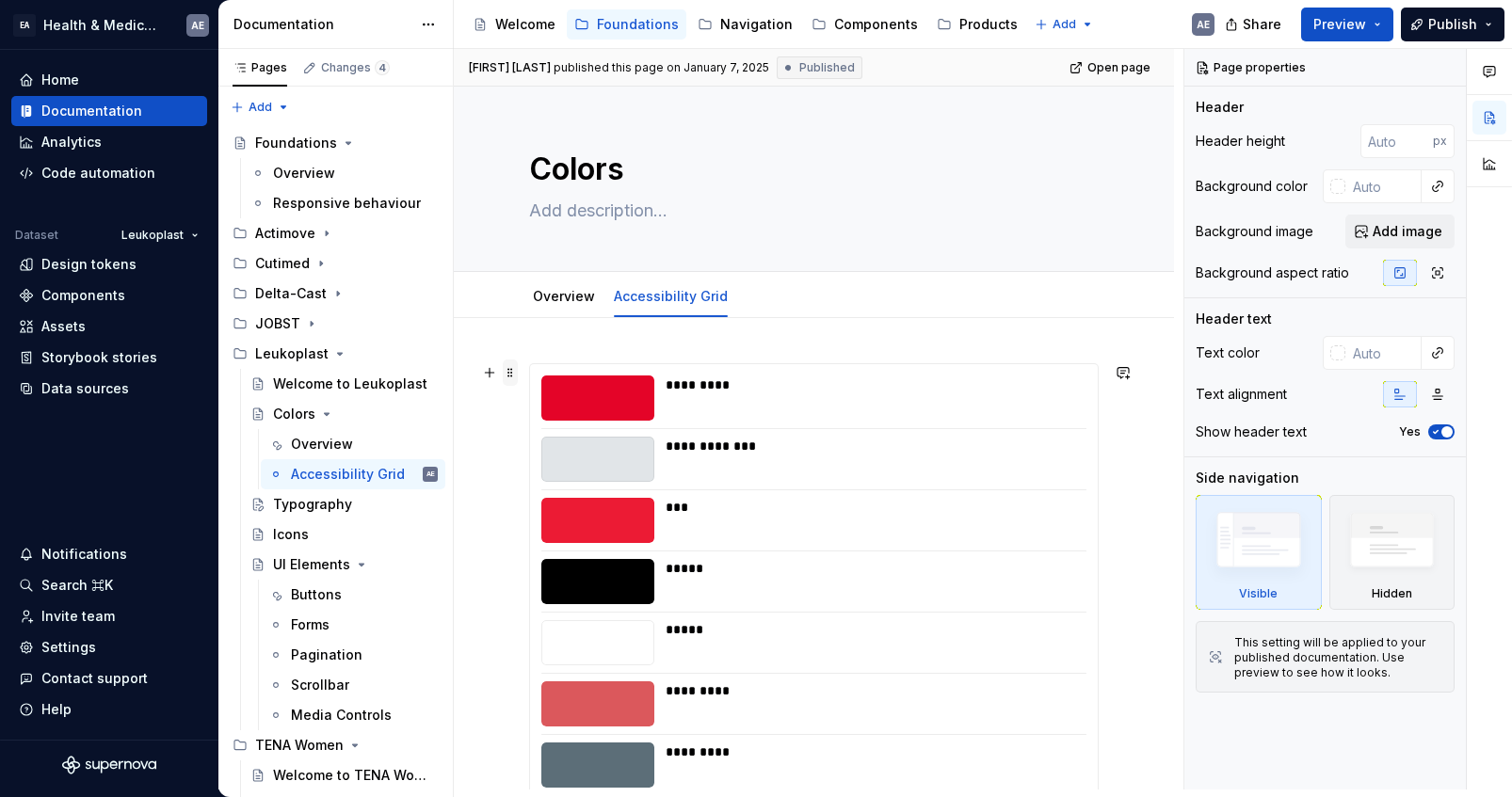 click at bounding box center [510, 373] 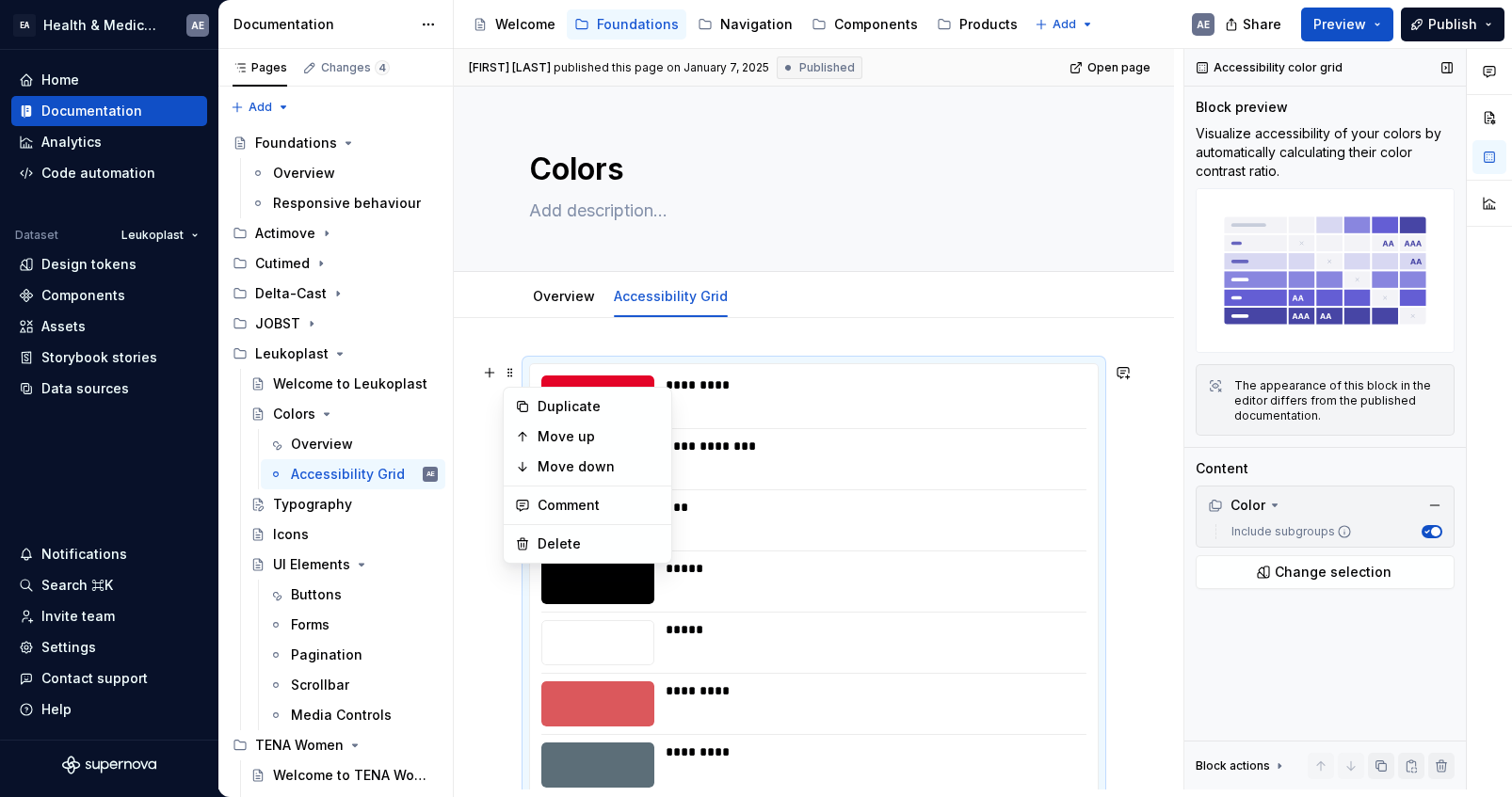 click at bounding box center (1325, 270) 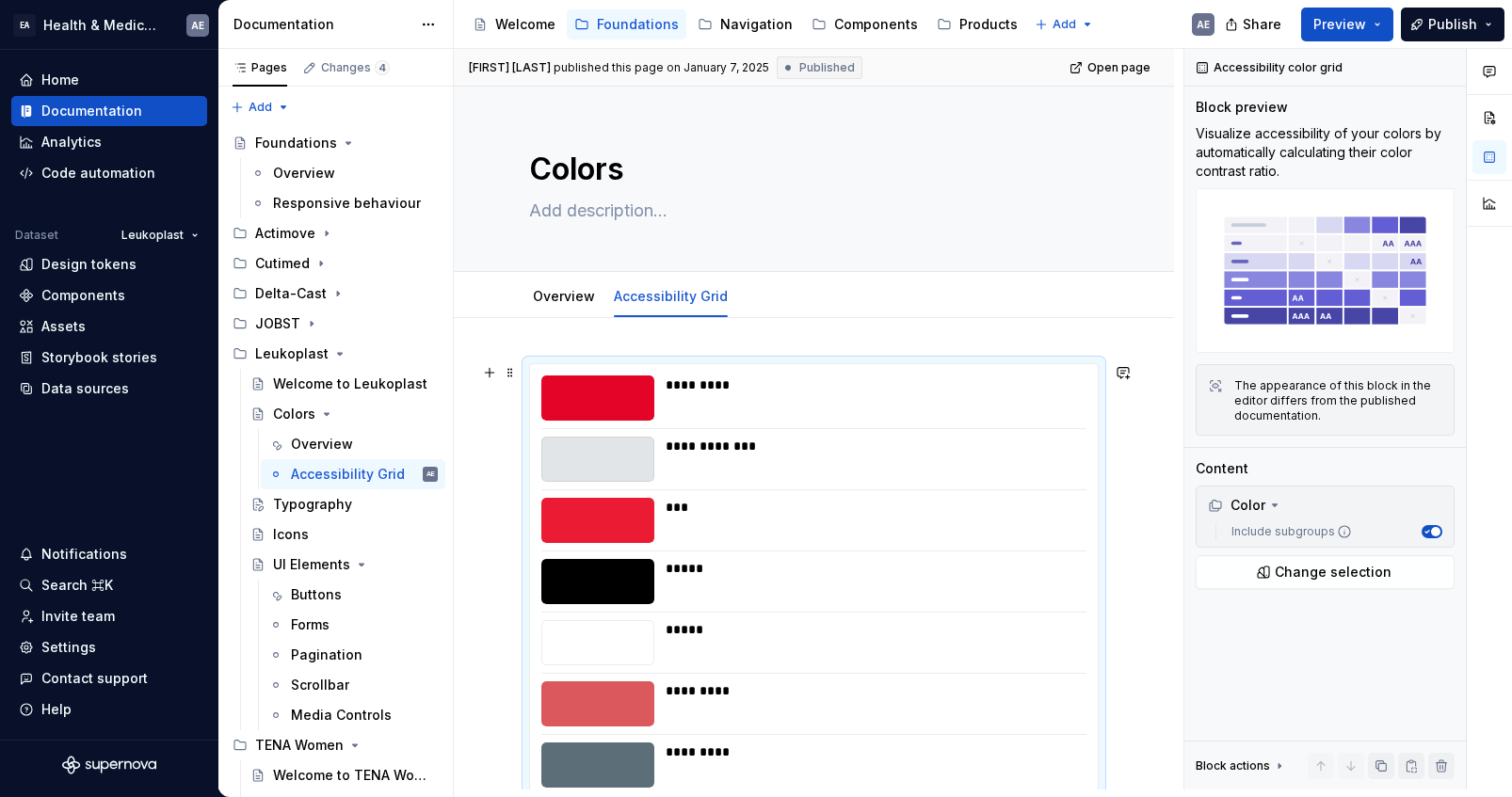 scroll, scrollTop: 0, scrollLeft: 0, axis: both 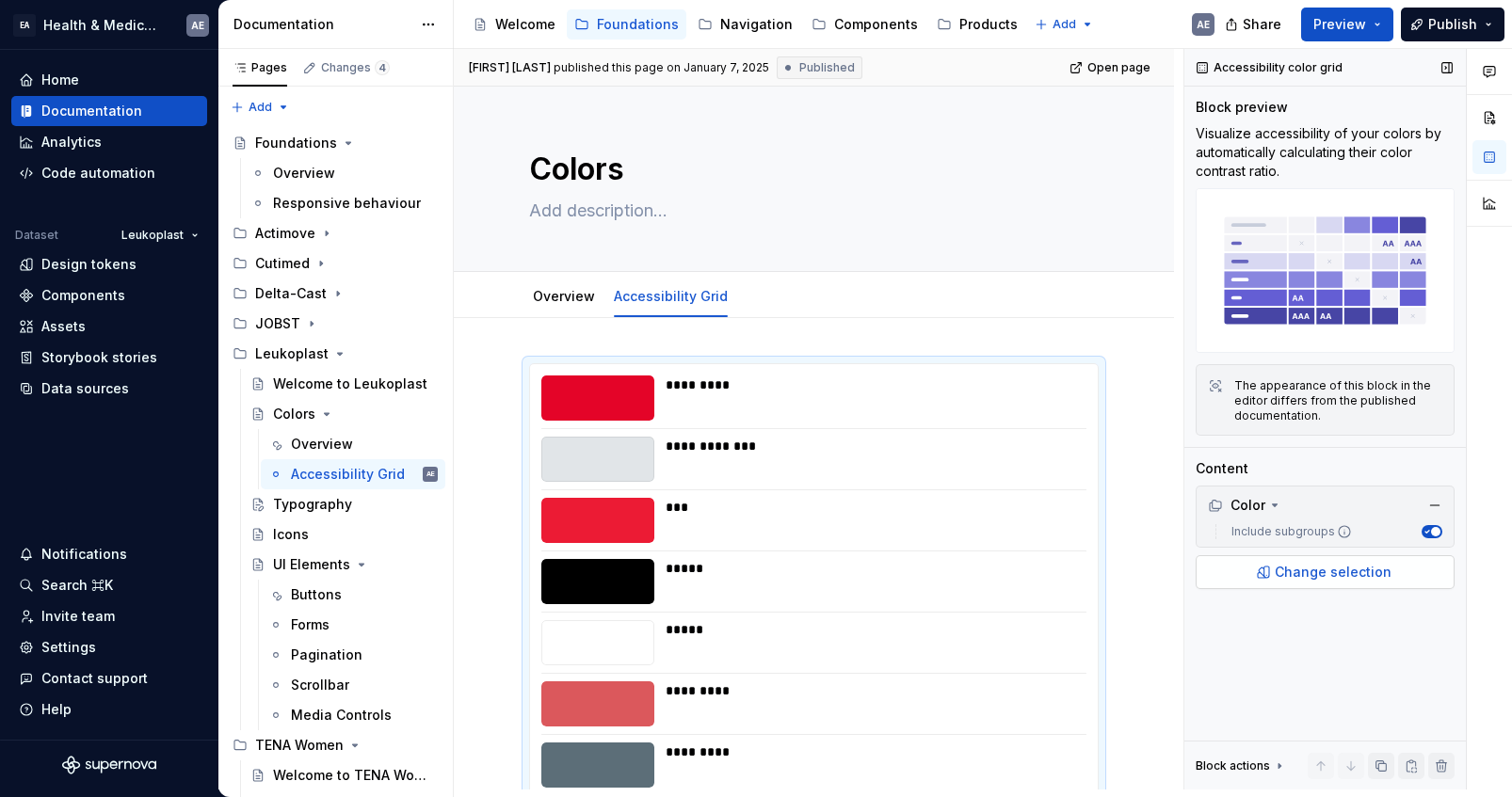 click on "Change selection" at bounding box center (1325, 572) 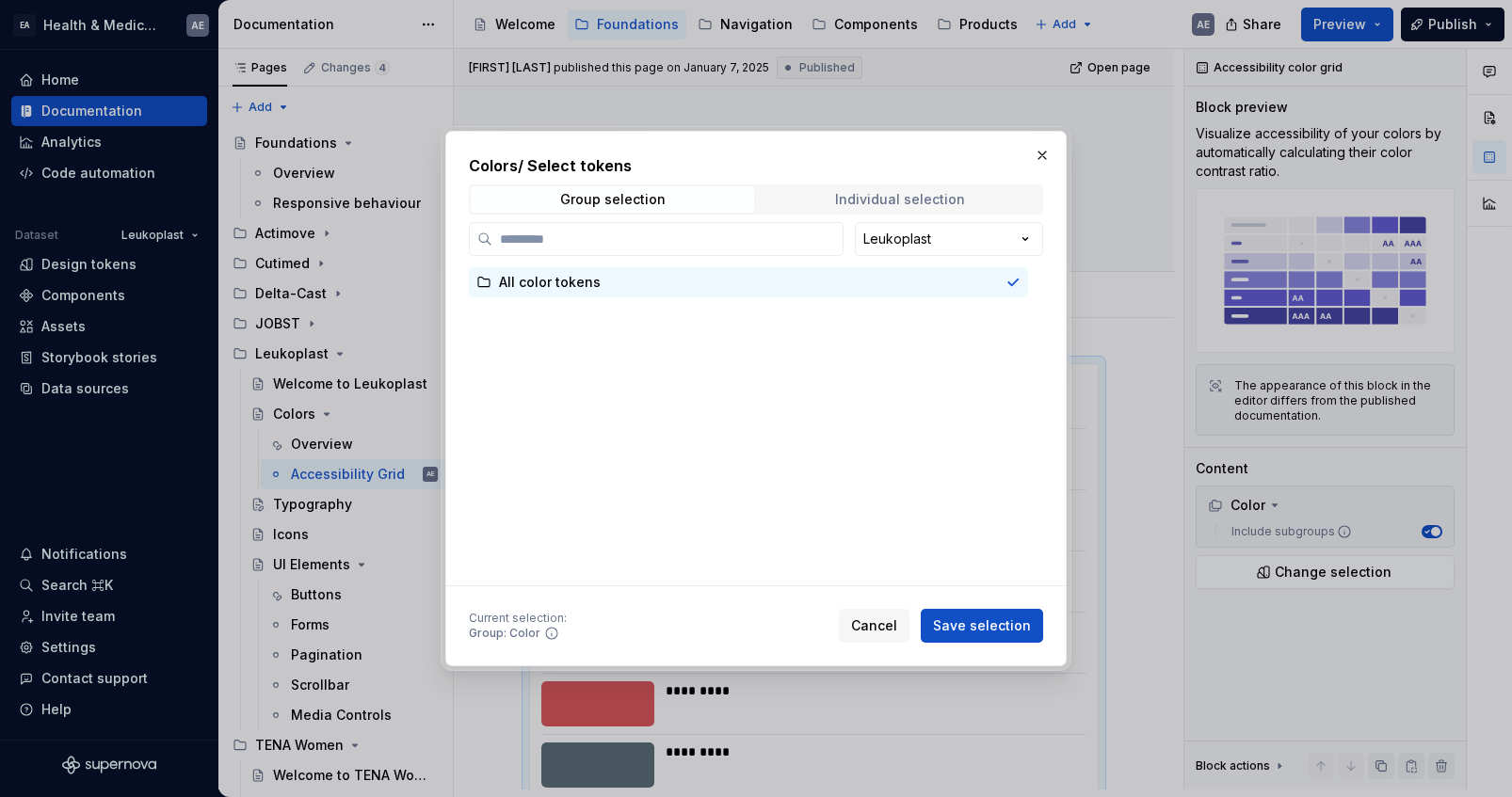 click on "Individual selection" at bounding box center (900, 199) 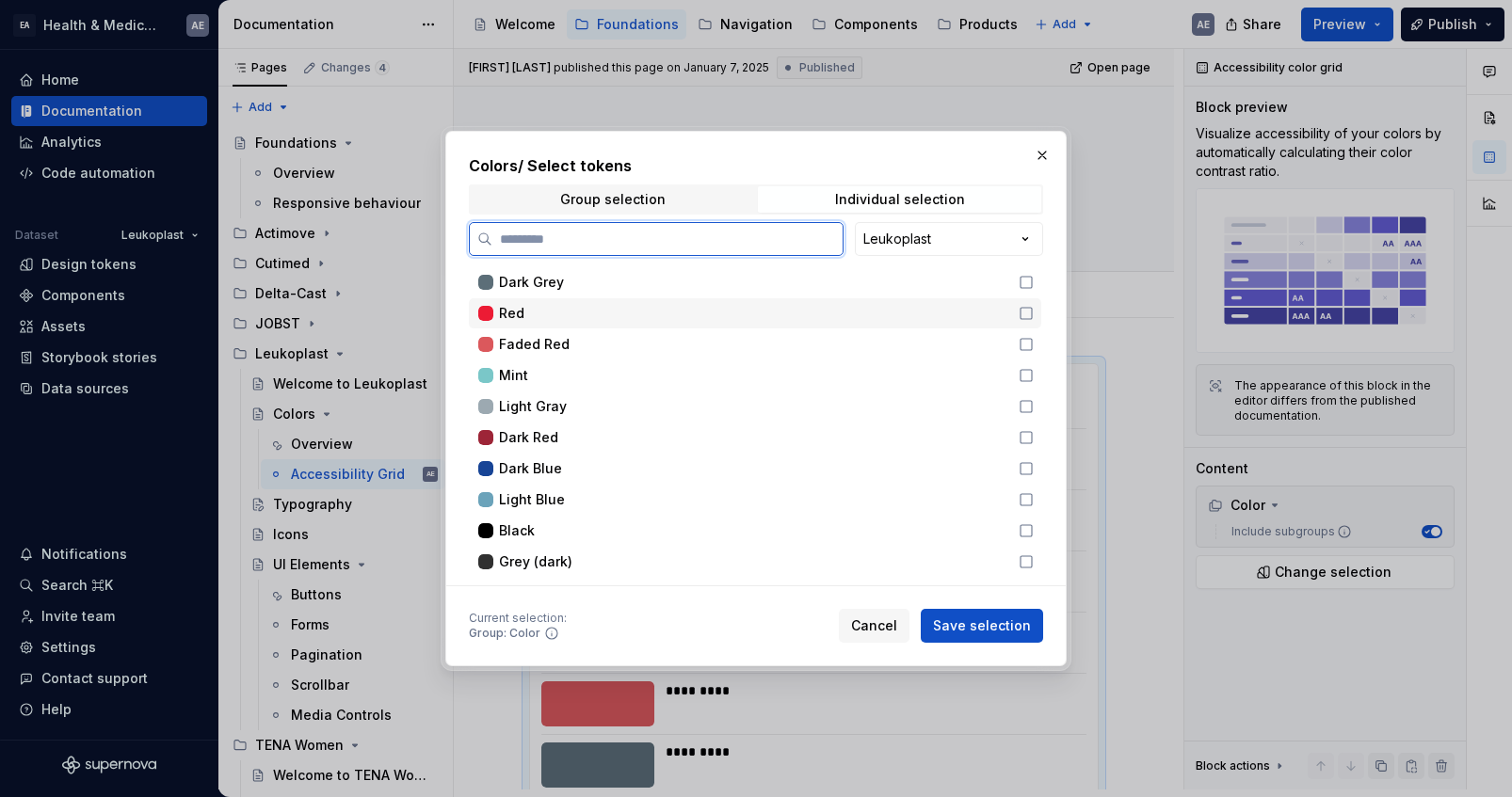 click on "Red" at bounding box center (755, 313) 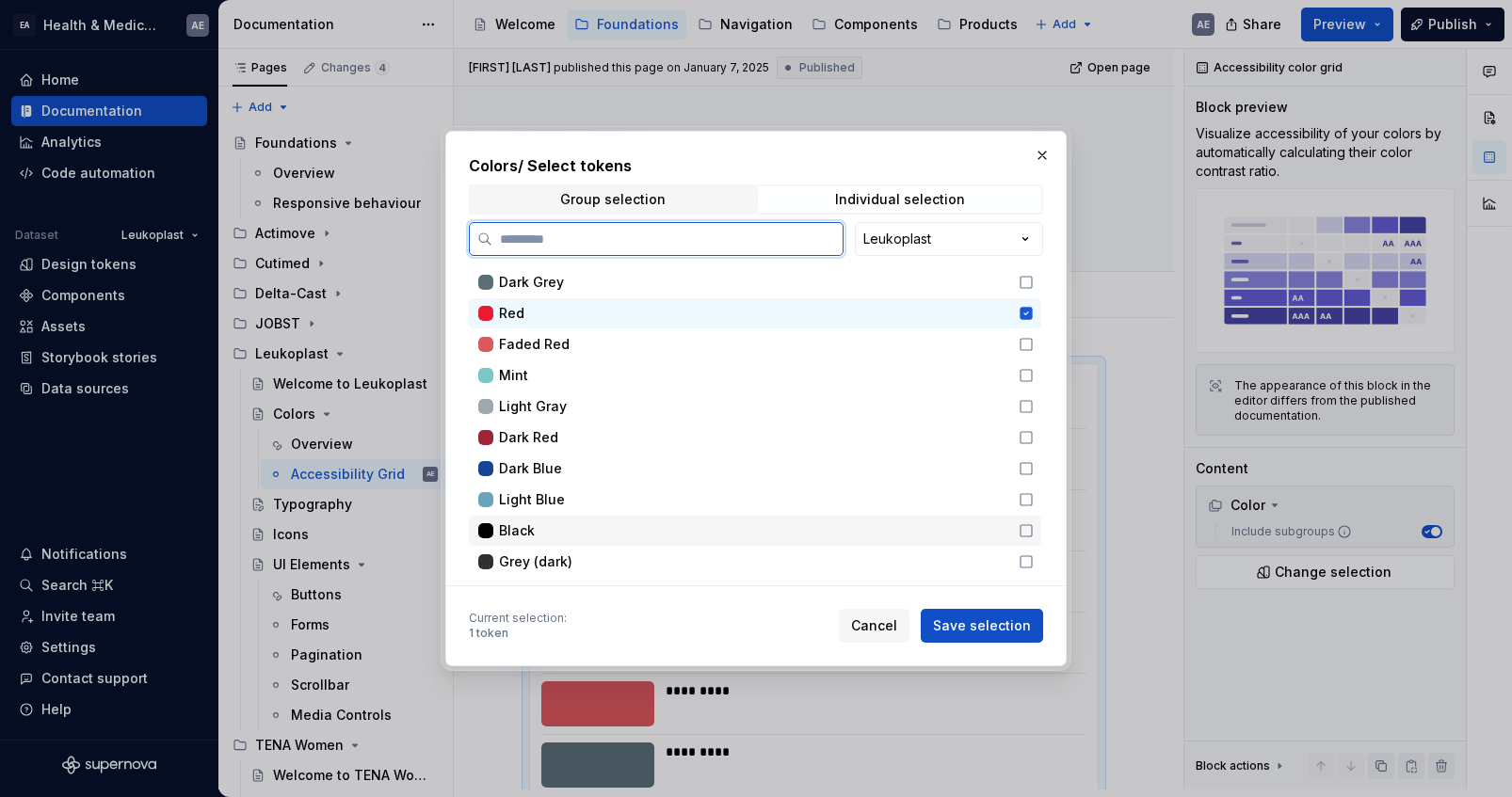 click 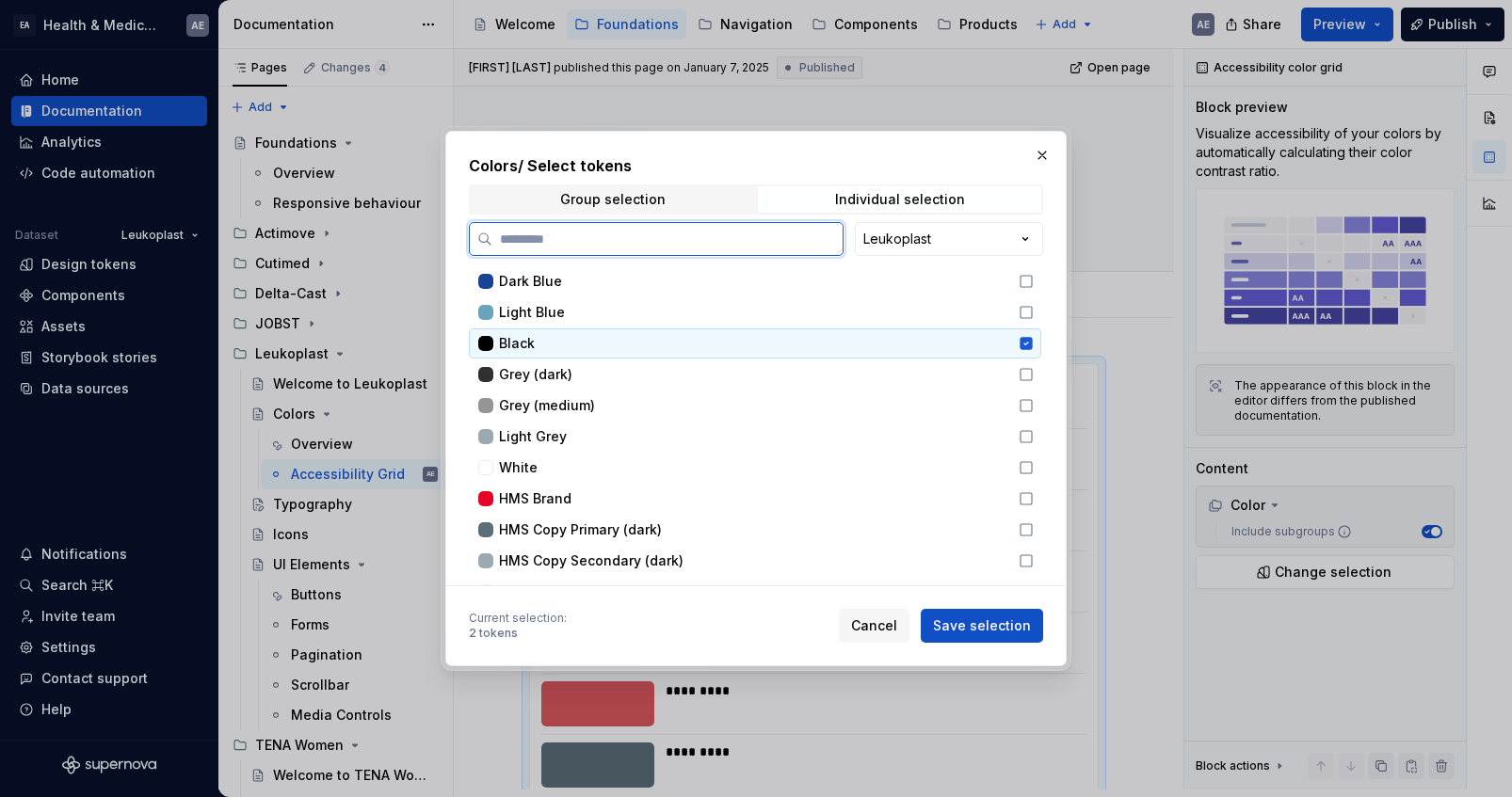 scroll, scrollTop: 188, scrollLeft: 0, axis: vertical 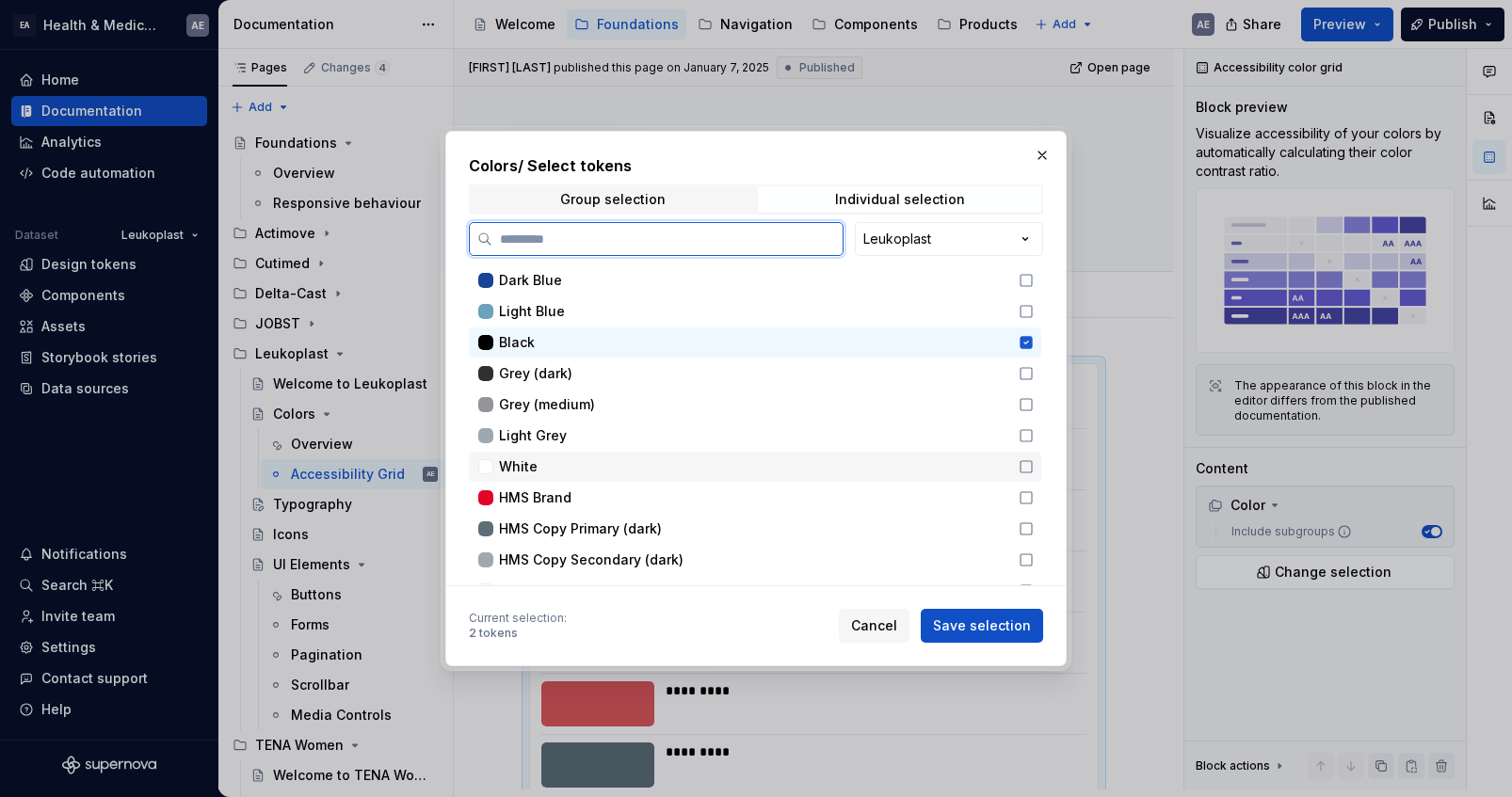 click 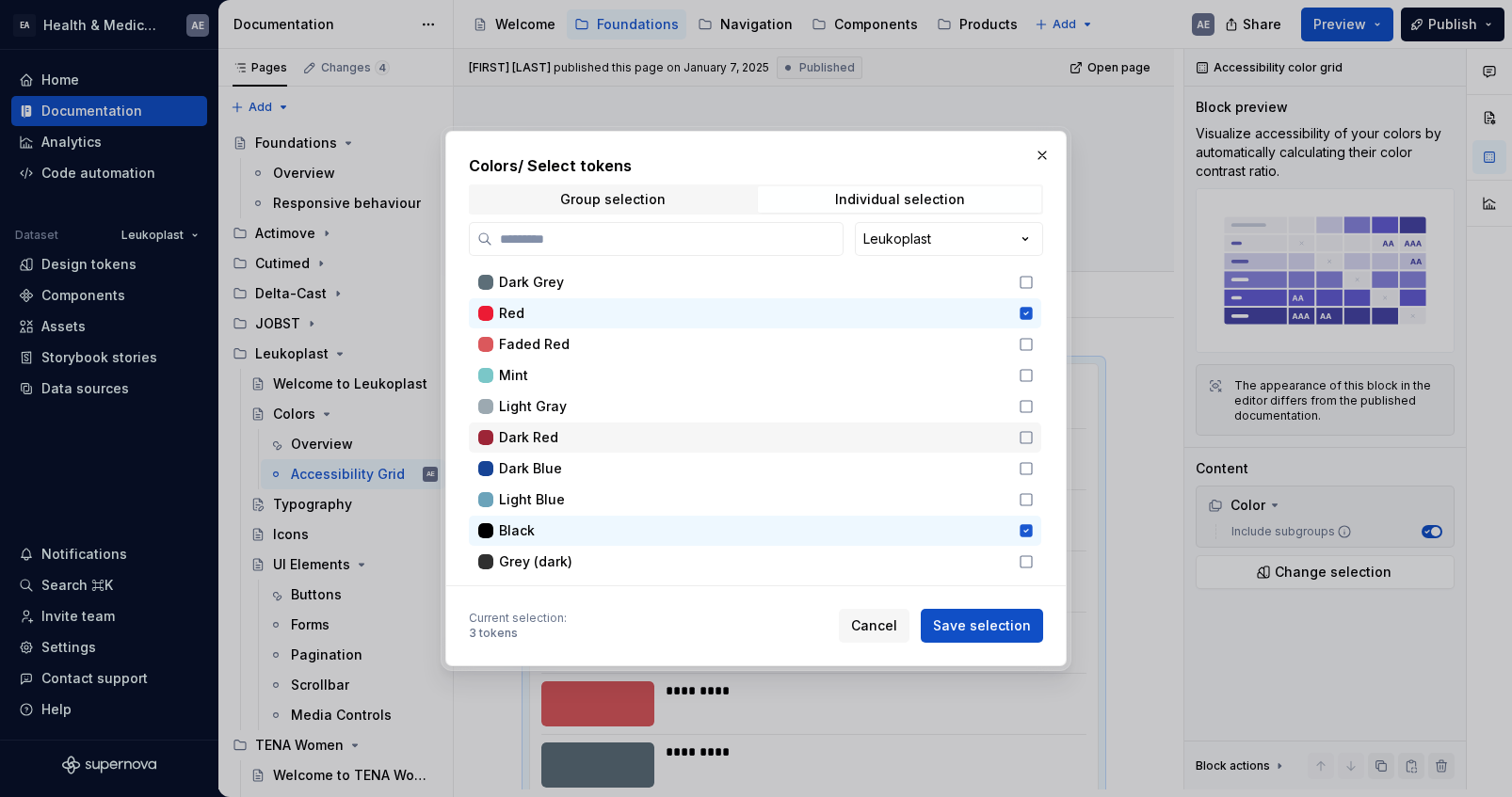 scroll, scrollTop: 0, scrollLeft: 0, axis: both 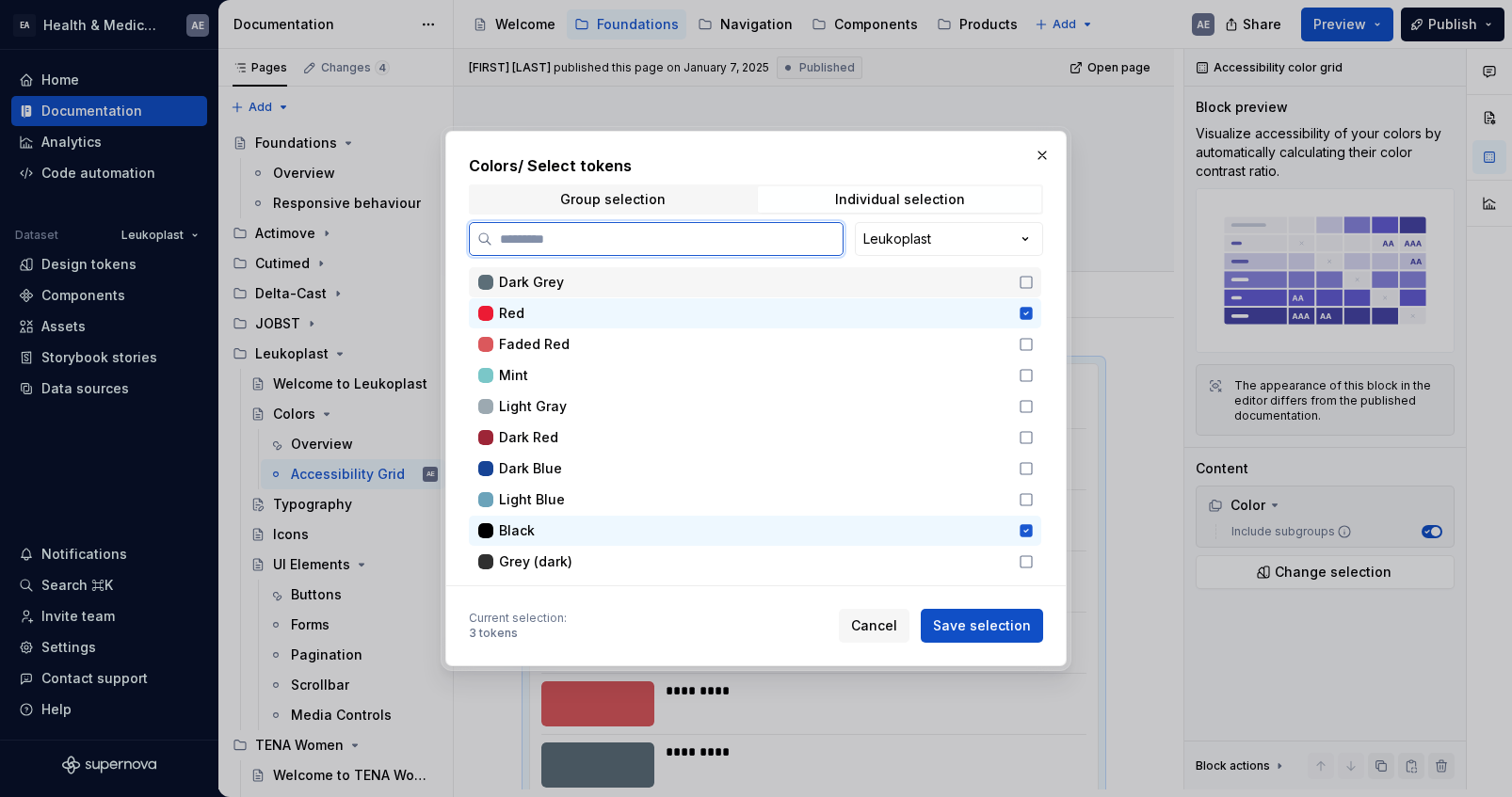 click 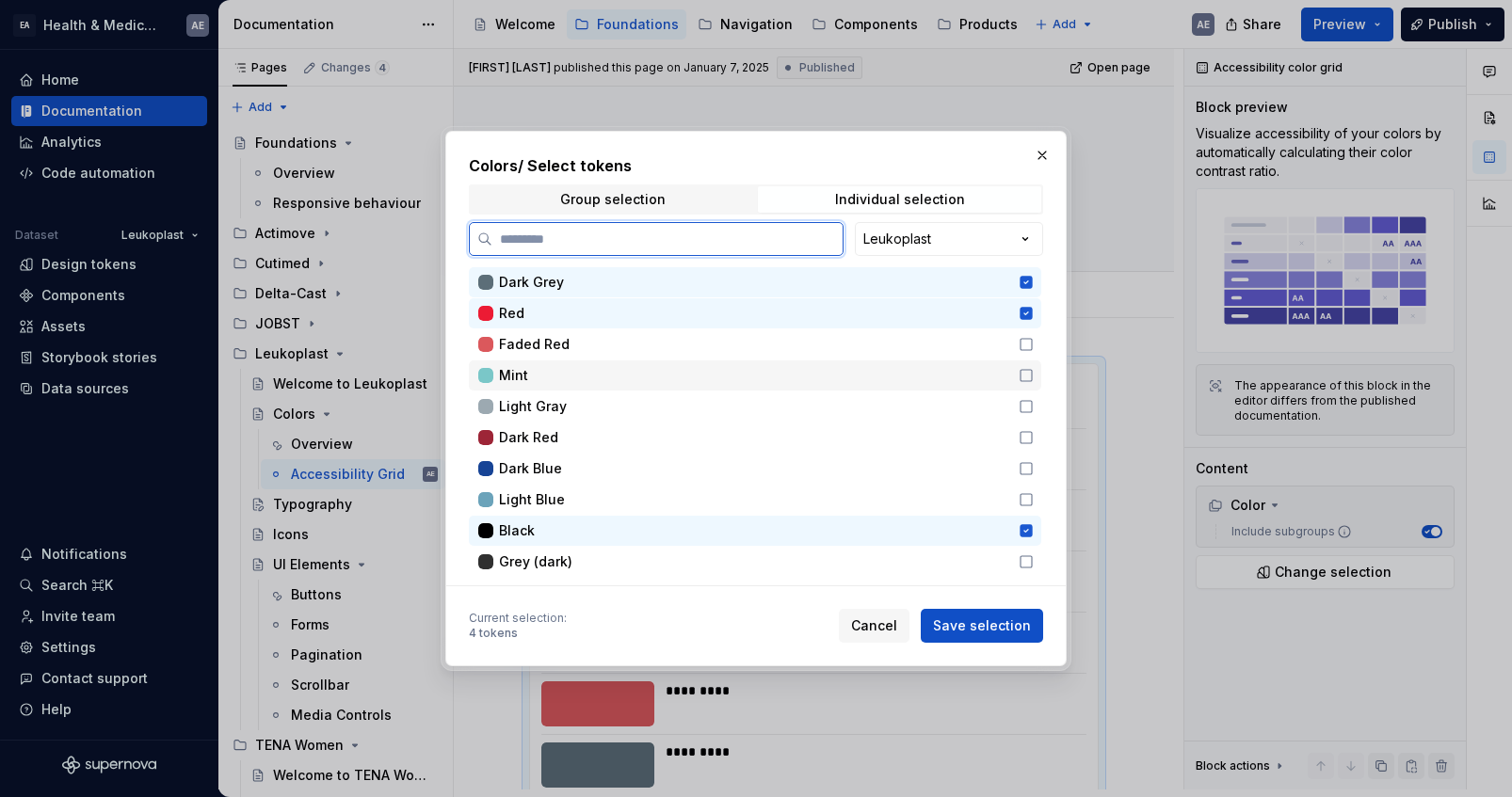 click on "Mint" at bounding box center [755, 375] 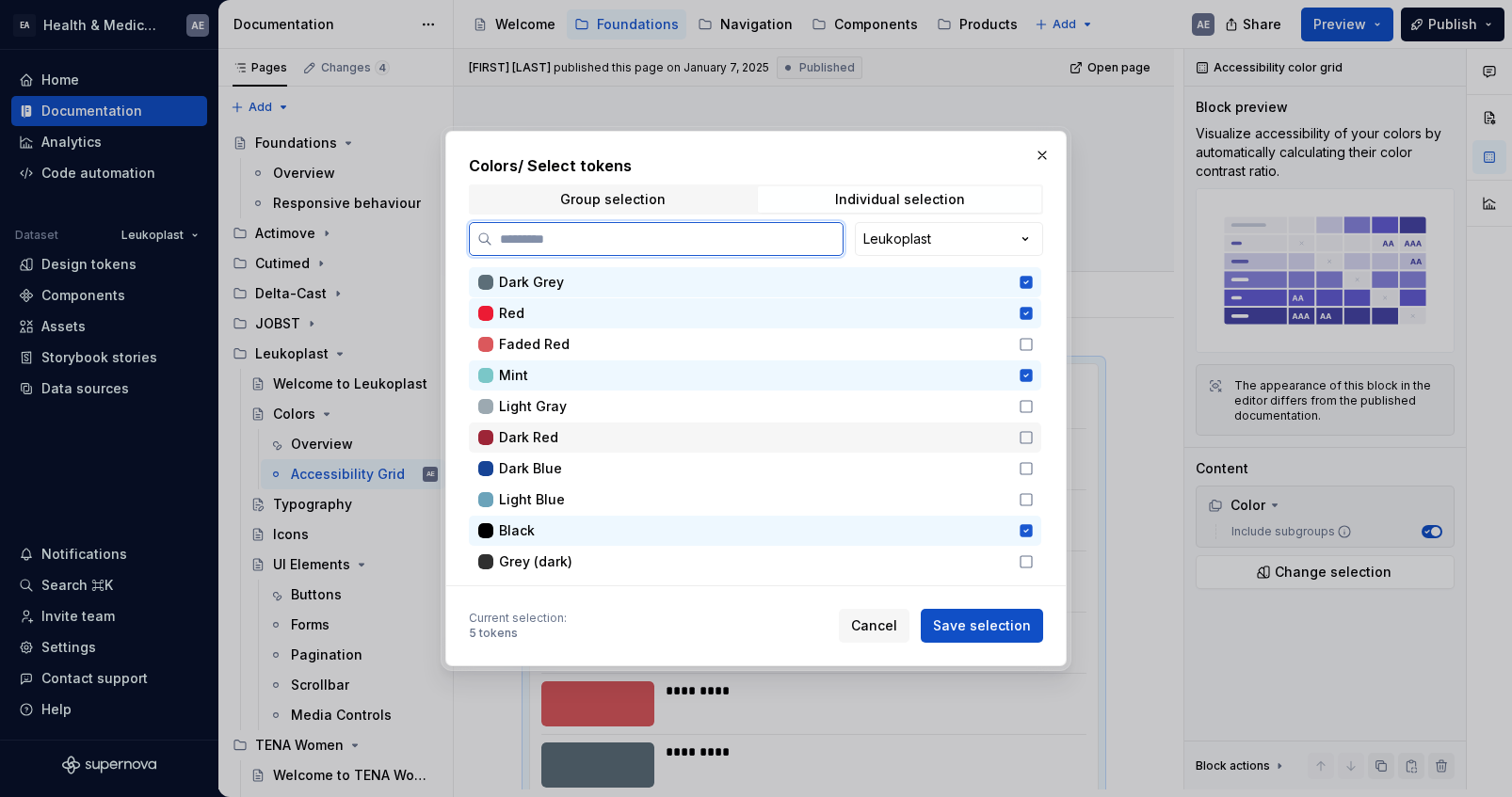 click on "Dark Red" at bounding box center (755, 438) 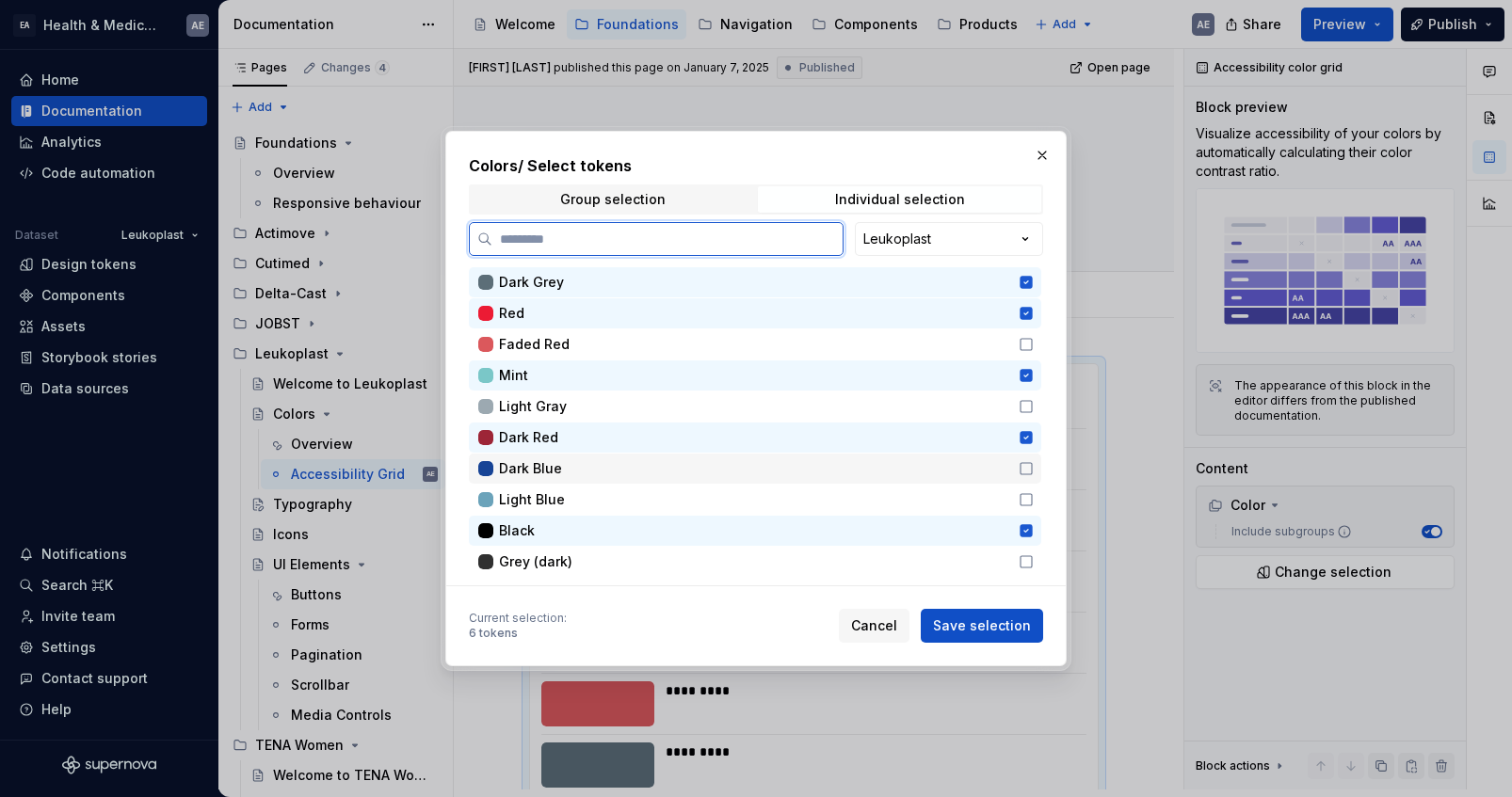 click on "Dark Blue" at bounding box center (755, 469) 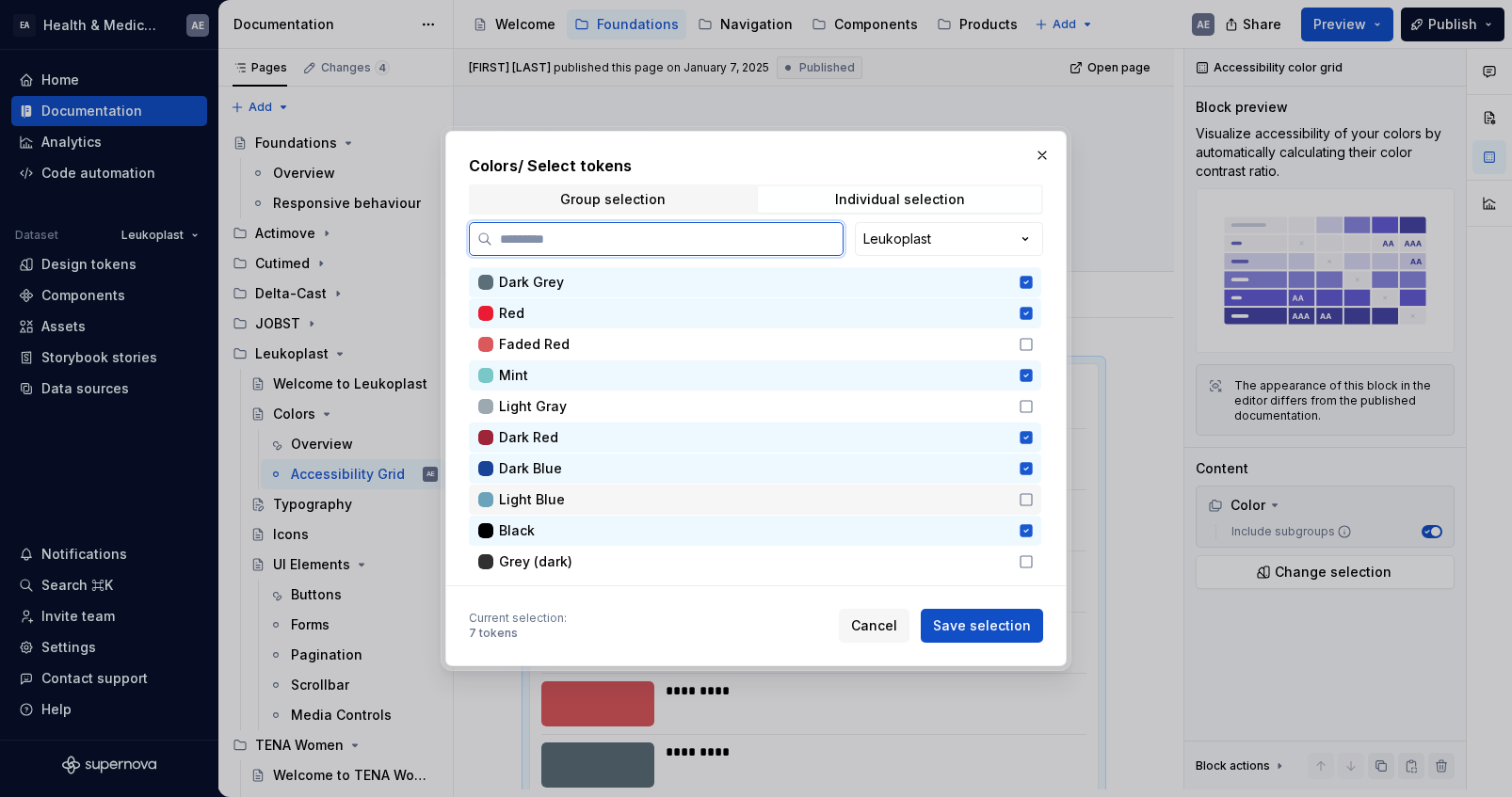 click on "Light Blue" at bounding box center (755, 500) 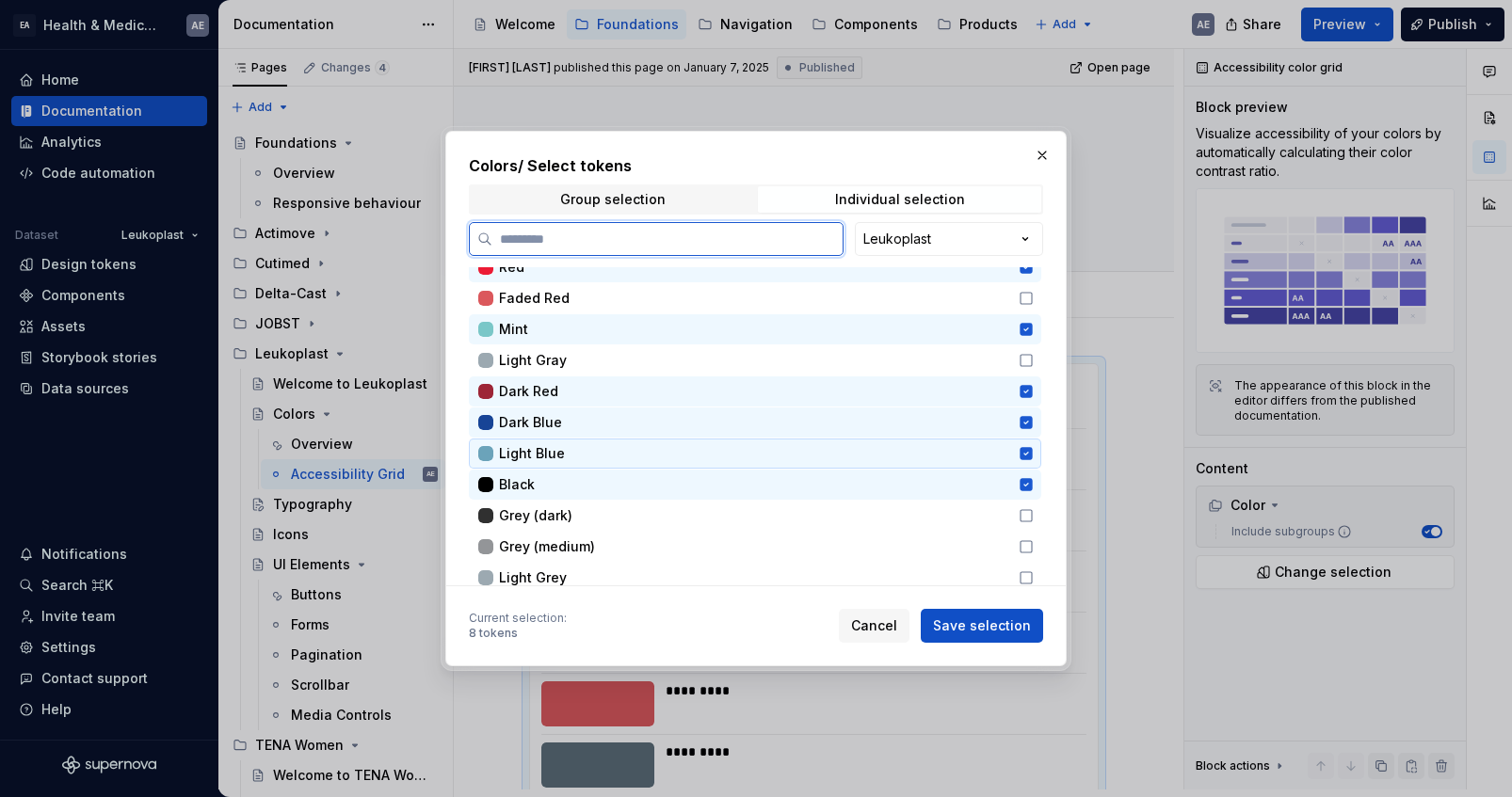 scroll, scrollTop: 54, scrollLeft: 0, axis: vertical 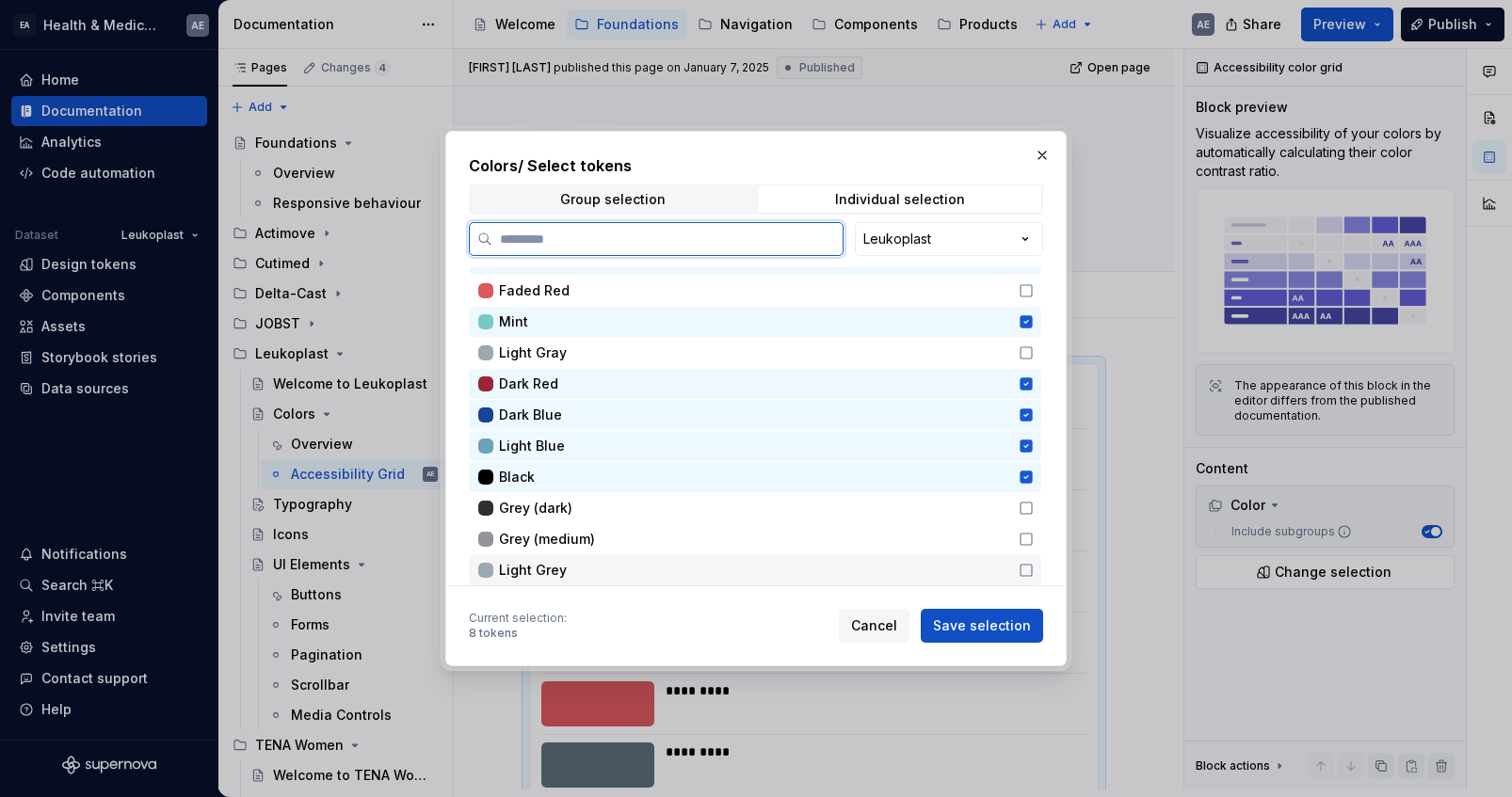 click 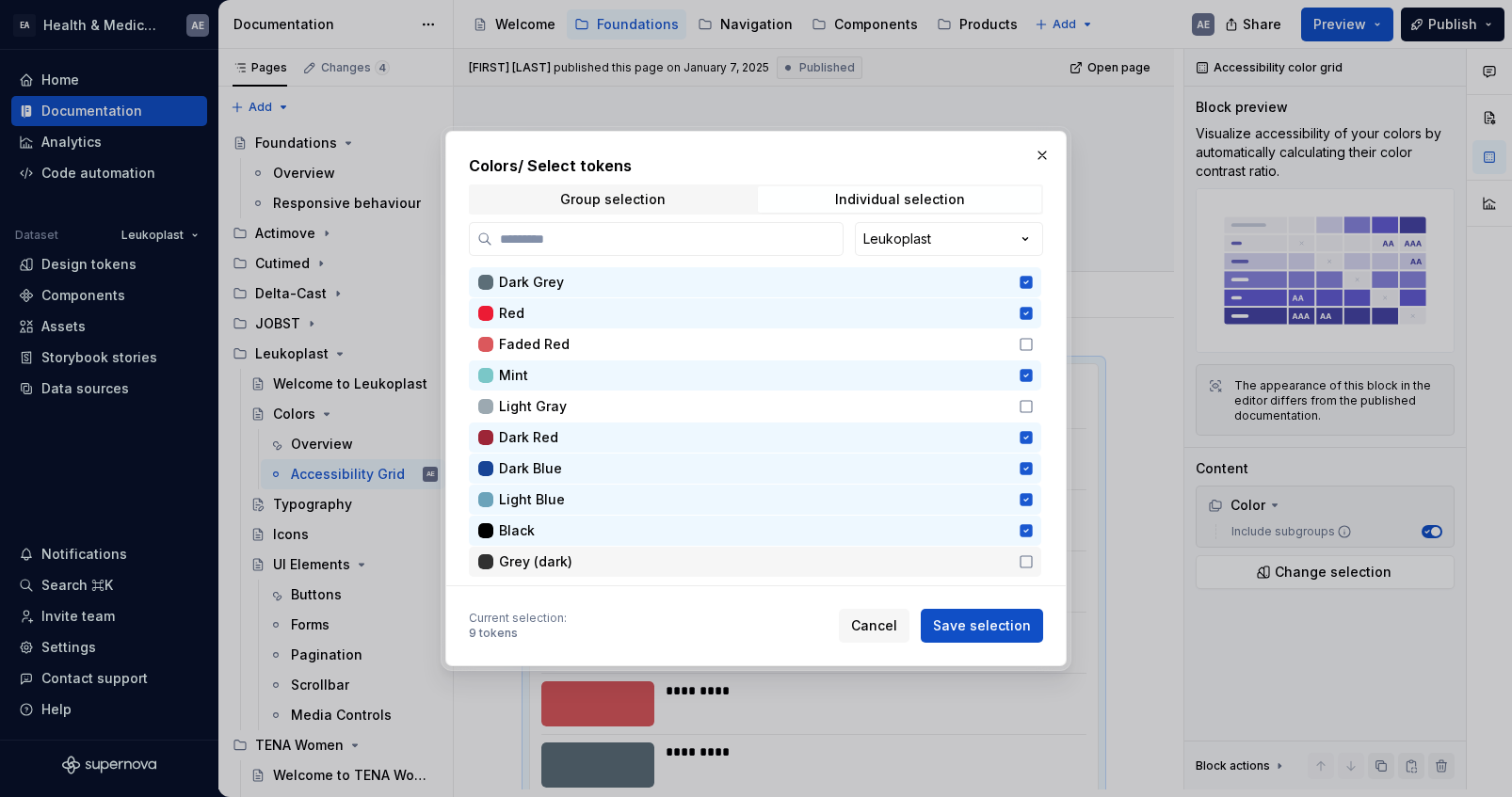 scroll, scrollTop: 0, scrollLeft: 0, axis: both 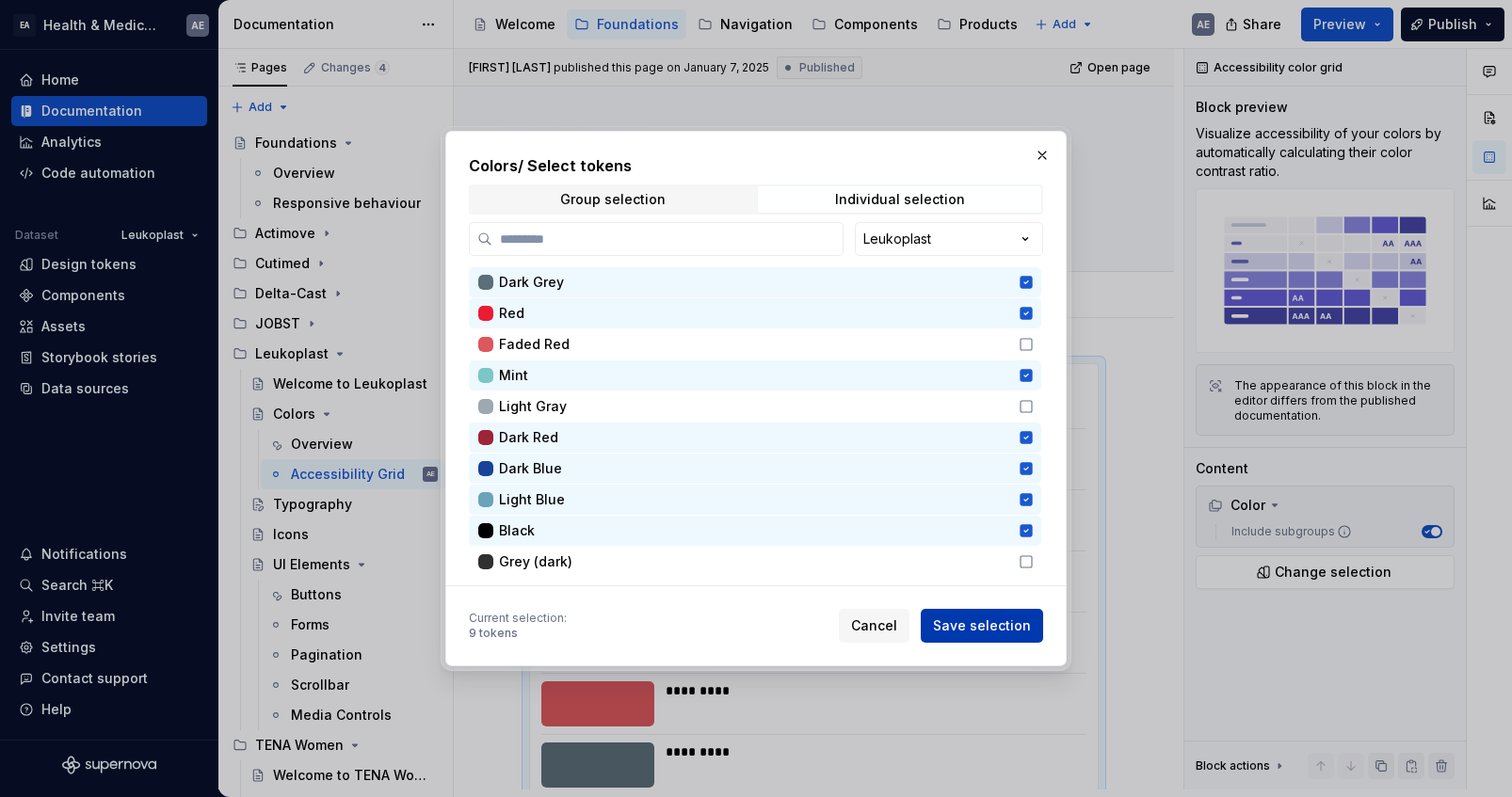 click on "Save selection" at bounding box center [982, 626] 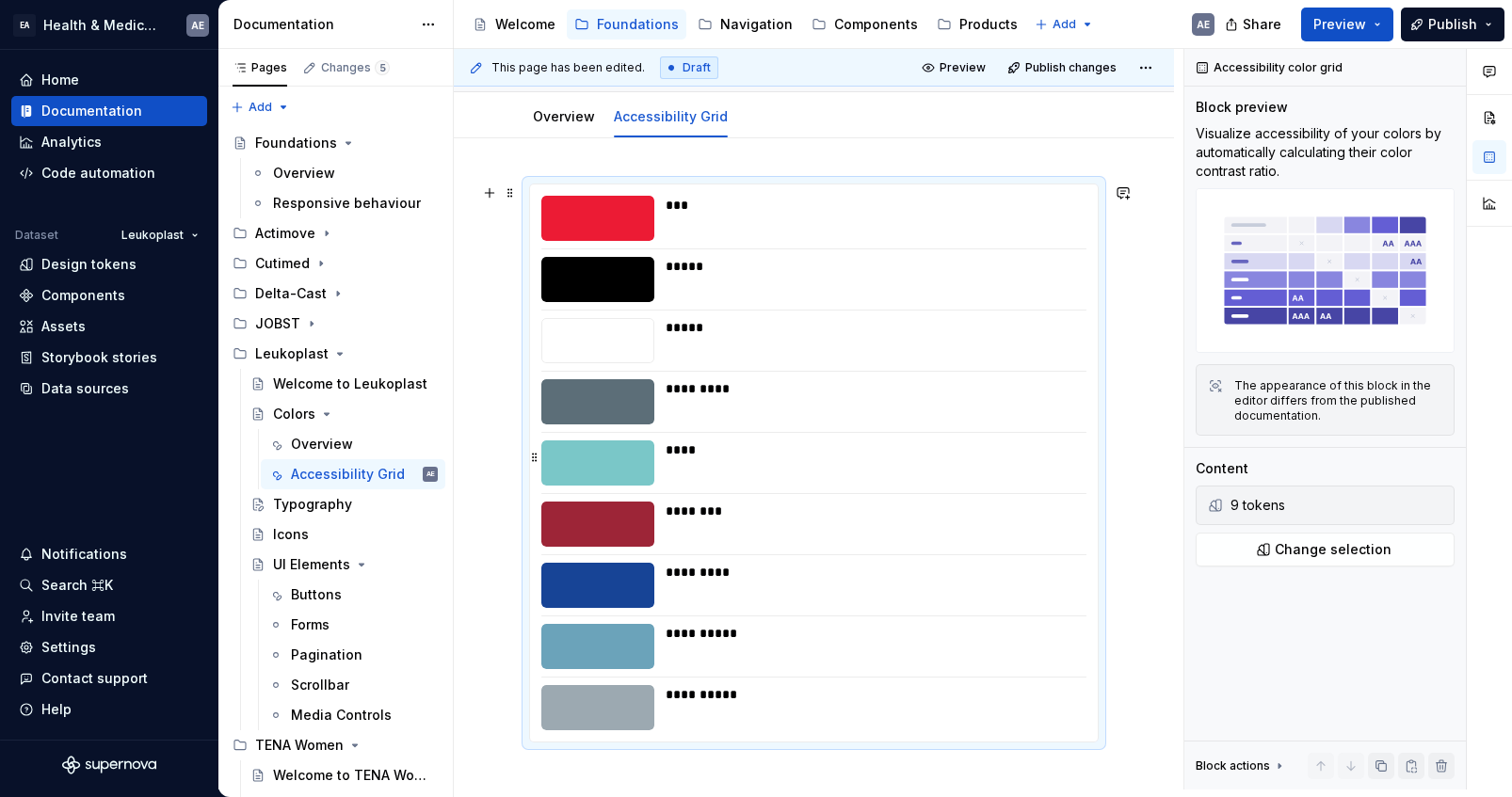scroll, scrollTop: 183, scrollLeft: 0, axis: vertical 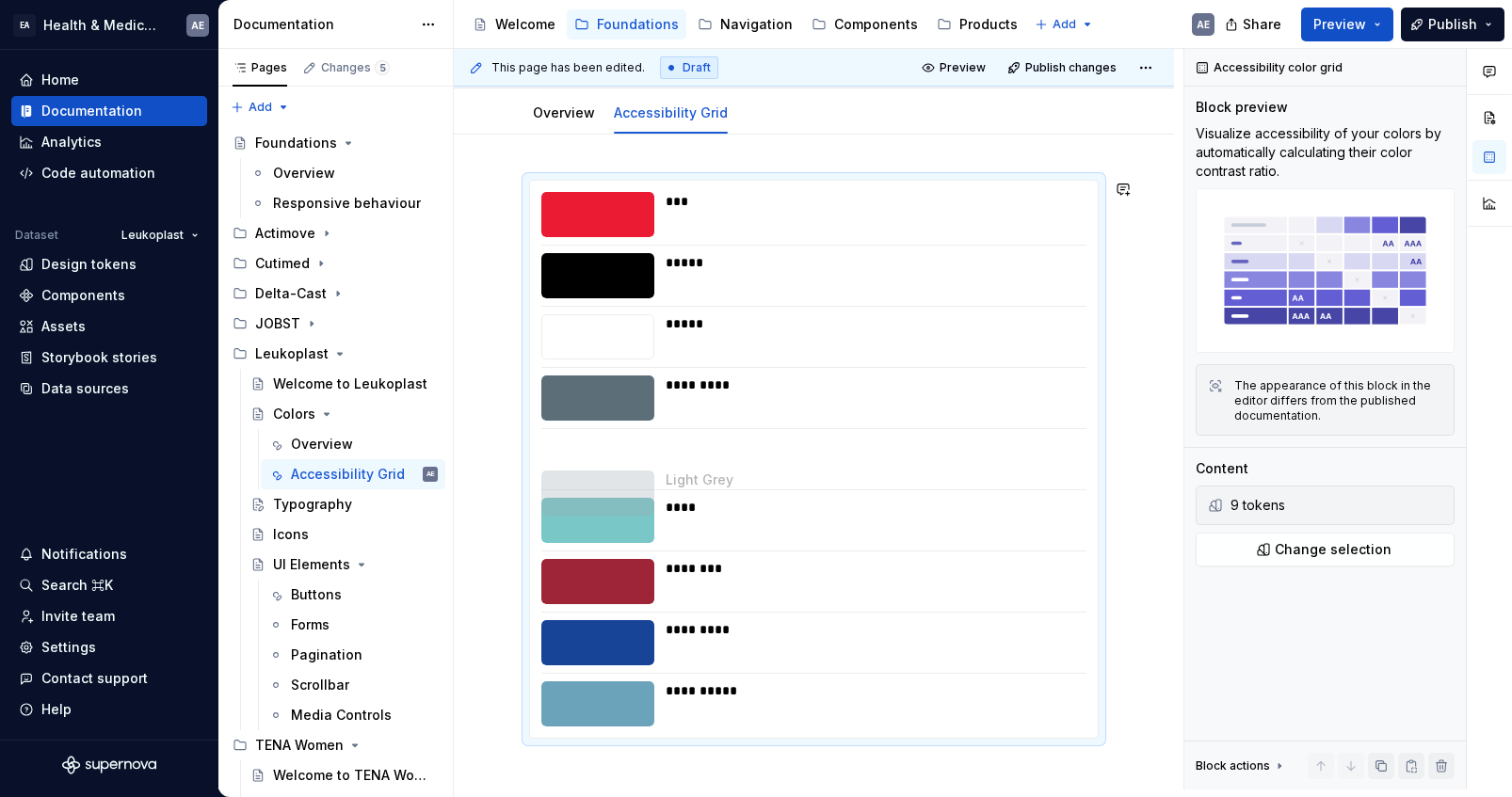 drag, startPoint x: 533, startPoint y: 697, endPoint x: 551, endPoint y: 438, distance: 259.62473 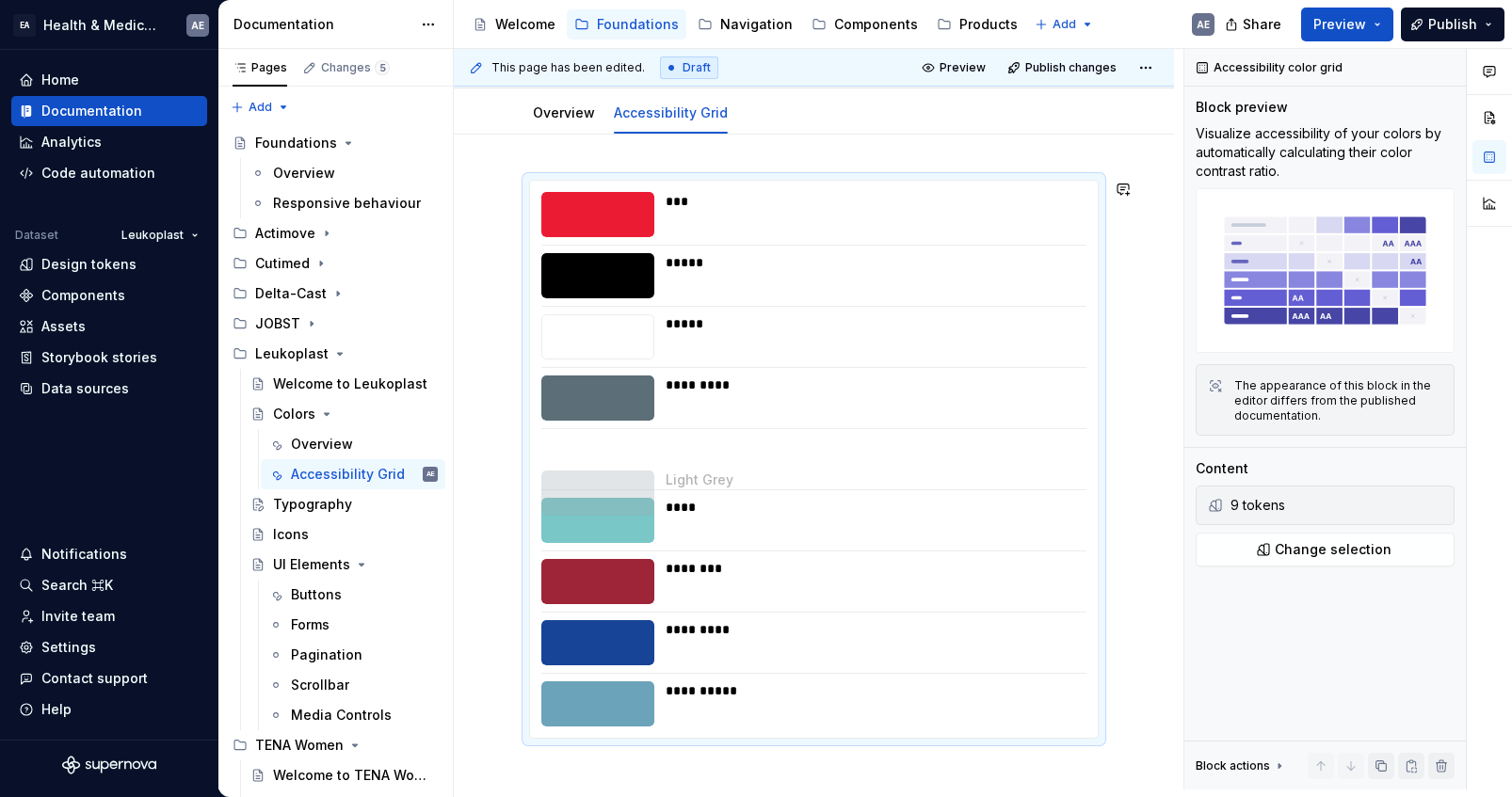 scroll, scrollTop: 150, scrollLeft: 0, axis: vertical 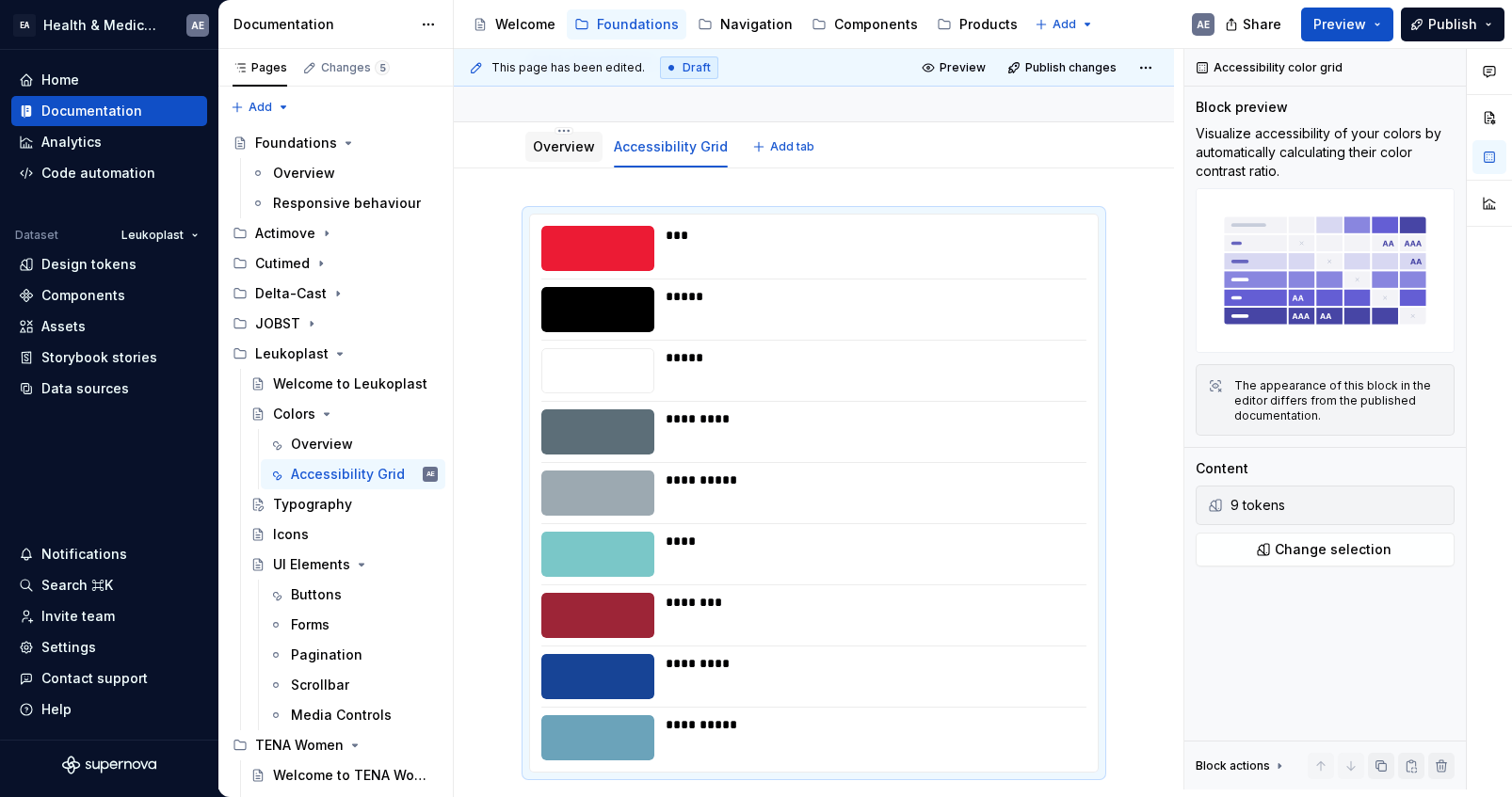 click on "Overview" at bounding box center [564, 147] 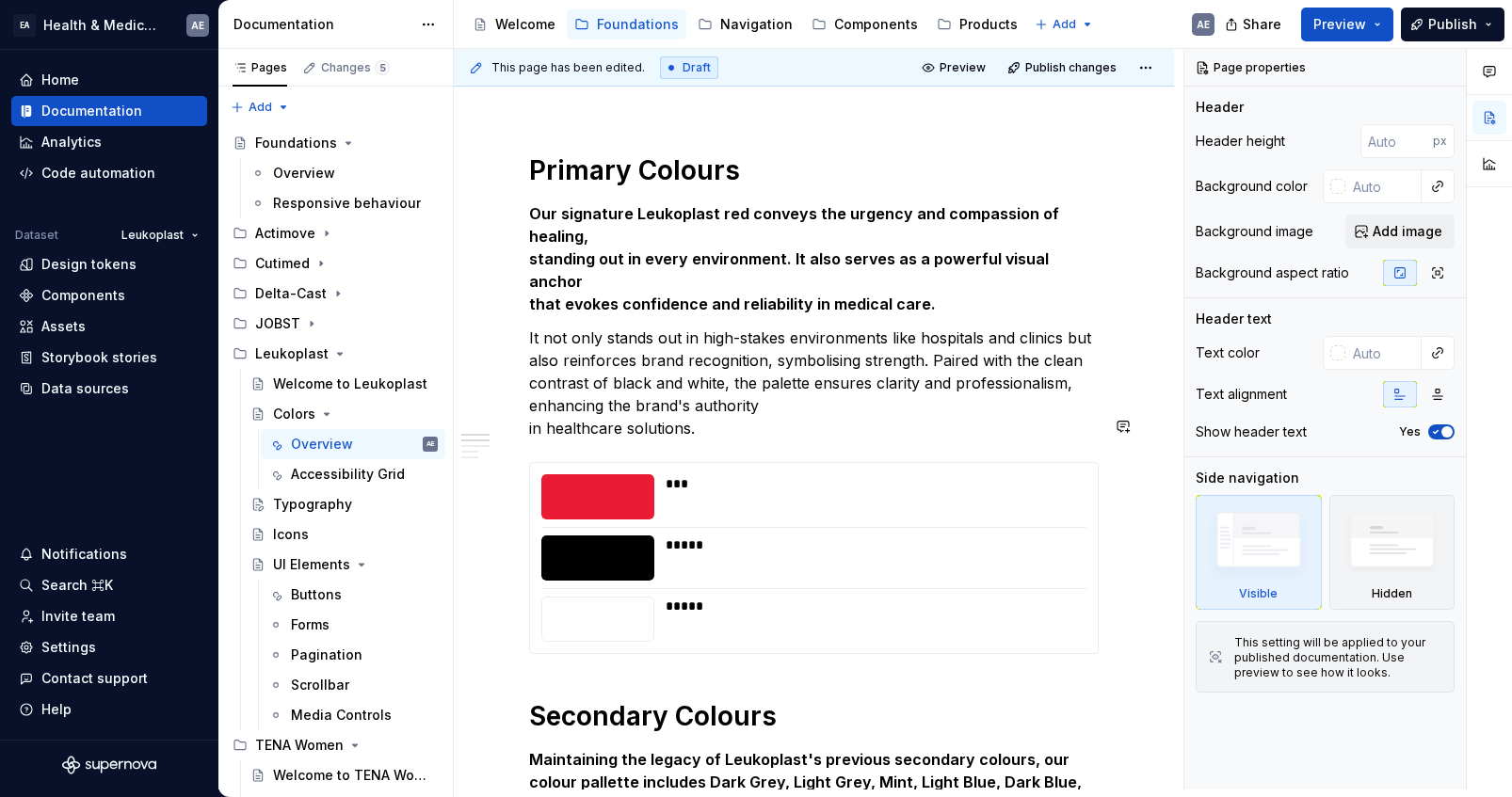 scroll, scrollTop: 164, scrollLeft: 0, axis: vertical 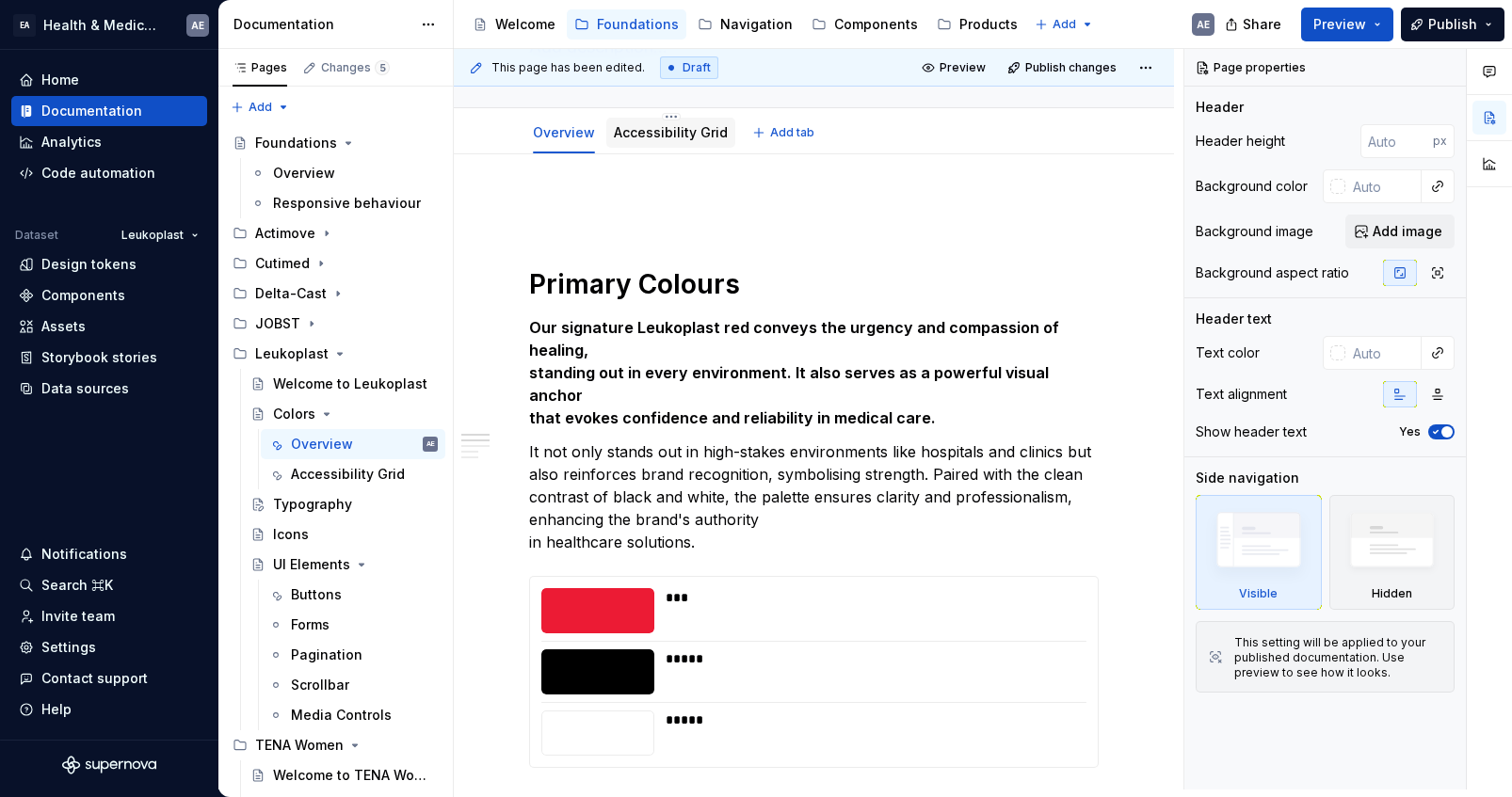 click on "Accessibility Grid" at bounding box center [670, 132] 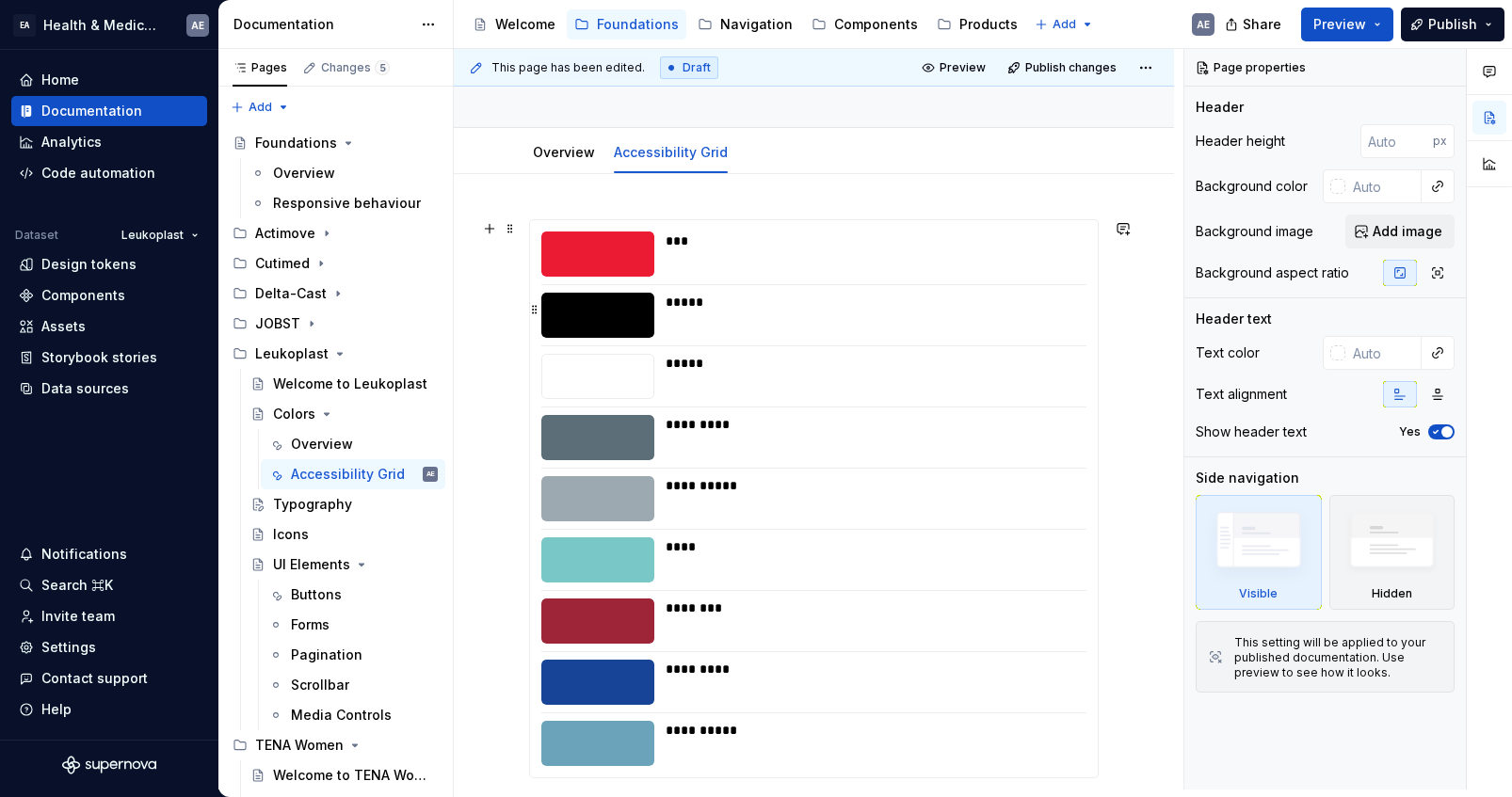 scroll, scrollTop: 165, scrollLeft: 0, axis: vertical 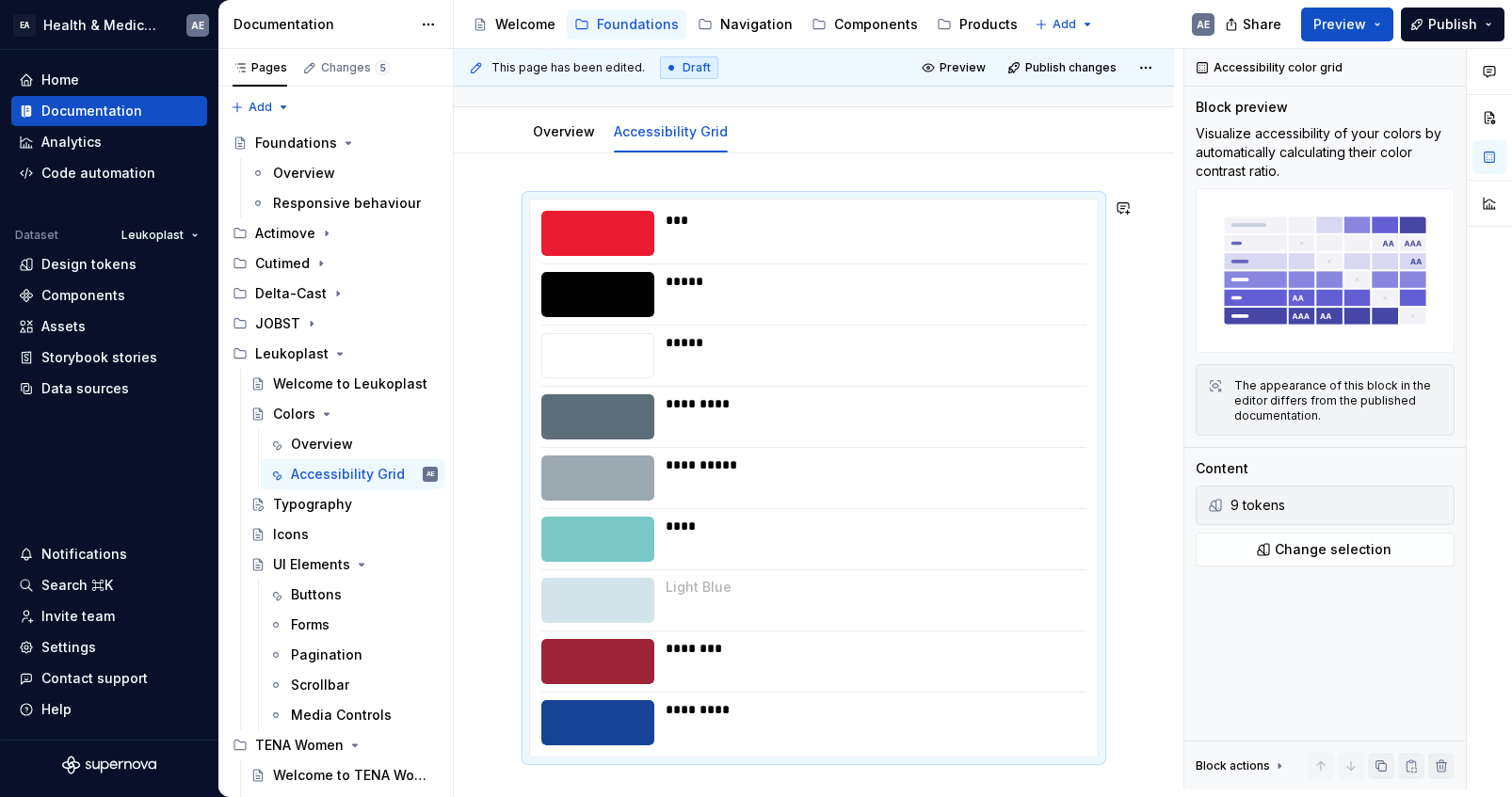 drag, startPoint x: 533, startPoint y: 719, endPoint x: 552, endPoint y: 602, distance: 118.5327 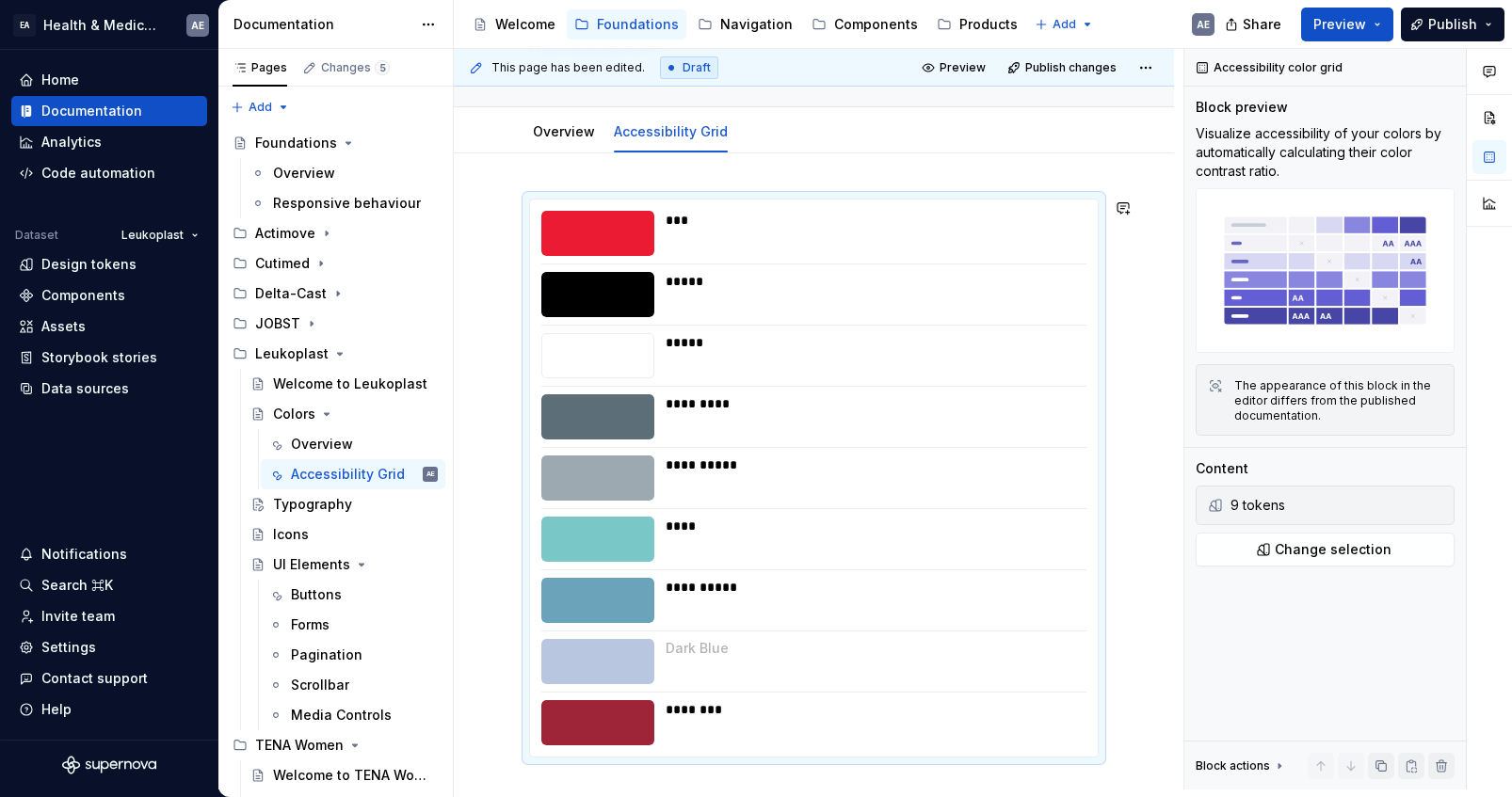 drag, startPoint x: 537, startPoint y: 724, endPoint x: 539, endPoint y: 652, distance: 72.02777 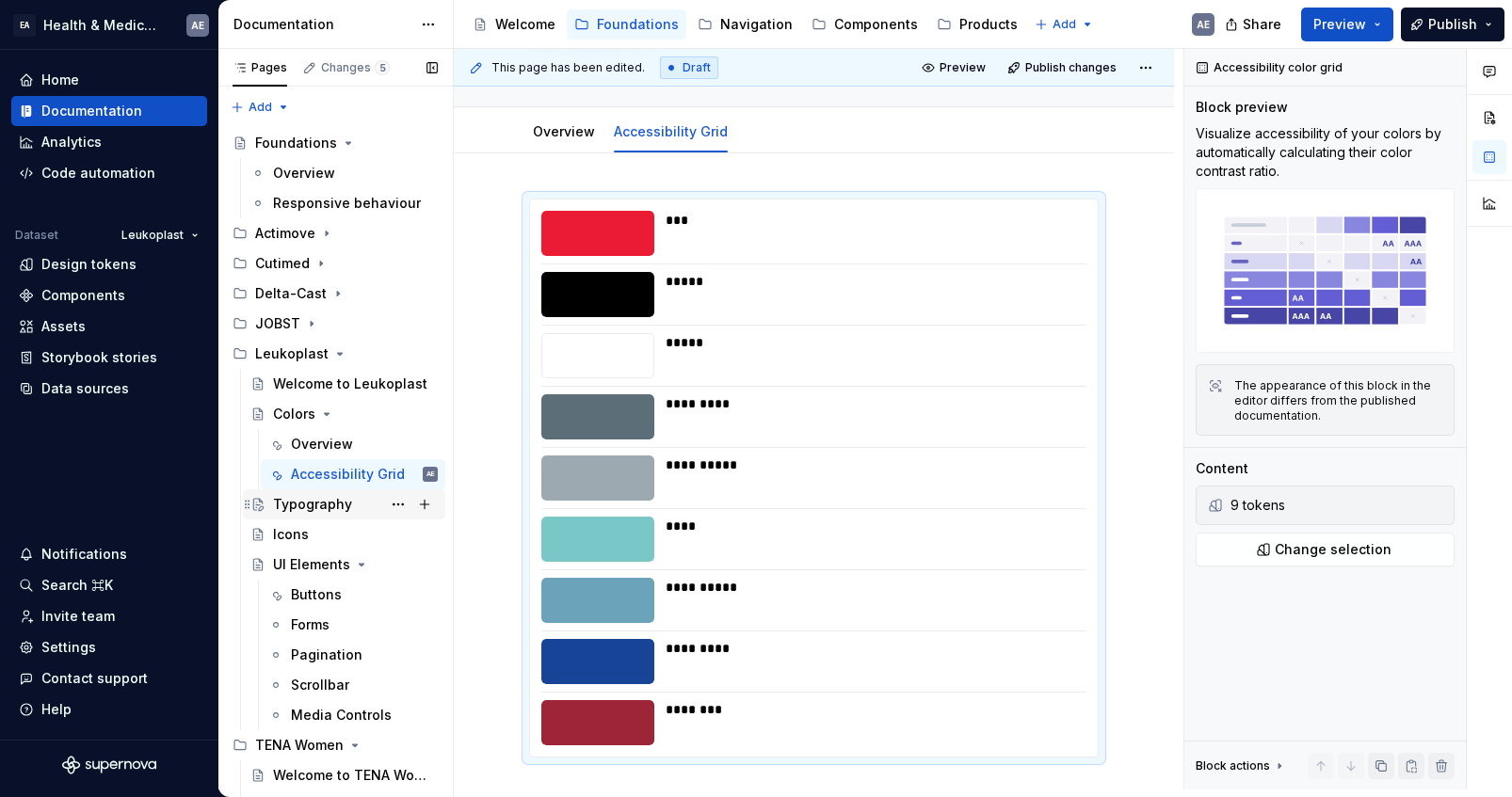 click on "Typography" at bounding box center [313, 504] 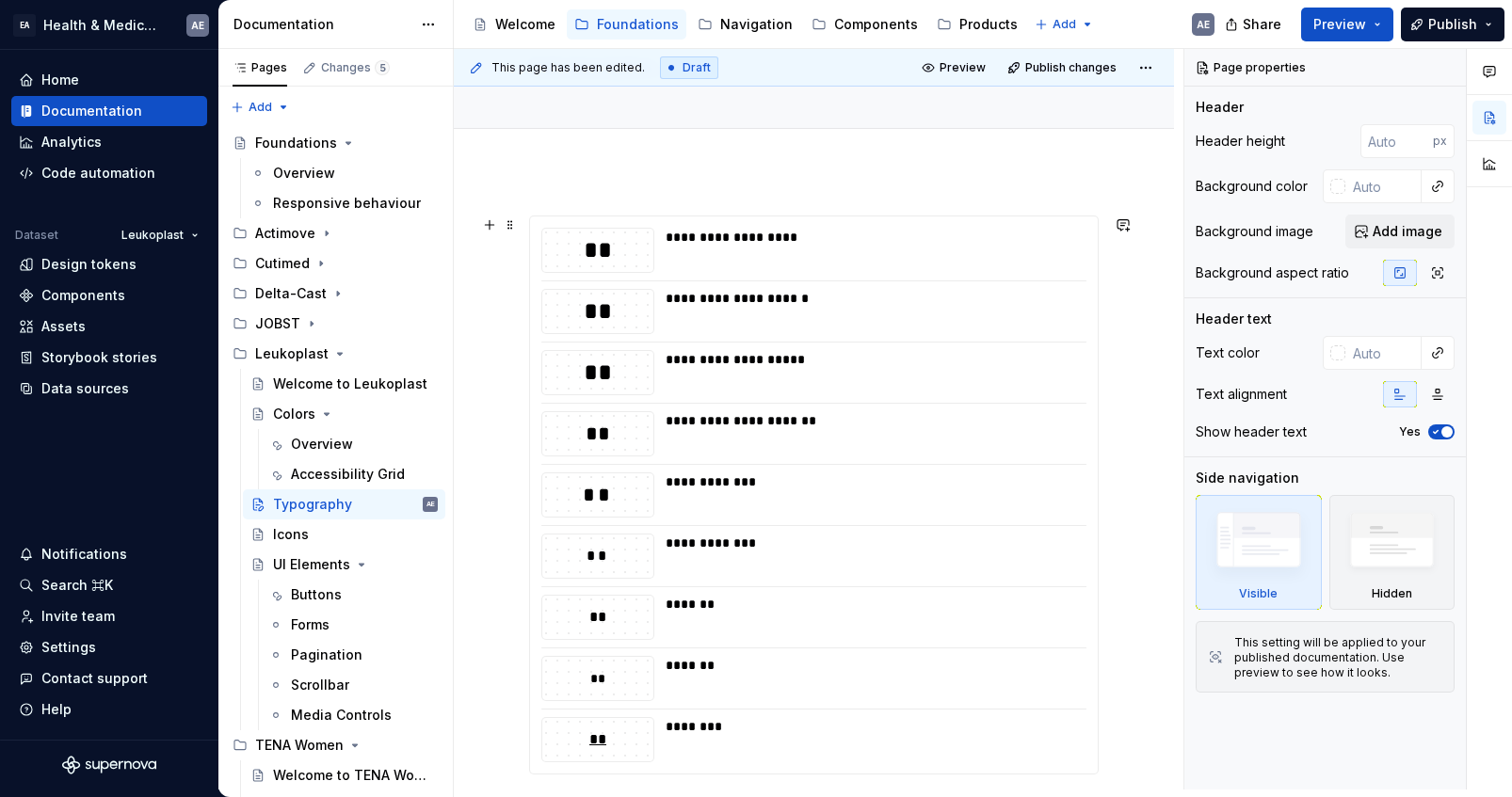 scroll, scrollTop: 155, scrollLeft: 0, axis: vertical 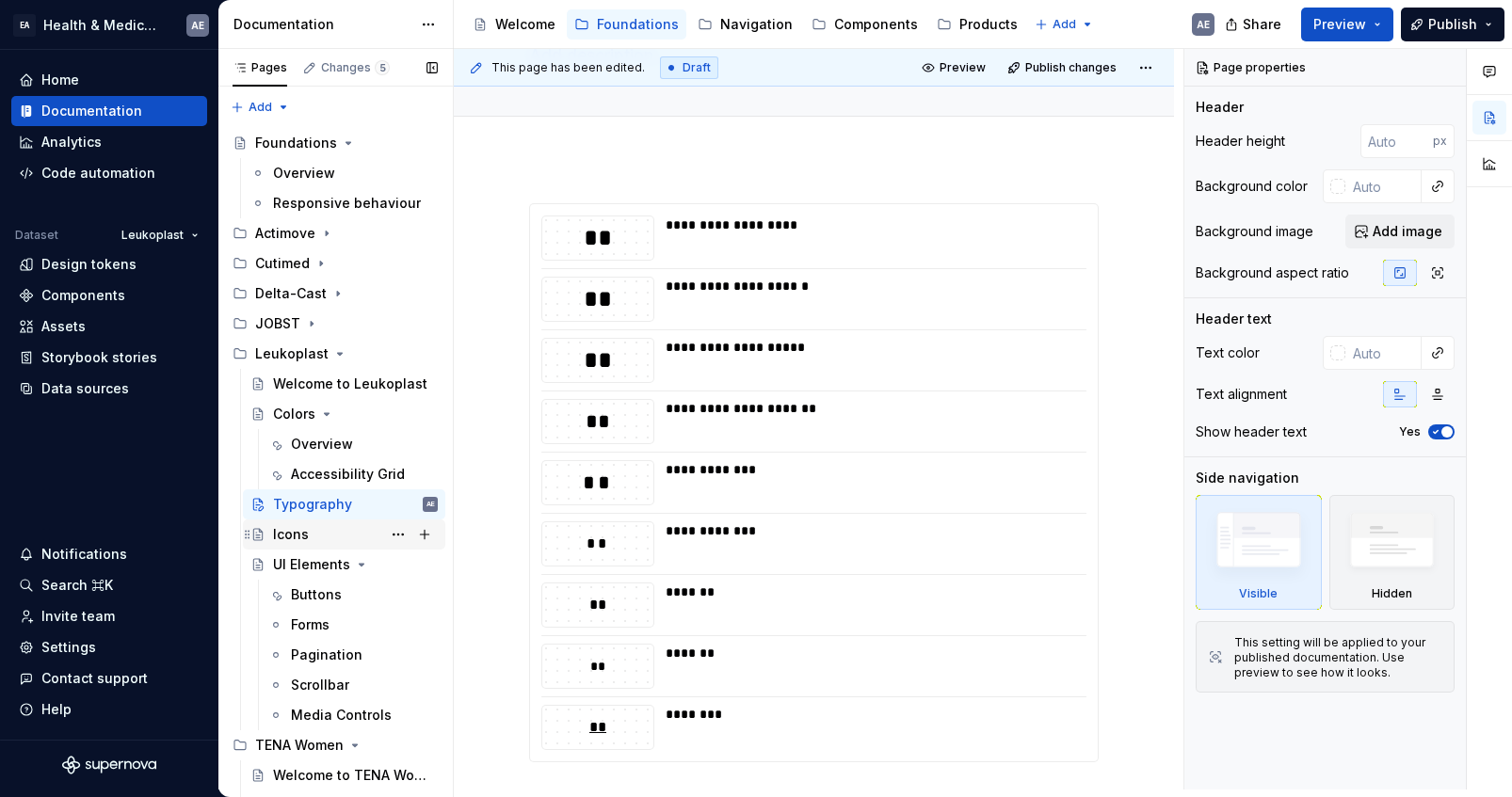click on "Icons" at bounding box center [291, 534] 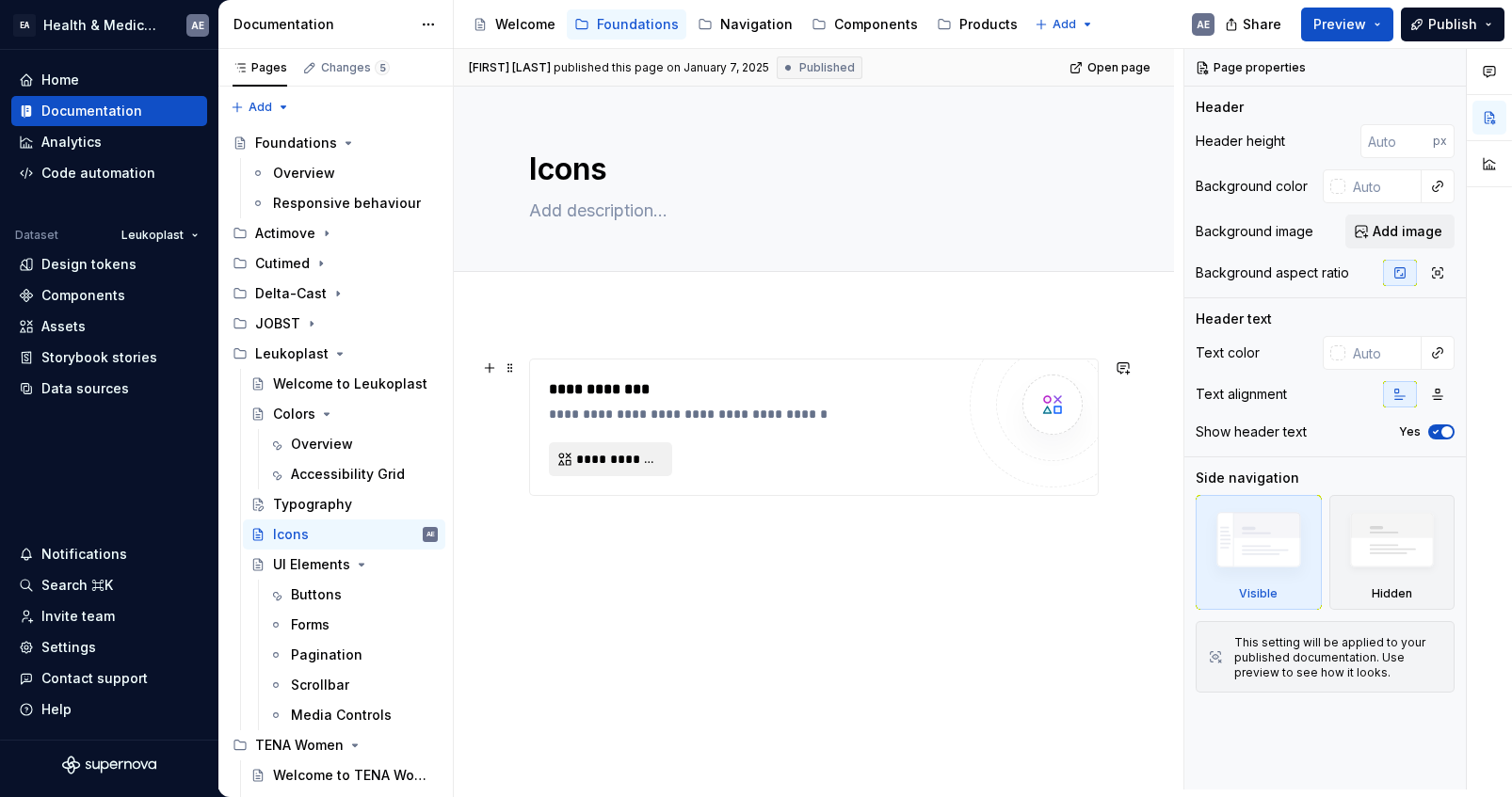 click on "**********" at bounding box center [618, 459] 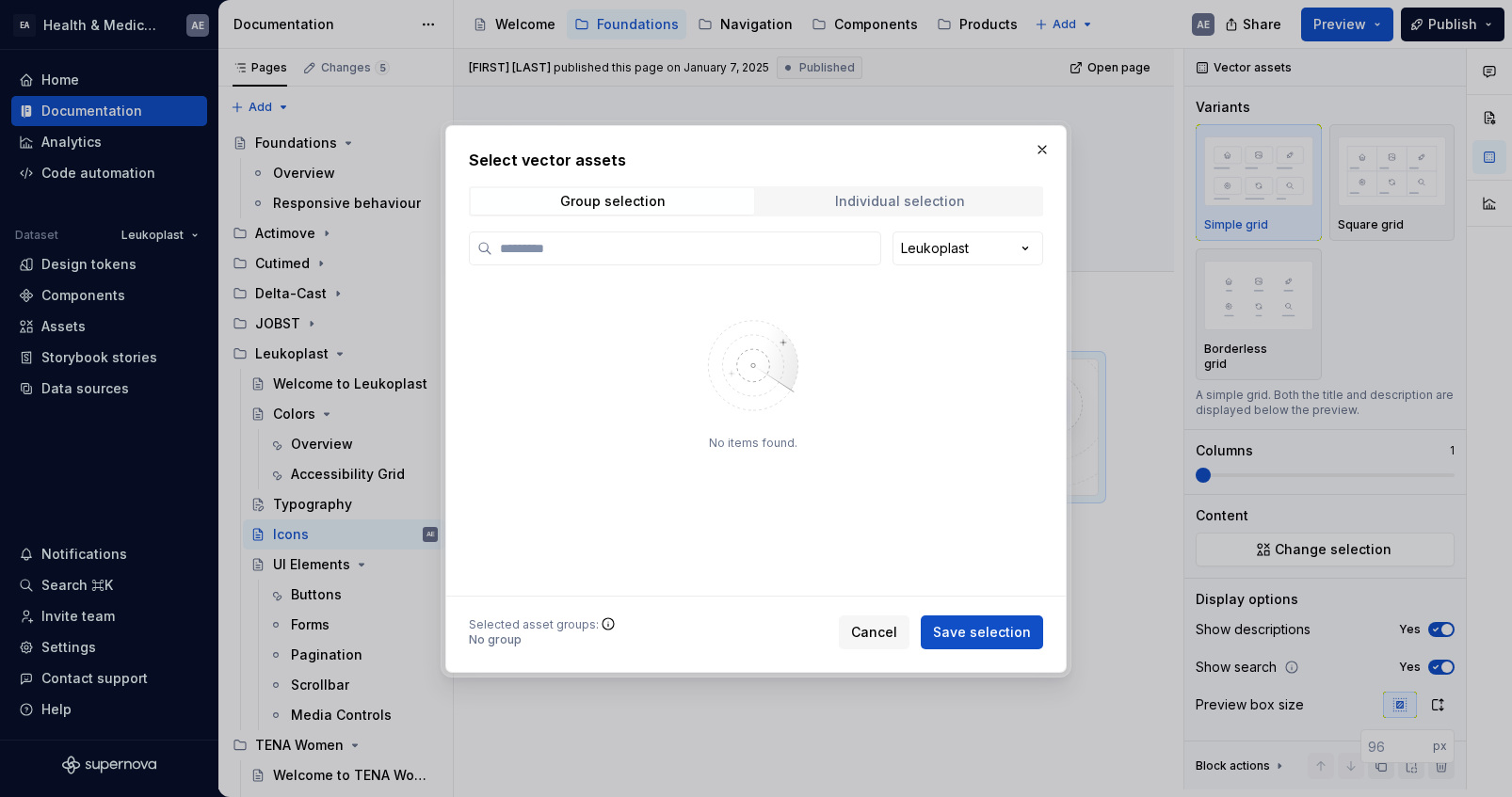 click on "Individual selection" at bounding box center (900, 201) 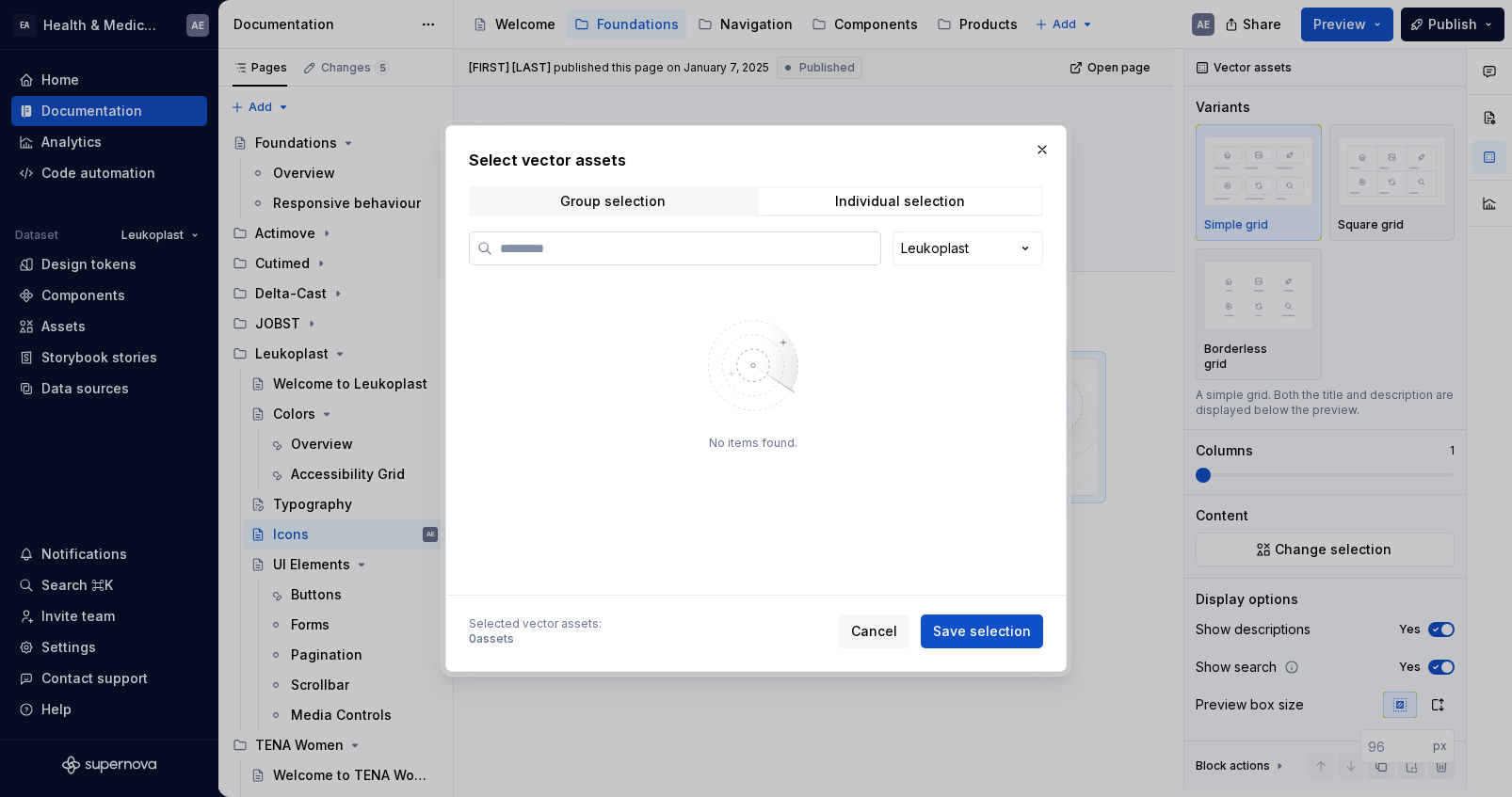 click at bounding box center (686, 248) 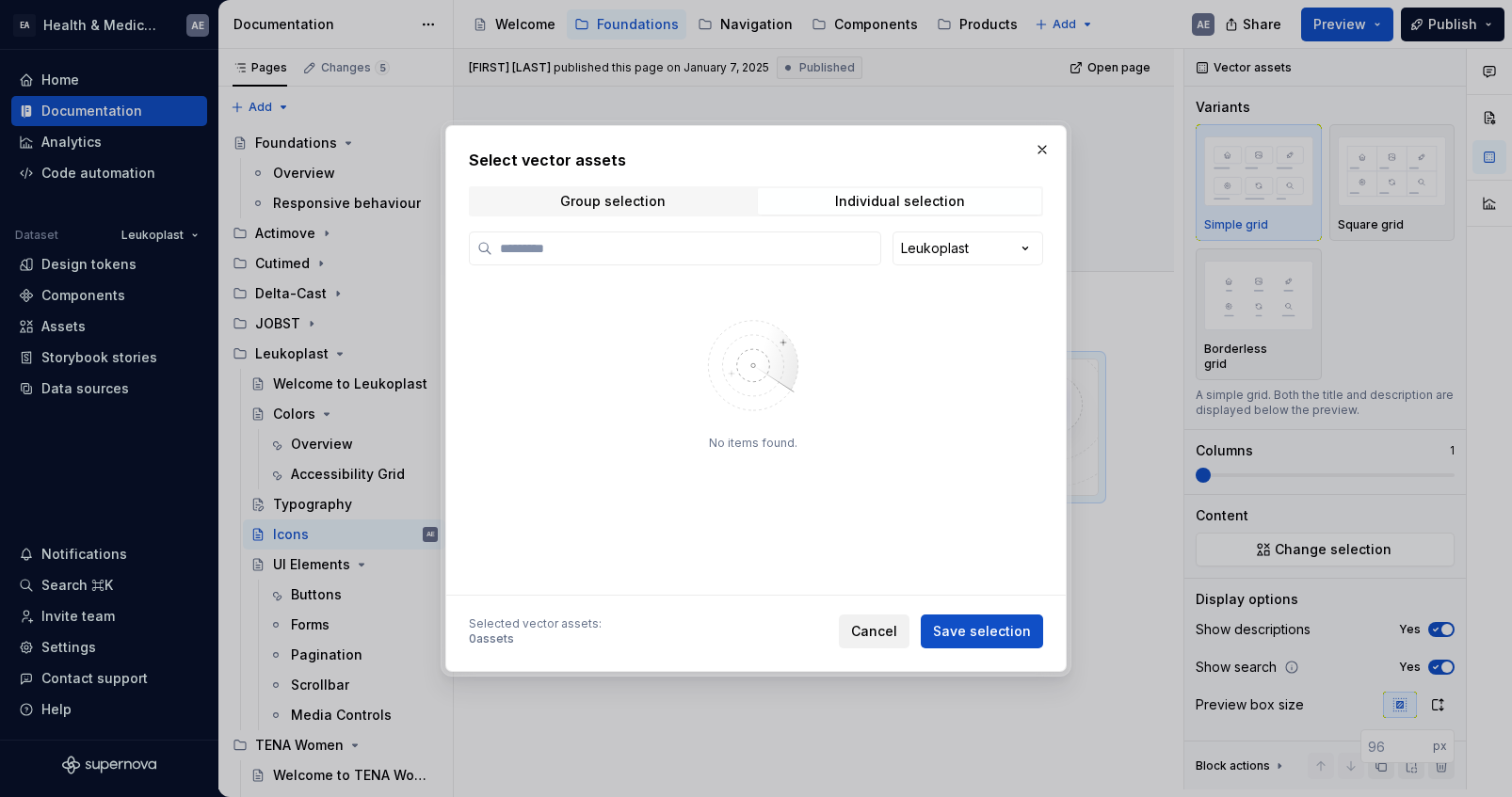 click on "Cancel" at bounding box center [874, 631] 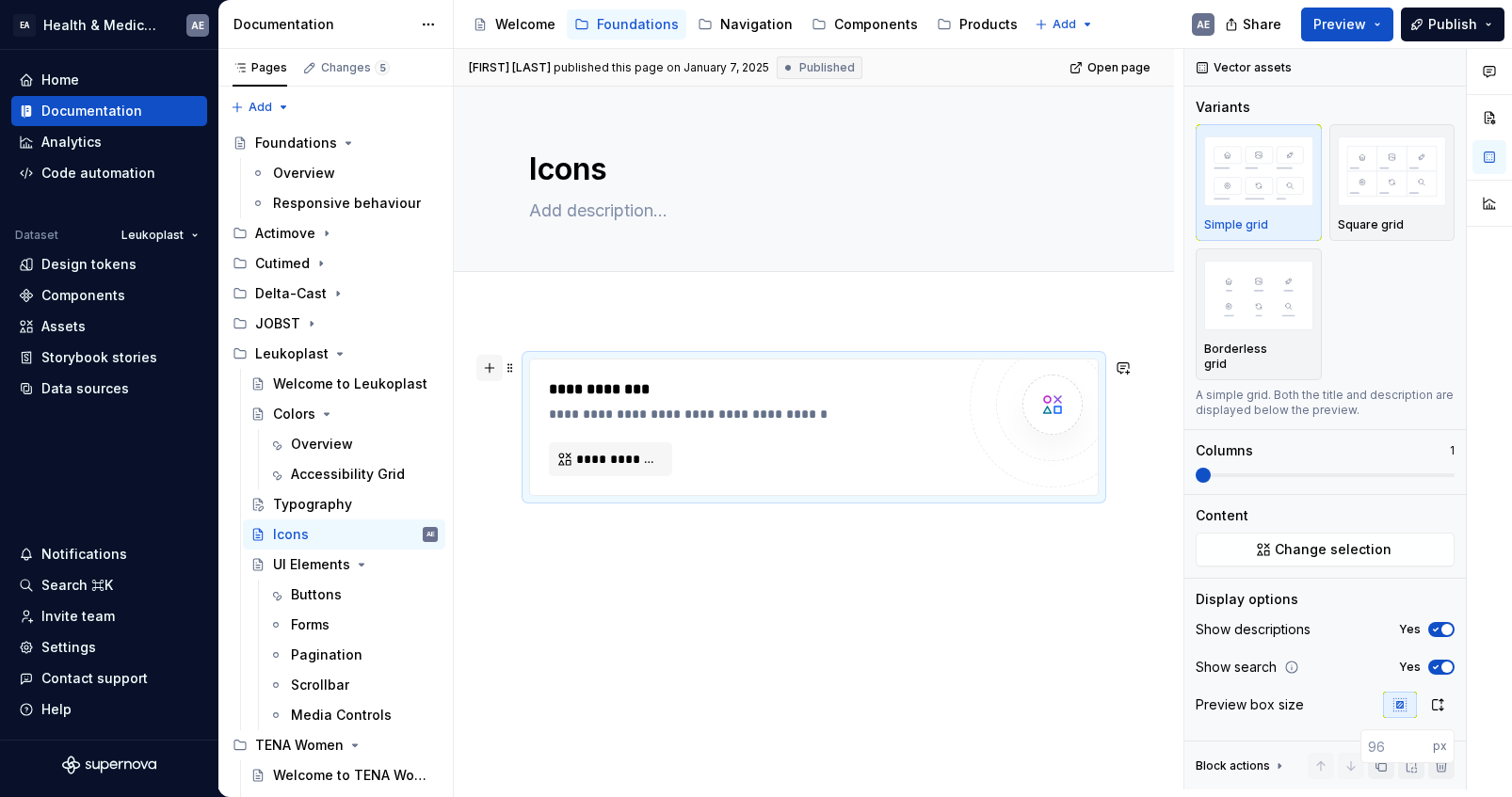 click at bounding box center [490, 368] 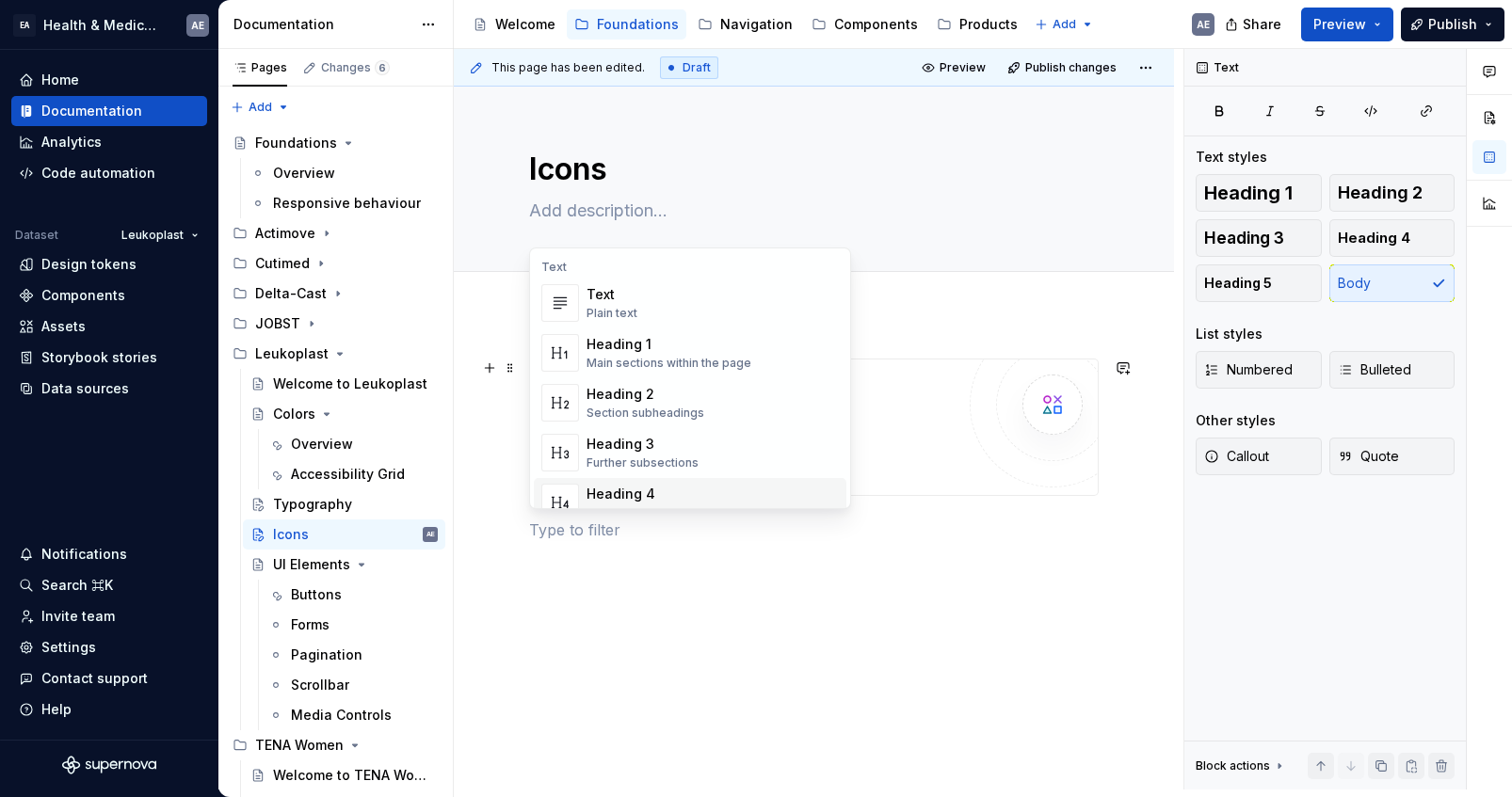 click on "**********" at bounding box center [813, 558] 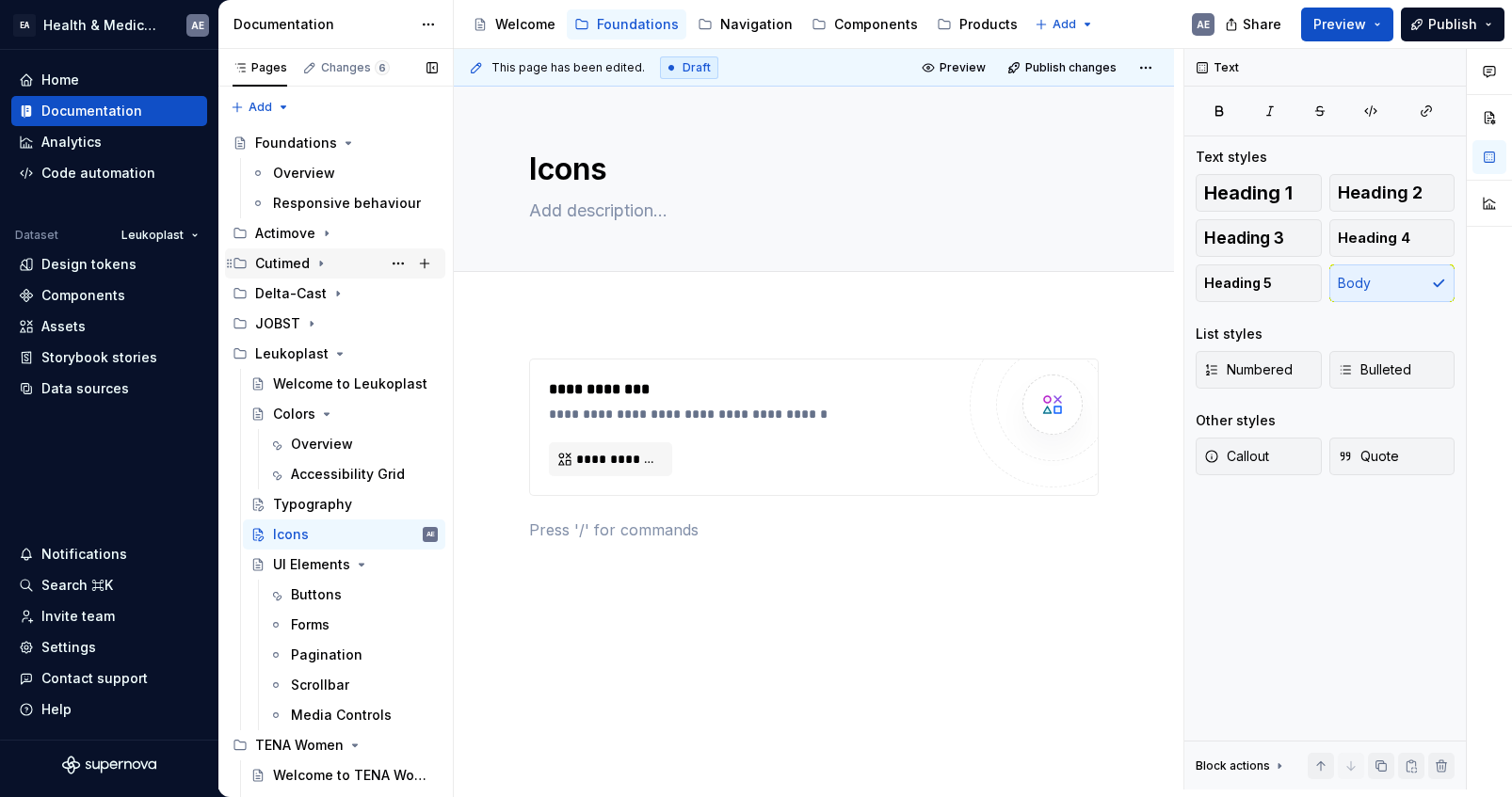 scroll, scrollTop: 0, scrollLeft: 0, axis: both 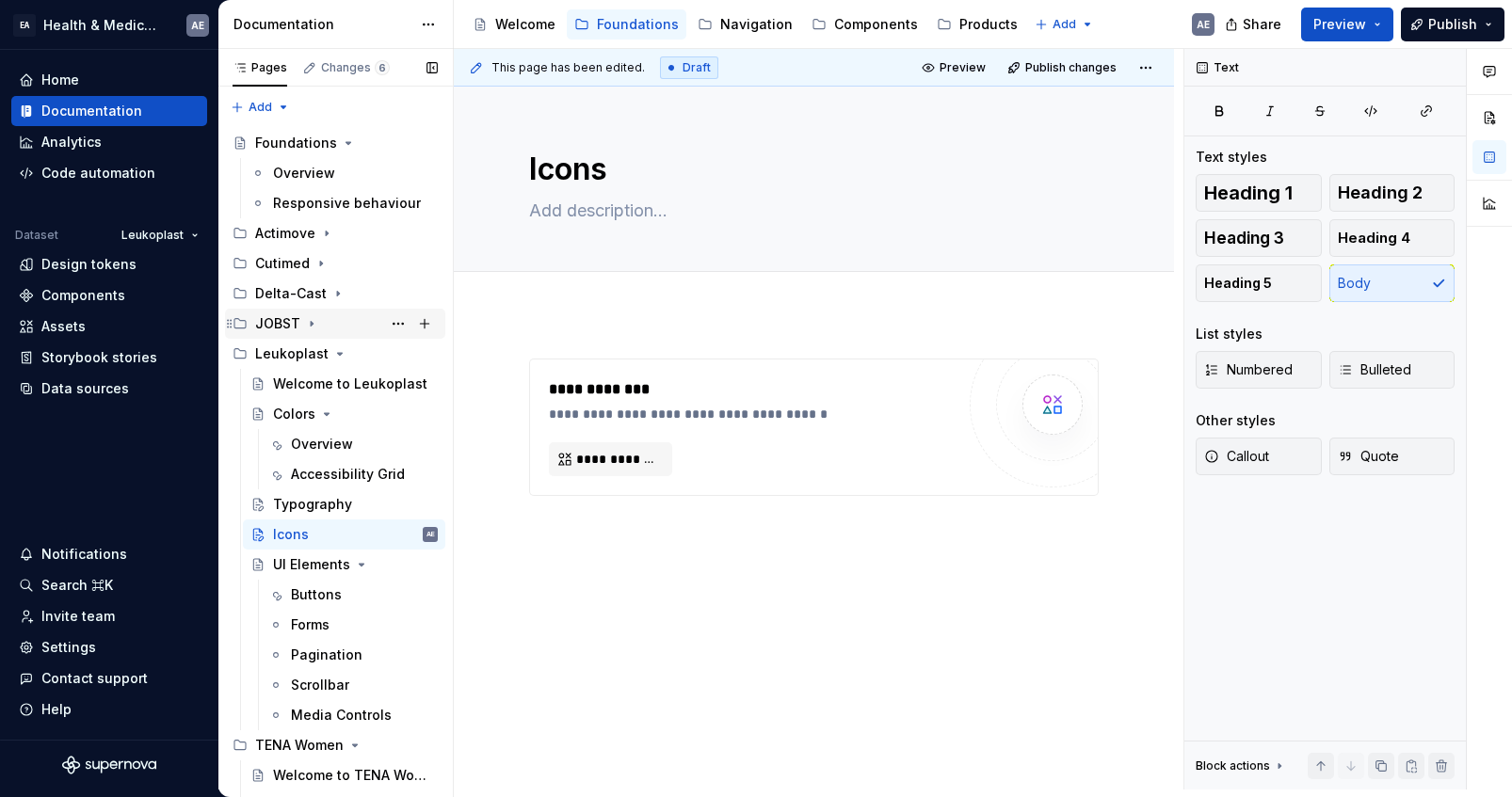 click 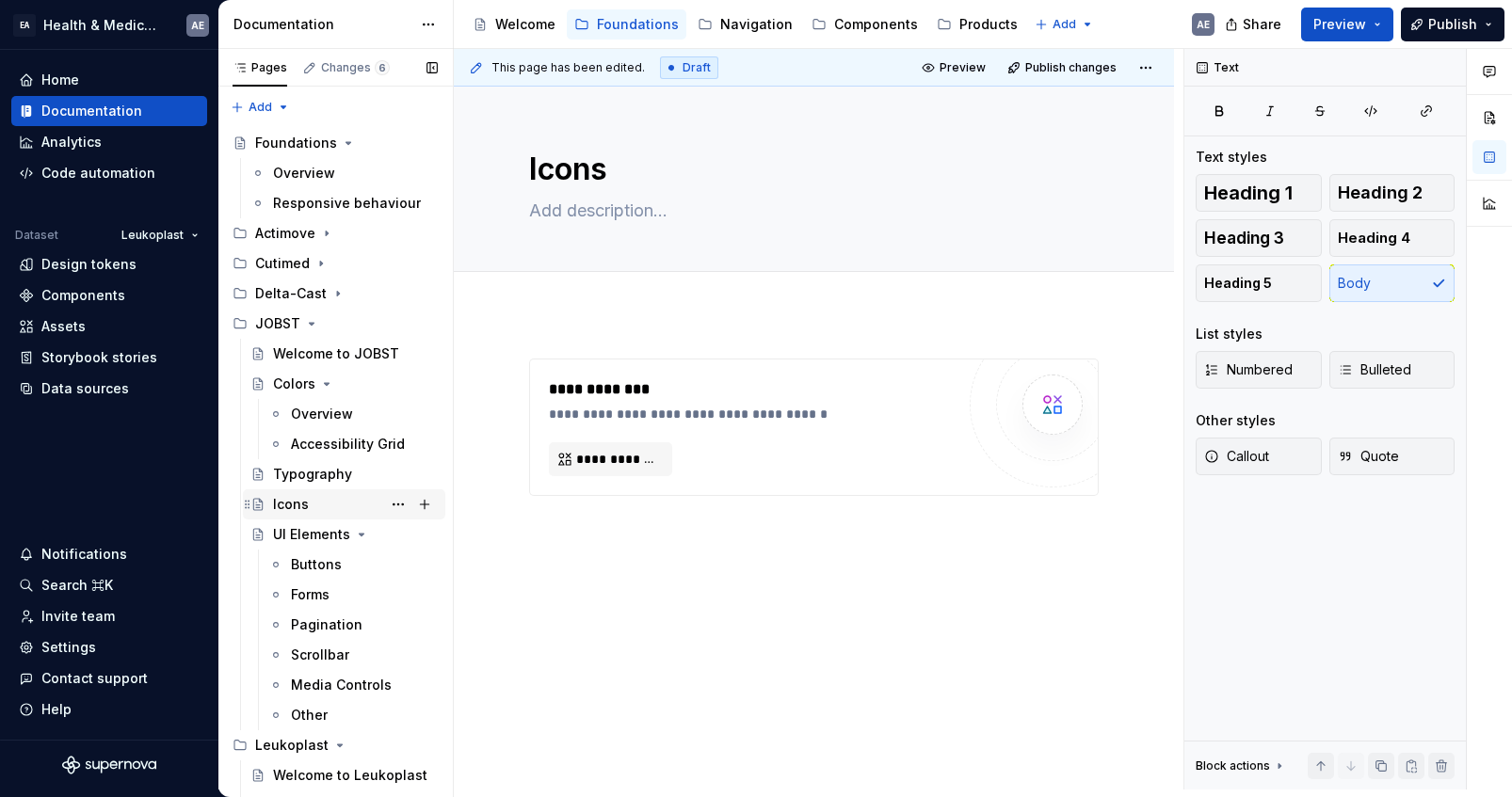 click on "Icons" at bounding box center (291, 504) 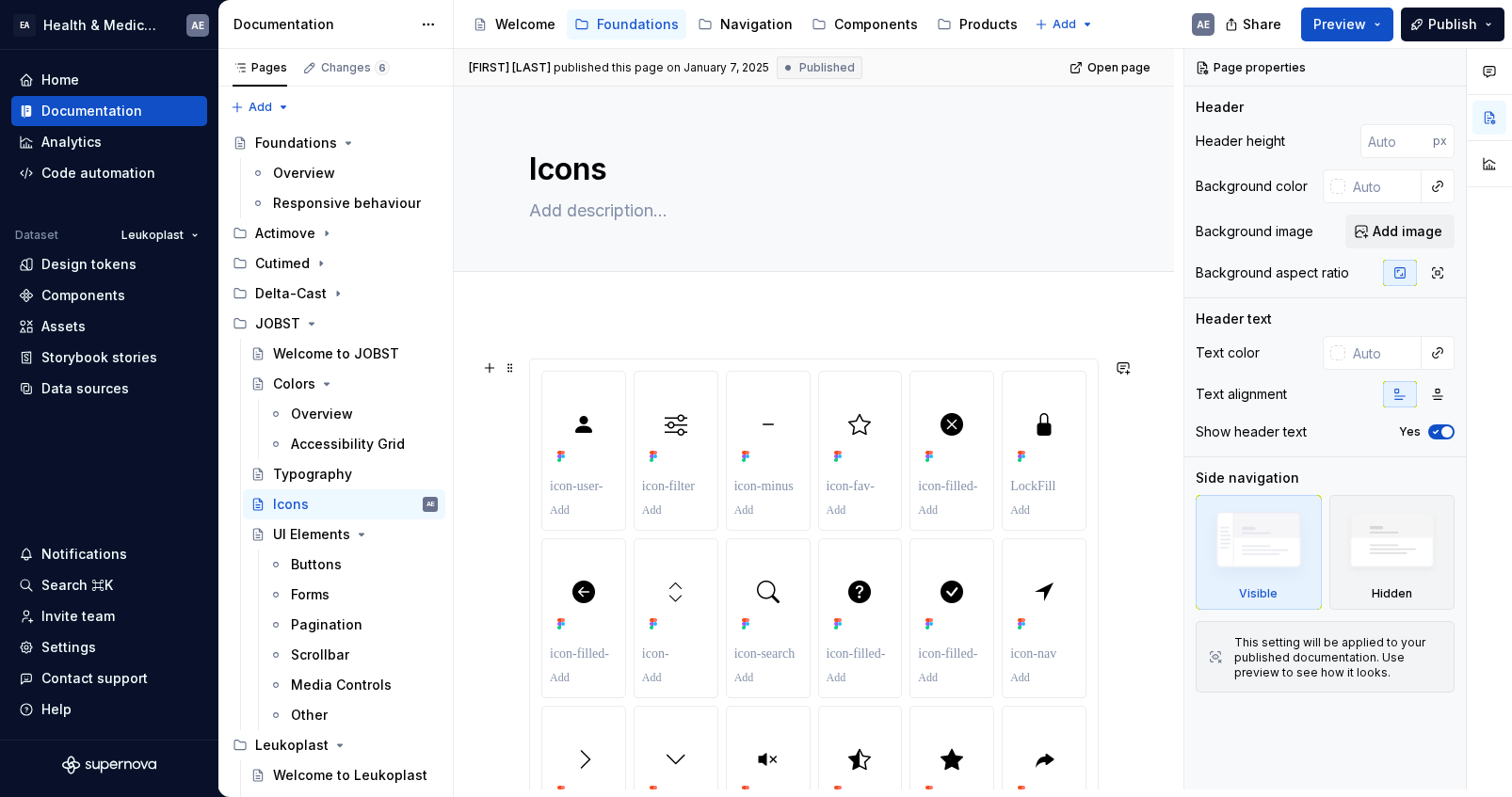 click at bounding box center [813, 869] 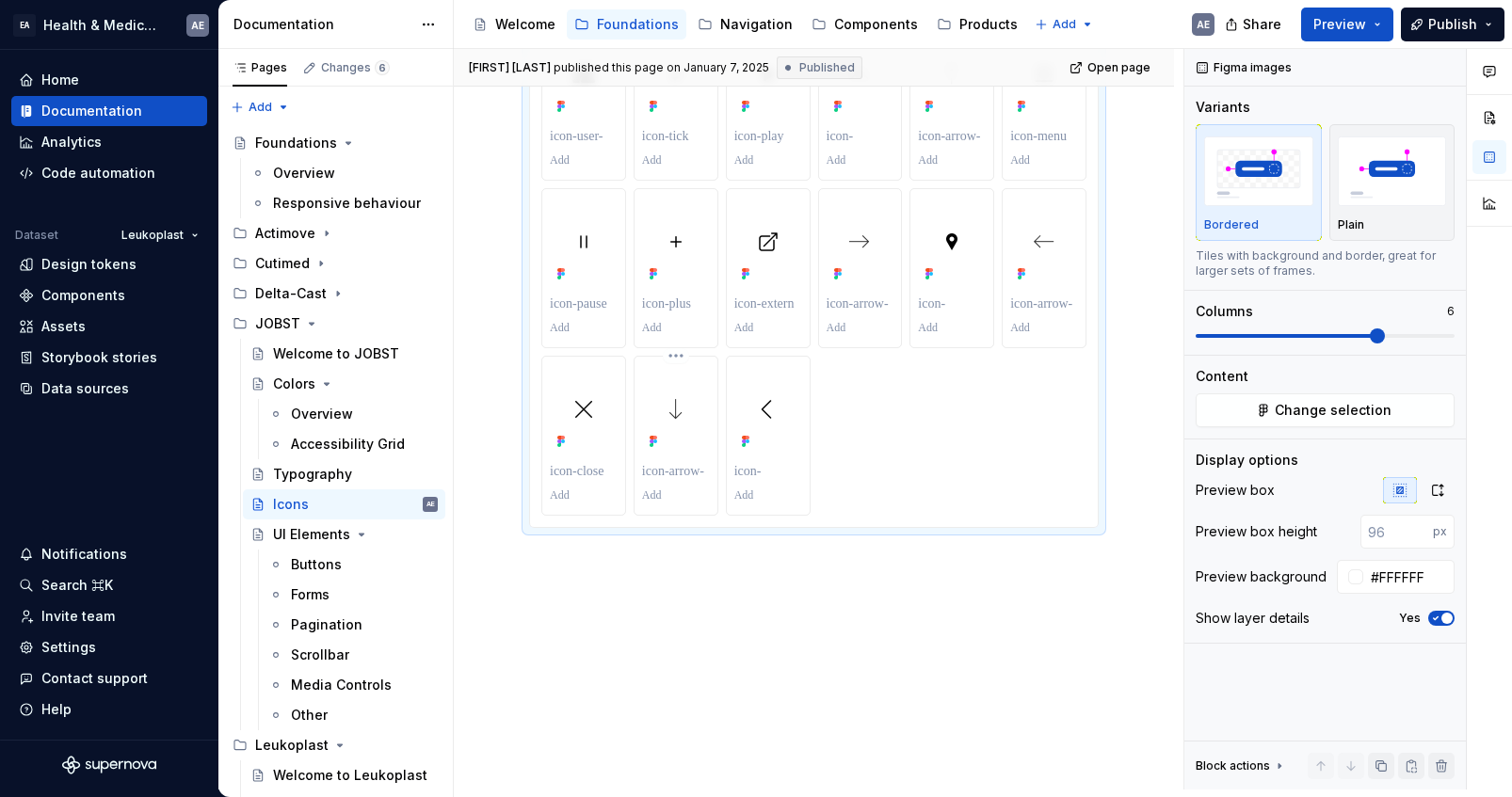 scroll, scrollTop: 853, scrollLeft: 0, axis: vertical 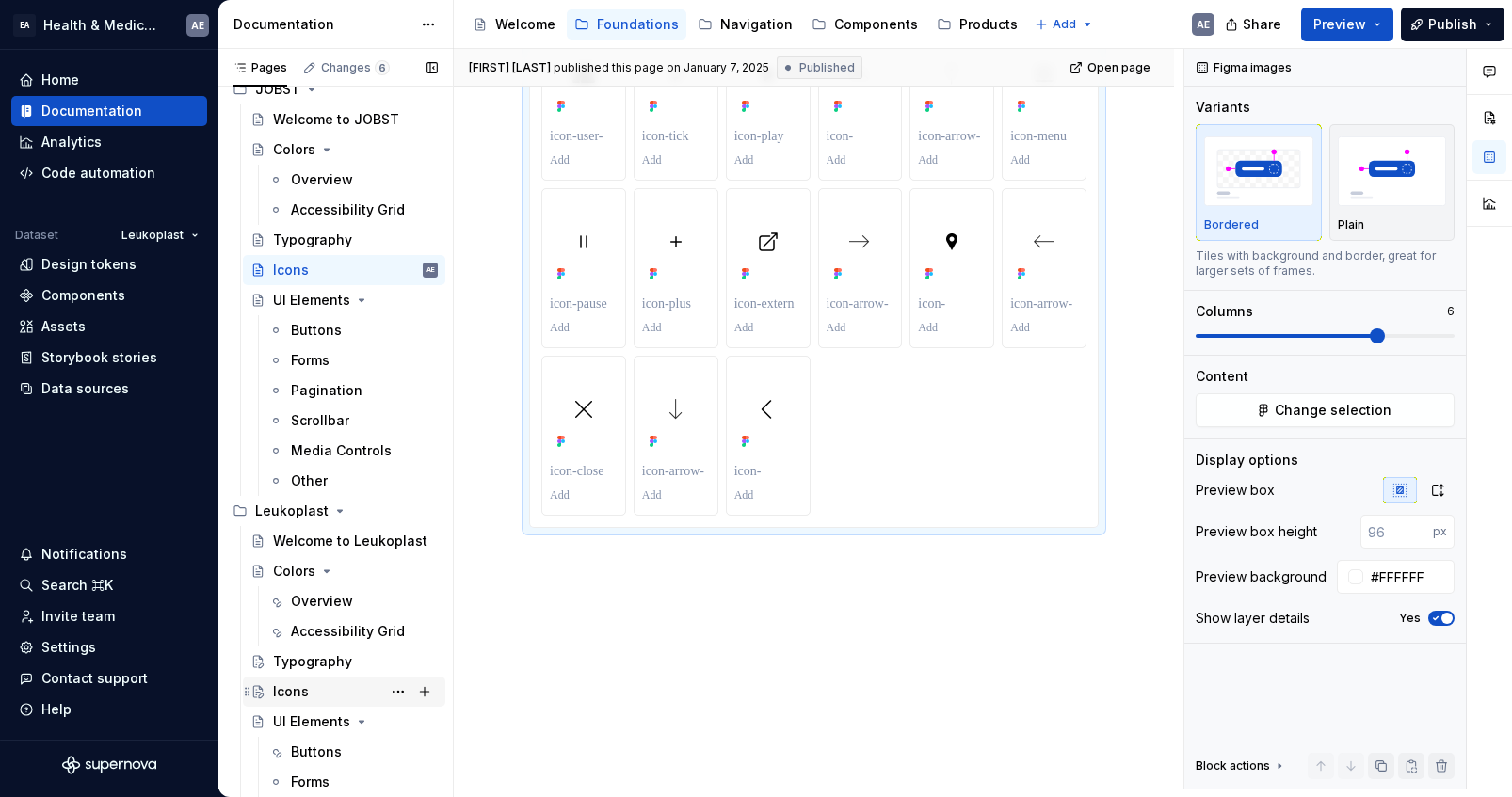click on "Icons" at bounding box center [355, 692] 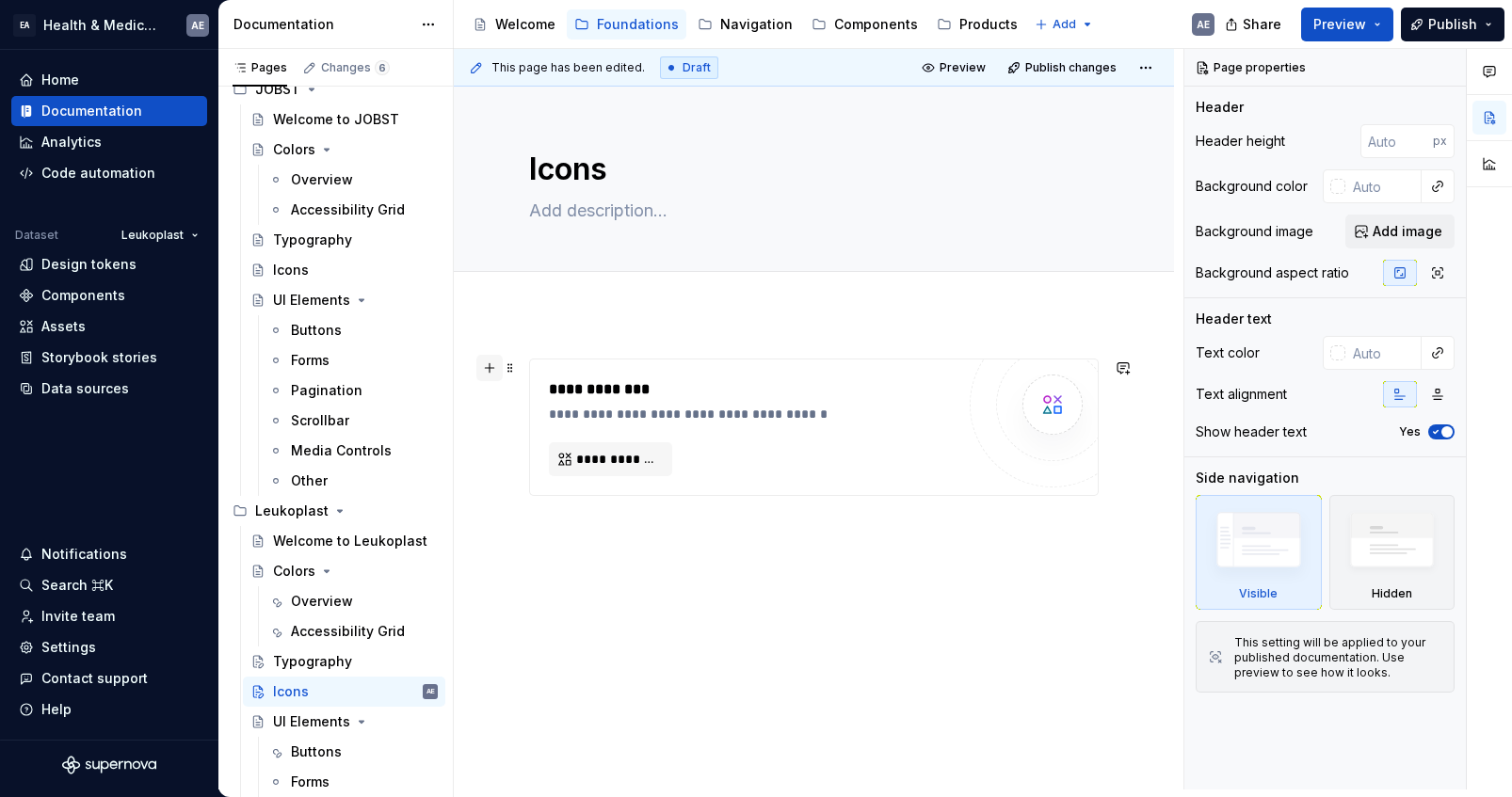 click at bounding box center (490, 368) 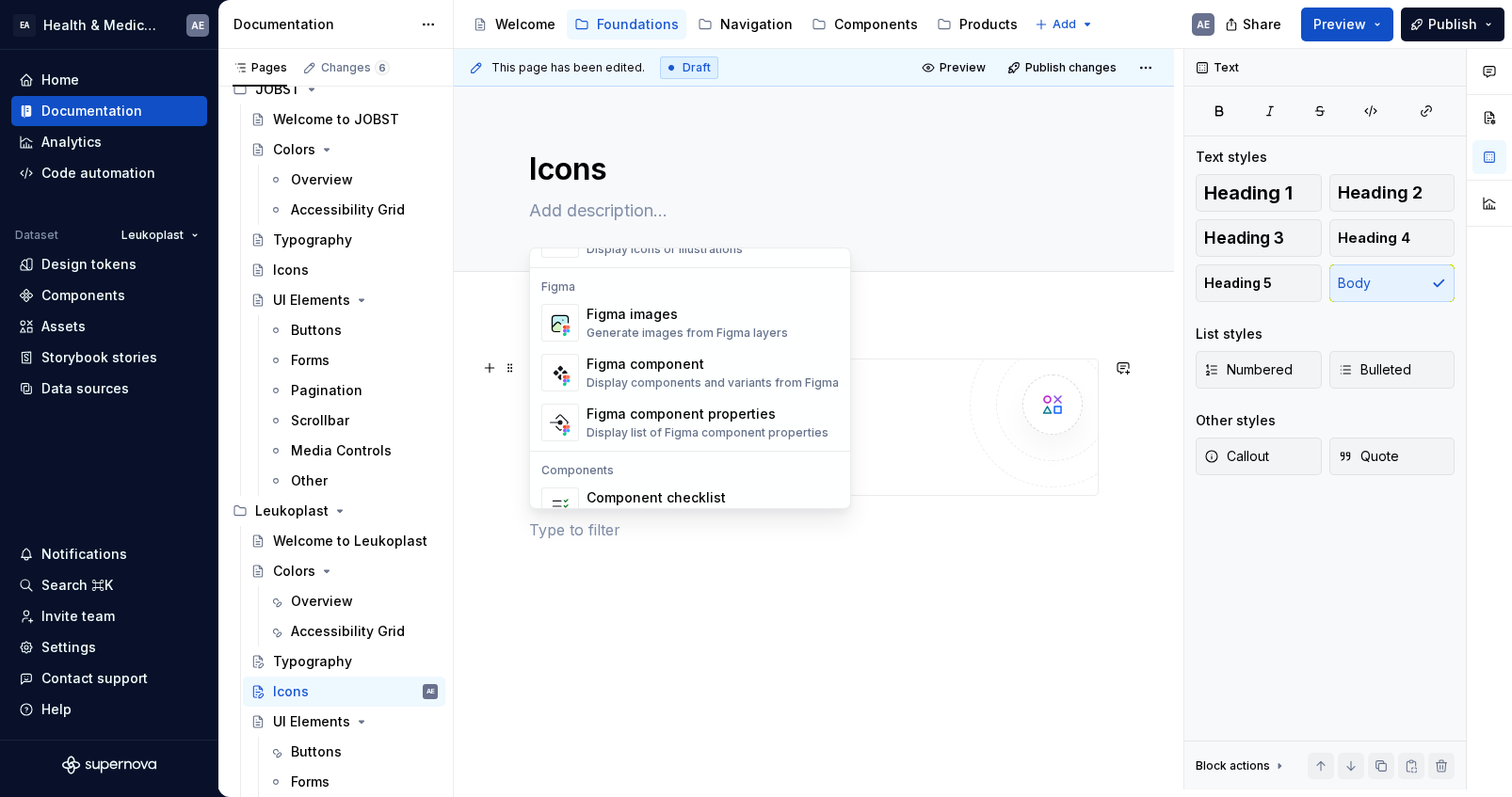 scroll, scrollTop: 1745, scrollLeft: 0, axis: vertical 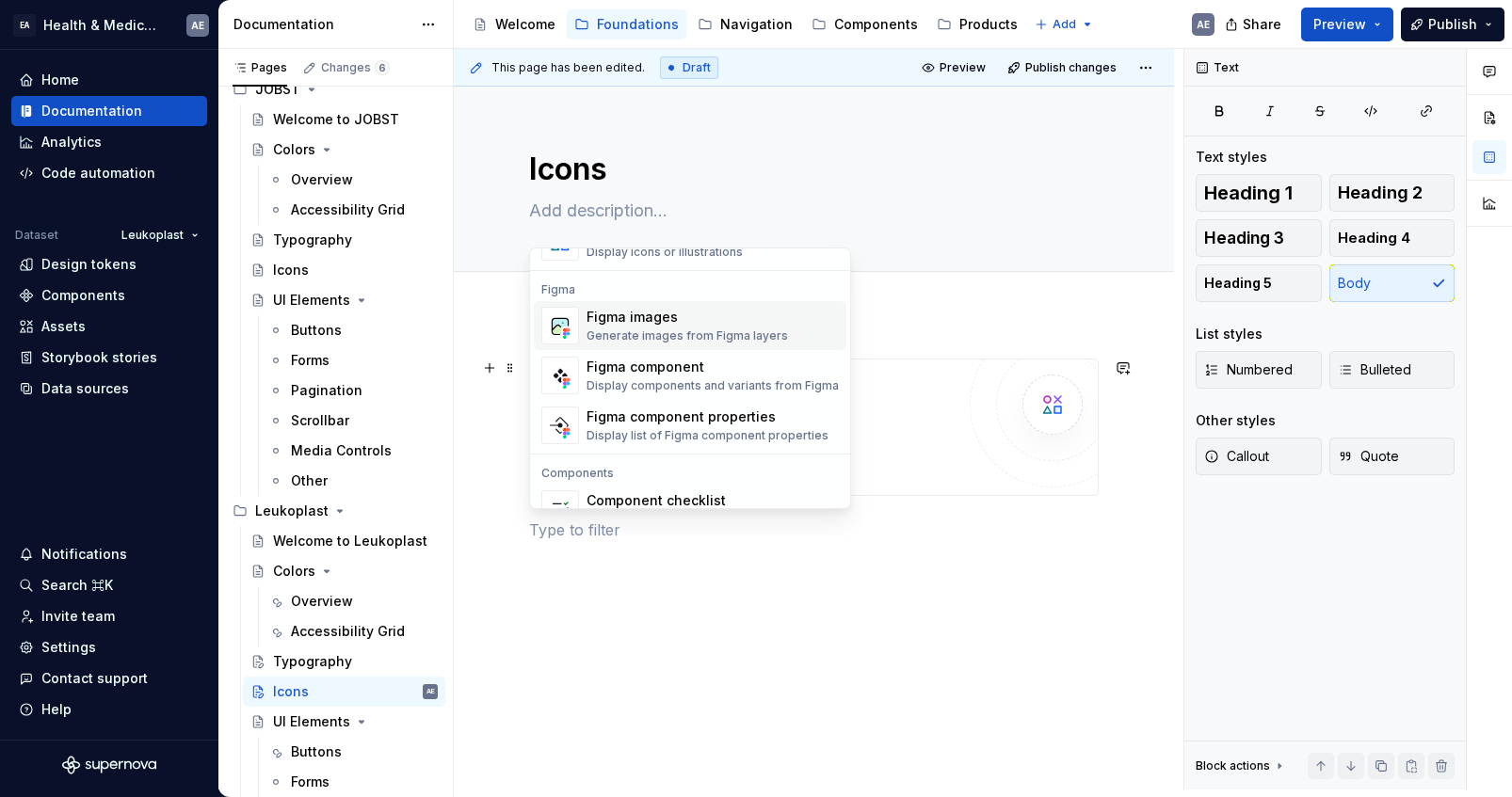 click on "Figma images" at bounding box center (687, 317) 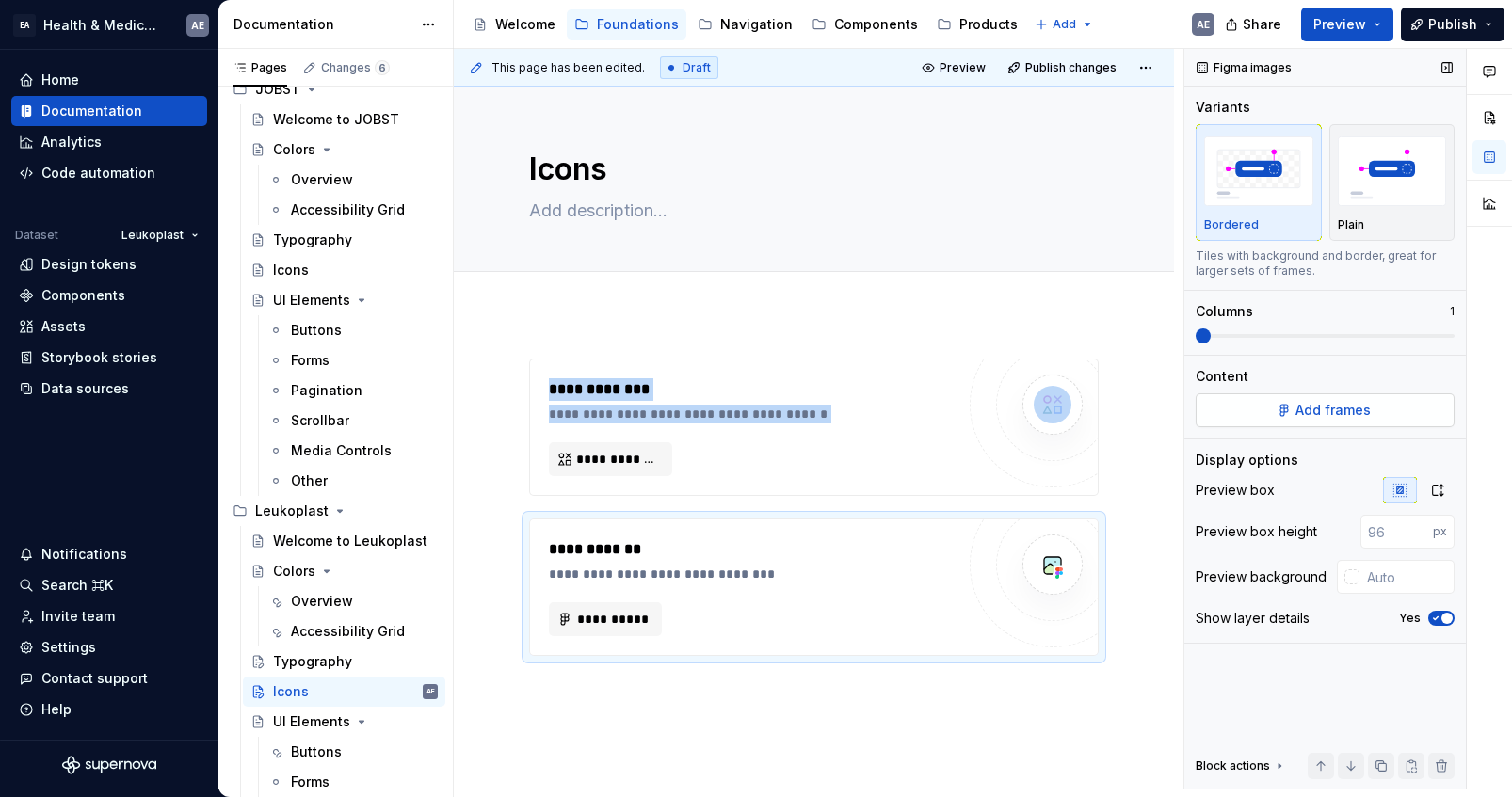 click on "Add frames" at bounding box center (1325, 410) 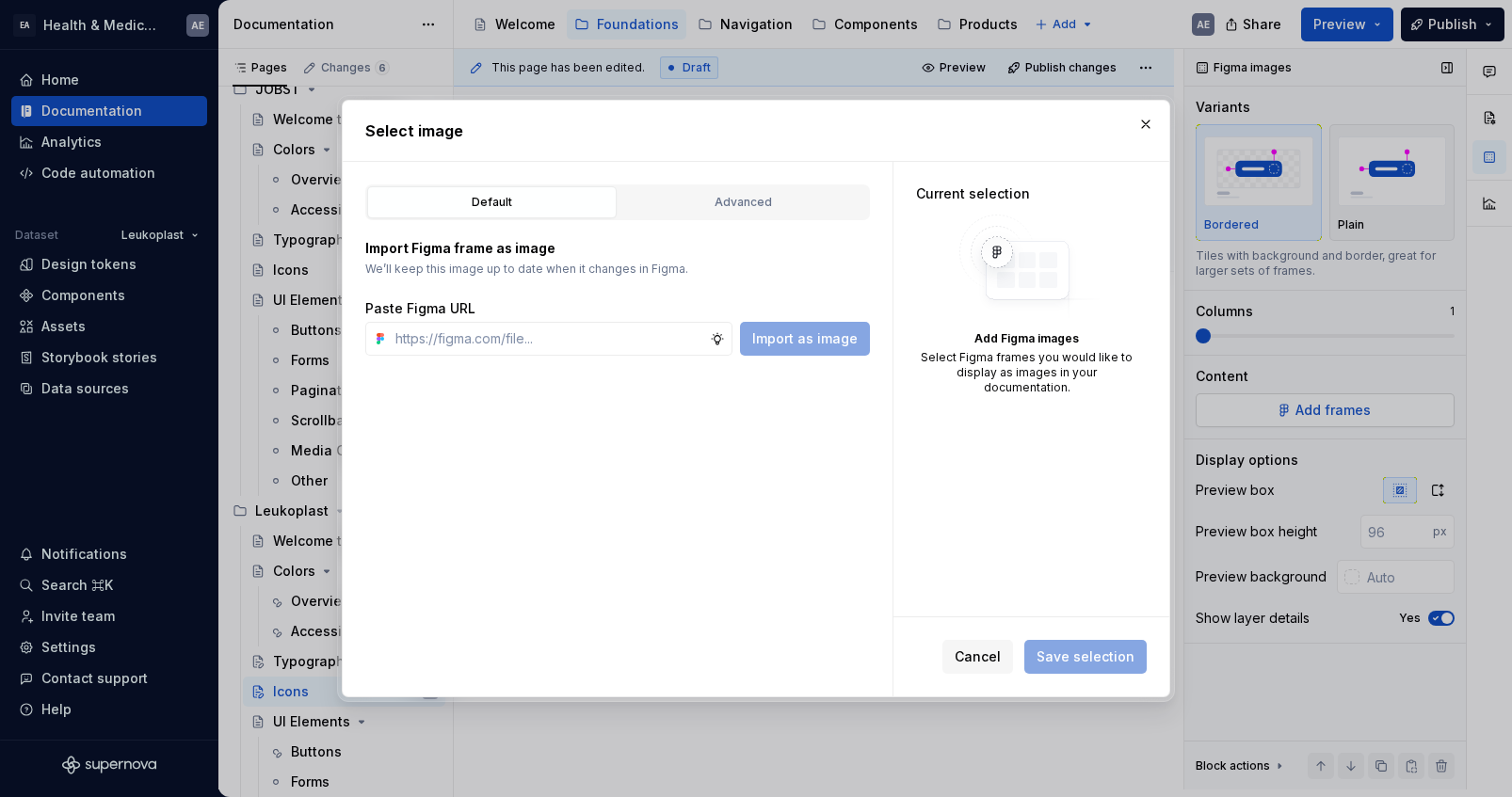 type on "*" 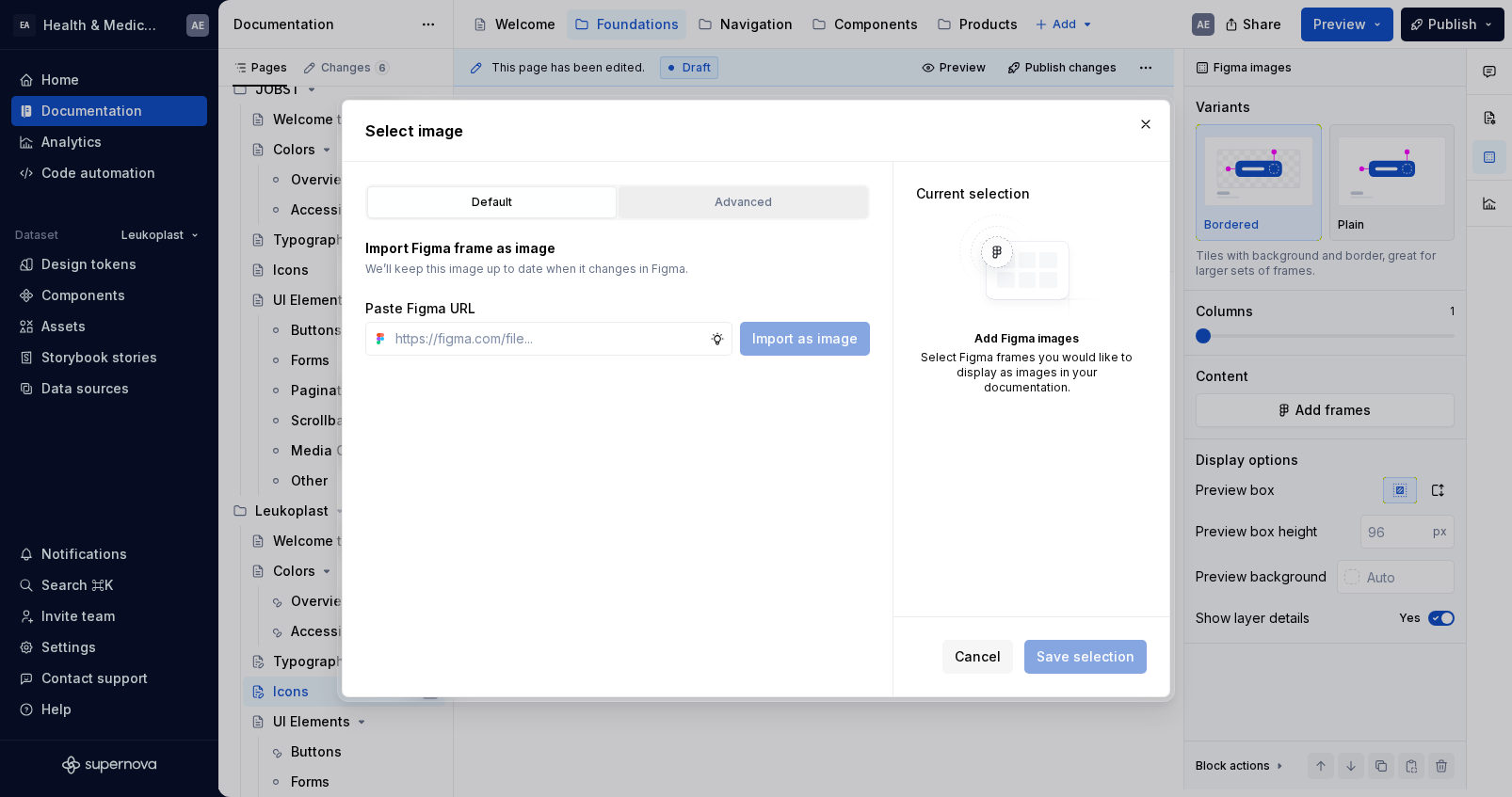 click on "Advanced" at bounding box center (743, 202) 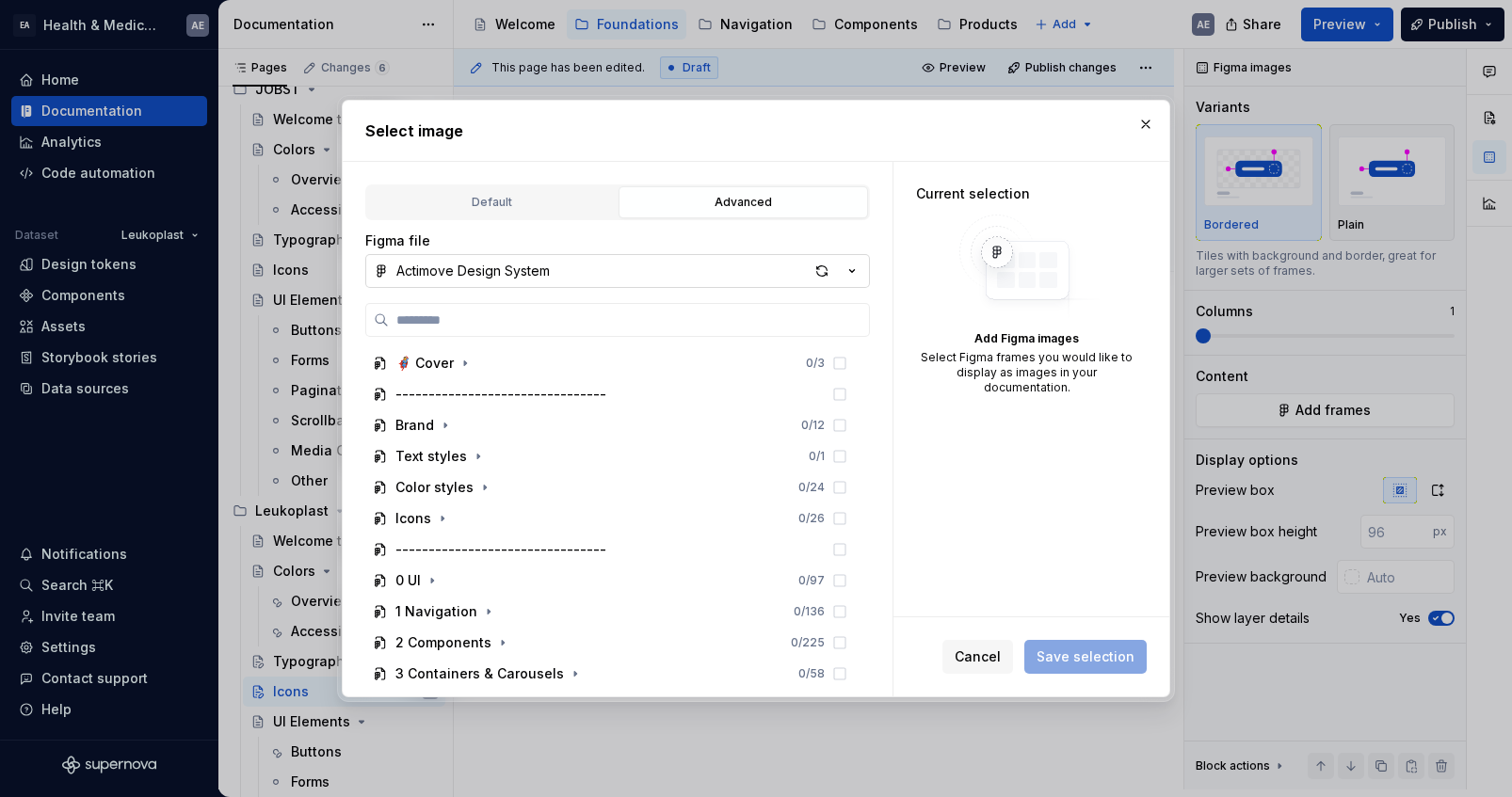 click on "Actimove Design System" at bounding box center [473, 271] 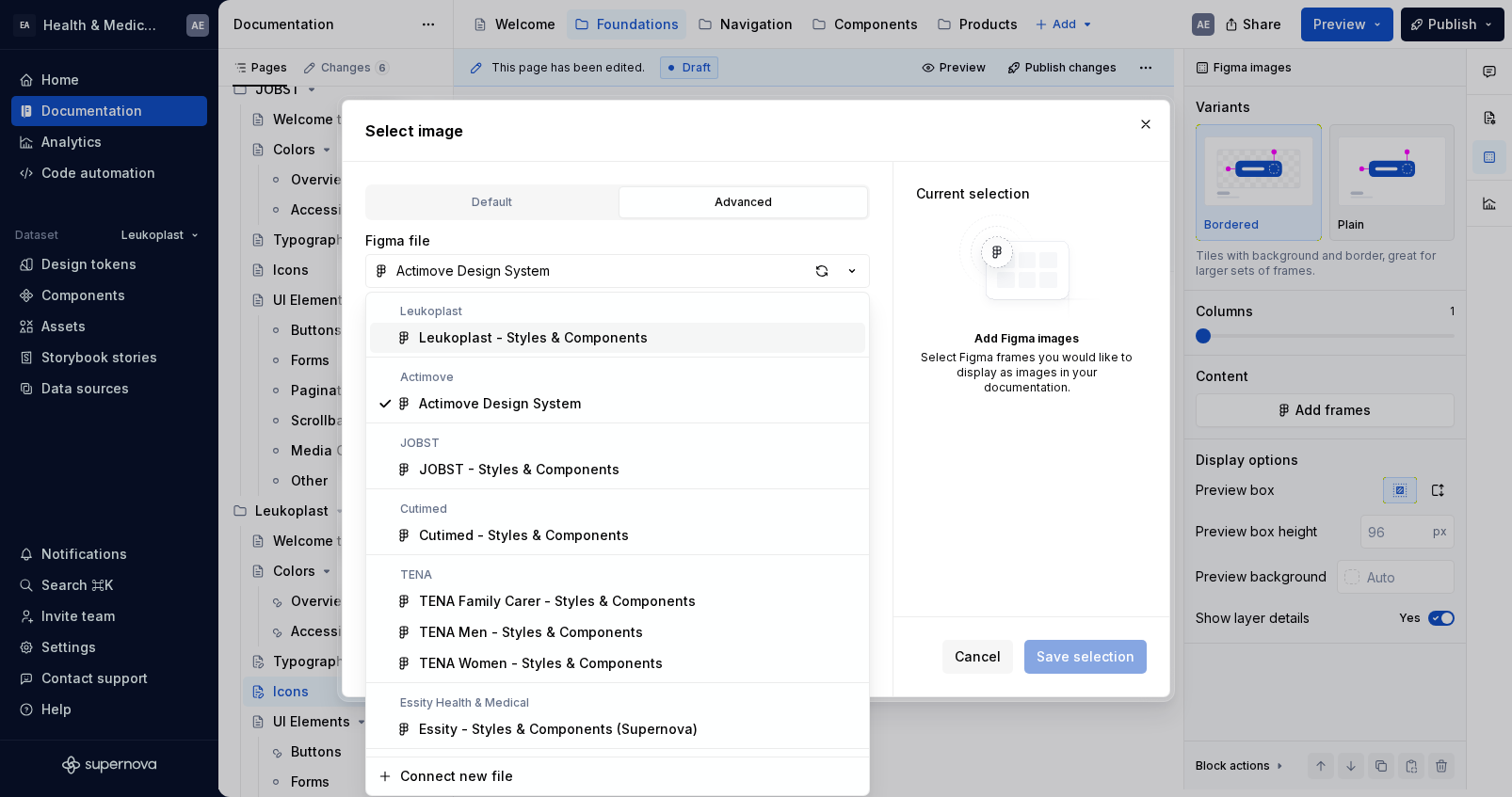 click on "Leukoplast - Styles & Components" at bounding box center (618, 338) 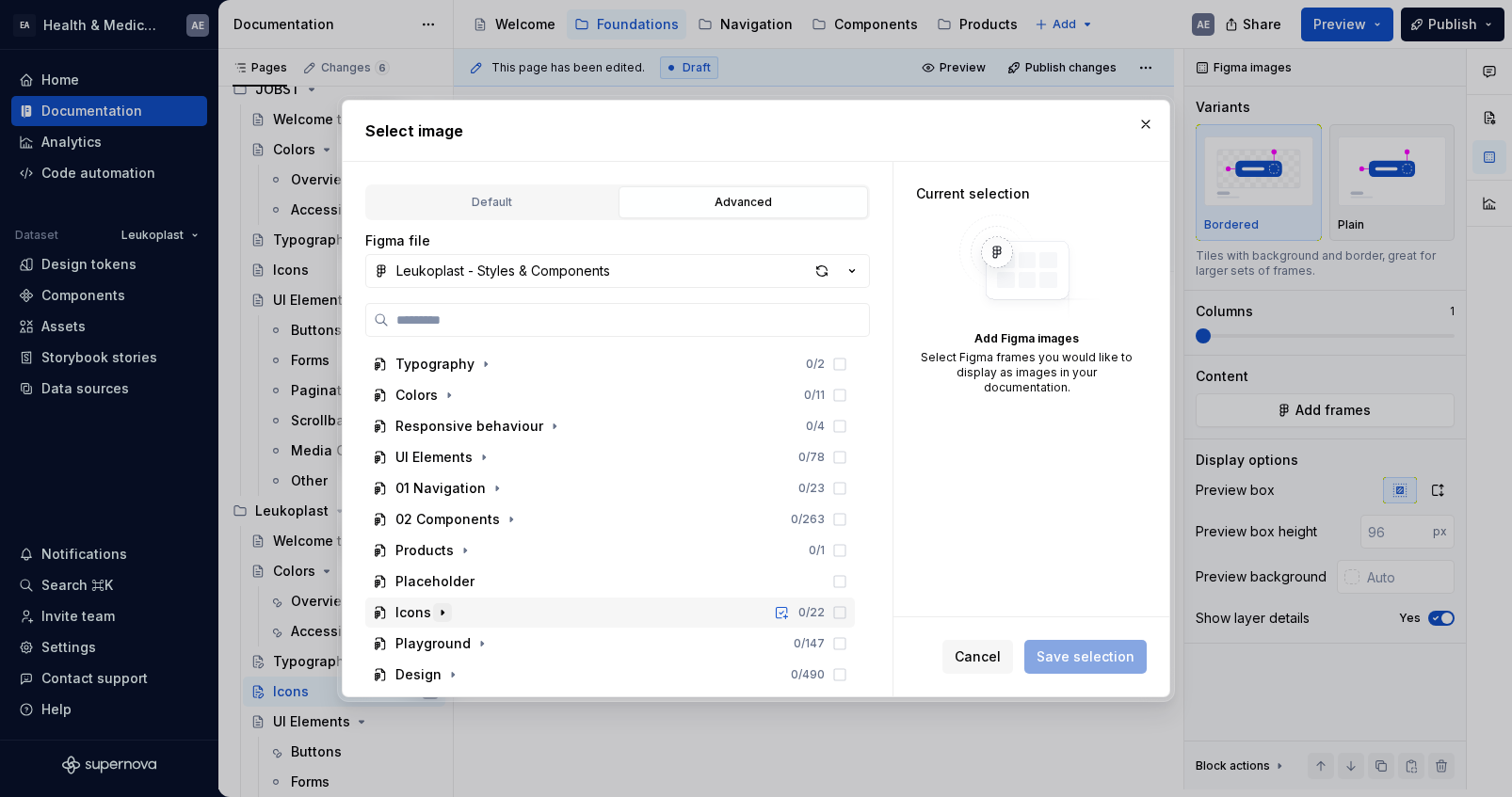 scroll, scrollTop: 92, scrollLeft: 0, axis: vertical 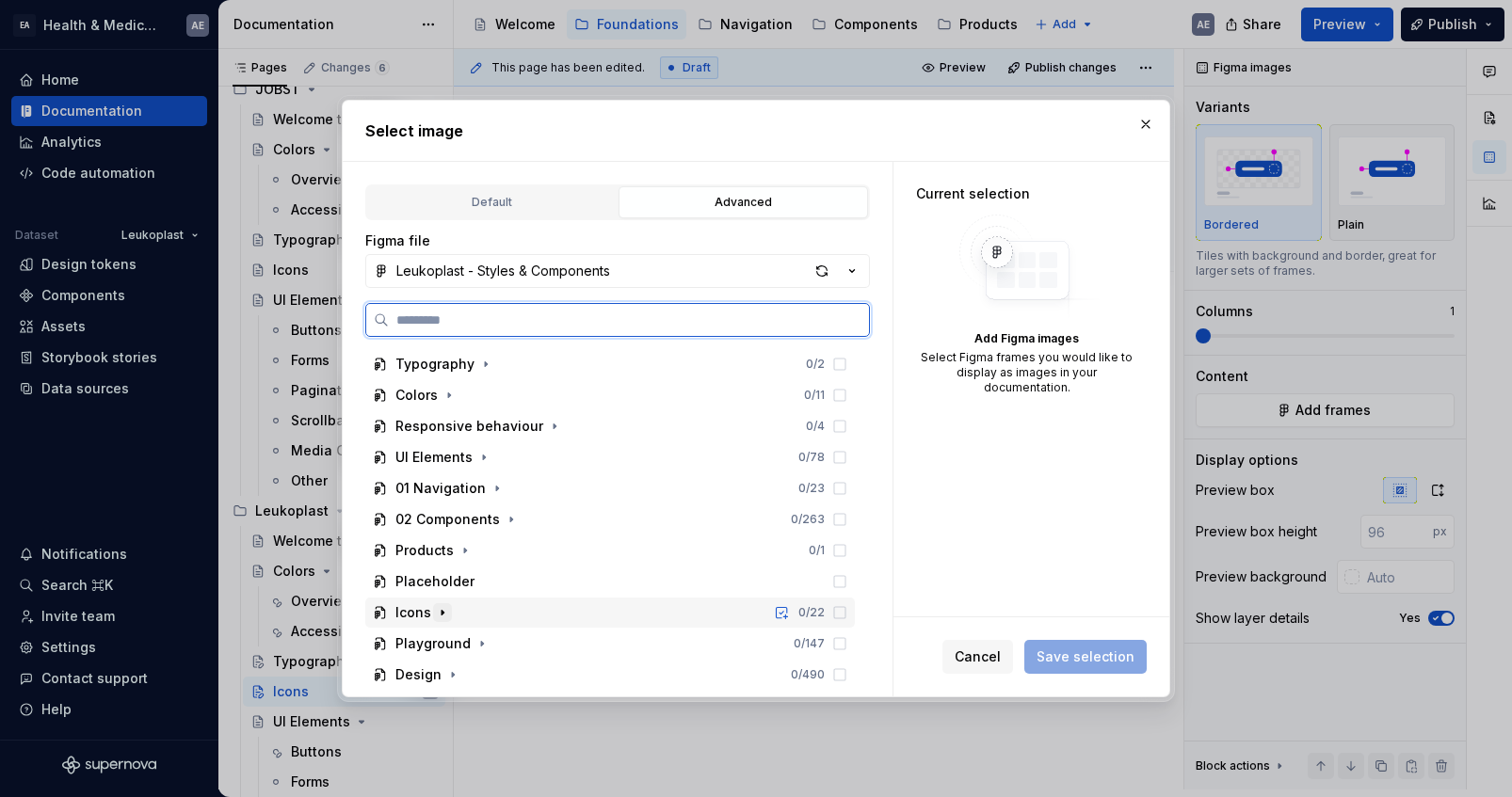 click 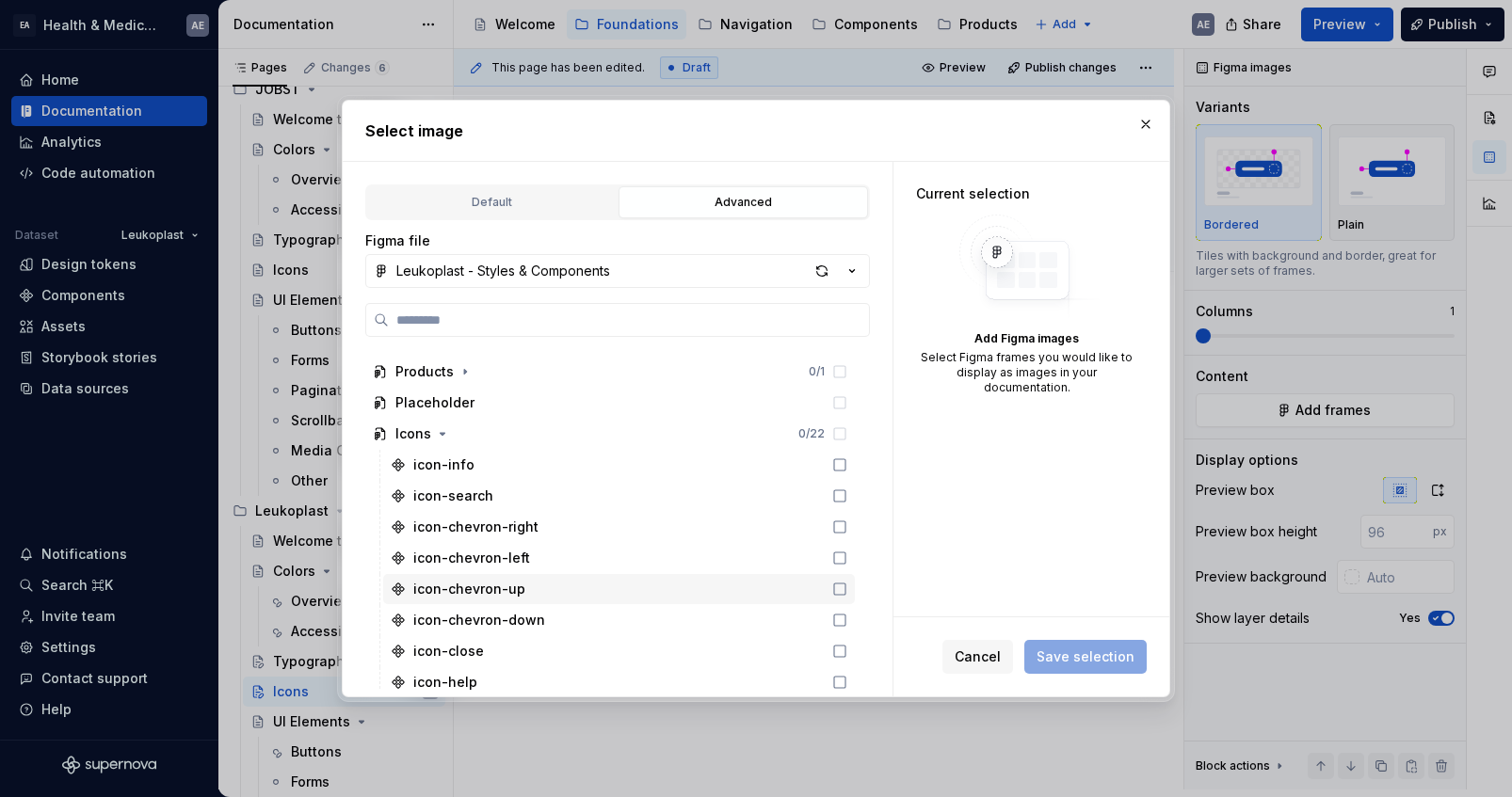 scroll, scrollTop: 238, scrollLeft: 0, axis: vertical 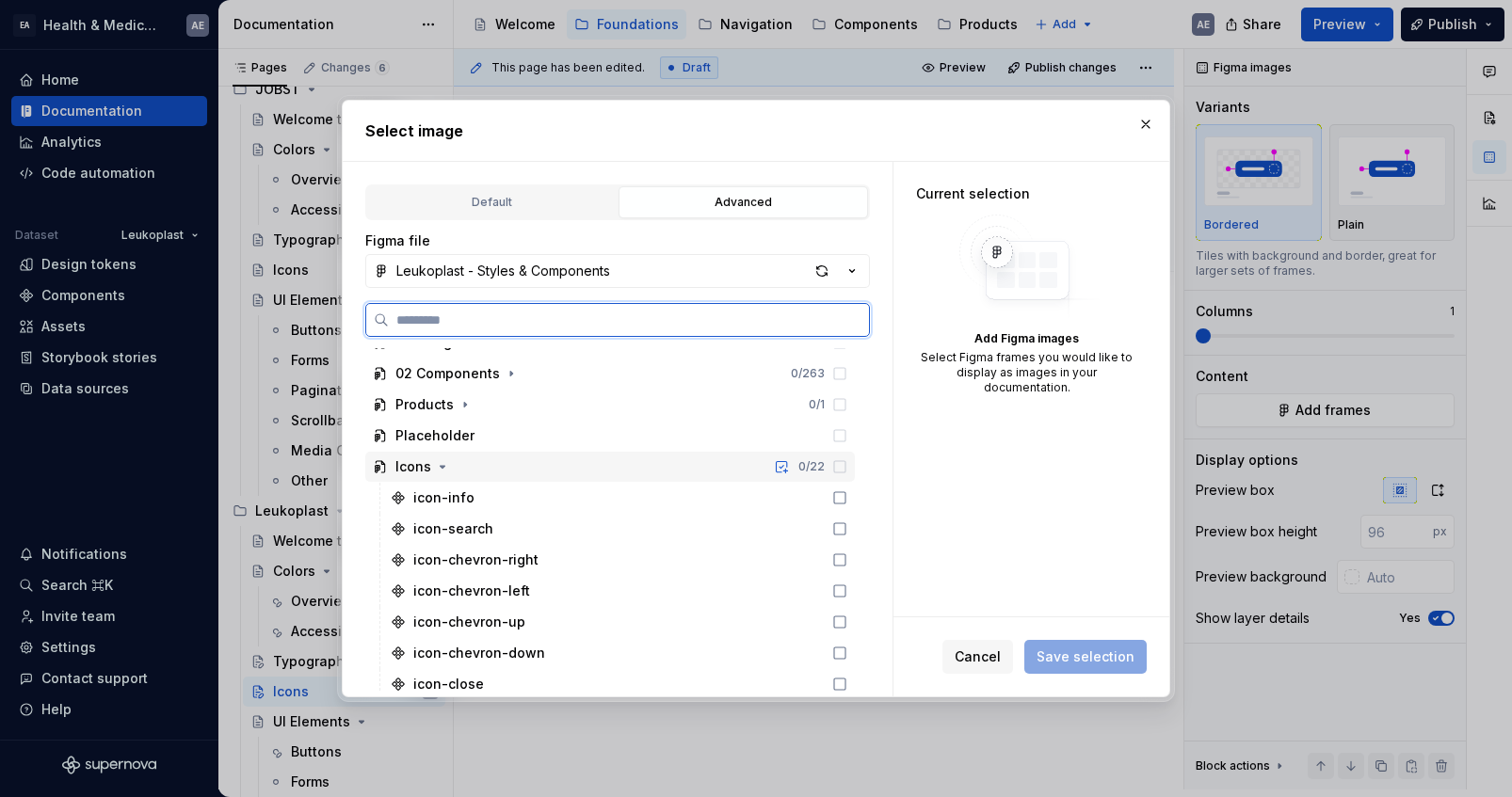 click 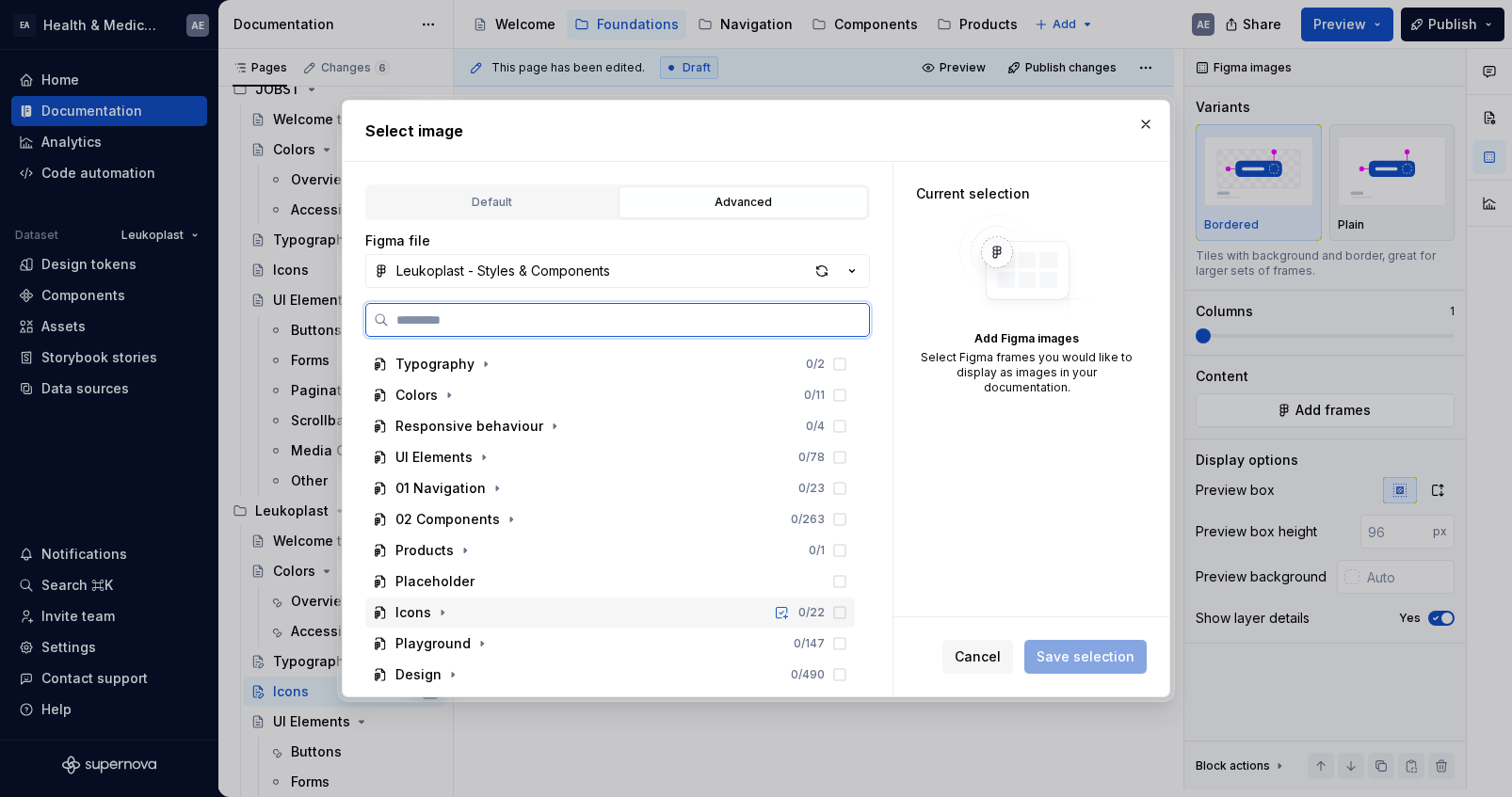 scroll, scrollTop: 92, scrollLeft: 0, axis: vertical 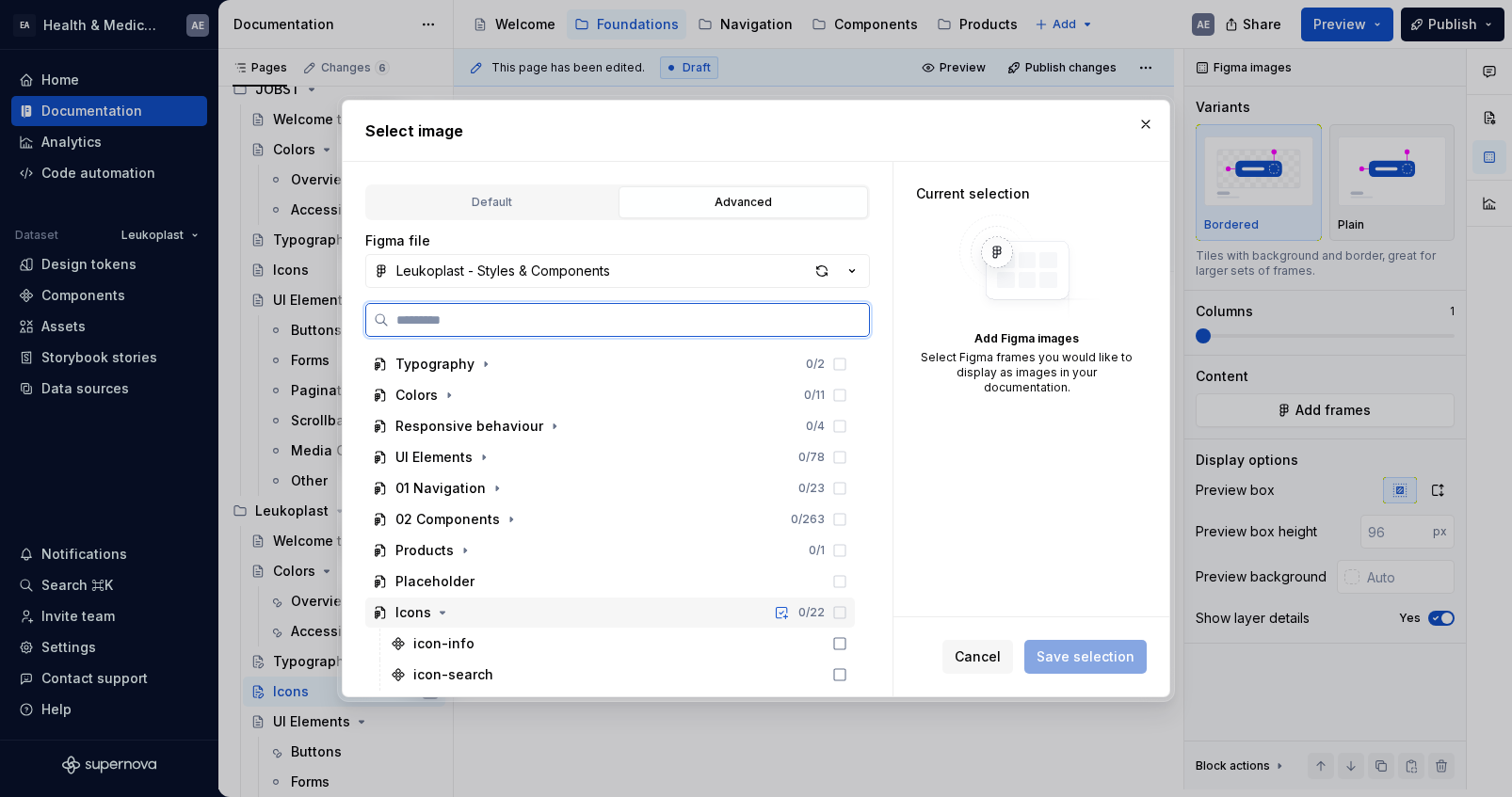 click 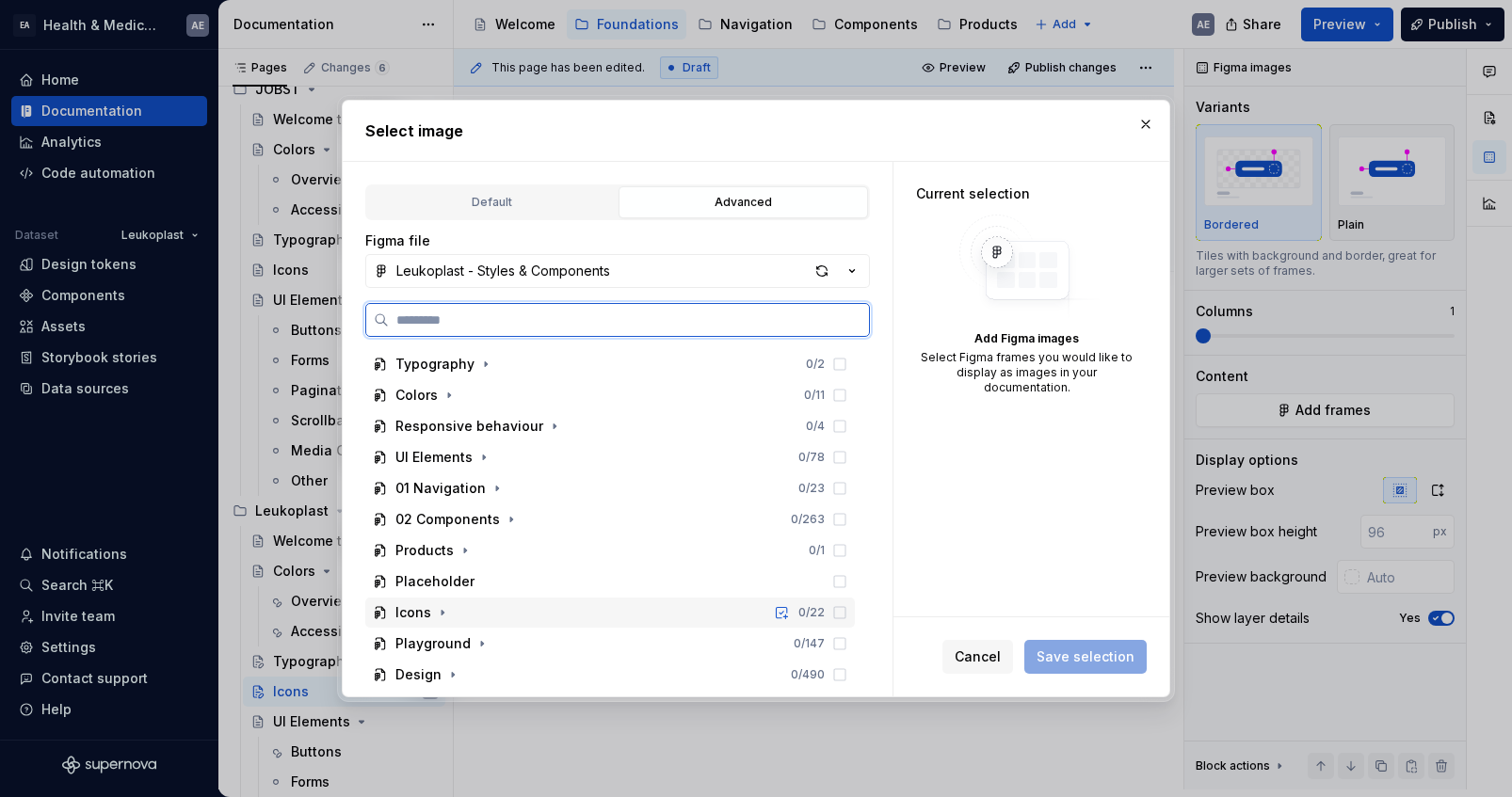 click 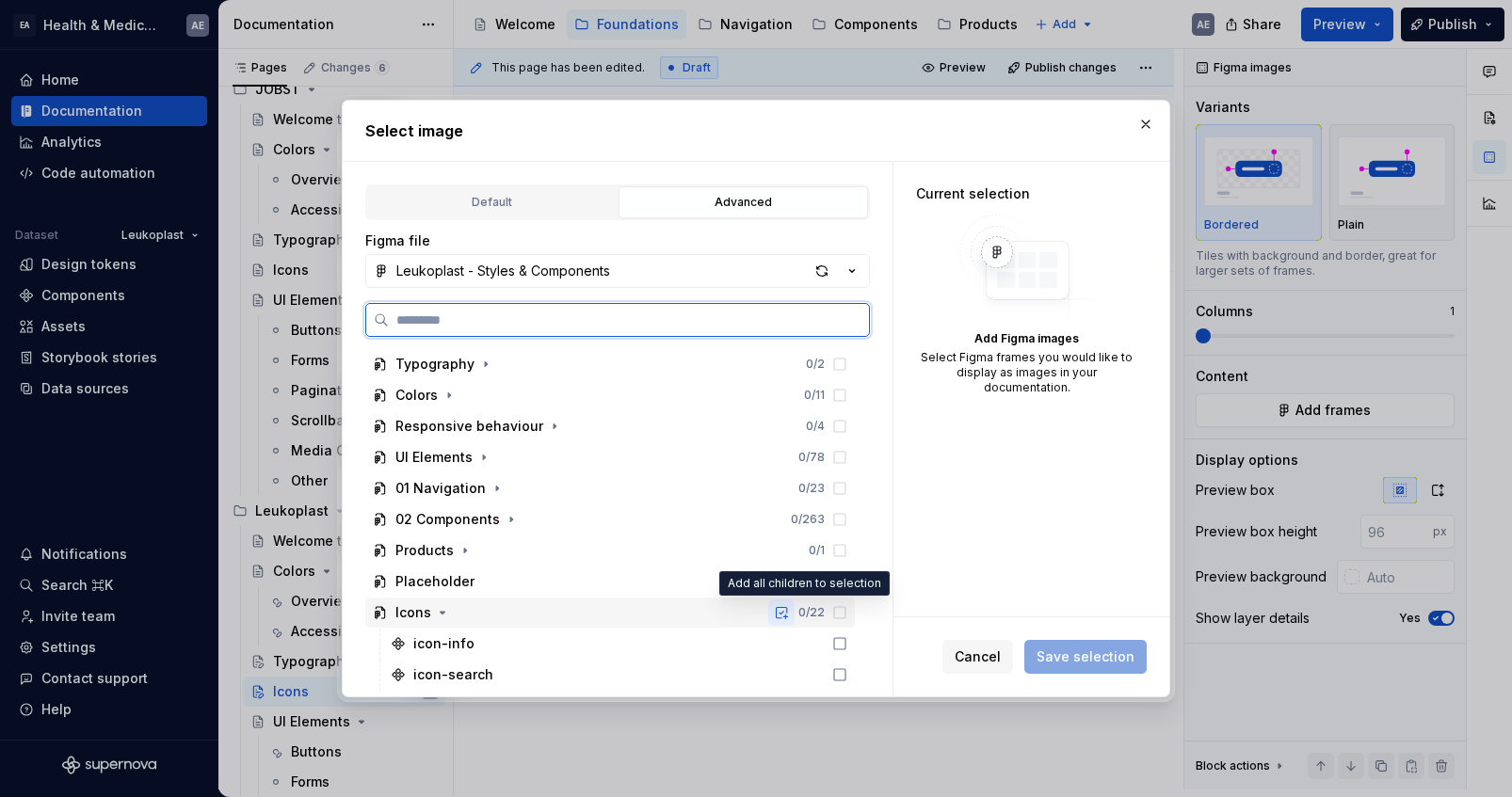 click at bounding box center [781, 613] 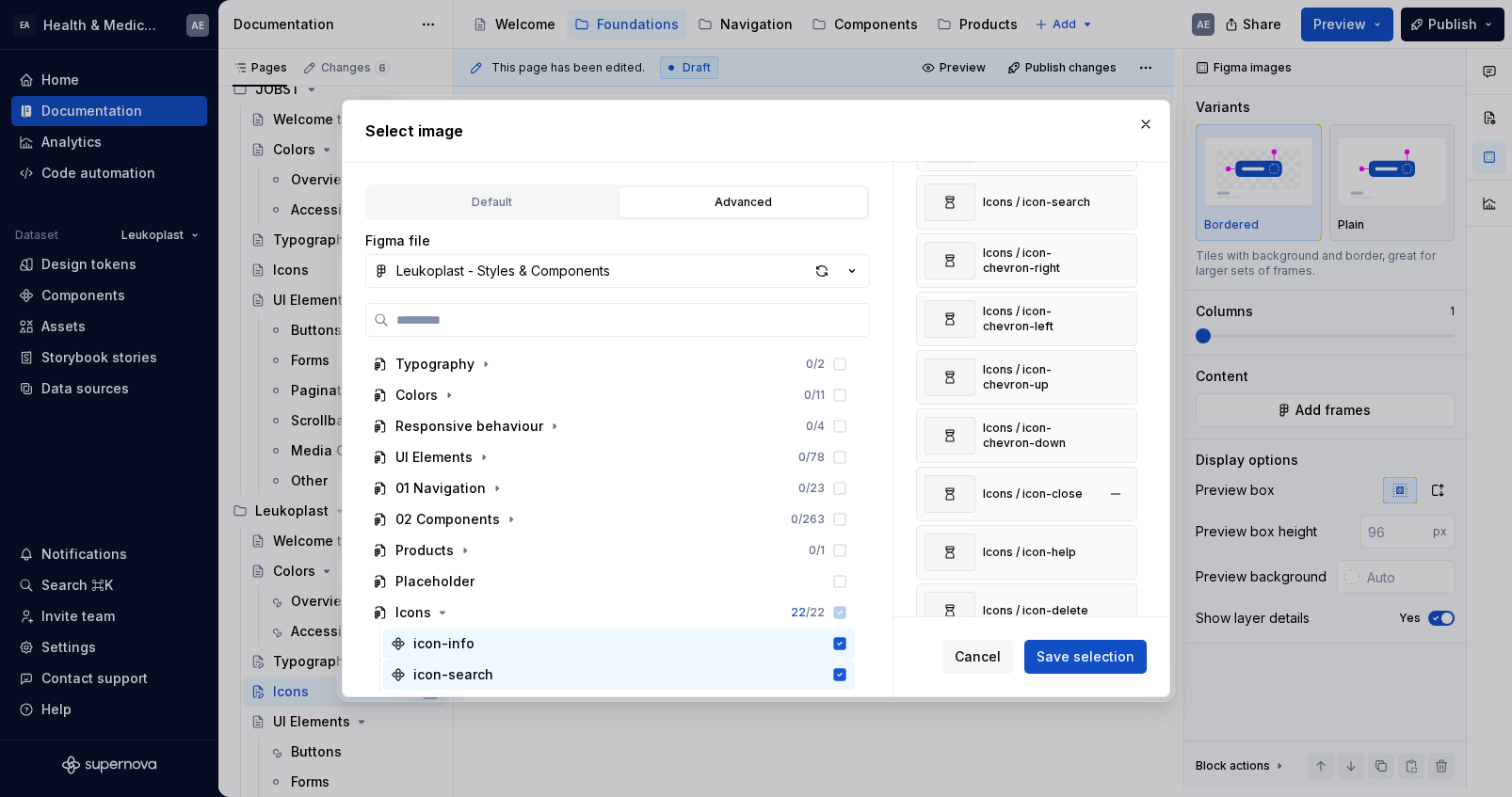 scroll, scrollTop: 113, scrollLeft: 0, axis: vertical 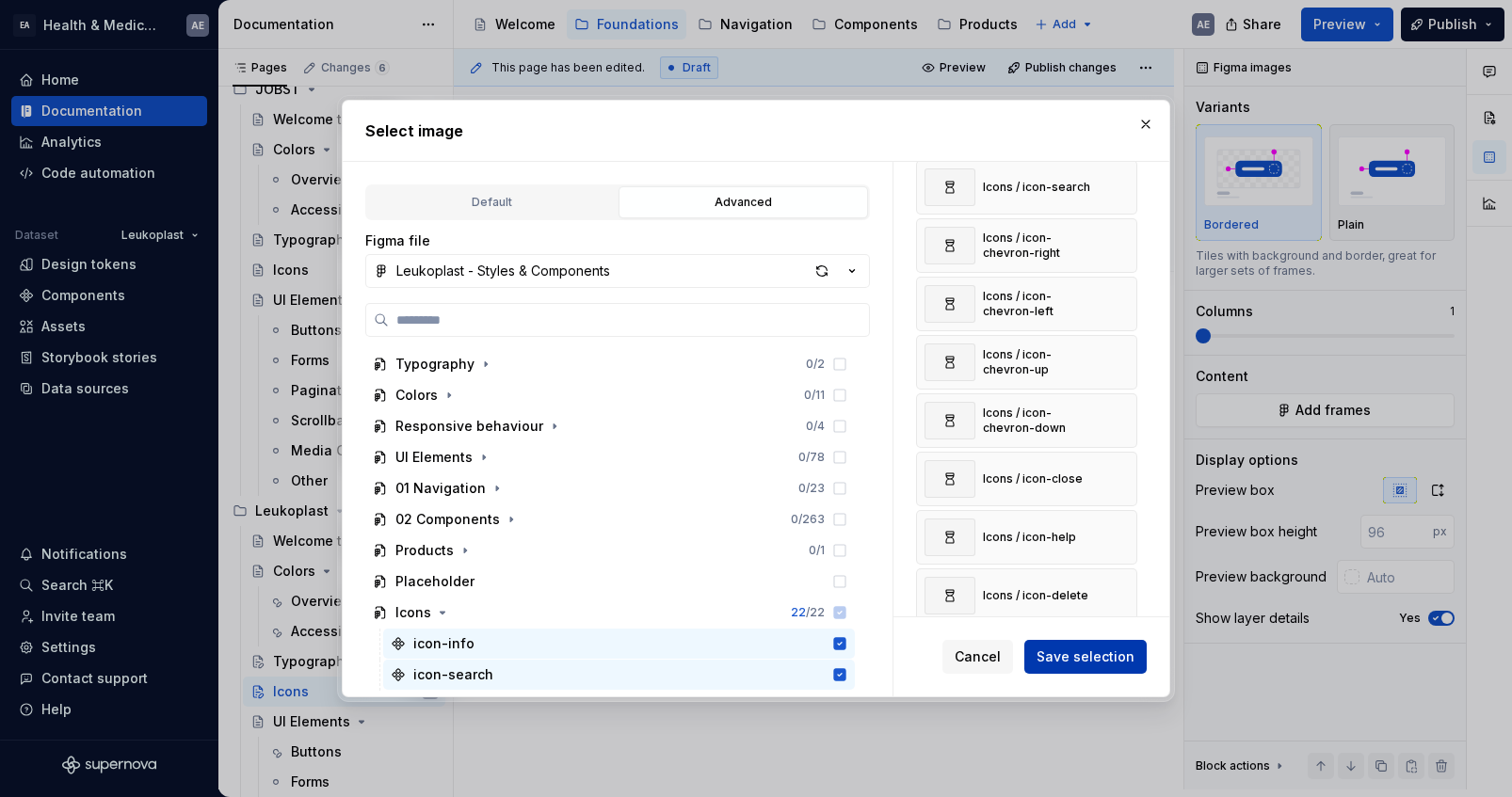 click on "Save selection" at bounding box center (1086, 657) 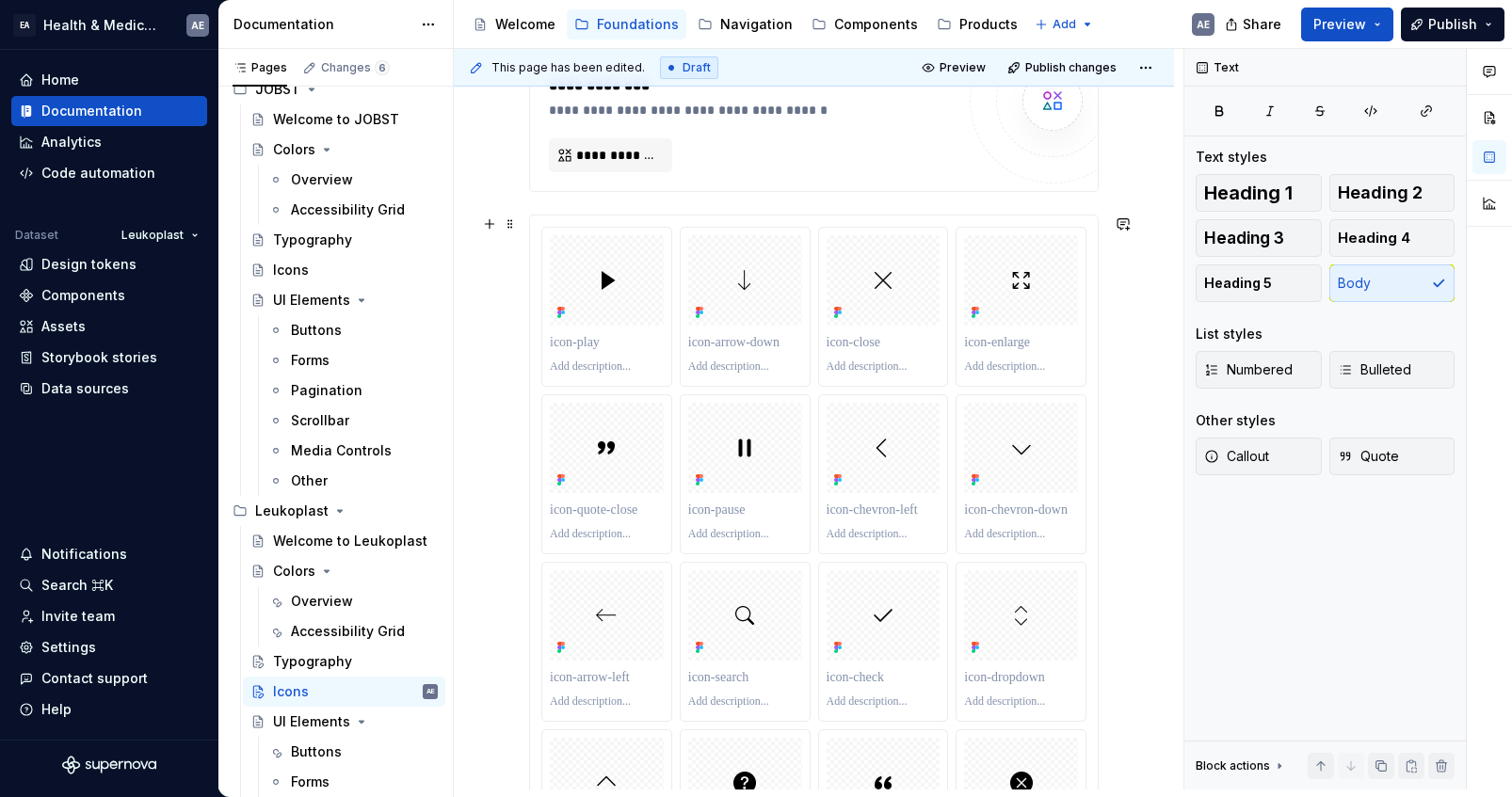 scroll, scrollTop: 295, scrollLeft: 0, axis: vertical 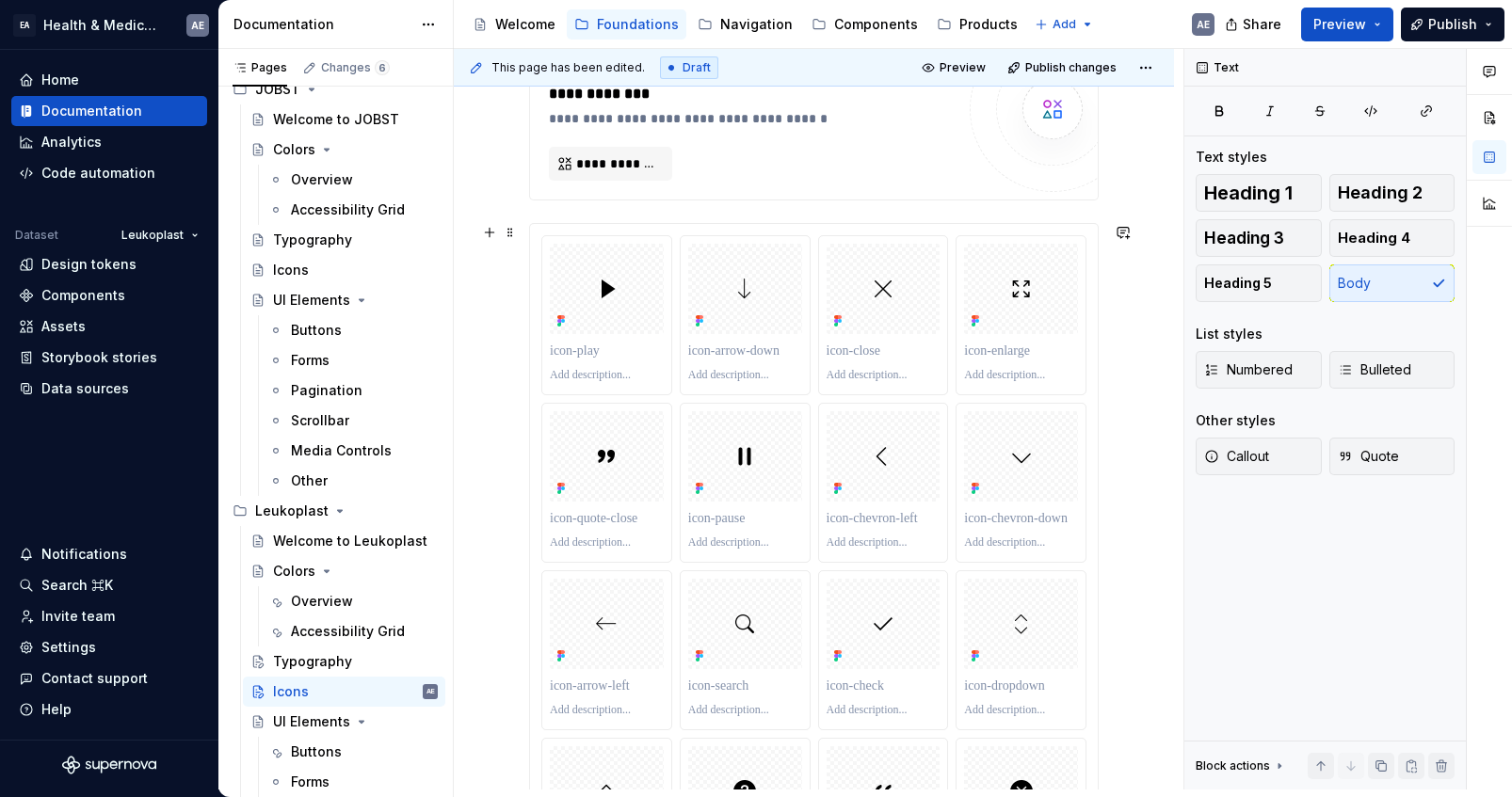 click at bounding box center [813, 734] 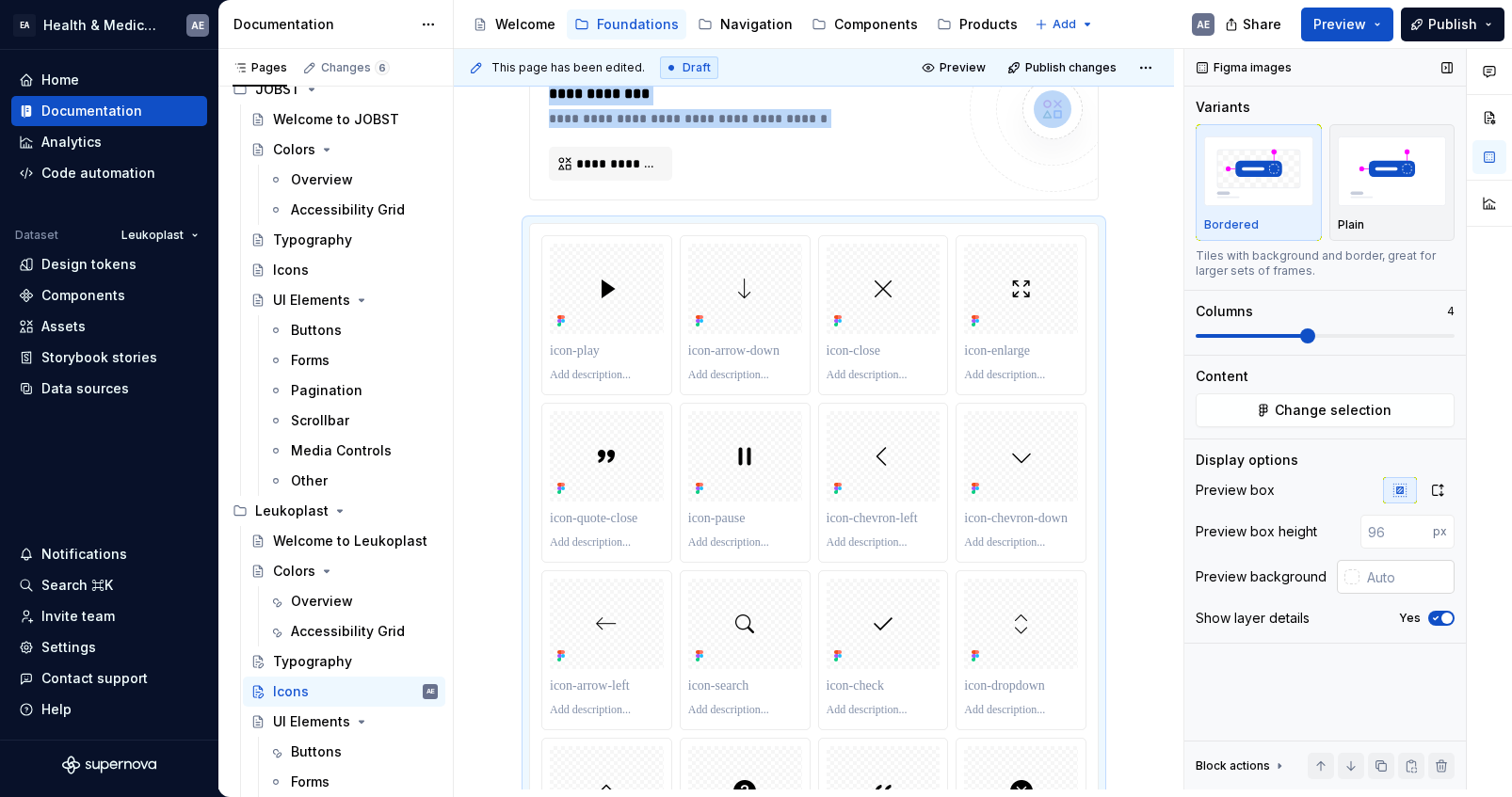 click at bounding box center (1407, 577) 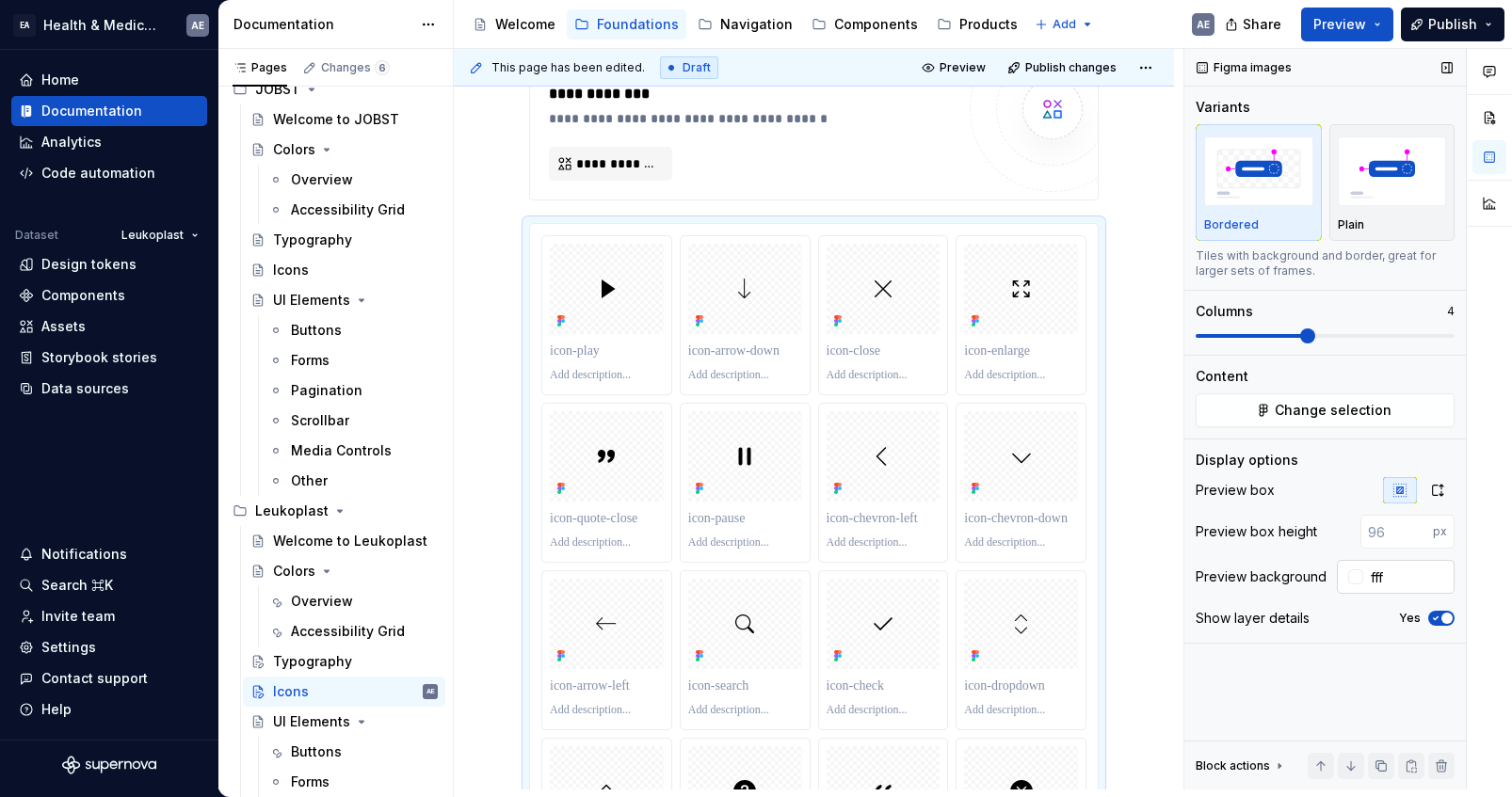 type on "#FFFFFF" 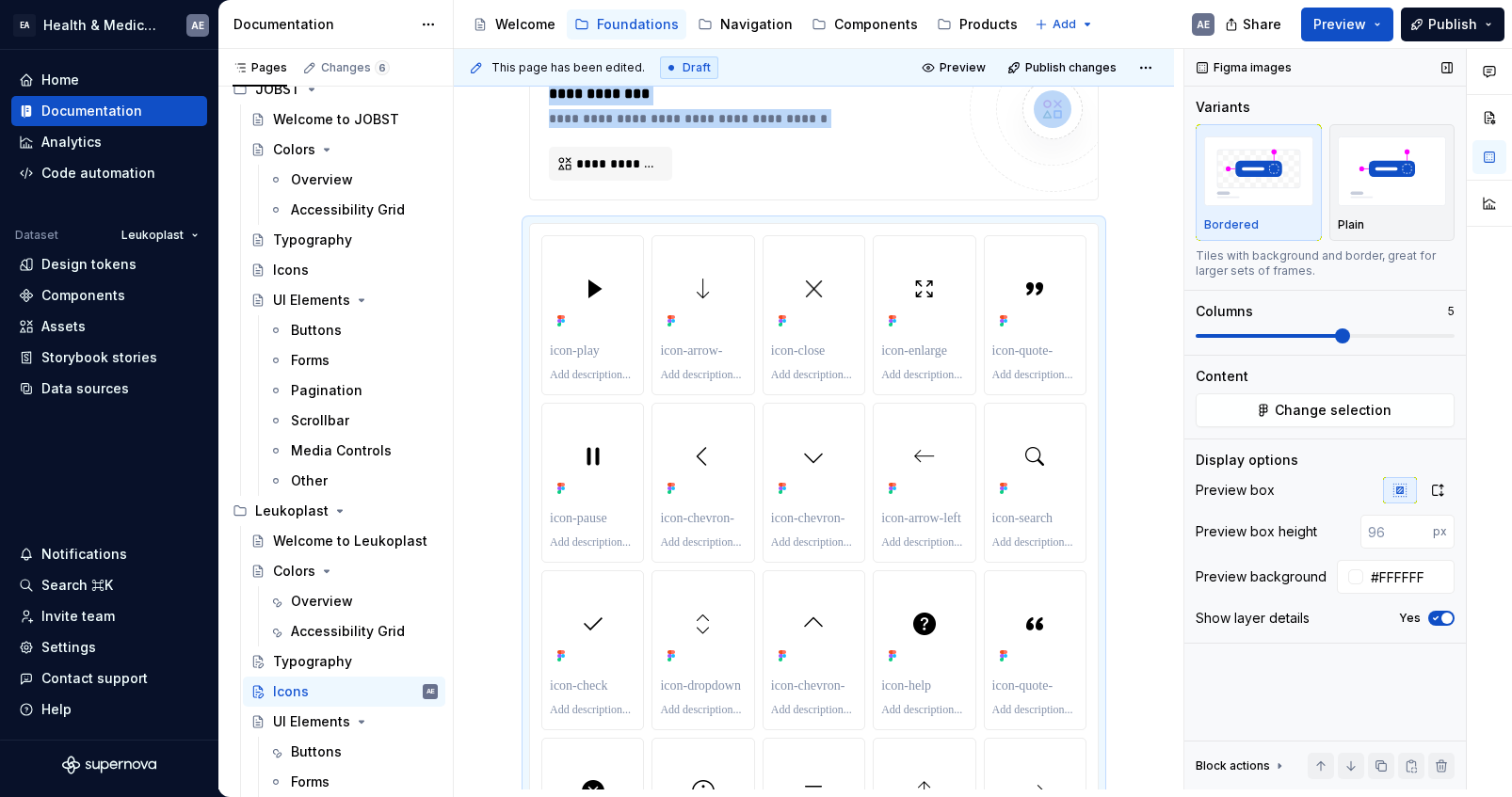scroll, scrollTop: 470, scrollLeft: 0, axis: vertical 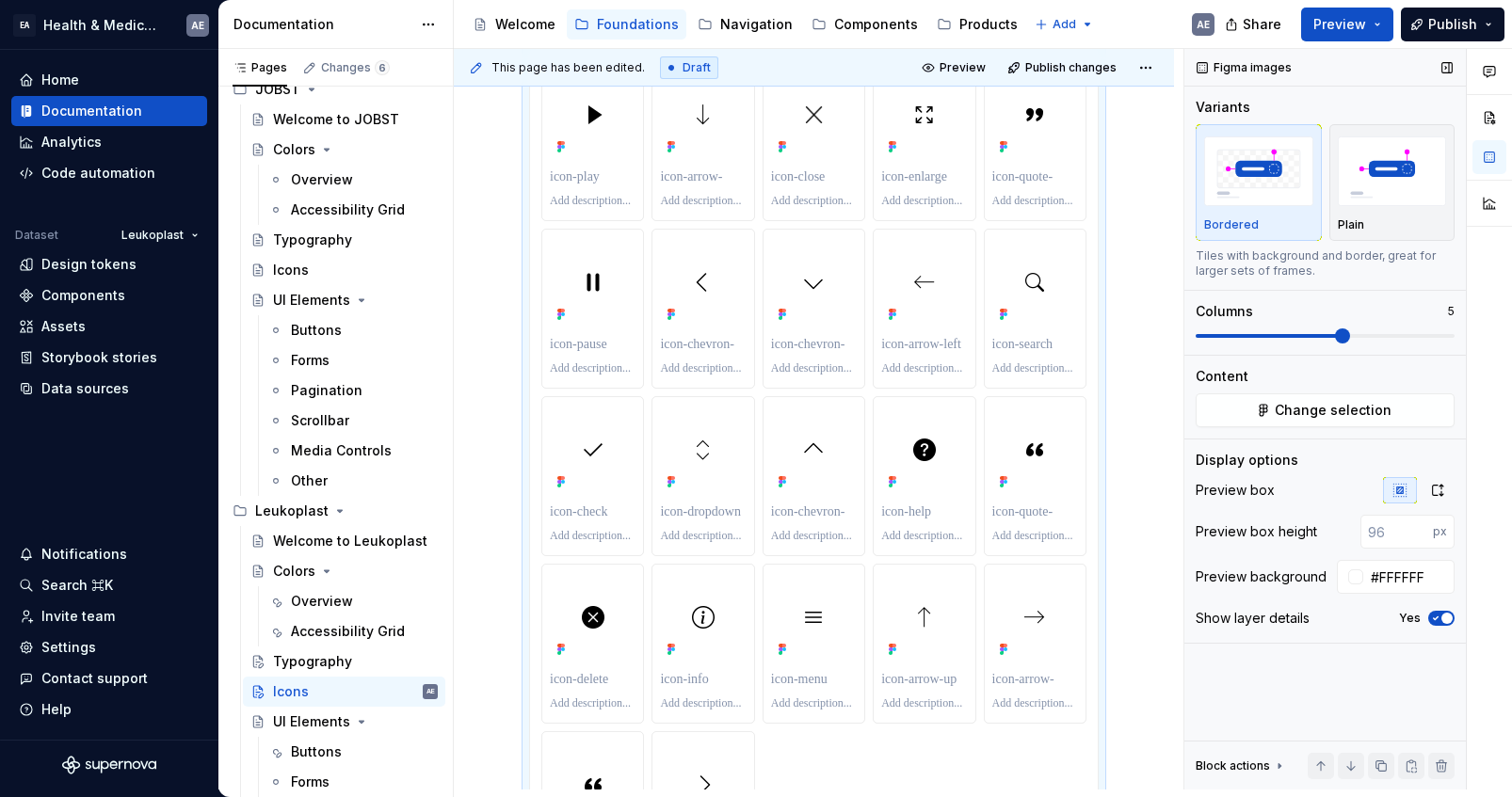 click at bounding box center [1343, 336] 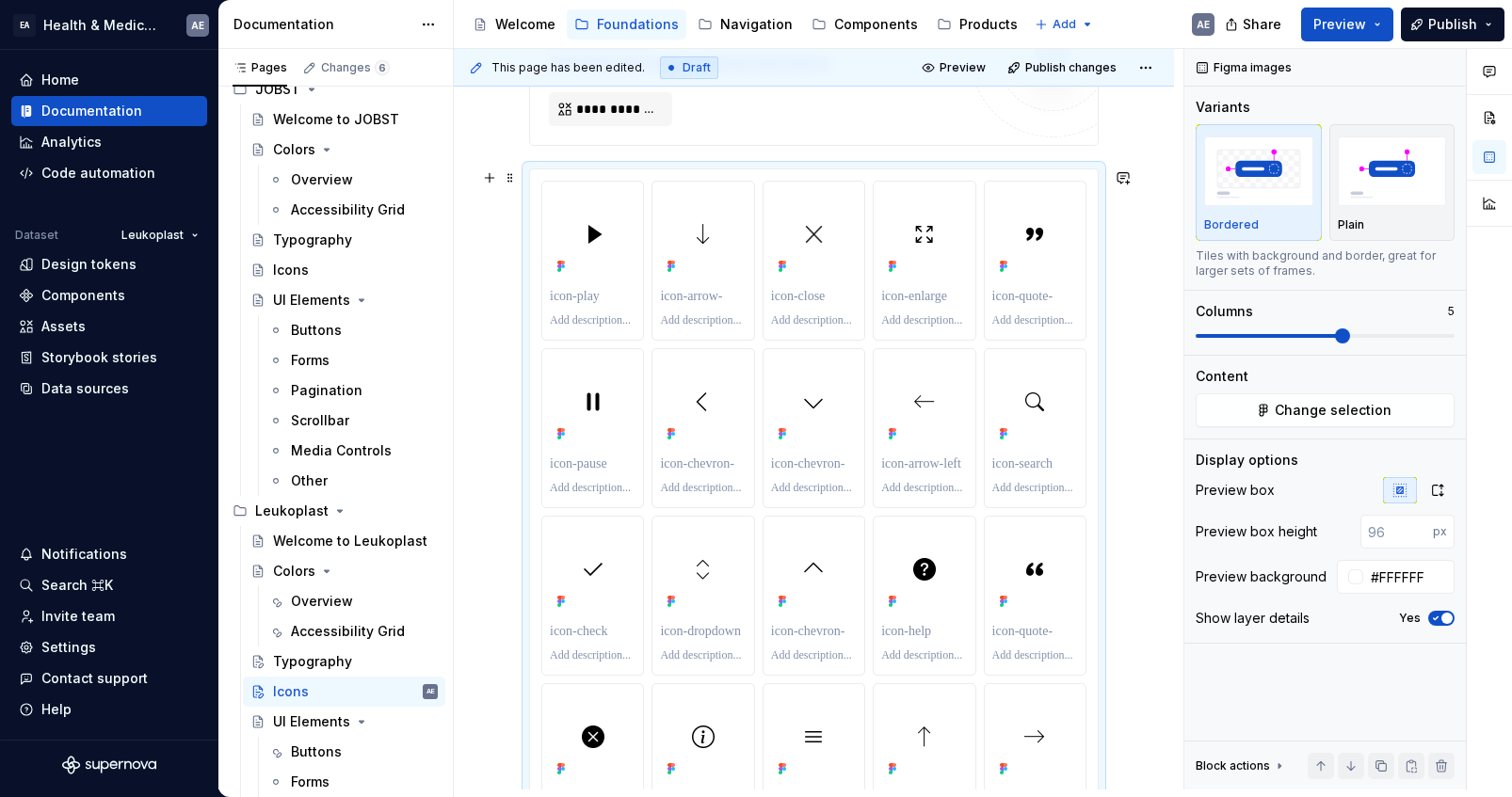 scroll, scrollTop: 343, scrollLeft: 0, axis: vertical 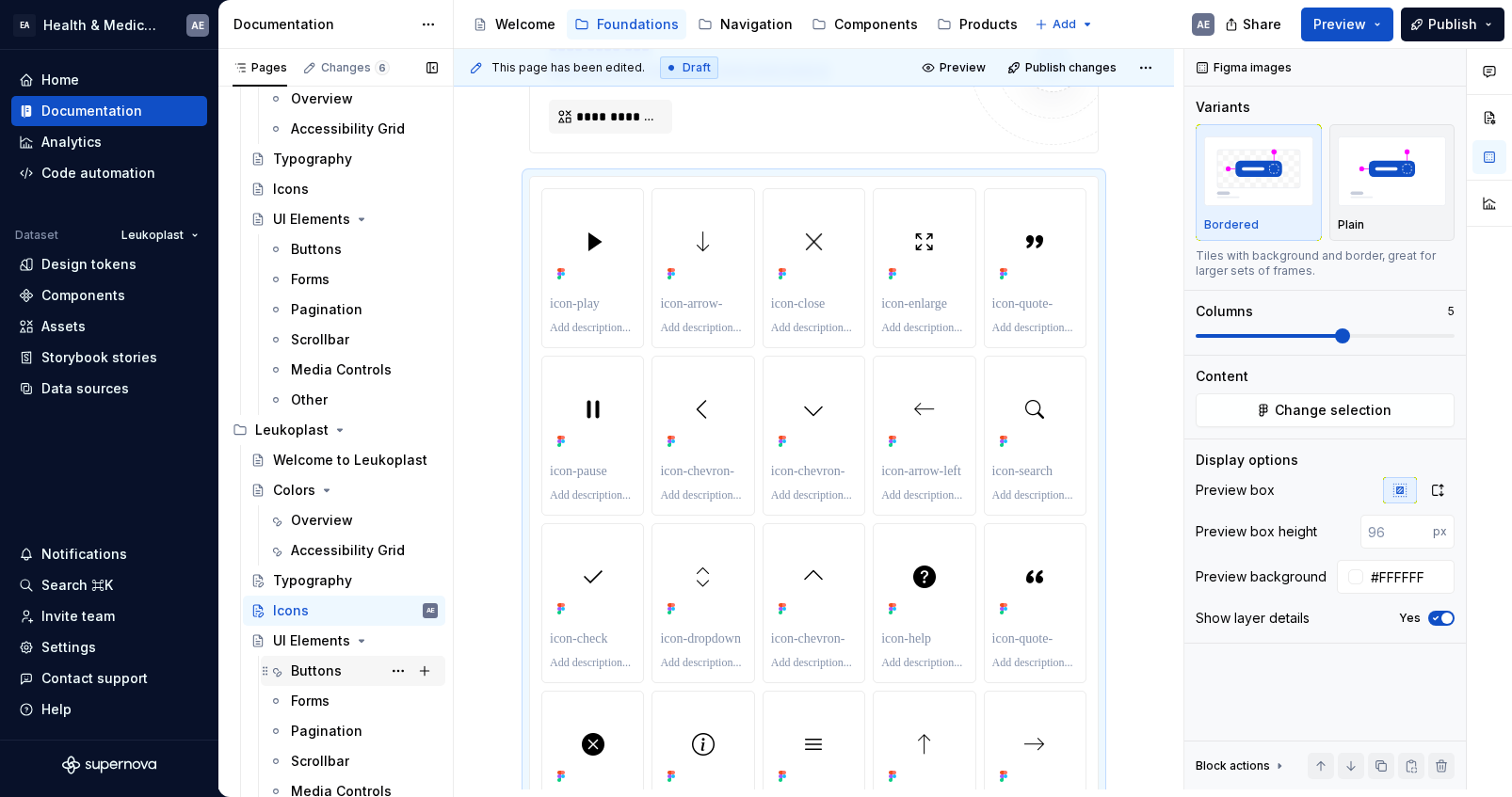click on "Buttons" at bounding box center [316, 671] 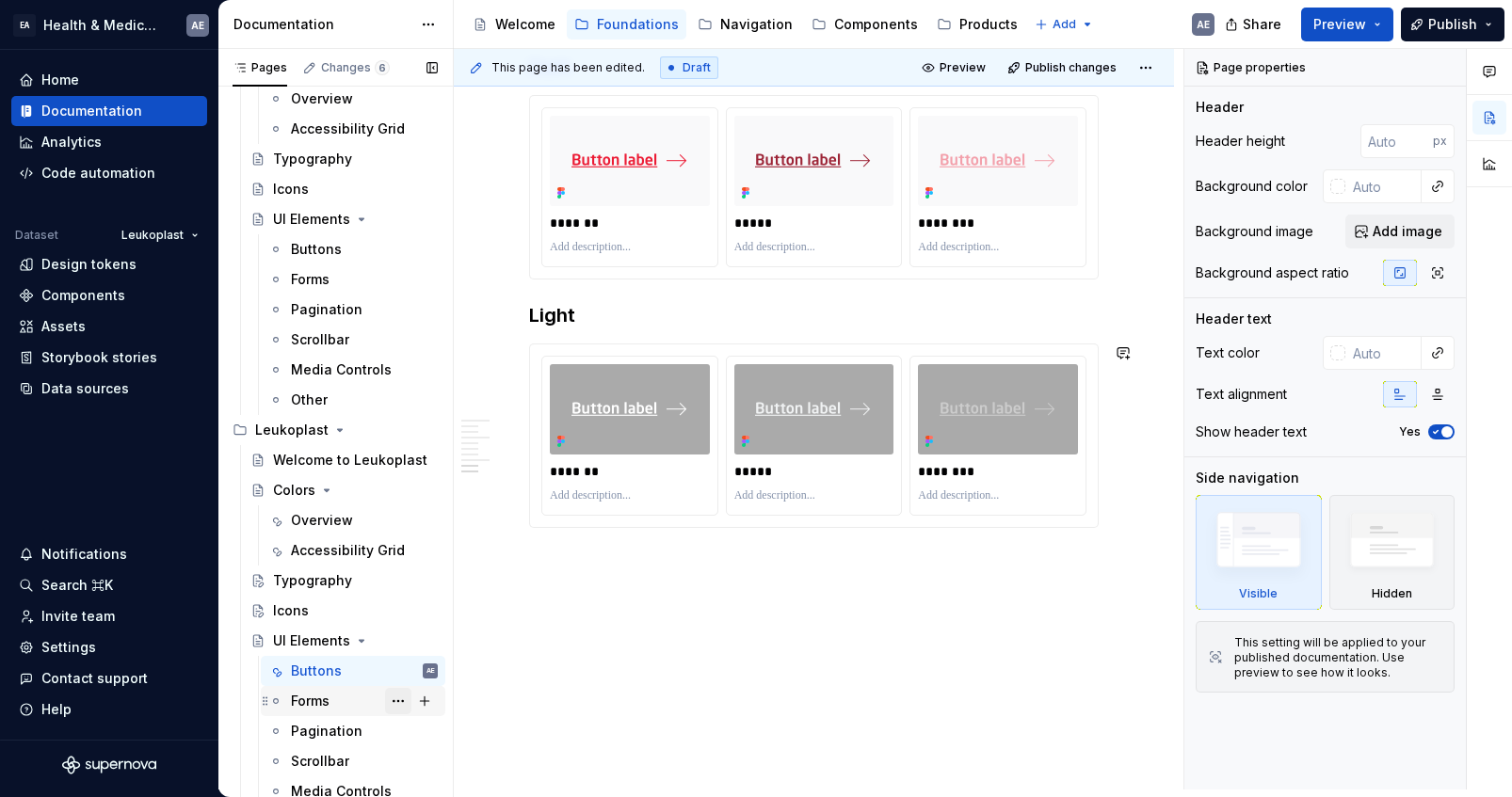 scroll, scrollTop: 1851, scrollLeft: 0, axis: vertical 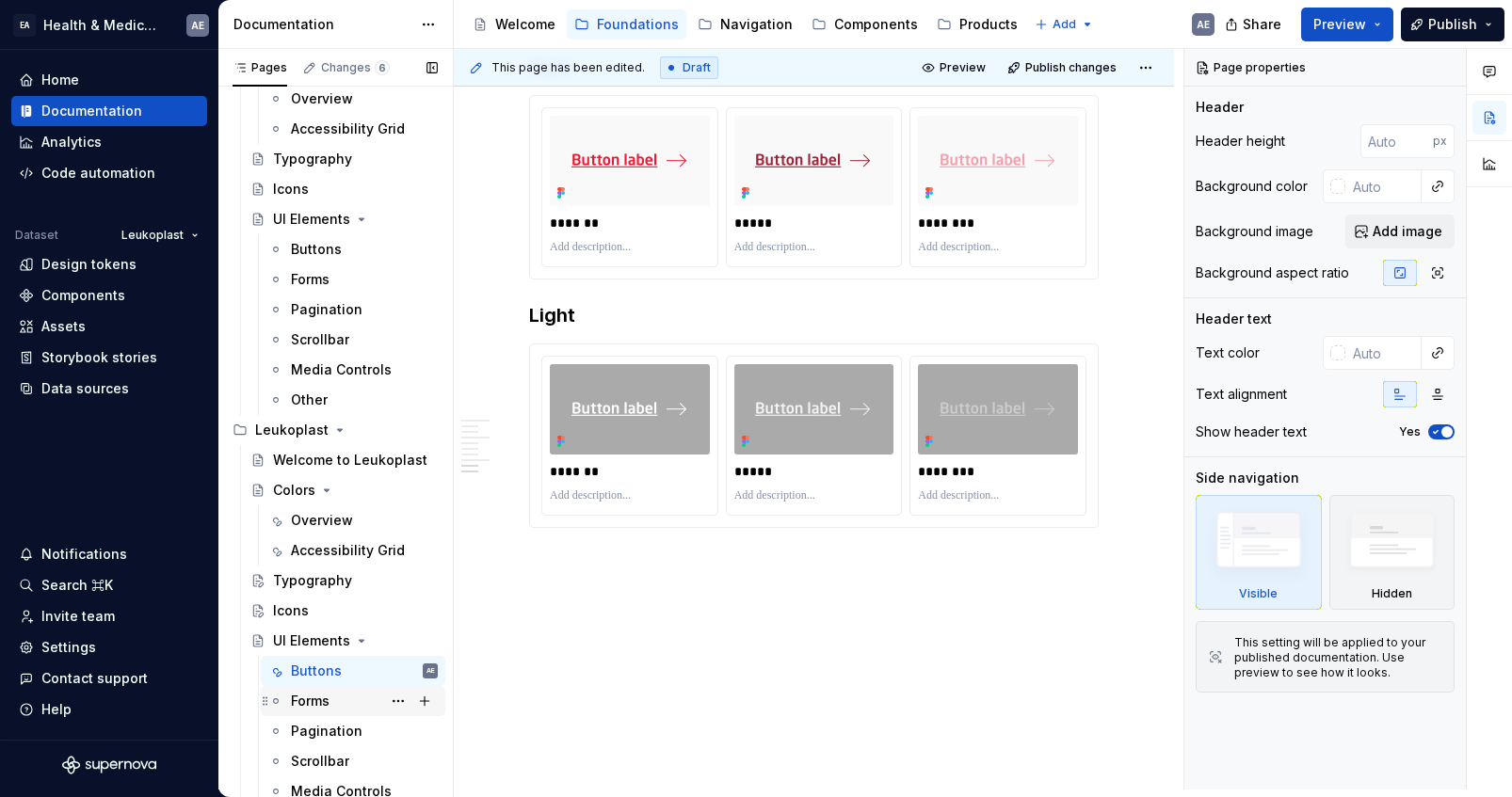 click on "Forms" at bounding box center [310, 701] 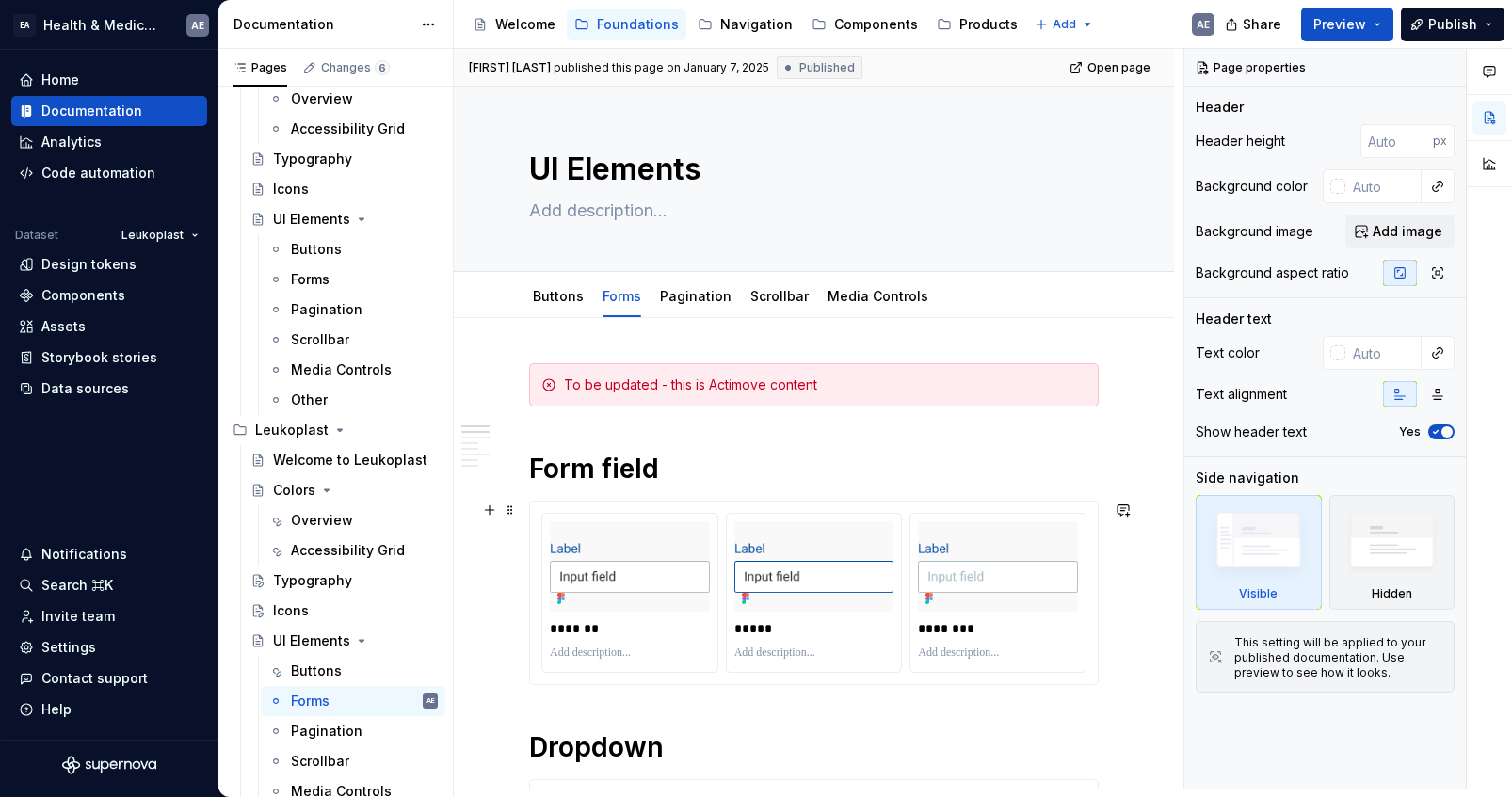 click on "******* ***** ********" at bounding box center [813, 593] 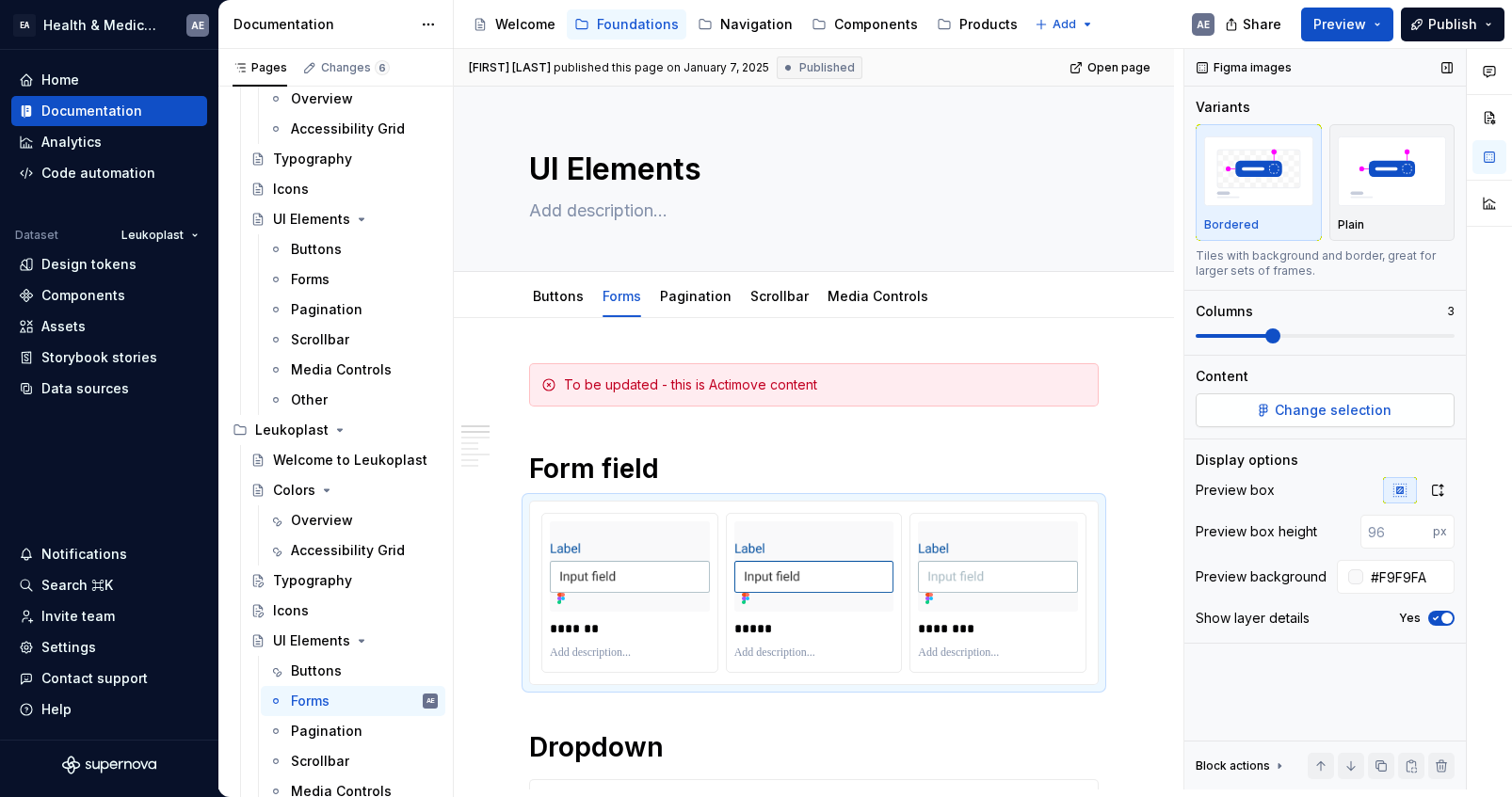 click on "Change selection" at bounding box center (1333, 410) 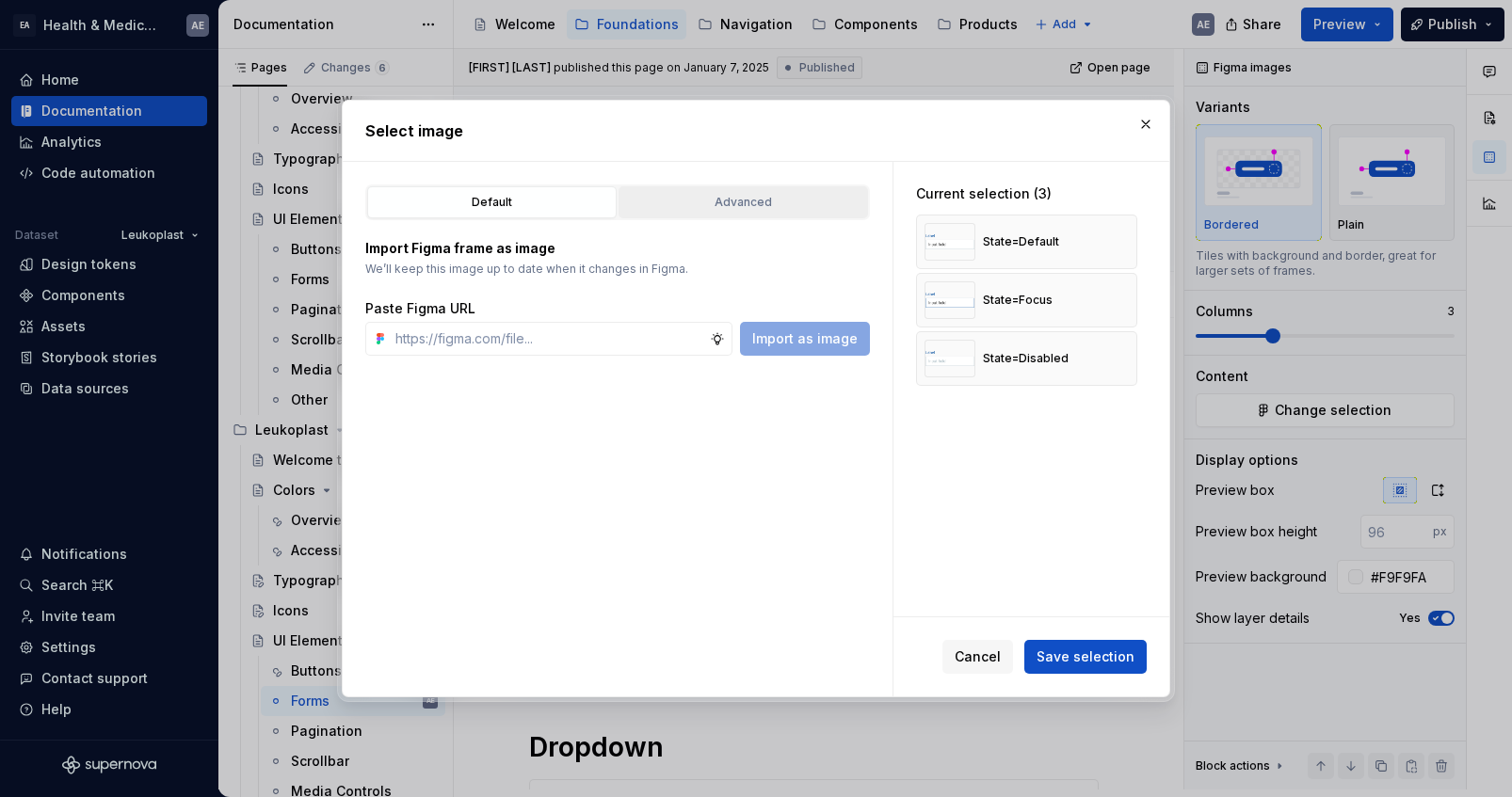 click on "Advanced" at bounding box center (743, 202) 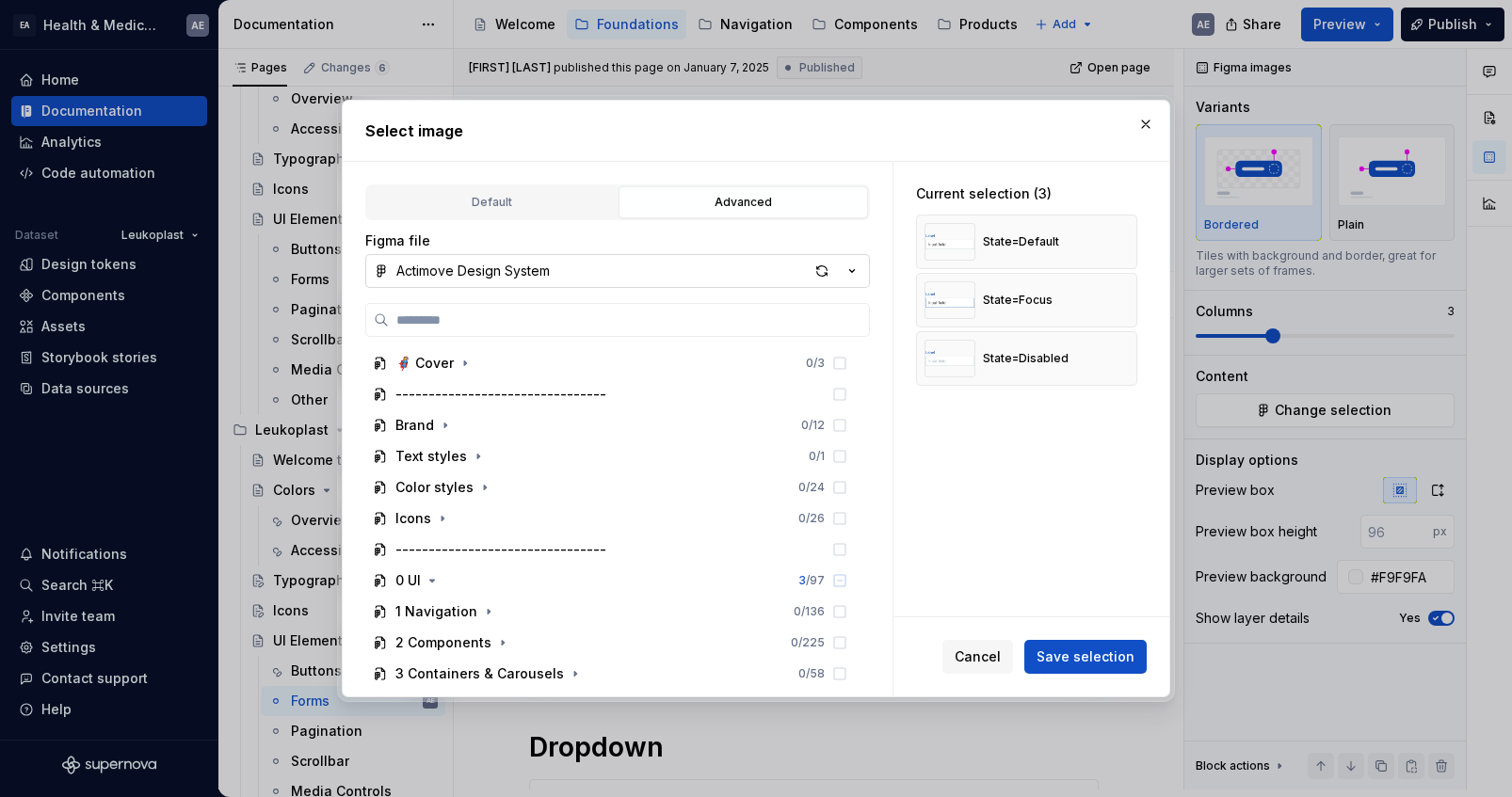 click on "Actimove Design System" at bounding box center (618, 271) 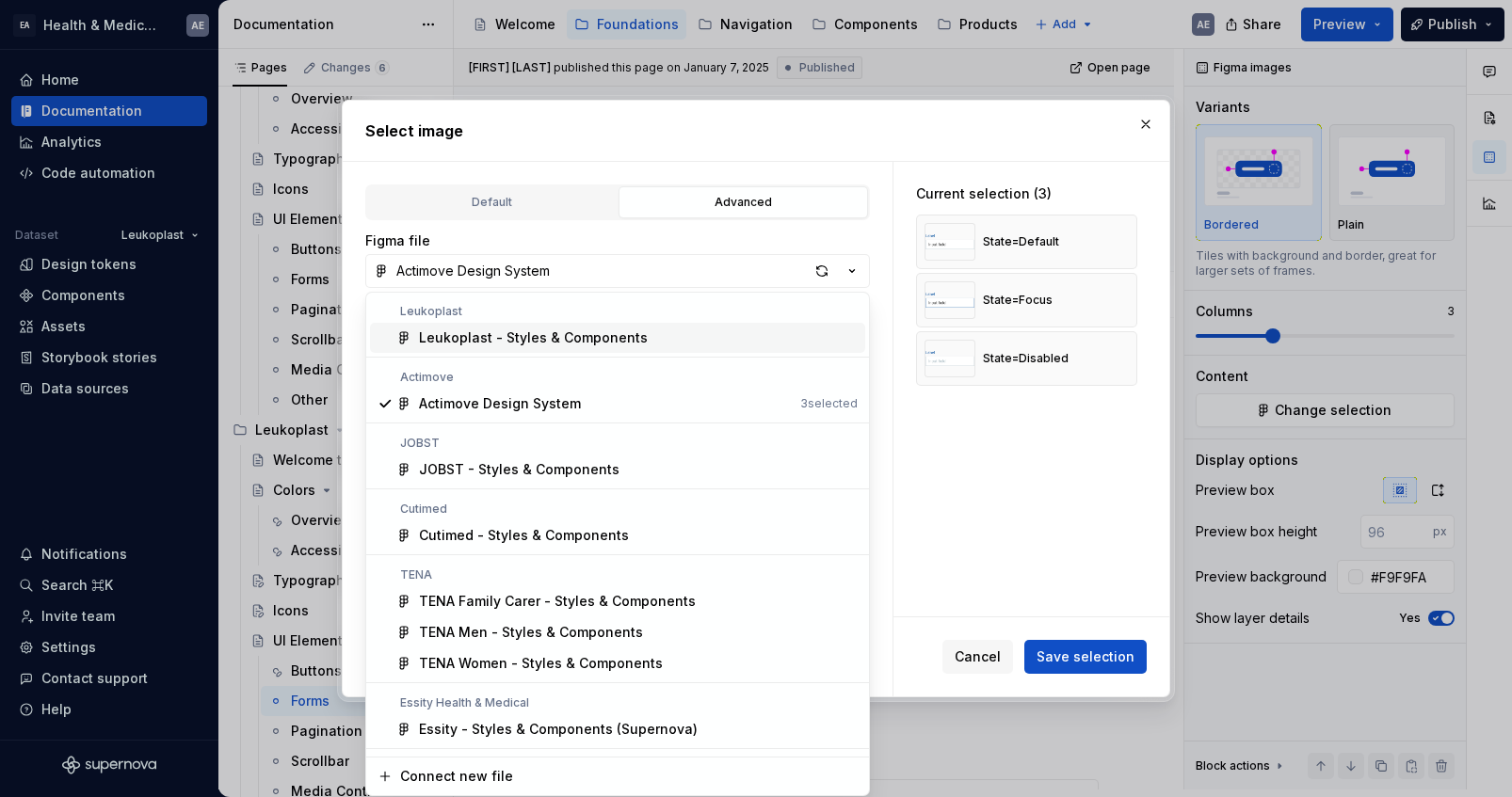 click on "Leukoplast - Styles & Components" at bounding box center [533, 338] 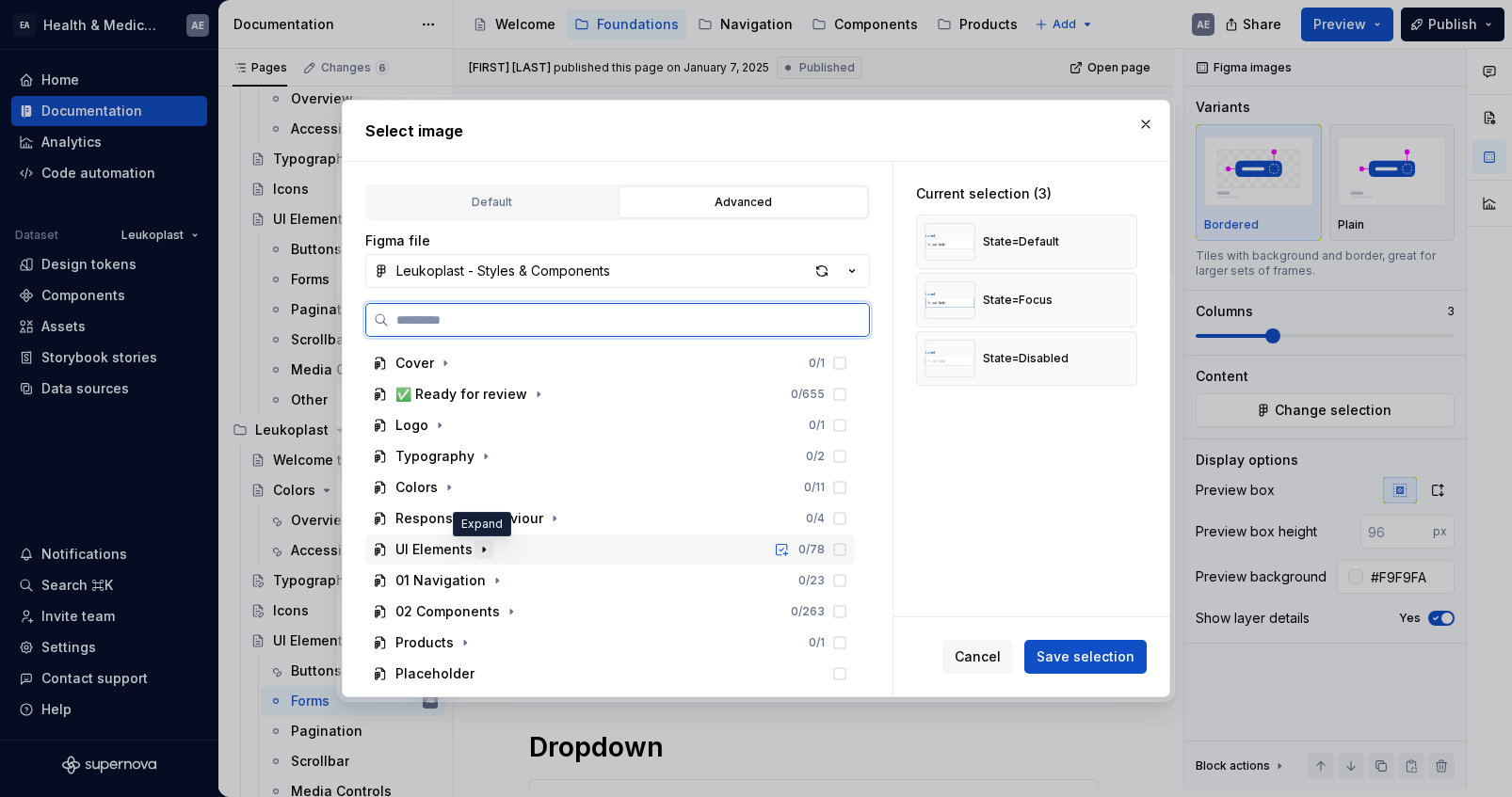 click 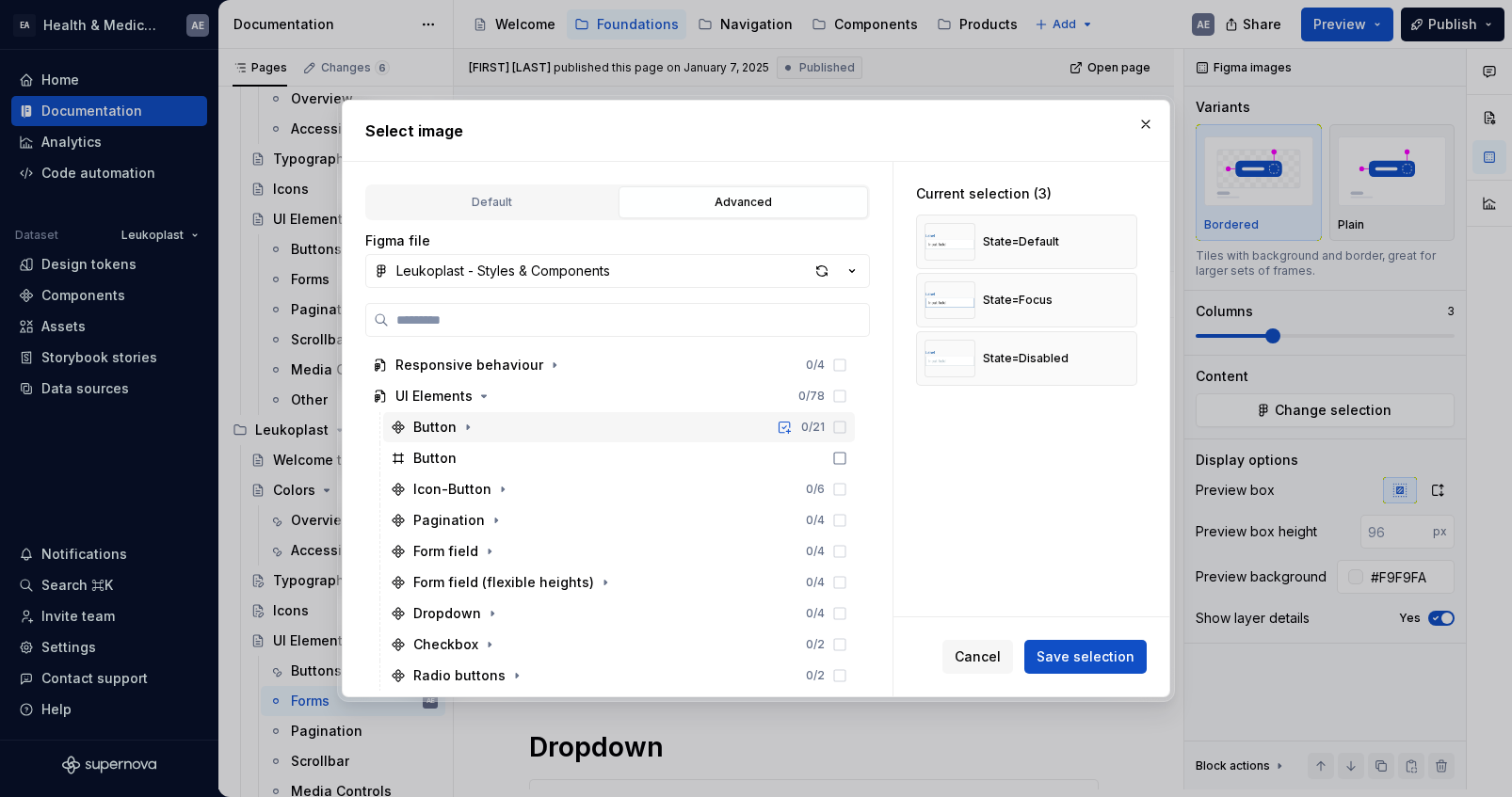 scroll, scrollTop: 161, scrollLeft: 0, axis: vertical 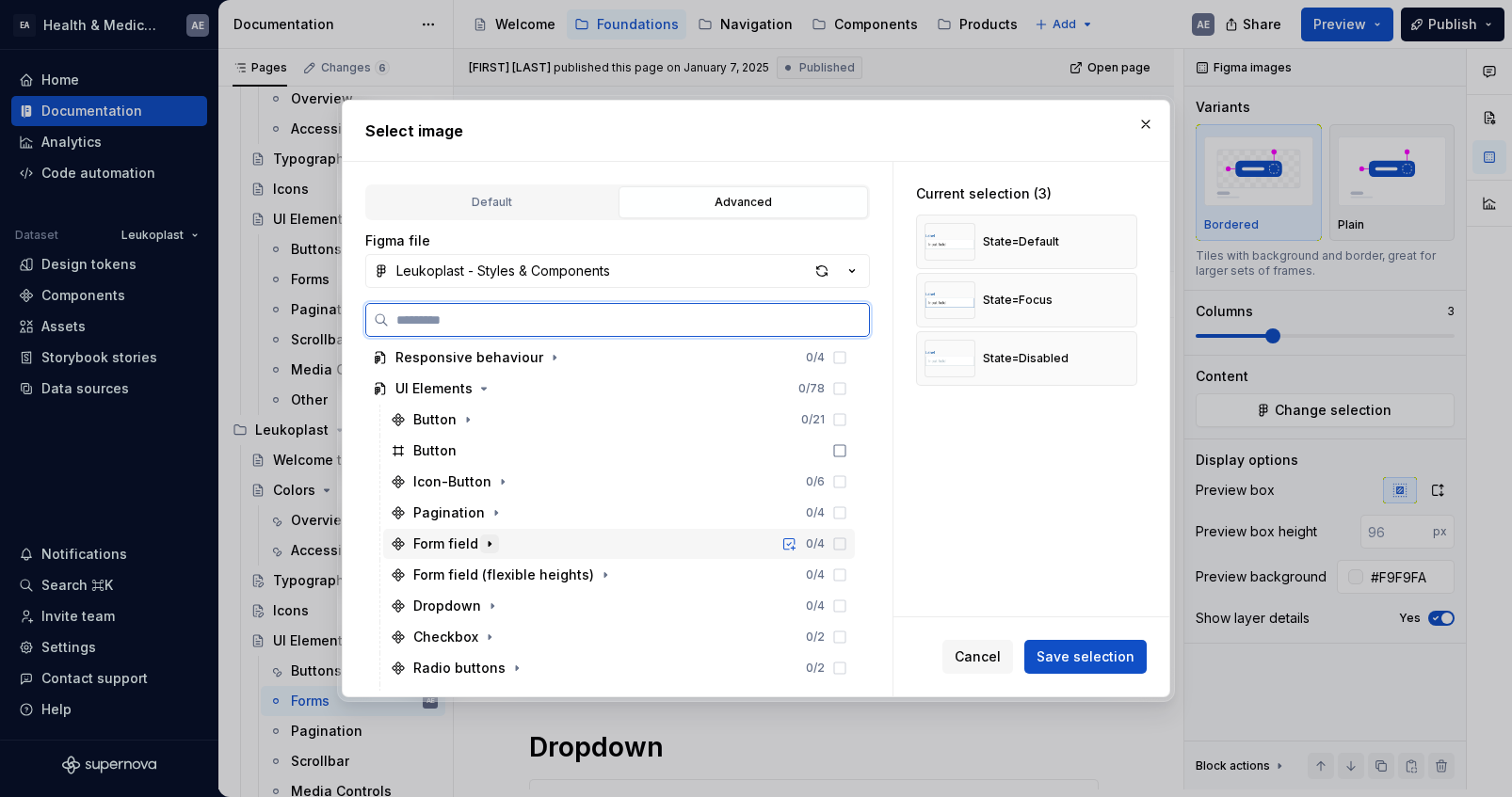 click 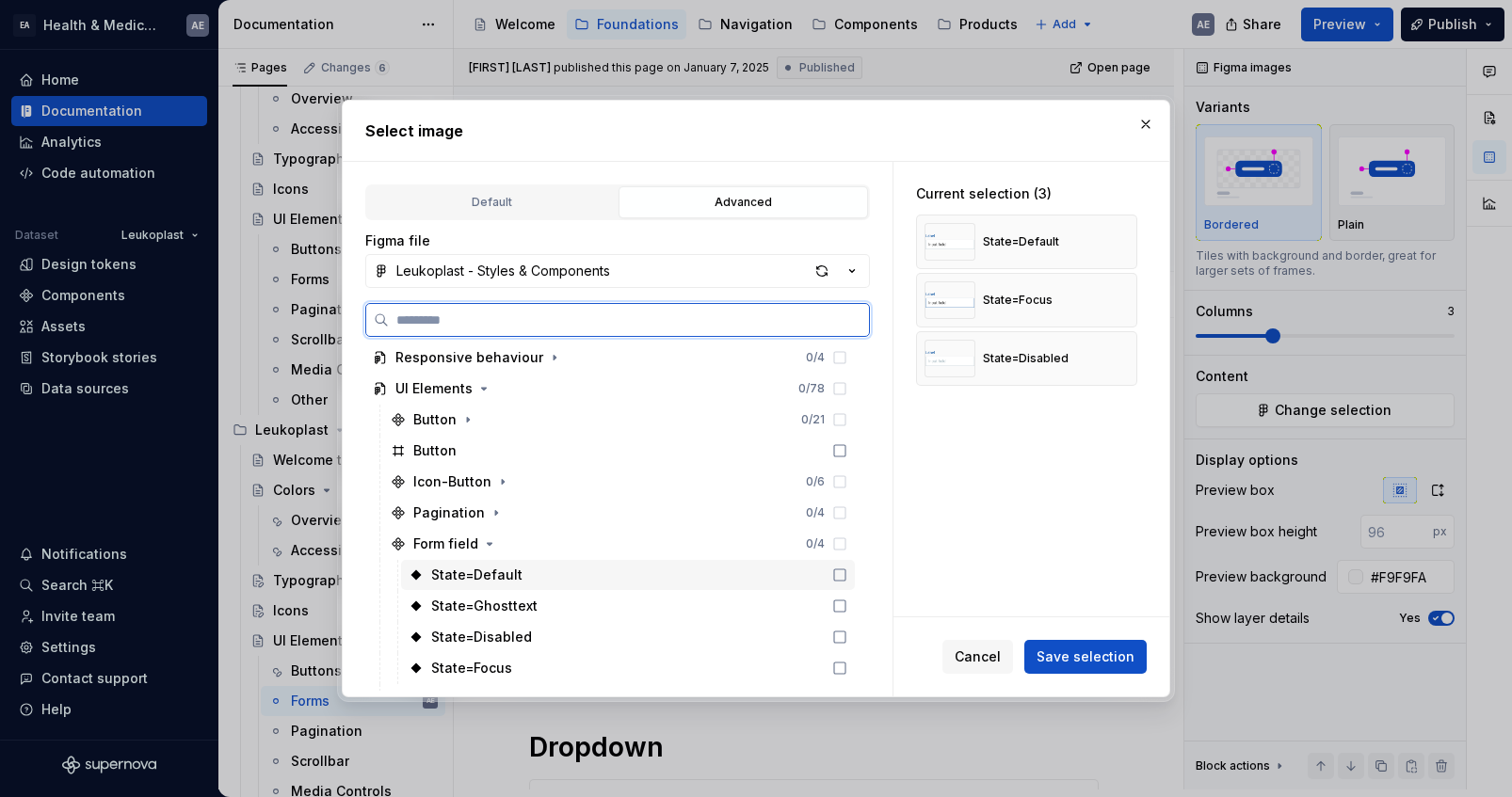 click 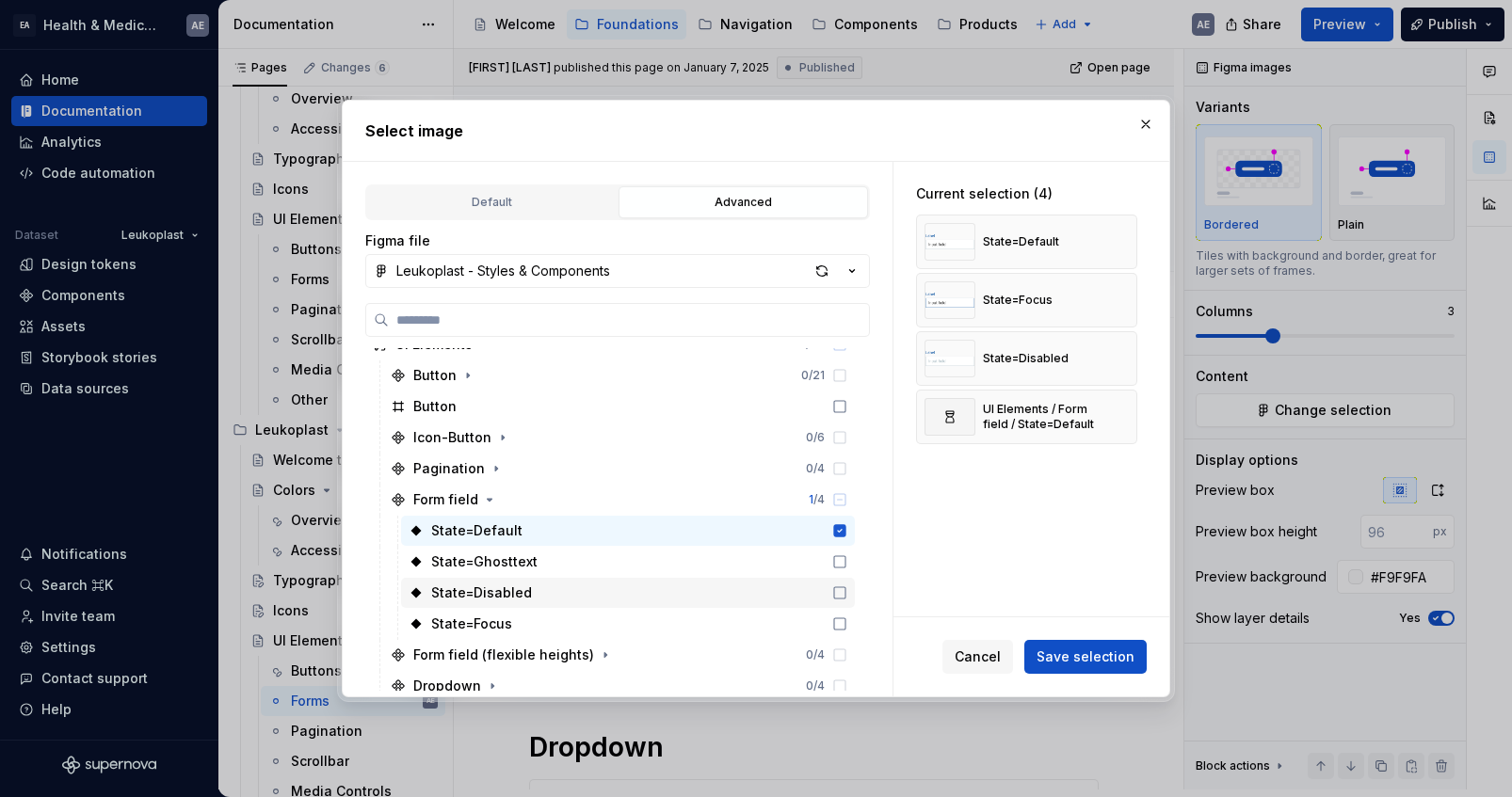 scroll, scrollTop: 202, scrollLeft: 0, axis: vertical 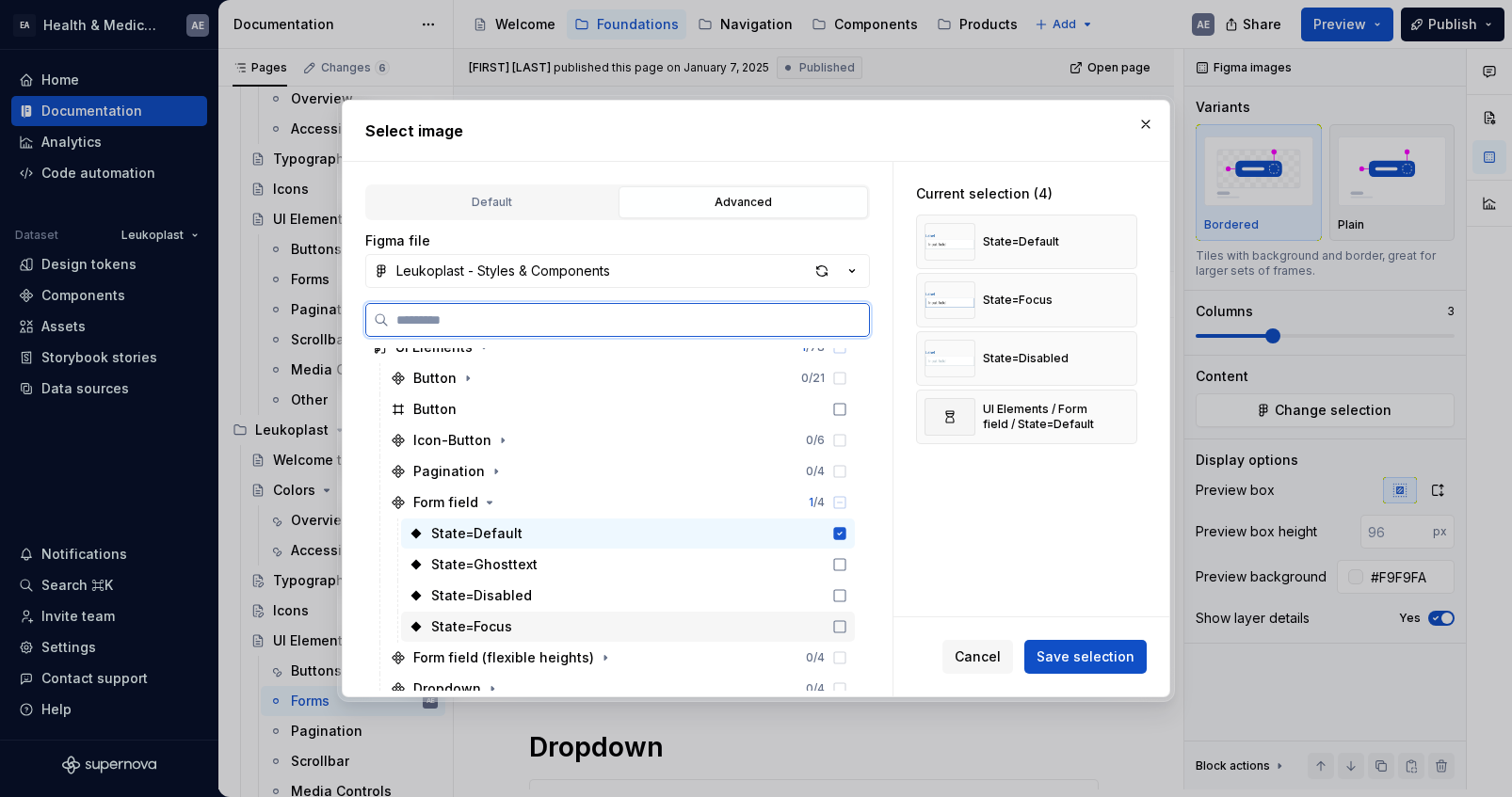 click 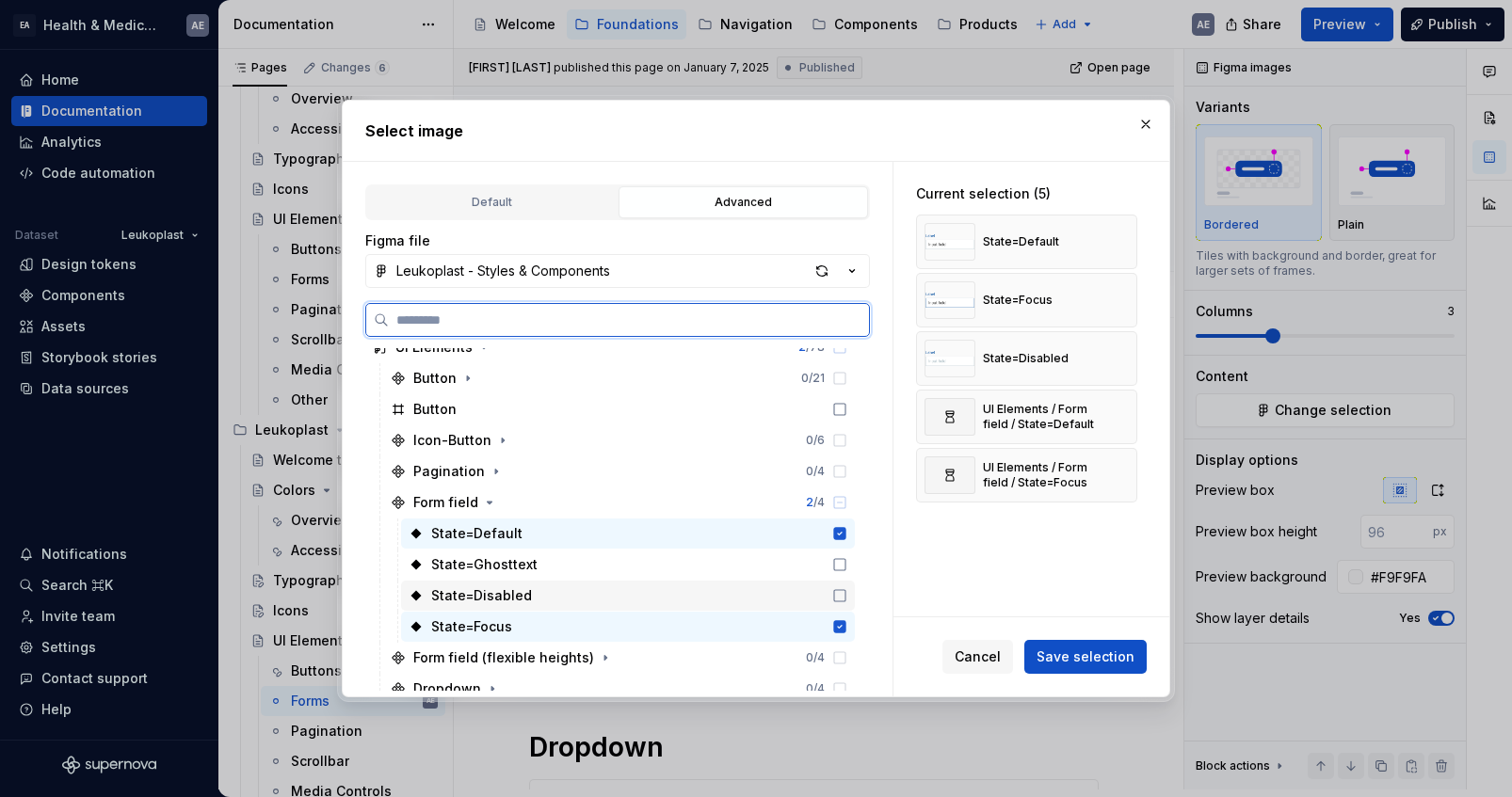 click 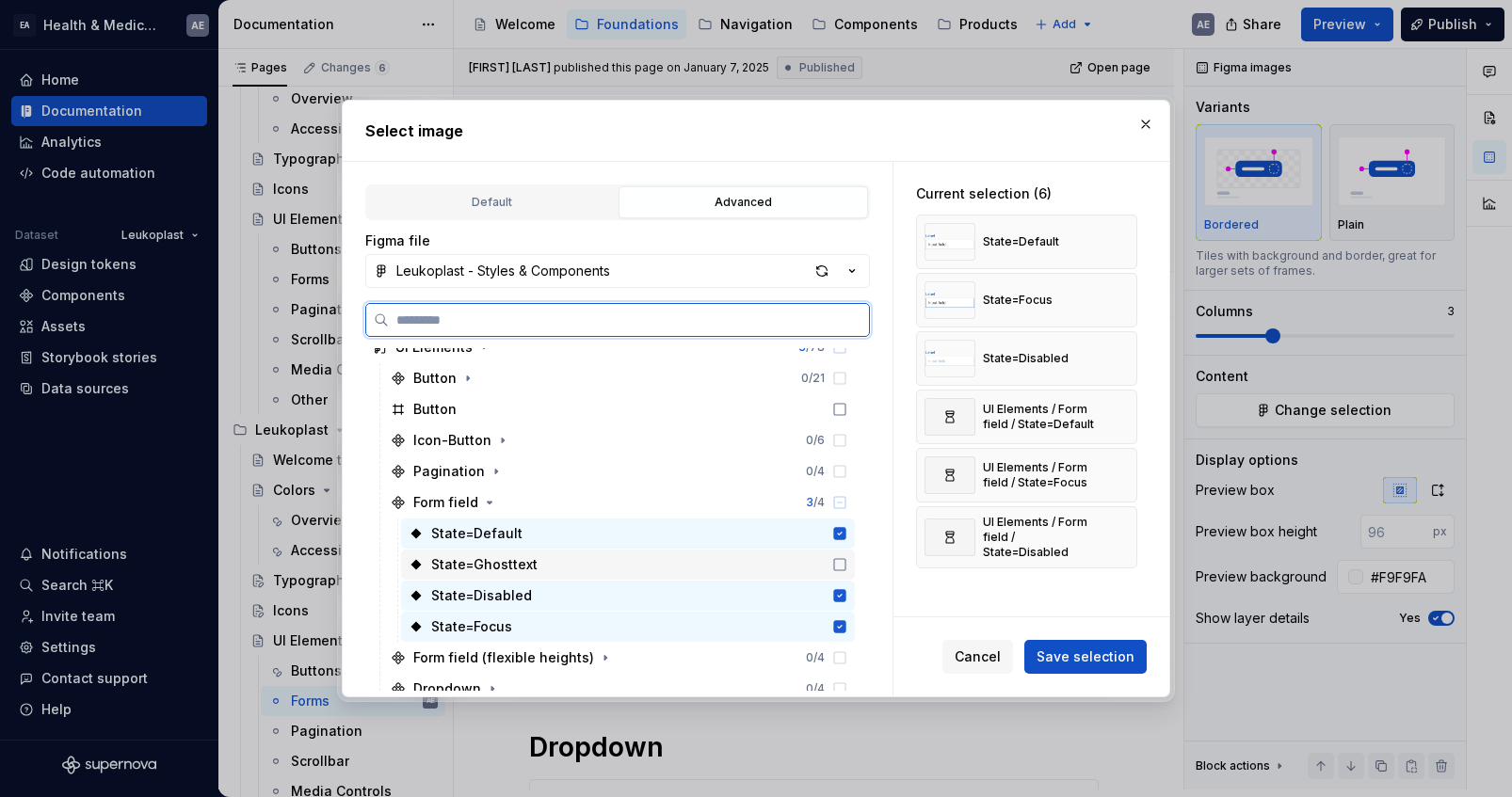 click 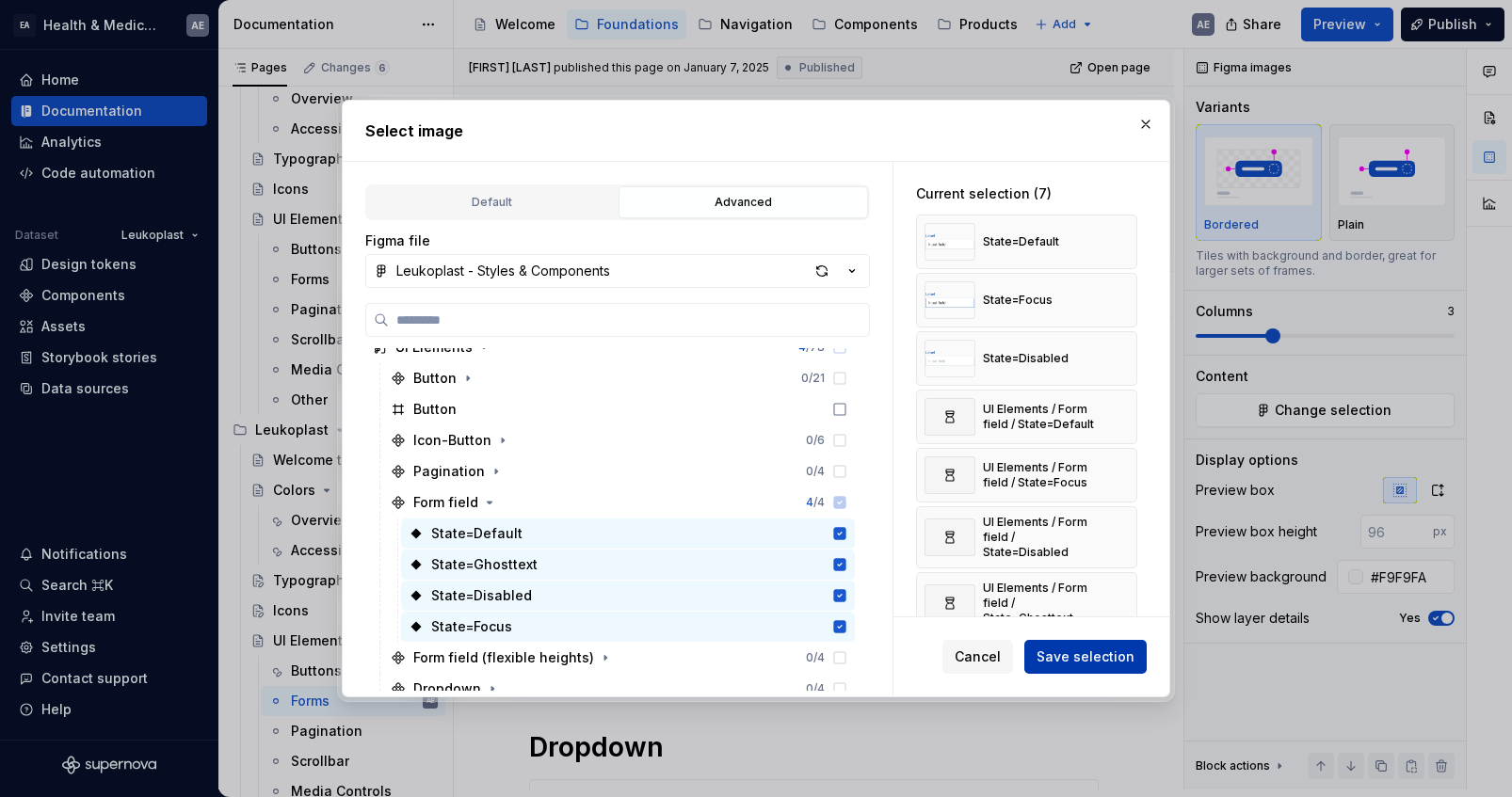 click on "Save selection" at bounding box center (1086, 657) 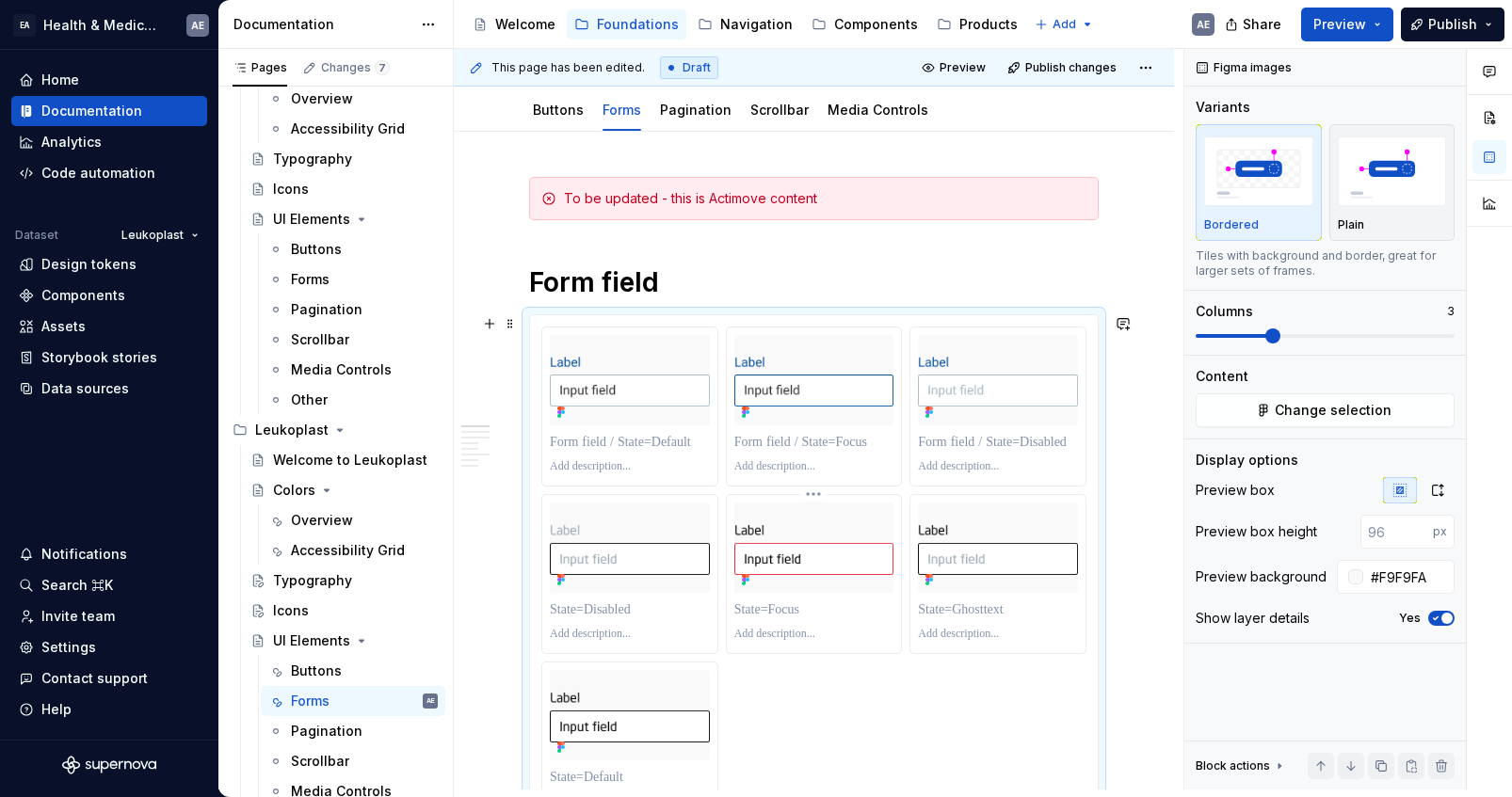 scroll, scrollTop: 204, scrollLeft: 0, axis: vertical 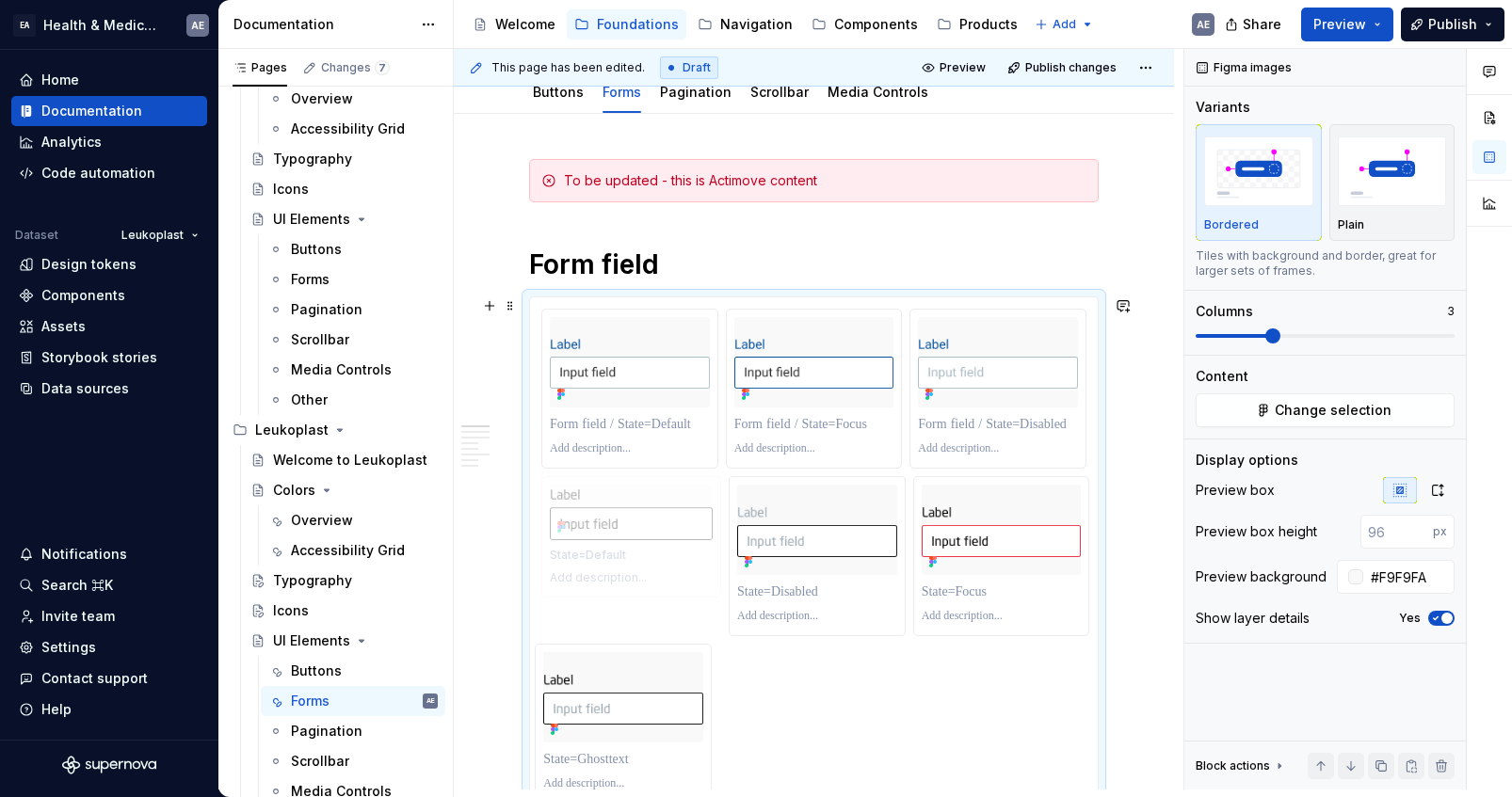 drag, startPoint x: 594, startPoint y: 656, endPoint x: 594, endPoint y: 518, distance: 138 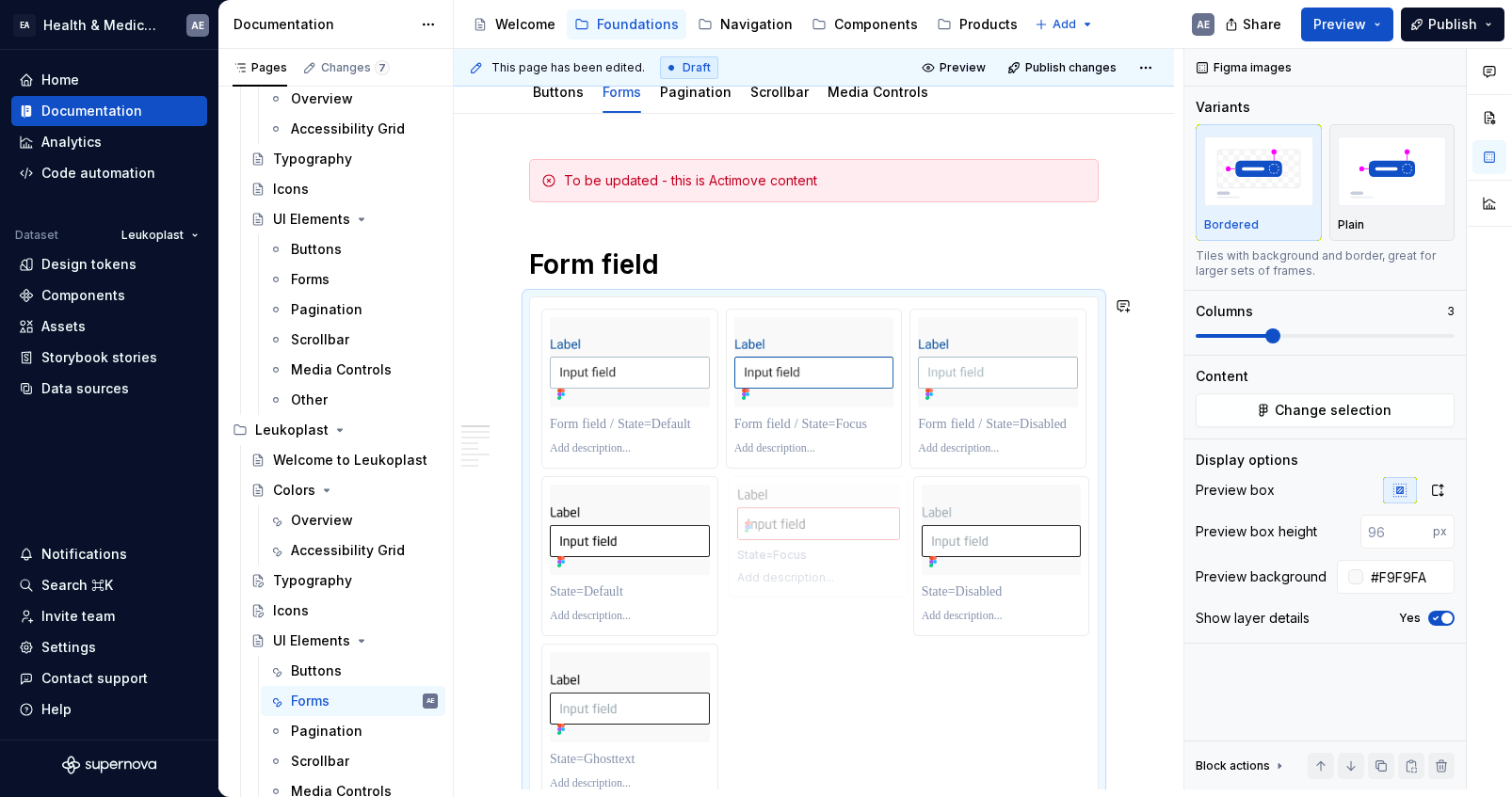 drag, startPoint x: 967, startPoint y: 494, endPoint x: 828, endPoint y: 499, distance: 139.09 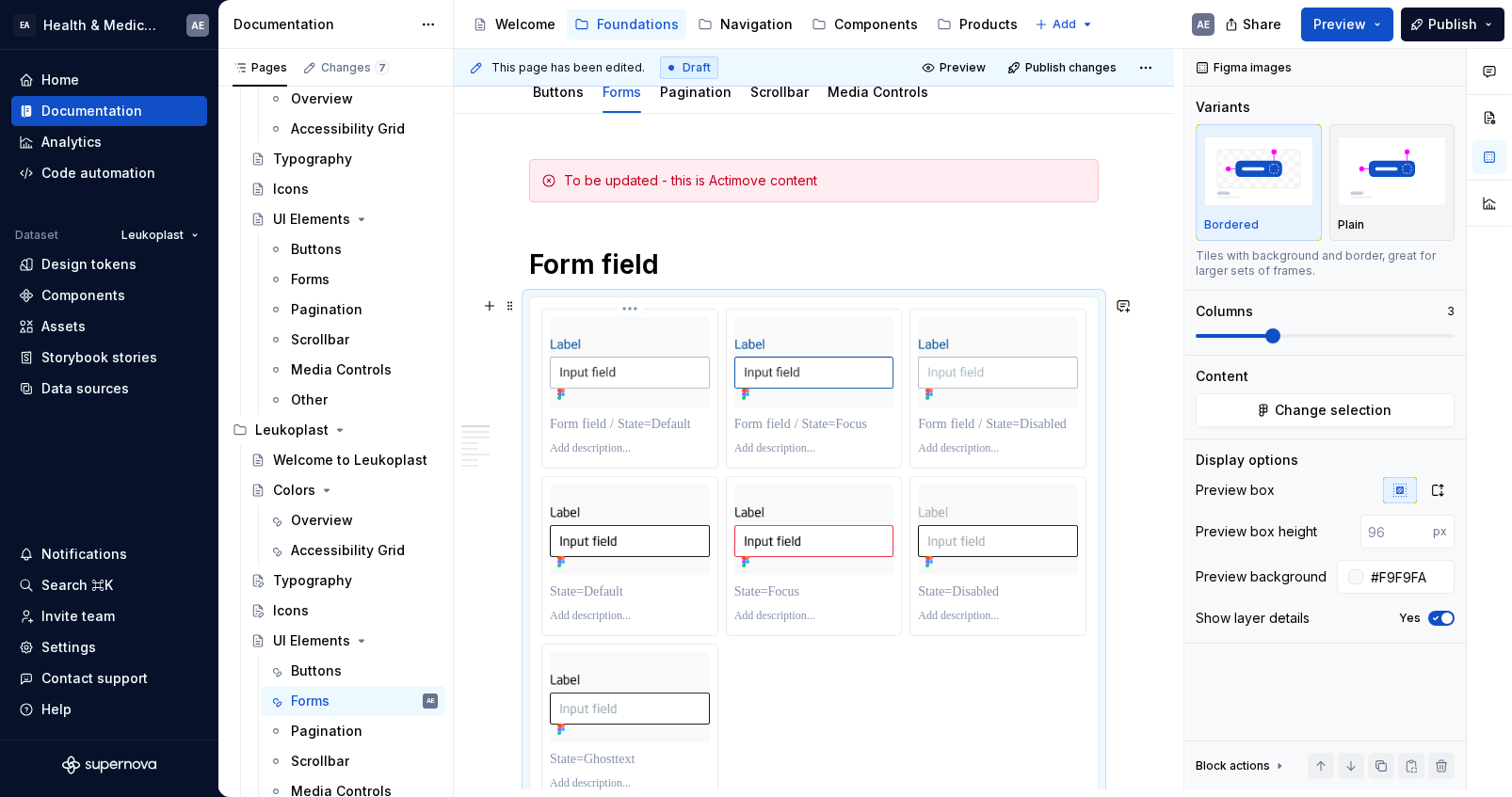 click on "EA Health & Medical Design Systems AE Home Documentation Analytics Code automation Dataset Leukoplast Design tokens Components Assets Storybook stories Data sources Notifications Search ⌘K Invite team Settings Contact support Help Documentation
Accessibility guide for tree Page tree.
Navigate the tree with the arrow keys. Common tree hotkeys apply. Further keybindings are available:
enter to execute primary action on focused item
f2 to start renaming the focused item
escape to abort renaming an item
control+d to start dragging selected items
Welcome  Foundations Navigation Components Products Add AE Share Preview Publish Pages Changes 7 Add
Accessibility guide for tree Page tree.
Navigate the tree with the arrow keys. Common tree hotkeys apply. Further keybindings are available:
enter to execute primary action on focused item
f2 to start renaming the focused item
AE" at bounding box center [756, 398] 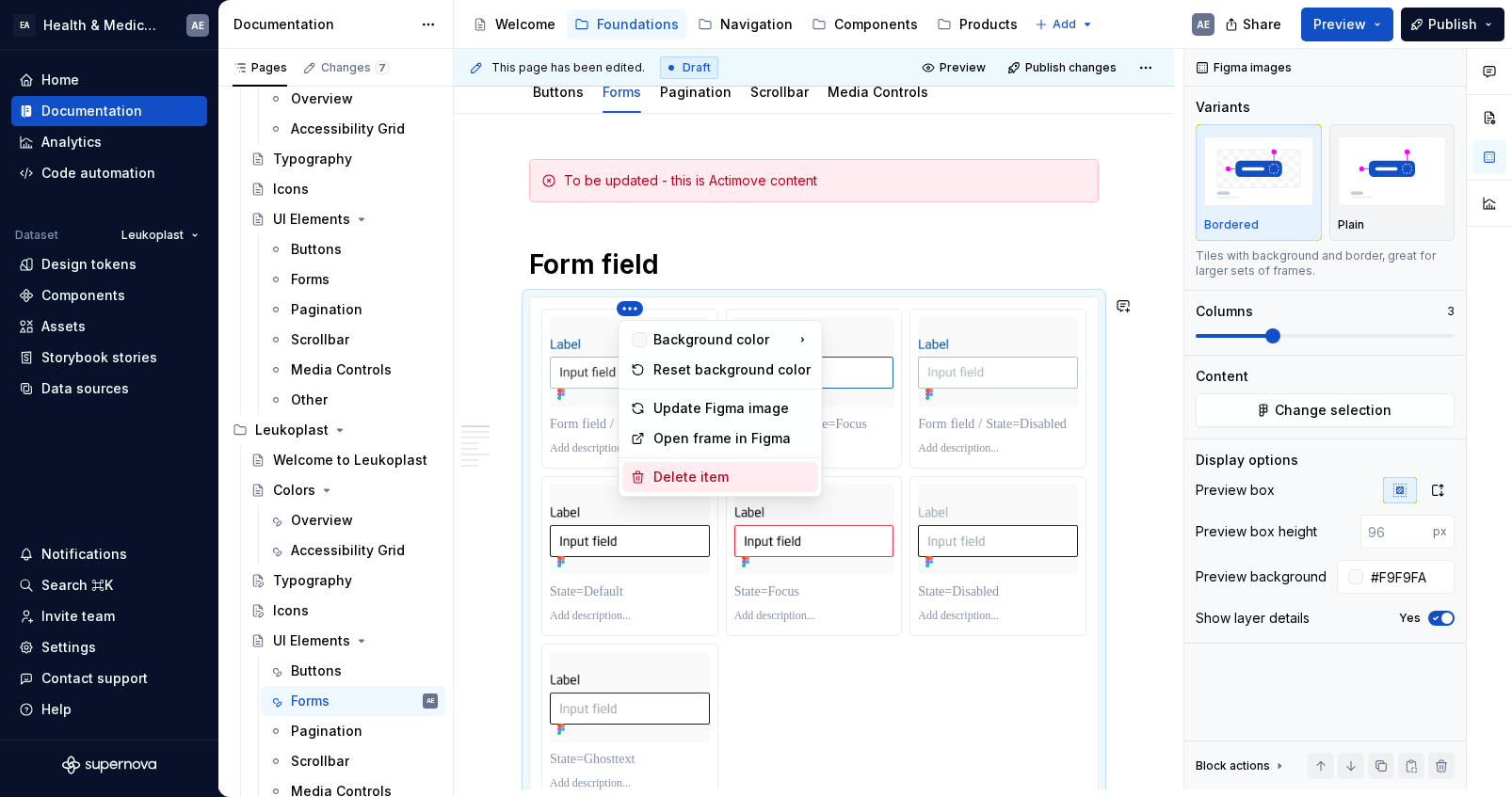 click on "Delete item" at bounding box center [732, 477] 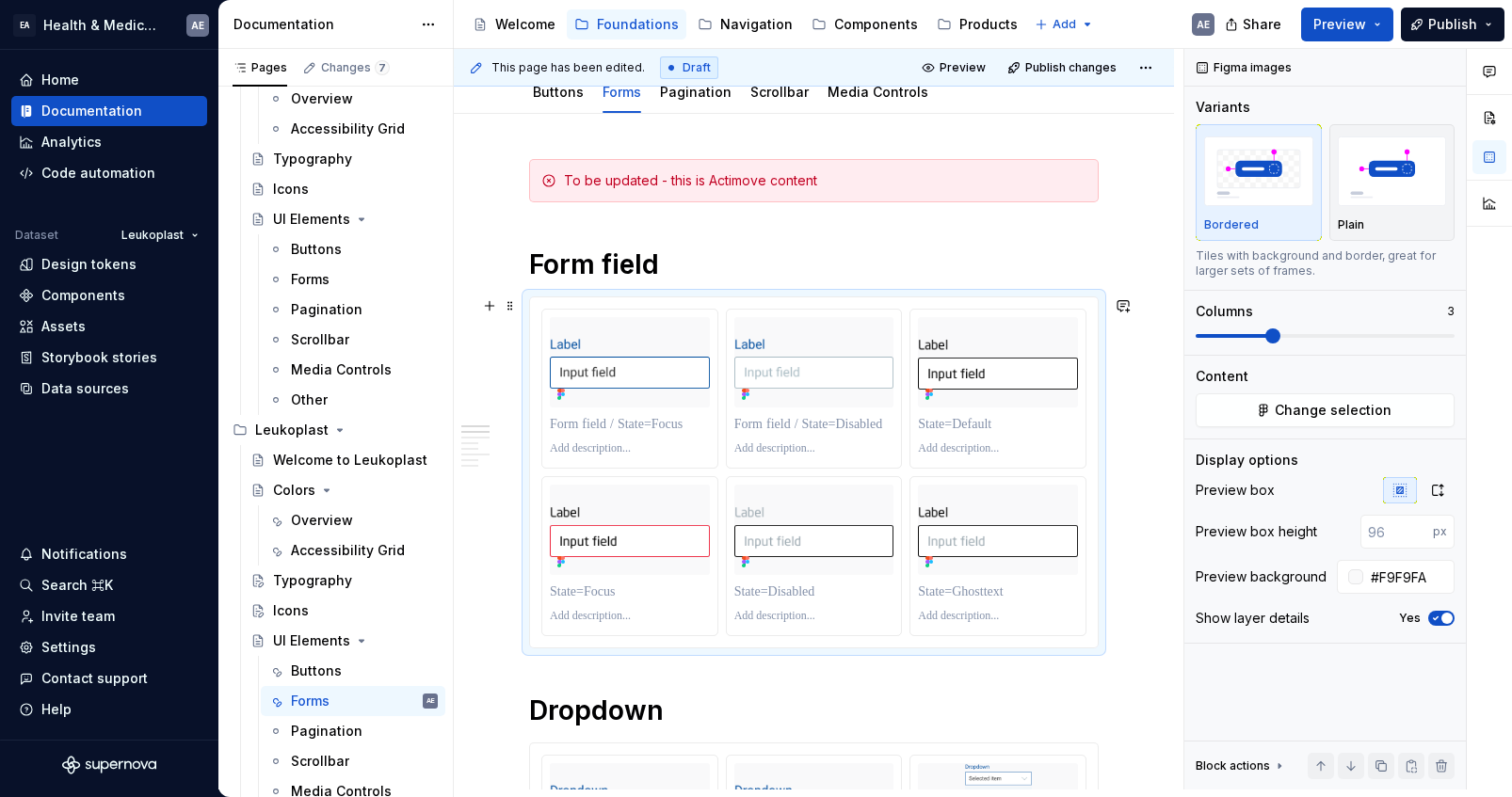 click at bounding box center [813, 472] 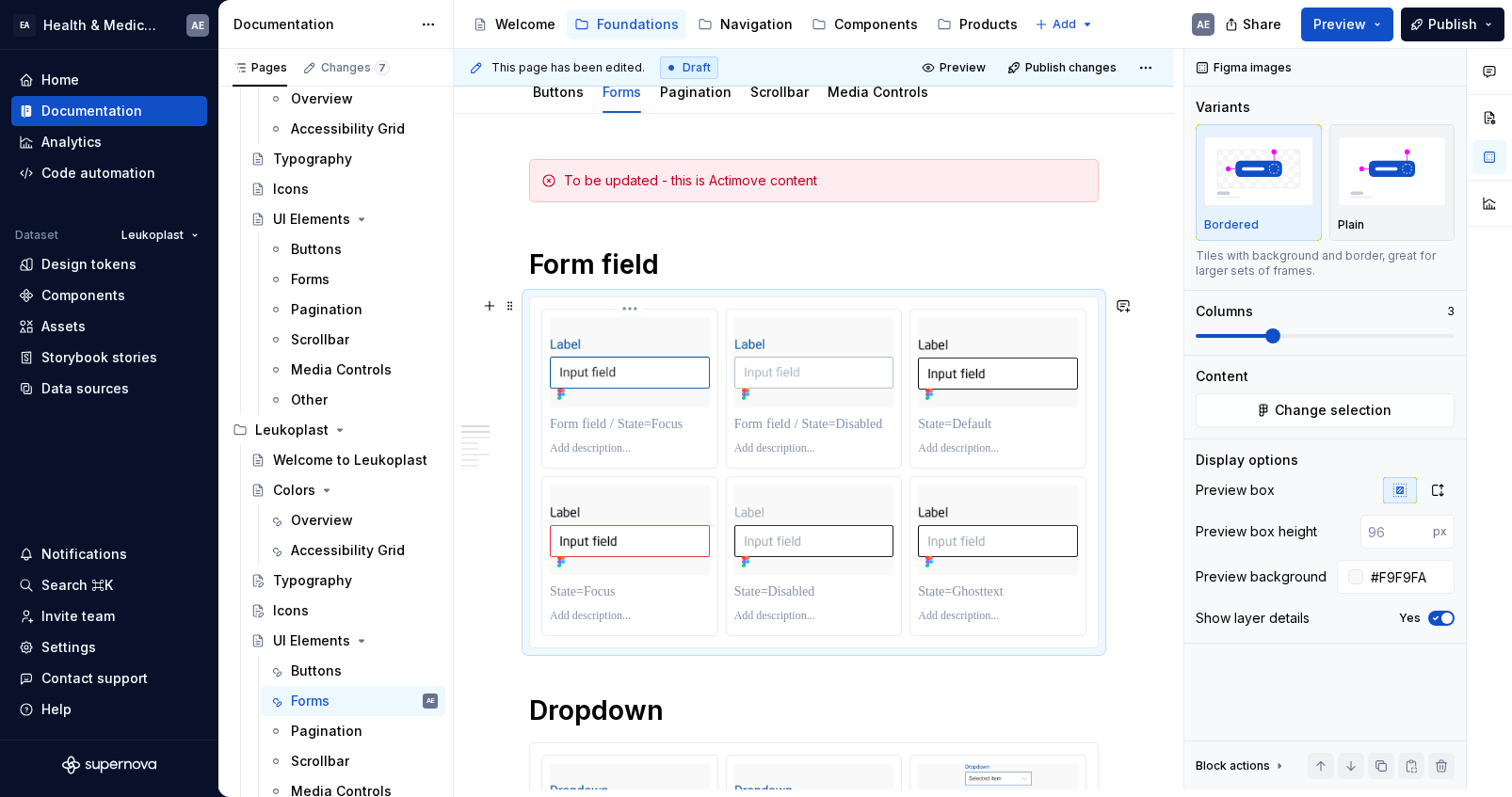click on "EA Health & Medical Design Systems AE Home Documentation Analytics Code automation Dataset Leukoplast Design tokens Components Assets Storybook stories Data sources Notifications Search ⌘K Invite team Settings Contact support Help Documentation
Accessibility guide for tree Page tree.
Navigate the tree with the arrow keys. Common tree hotkeys apply. Further keybindings are available:
enter to execute primary action on focused item
f2 to start renaming the focused item
escape to abort renaming an item
control+d to start dragging selected items
Welcome  Foundations Navigation Components Products Add AE Share Preview Publish Pages Changes 7 Add
Accessibility guide for tree Page tree.
Navigate the tree with the arrow keys. Common tree hotkeys apply. Further keybindings are available:
enter to execute primary action on focused item
f2 to start renaming the focused item
AE" at bounding box center (756, 398) 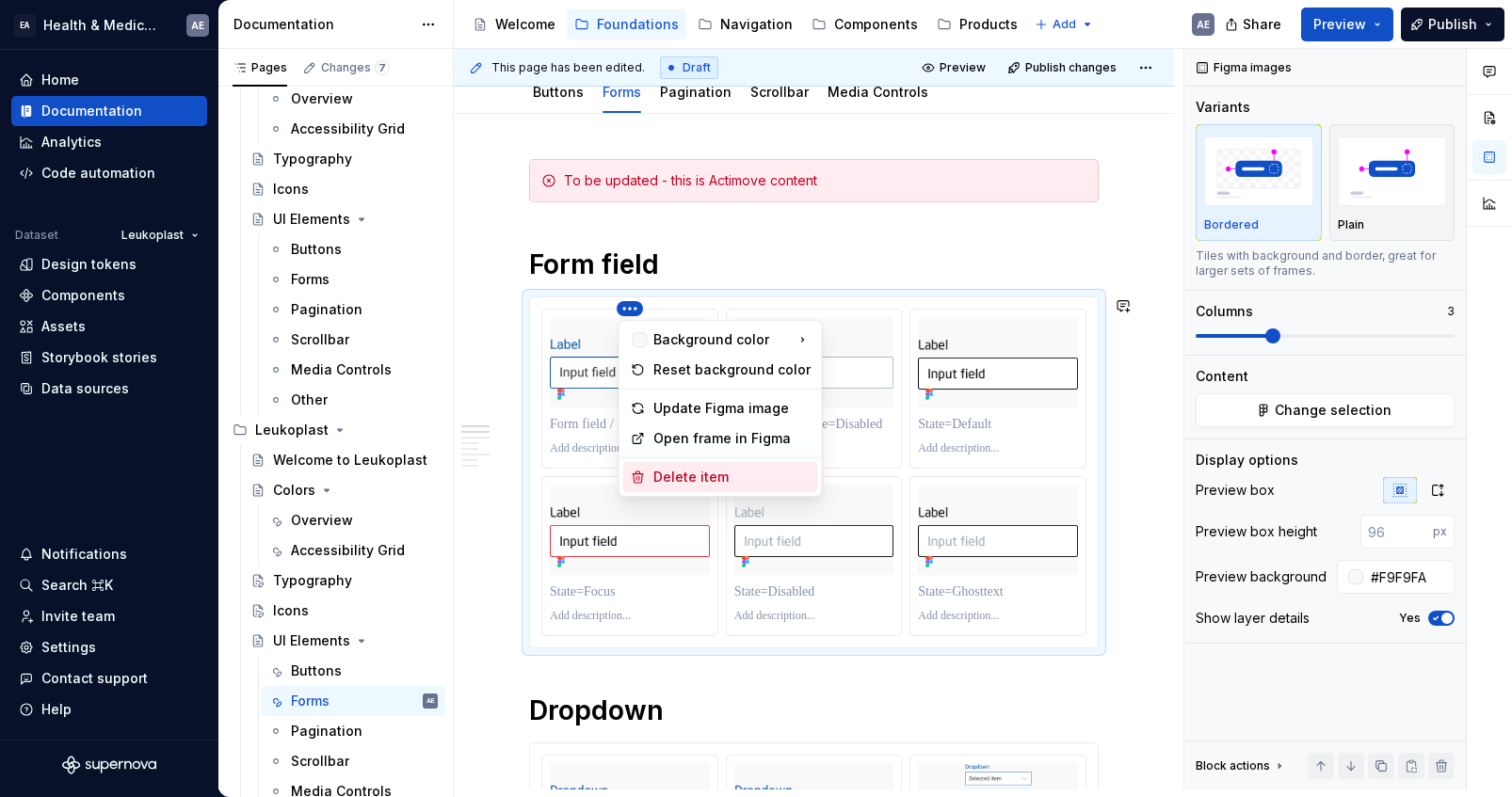 click on "Delete item" at bounding box center [732, 477] 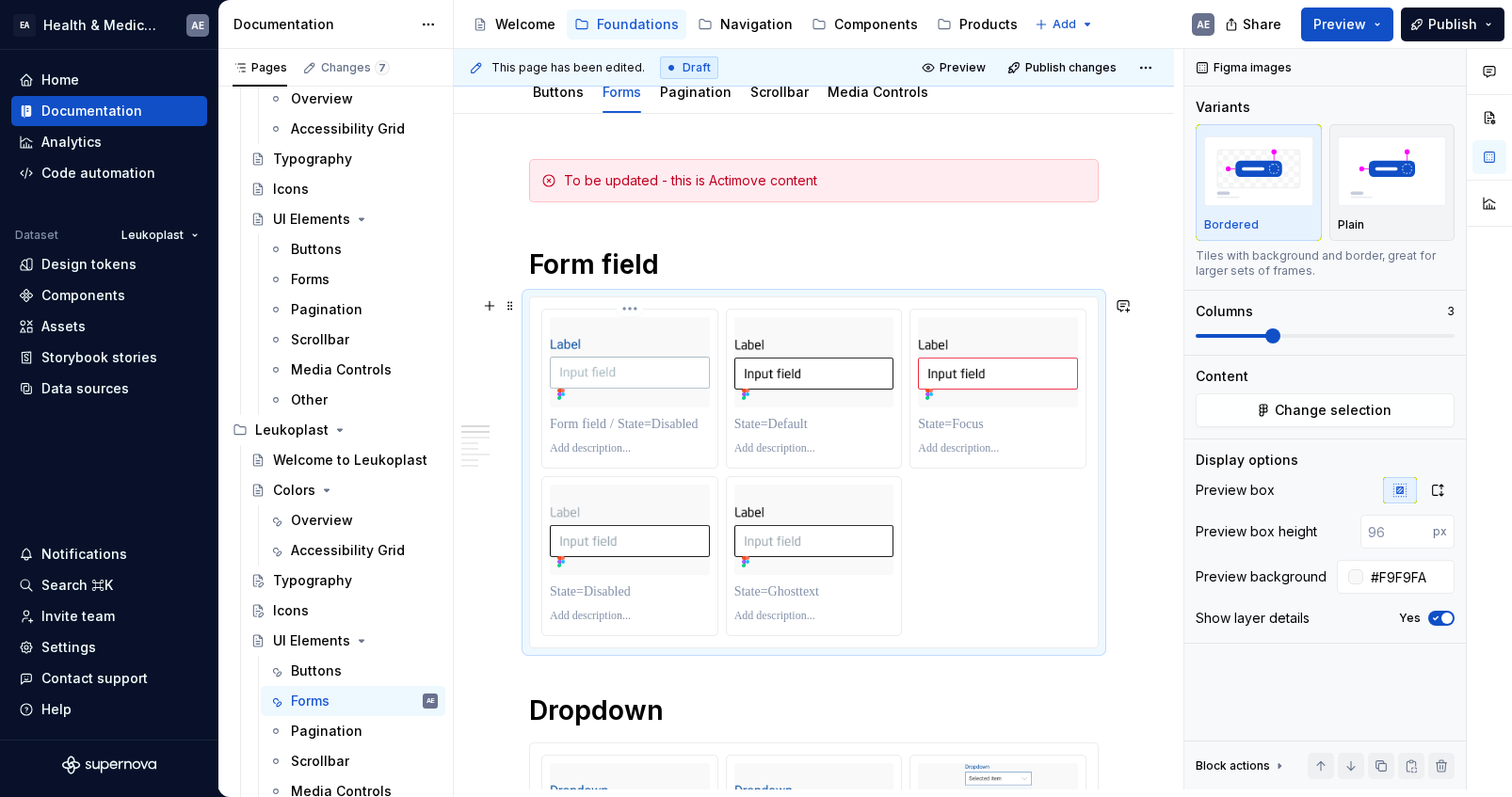 click on "EA Health & Medical Design Systems AE Home Documentation Analytics Code automation Dataset Leukoplast Design tokens Components Assets Storybook stories Data sources Notifications Search ⌘K Invite team Settings Contact support Help Documentation
Accessibility guide for tree Page tree.
Navigate the tree with the arrow keys. Common tree hotkeys apply. Further keybindings are available:
enter to execute primary action on focused item
f2 to start renaming the focused item
escape to abort renaming an item
control+d to start dragging selected items
Welcome  Foundations Navigation Components Products Add AE Share Preview Publish Pages Changes 7 Add
Accessibility guide for tree Page tree.
Navigate the tree with the arrow keys. Common tree hotkeys apply. Further keybindings are available:
enter to execute primary action on focused item
f2 to start renaming the focused item
AE" at bounding box center [756, 398] 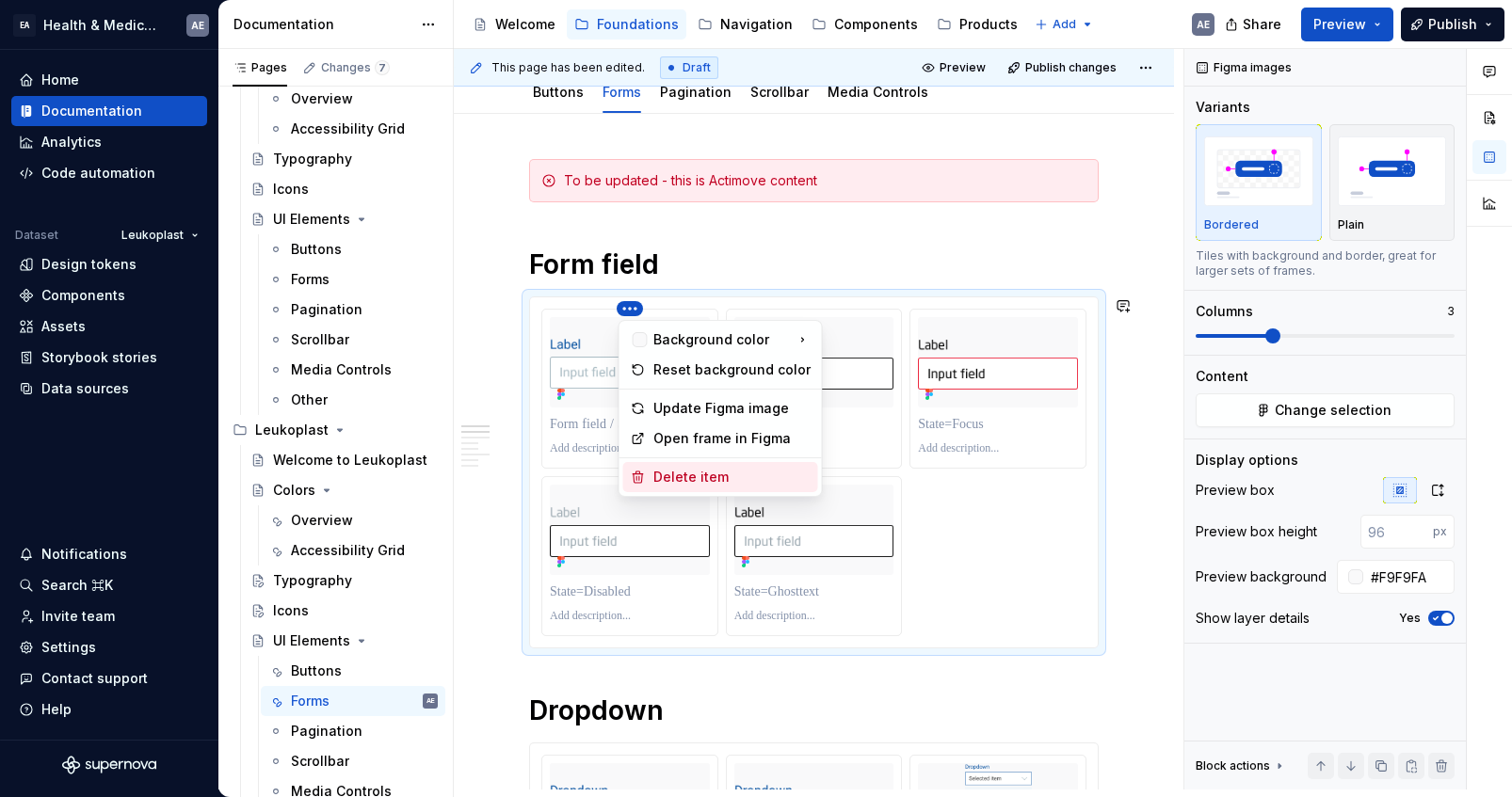 click on "Delete item" at bounding box center (732, 477) 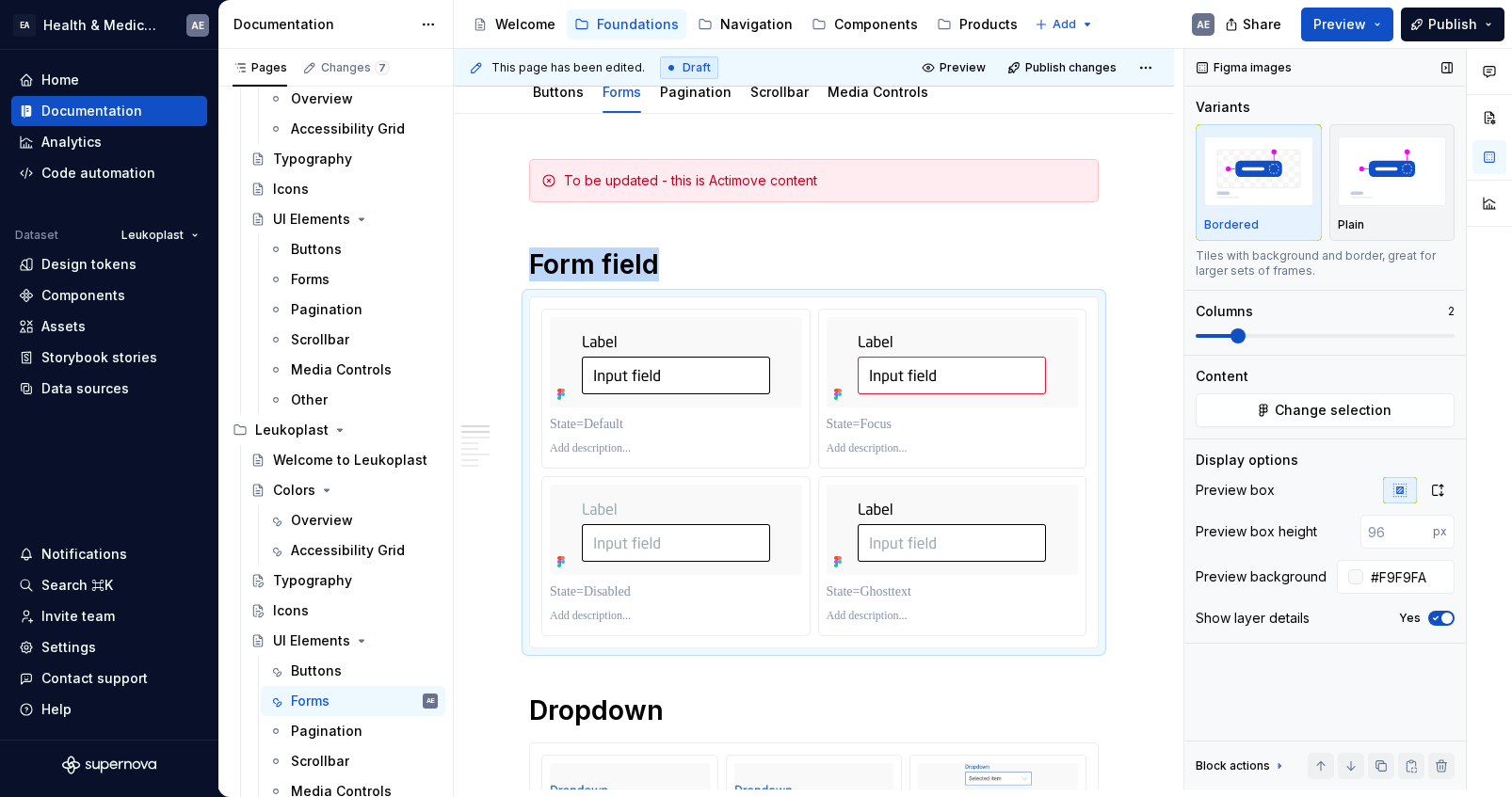 click at bounding box center [1238, 336] 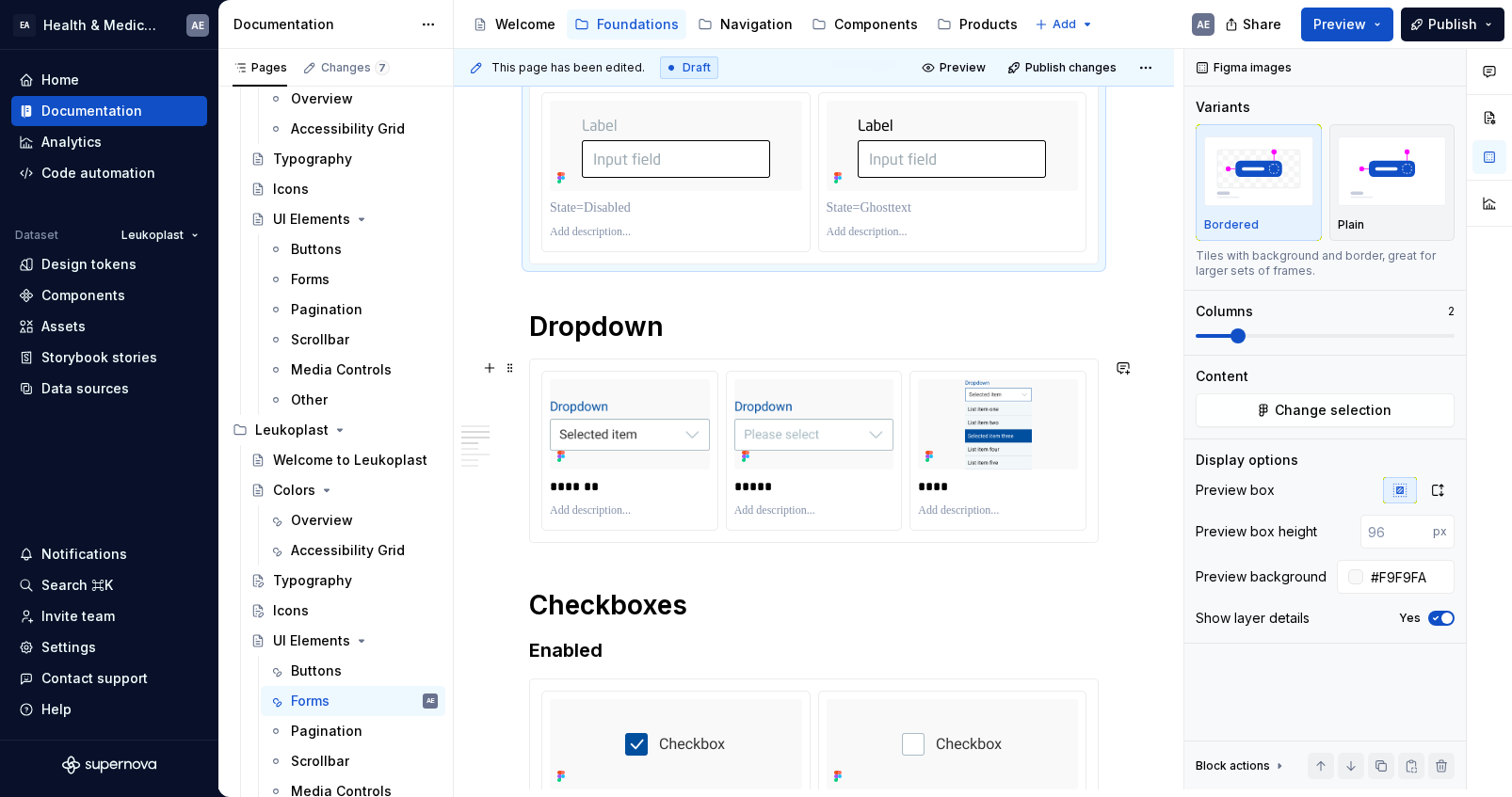 scroll, scrollTop: 627, scrollLeft: 0, axis: vertical 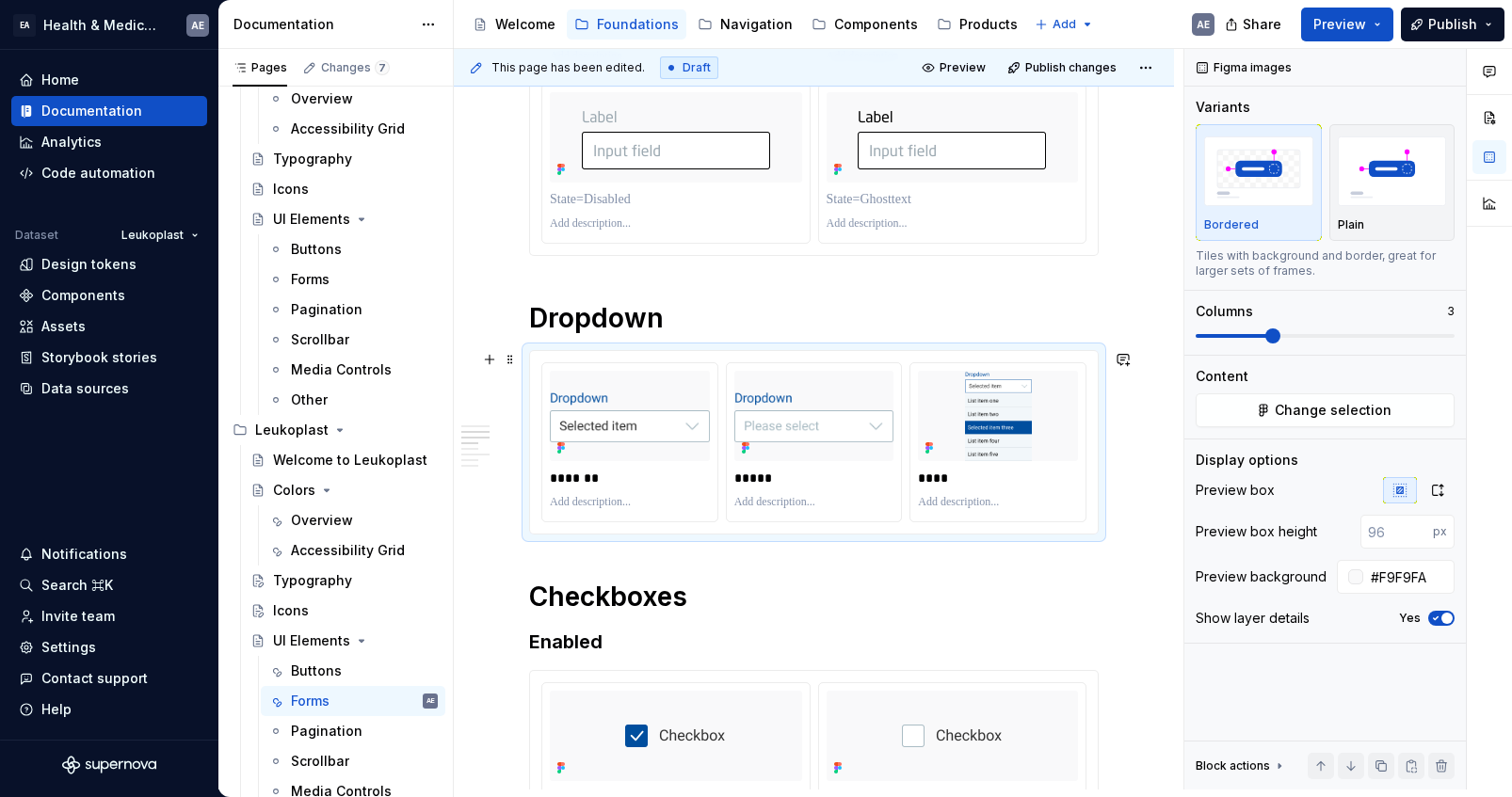 click on "******* ***** ****" at bounding box center [813, 442] 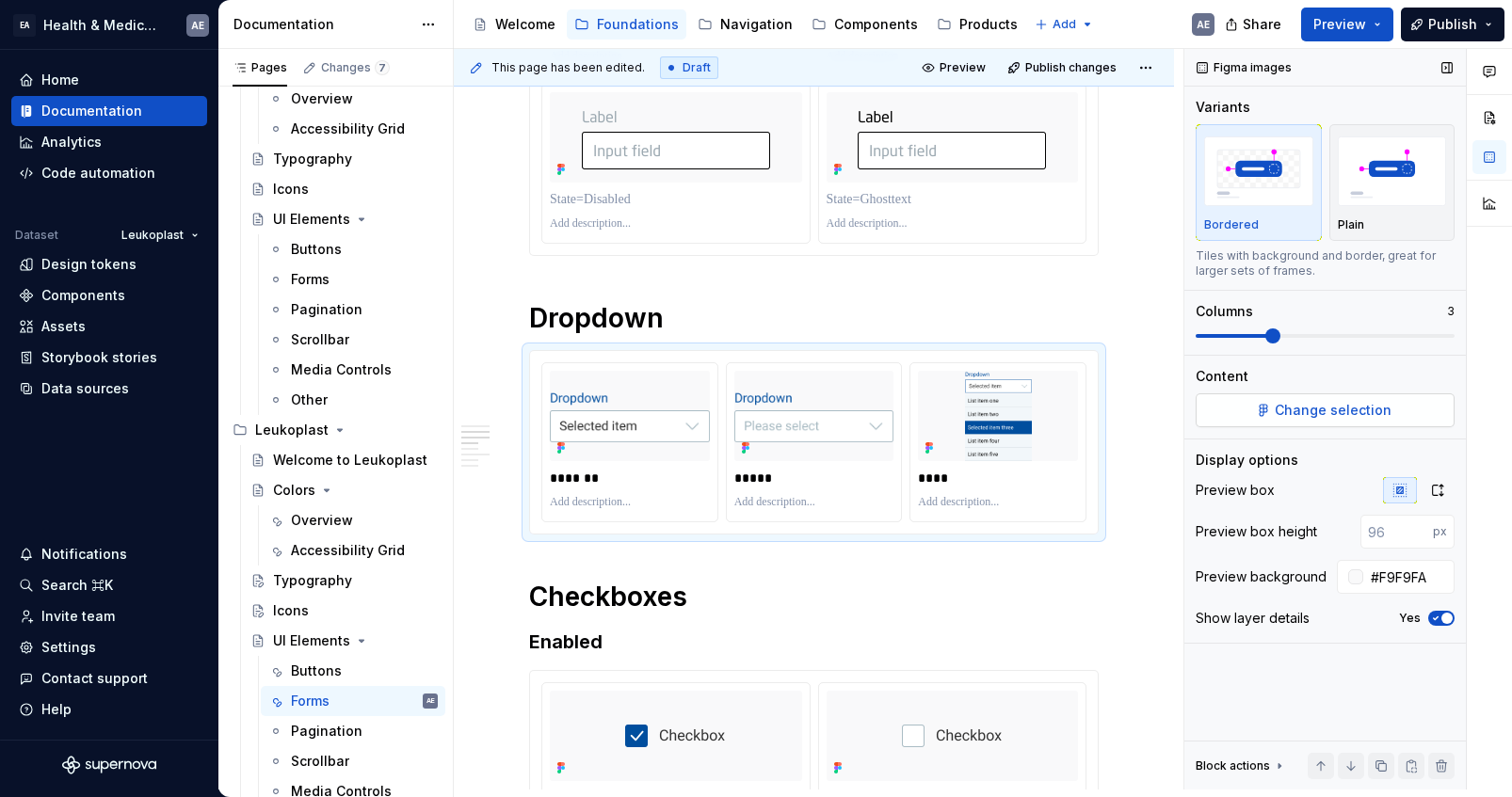 click on "Change selection" at bounding box center [1333, 410] 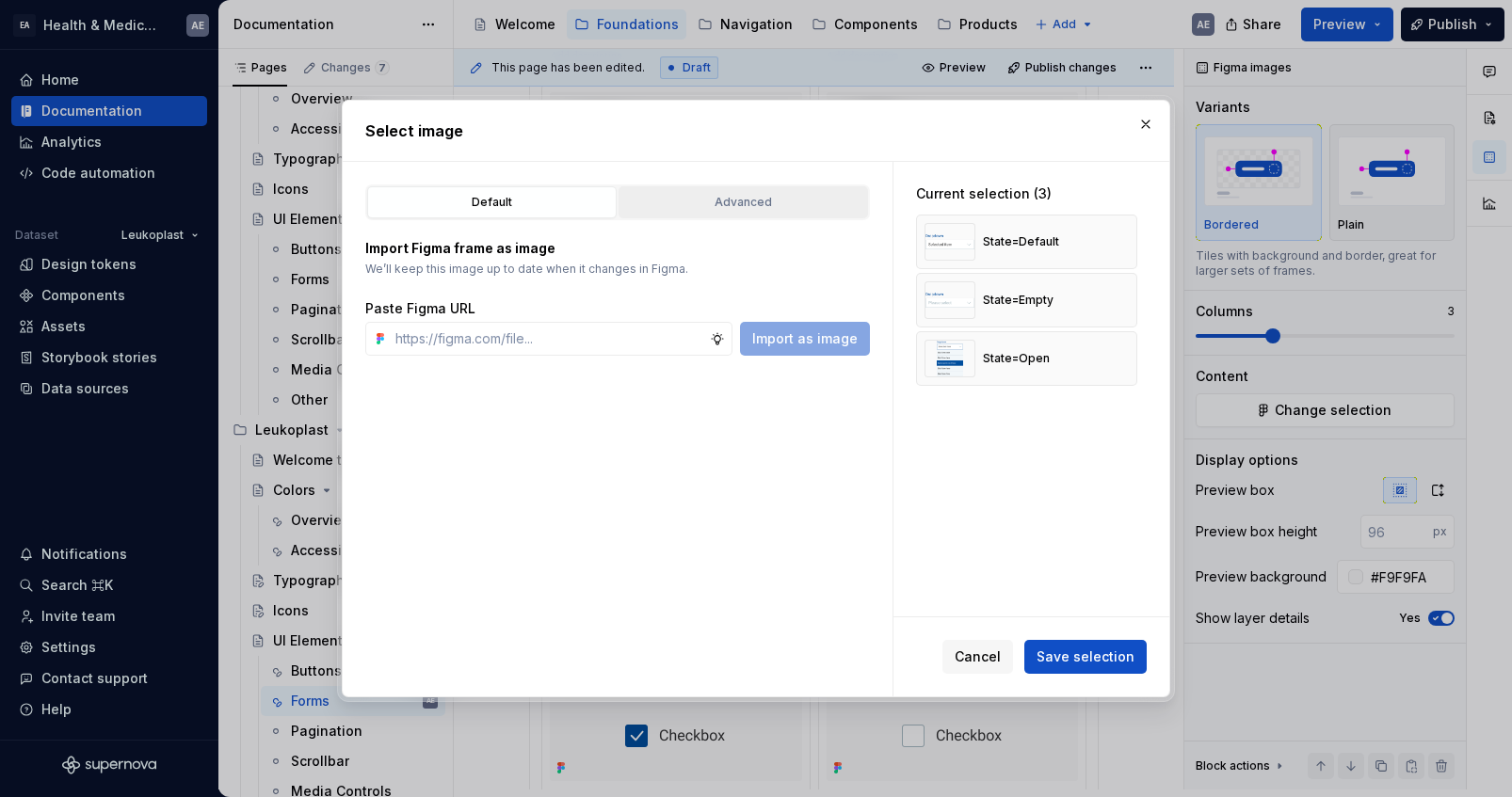 click on "Advanced" at bounding box center [743, 202] 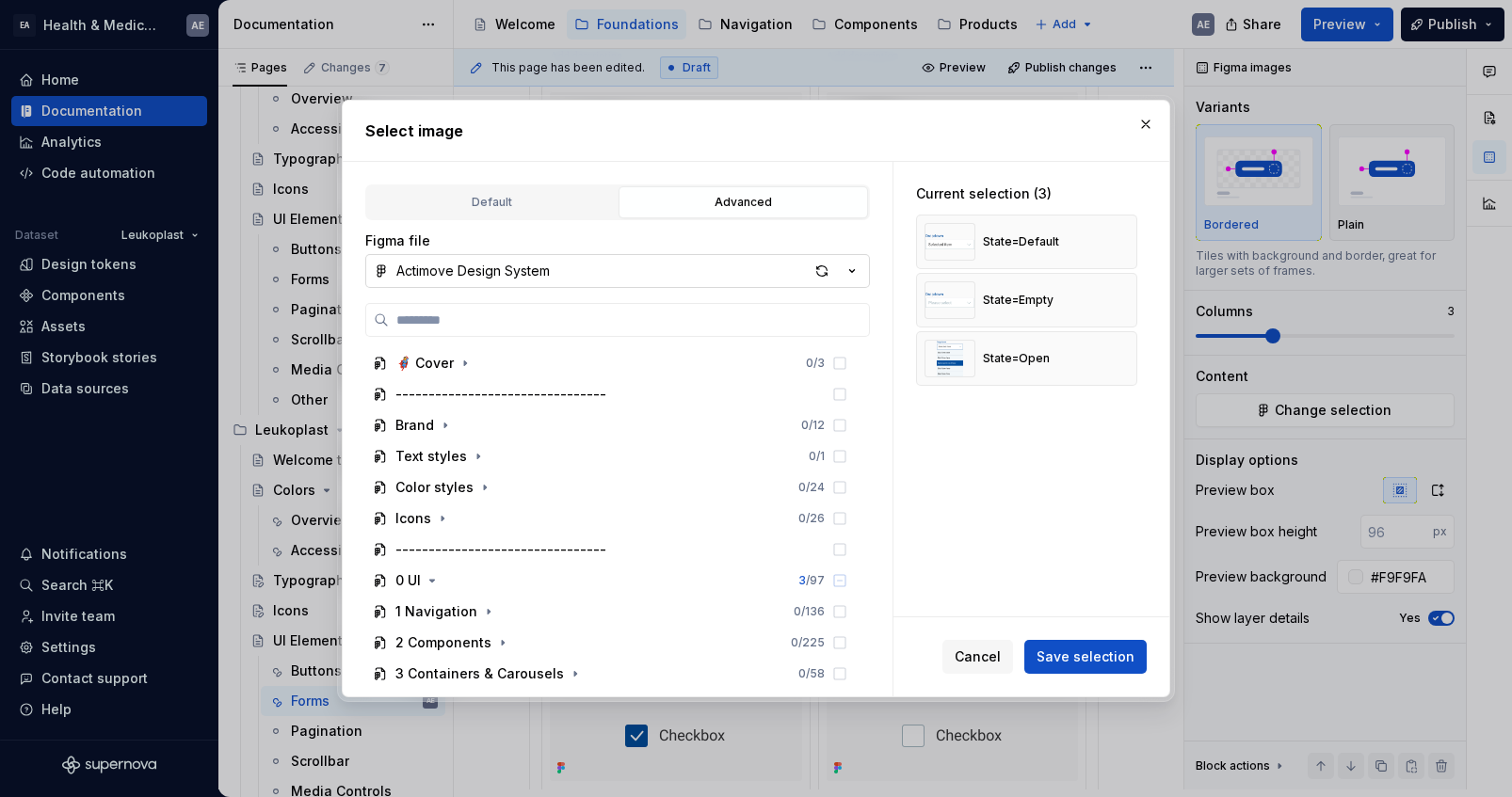 click on "Actimove Design System" at bounding box center [473, 271] 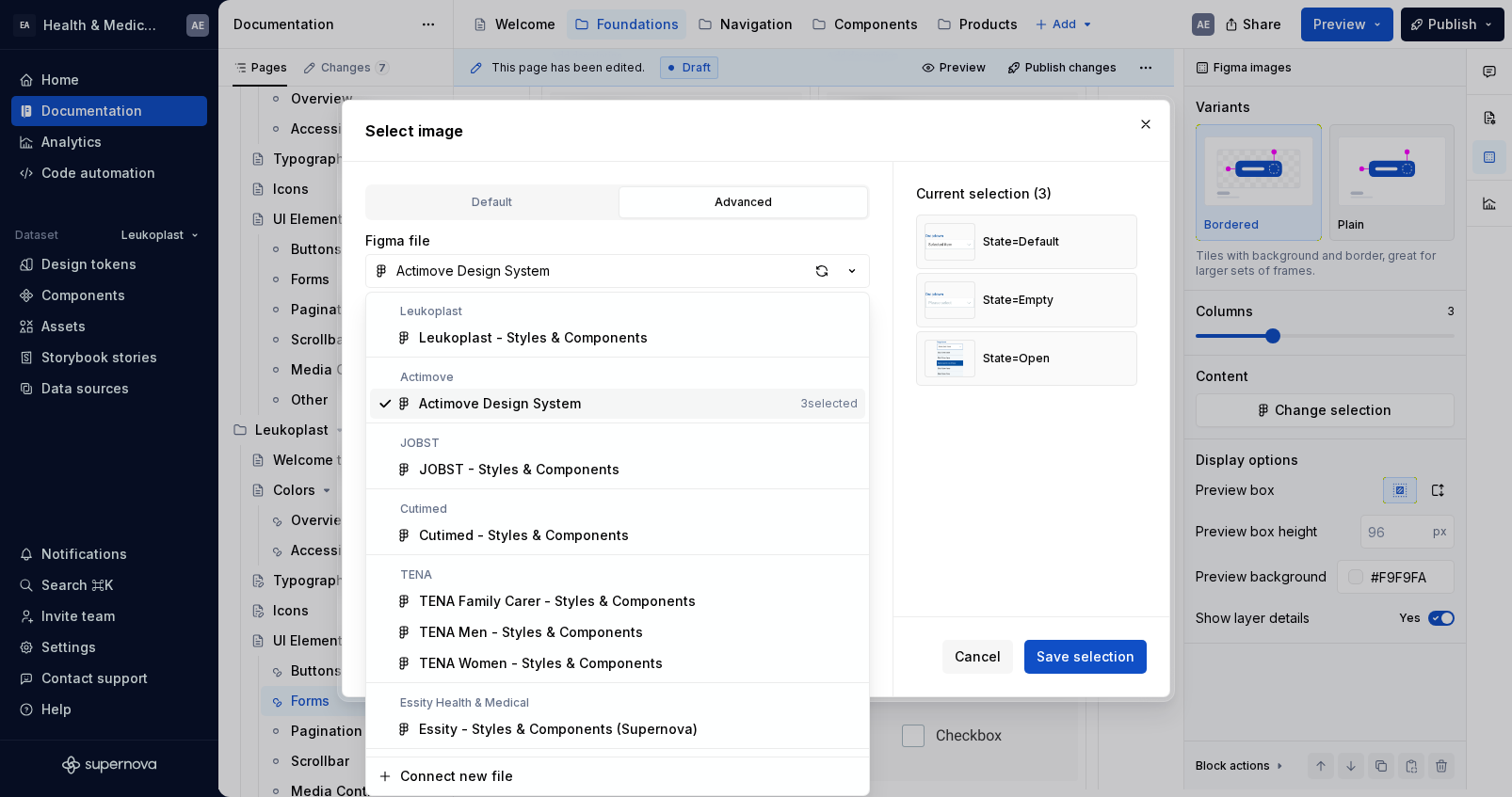 scroll, scrollTop: 0, scrollLeft: 0, axis: both 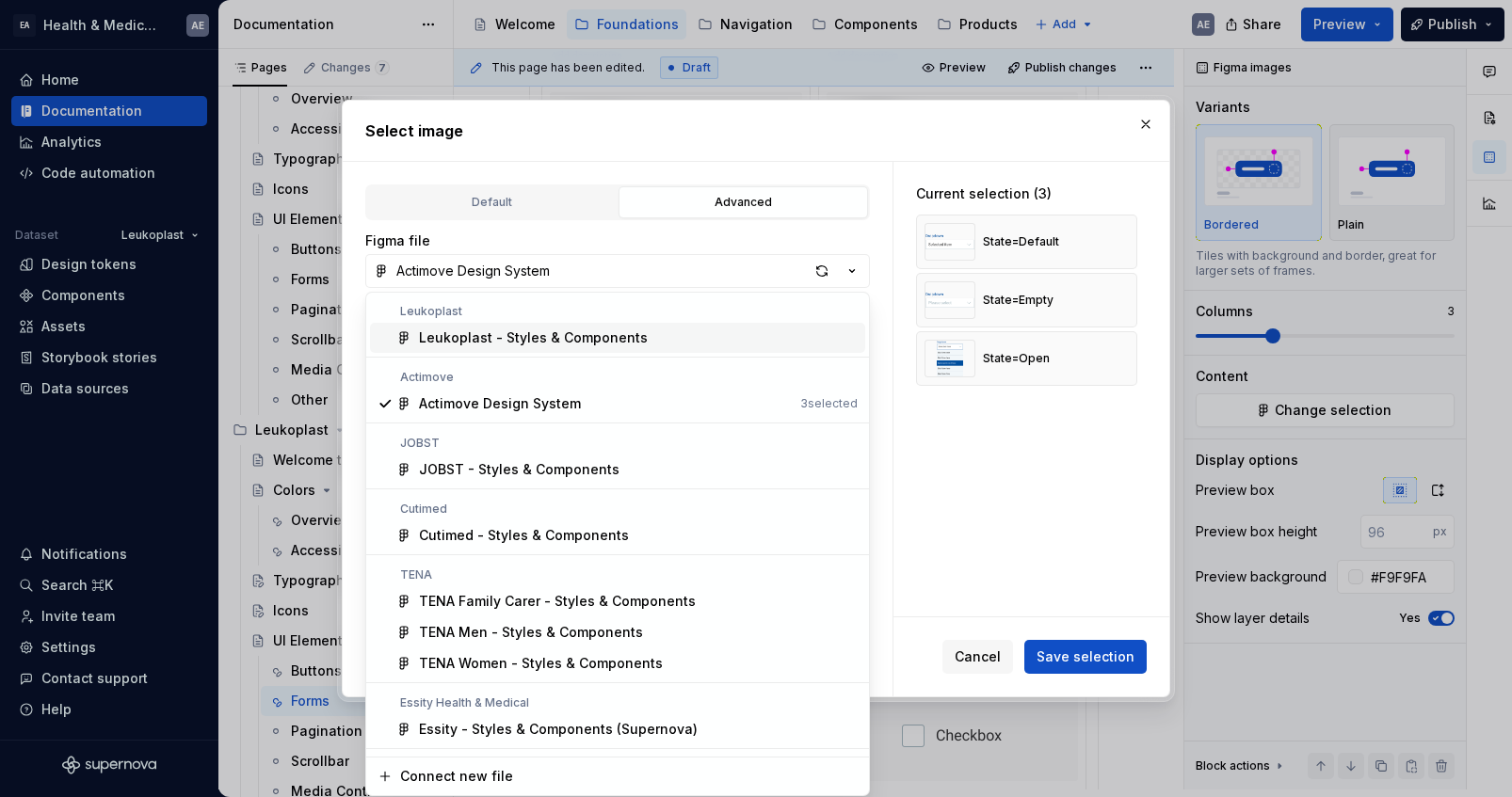 click on "Leukoplast - Styles & Components" at bounding box center [533, 338] 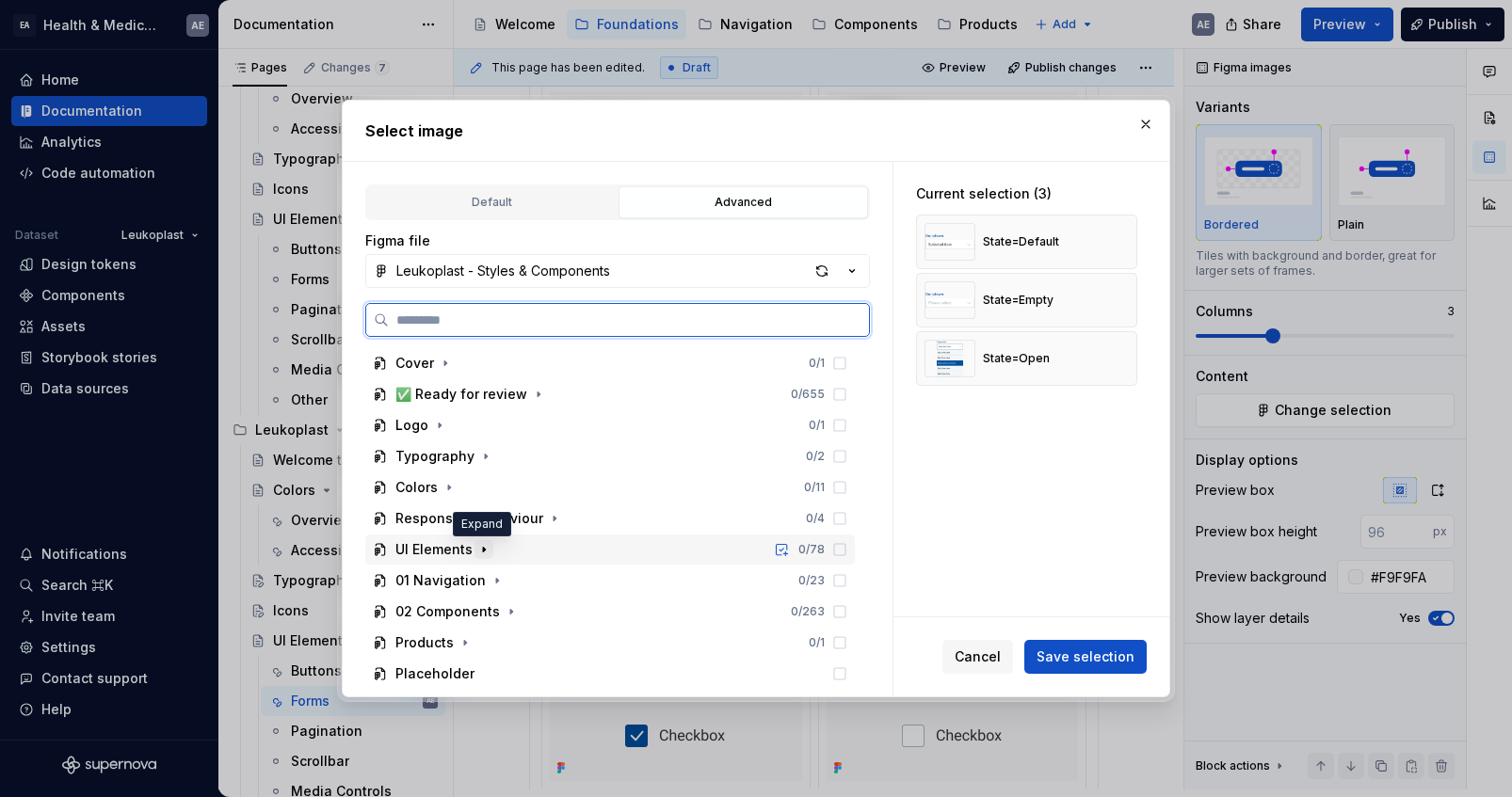click 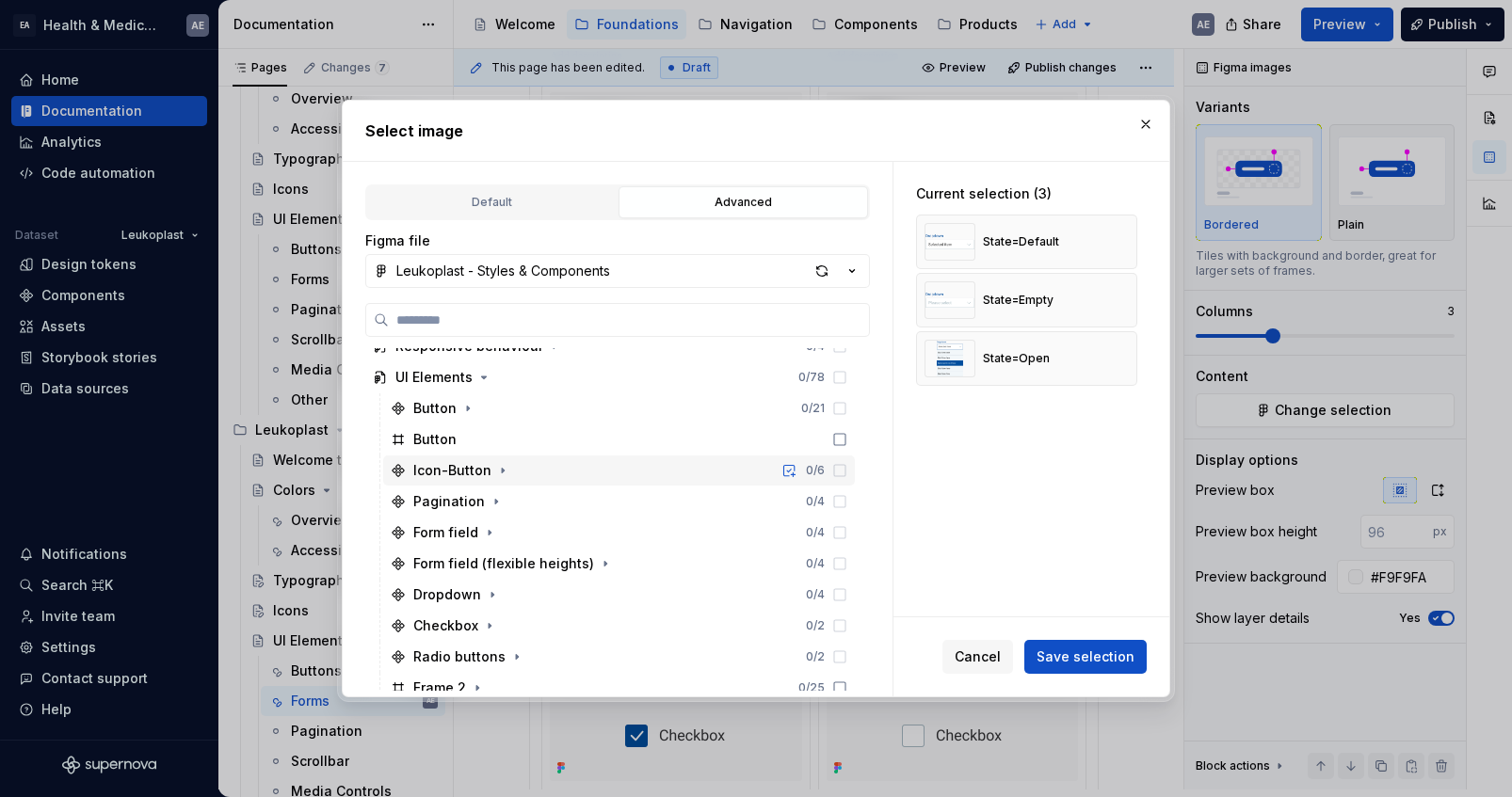 scroll, scrollTop: 173, scrollLeft: 0, axis: vertical 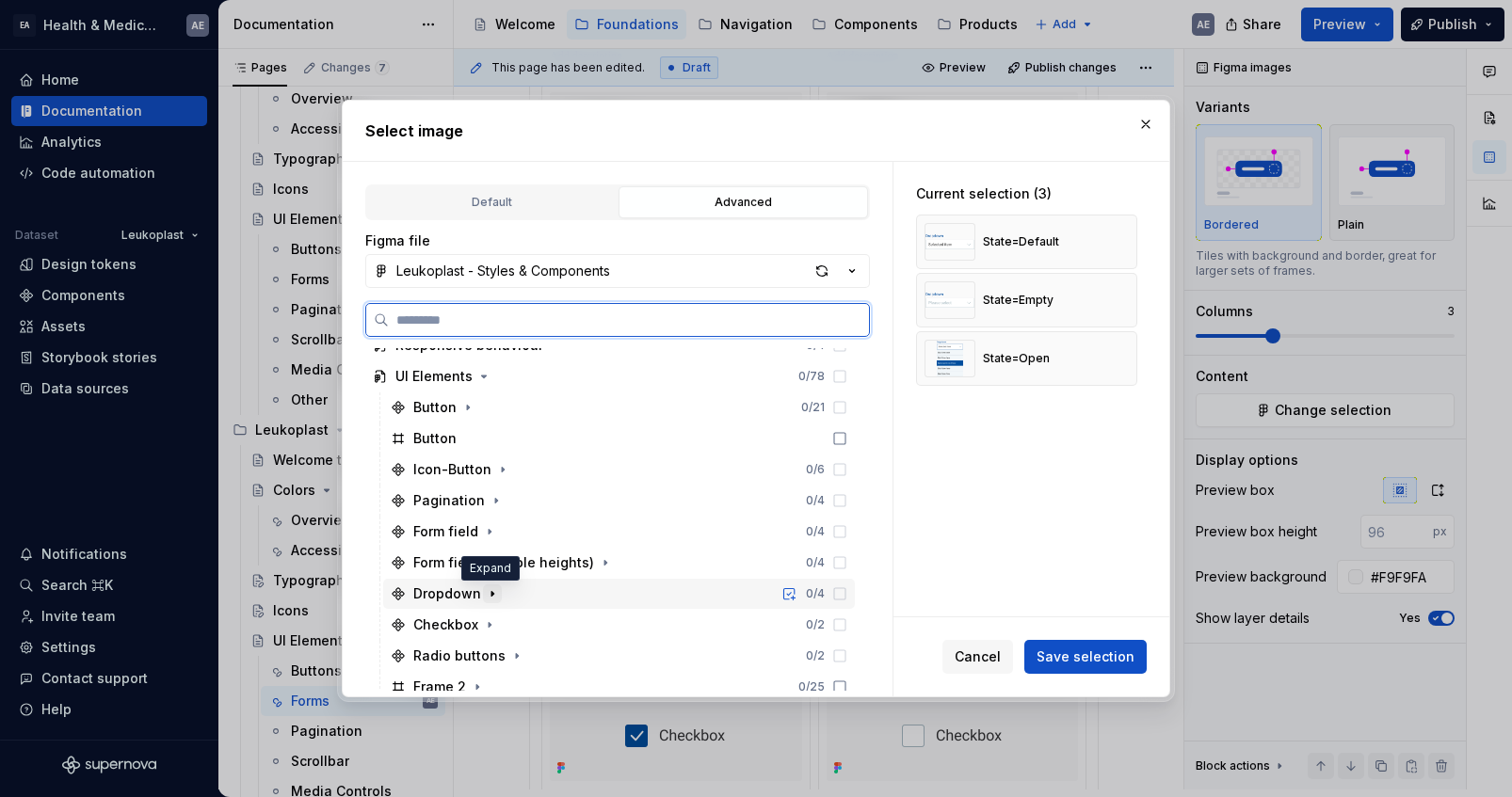 click 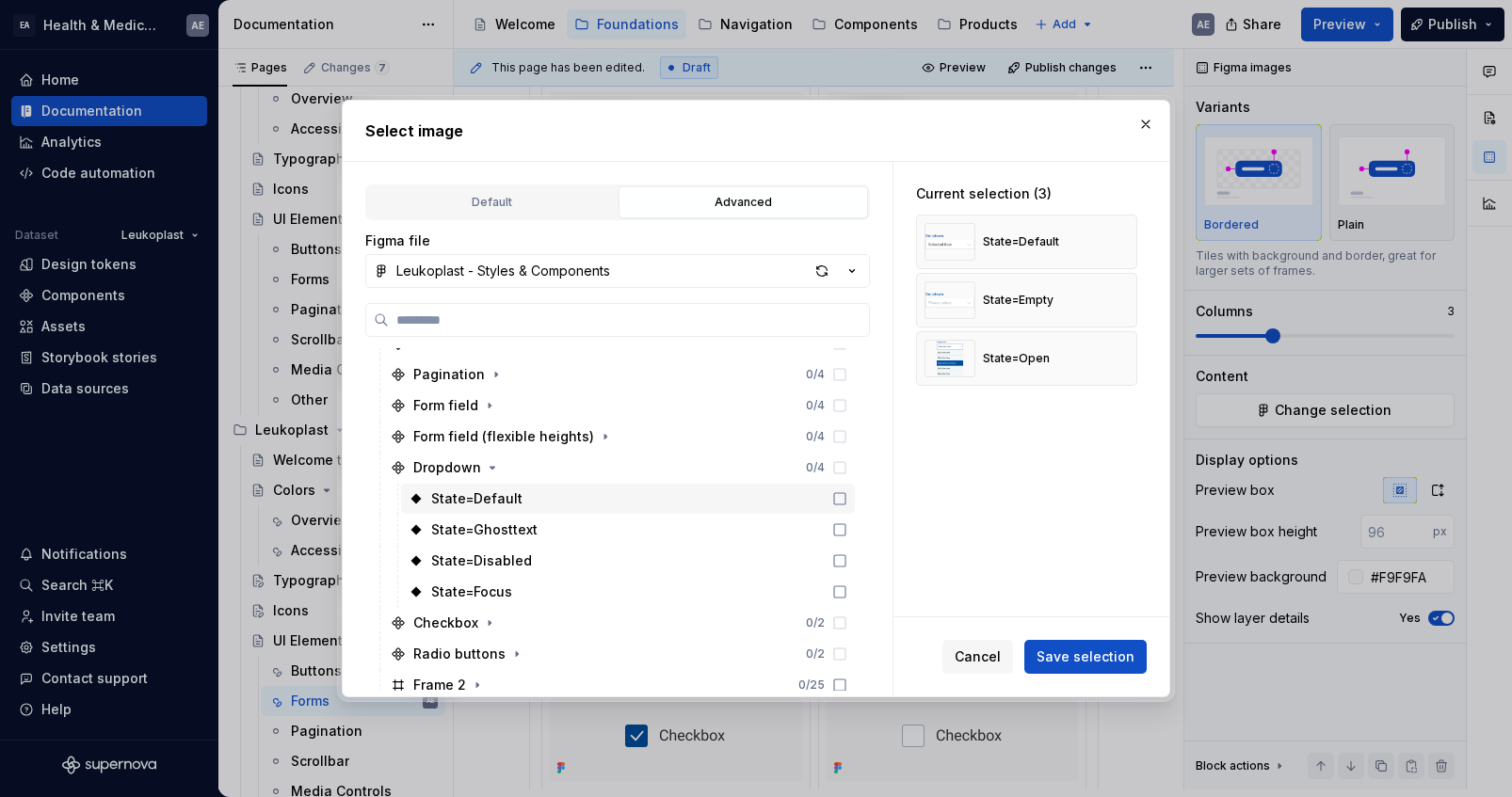 scroll, scrollTop: 345, scrollLeft: 0, axis: vertical 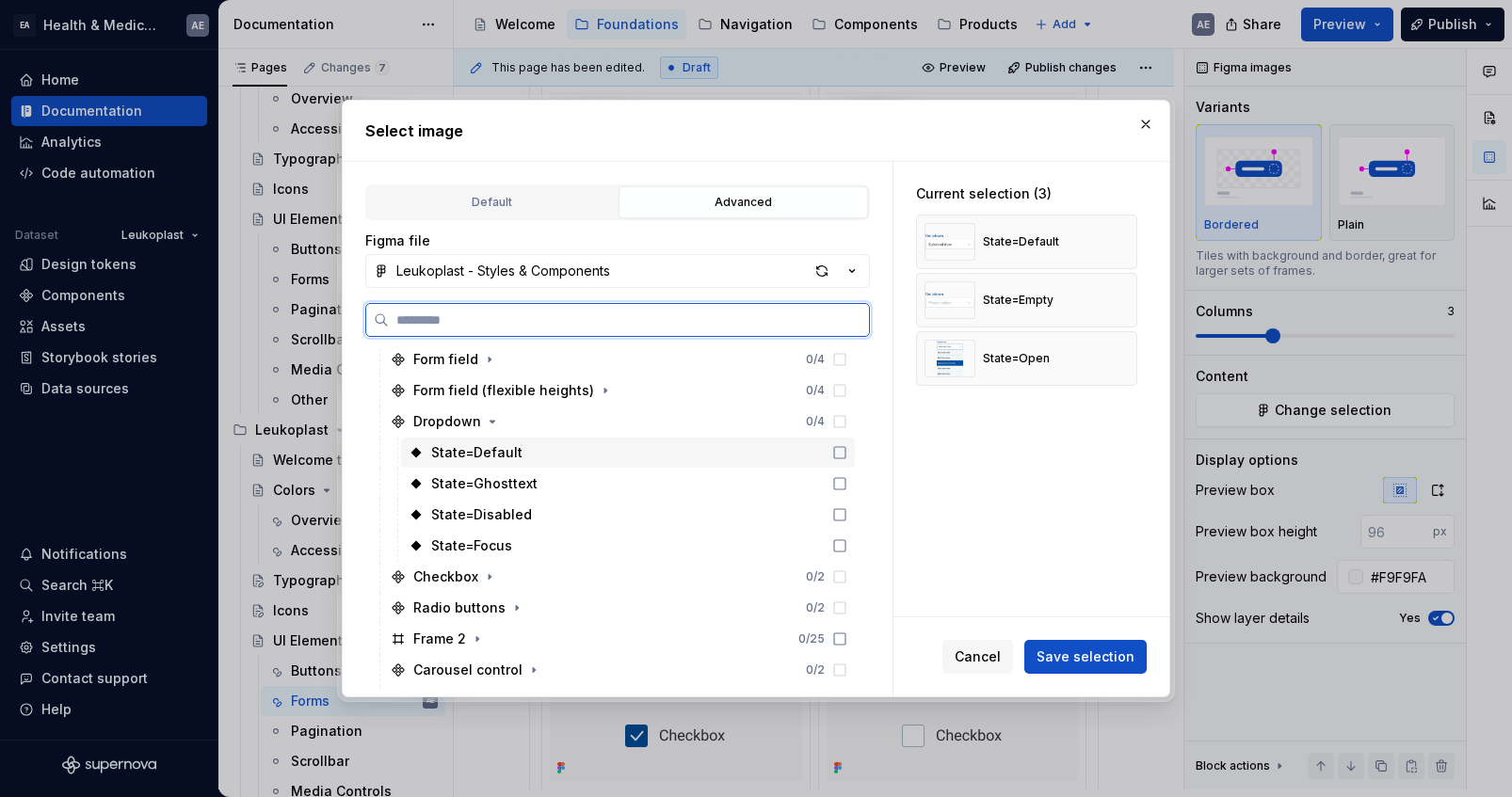 click 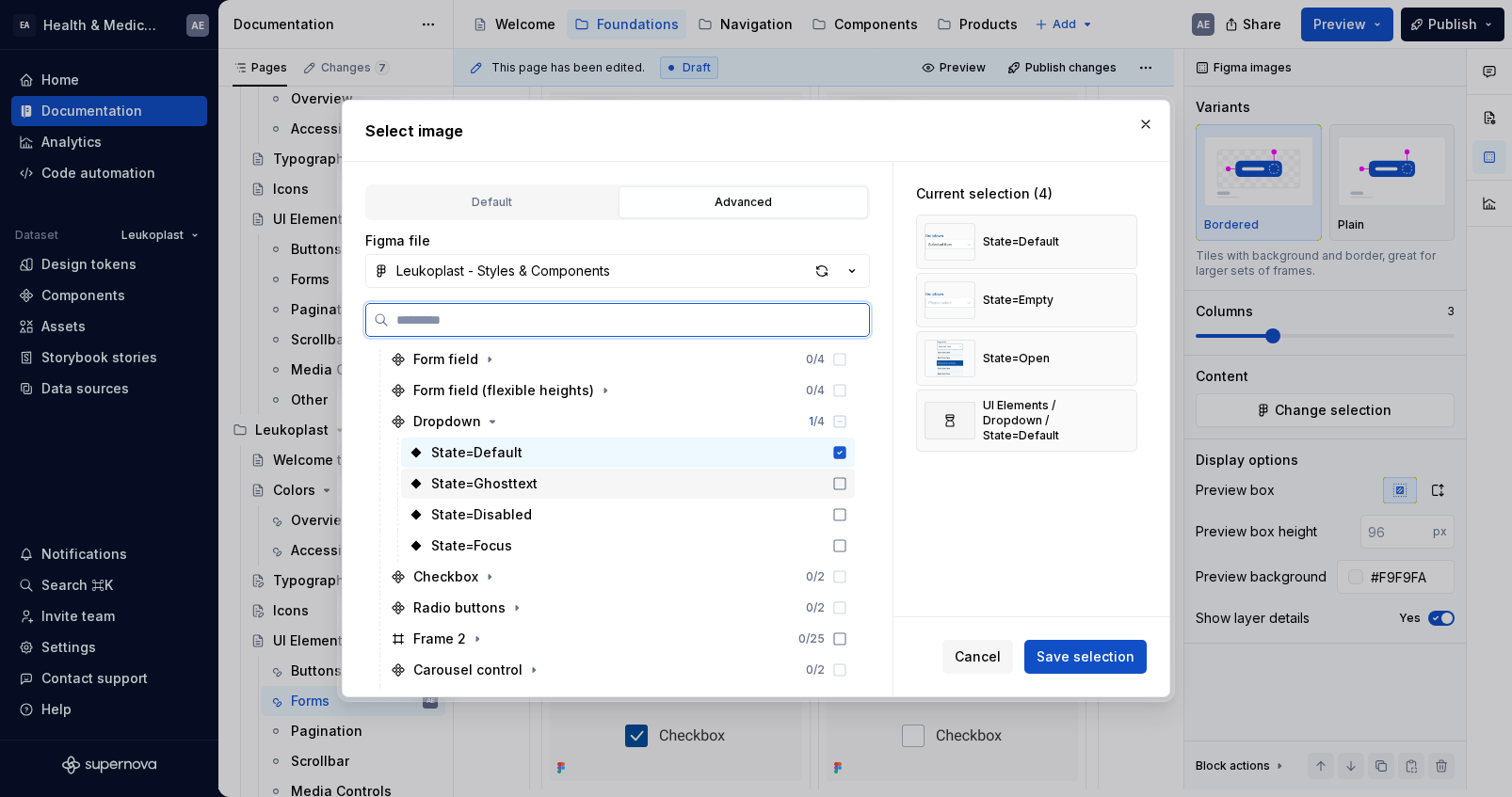 click 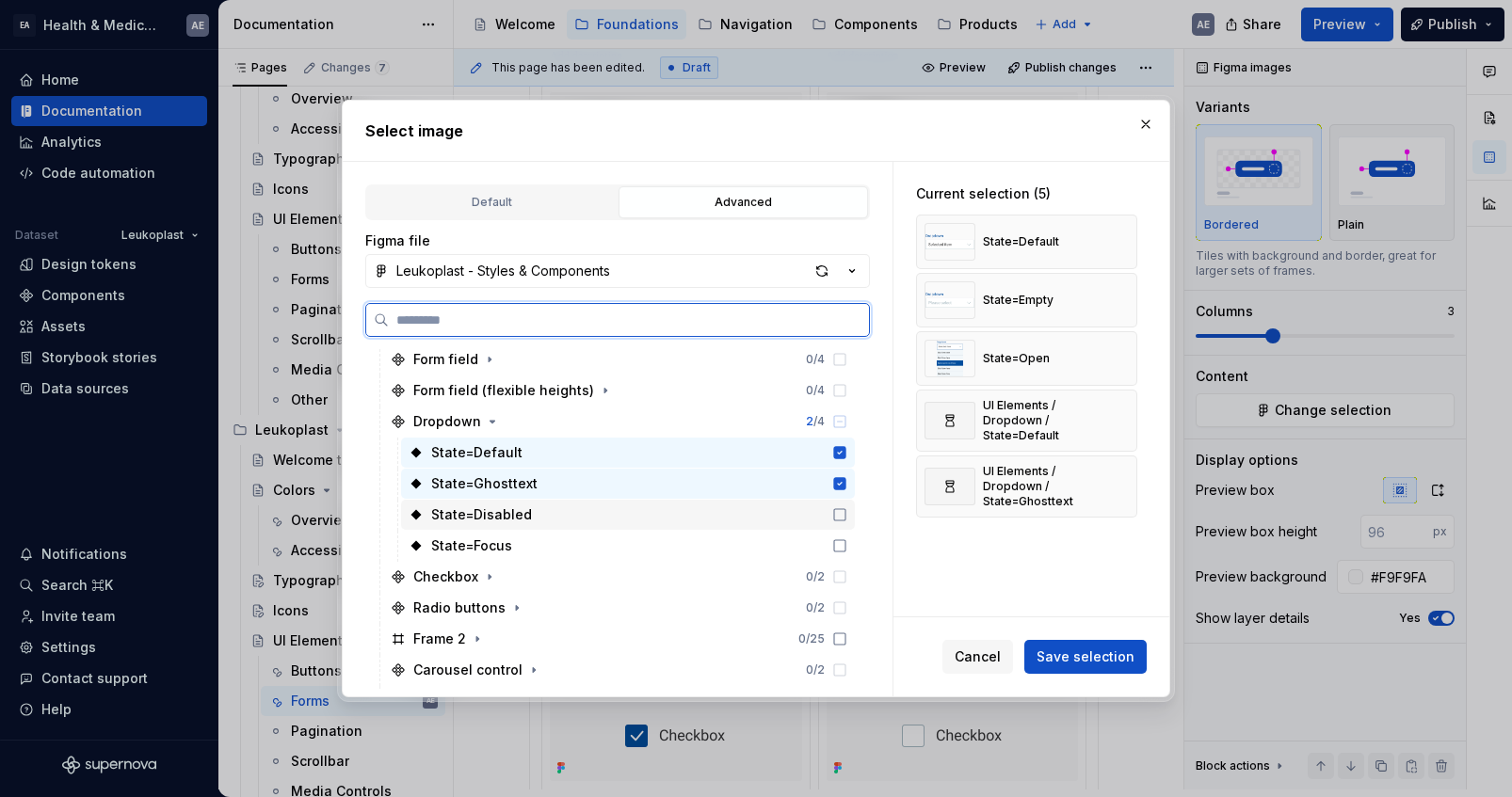 click 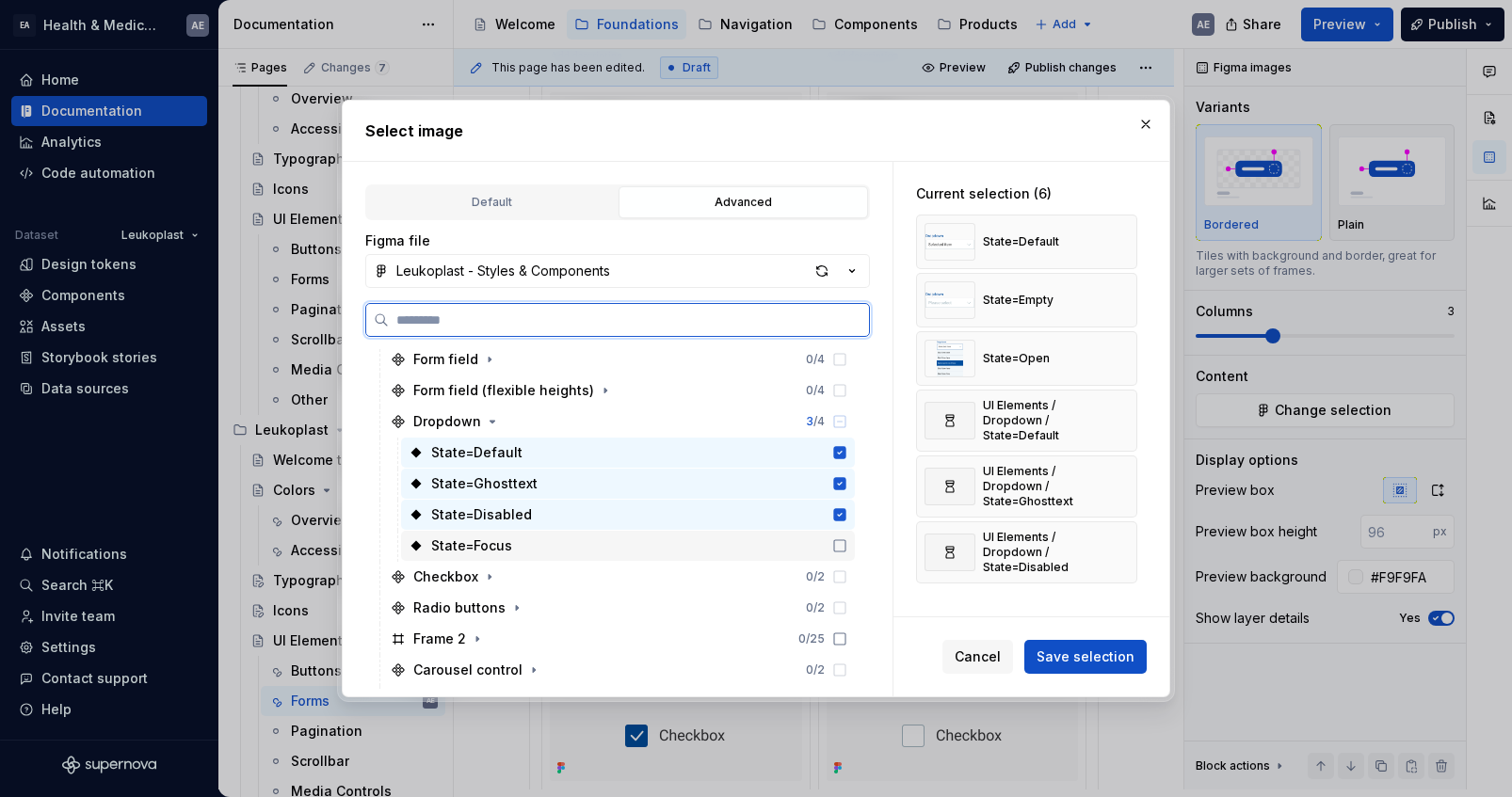 click 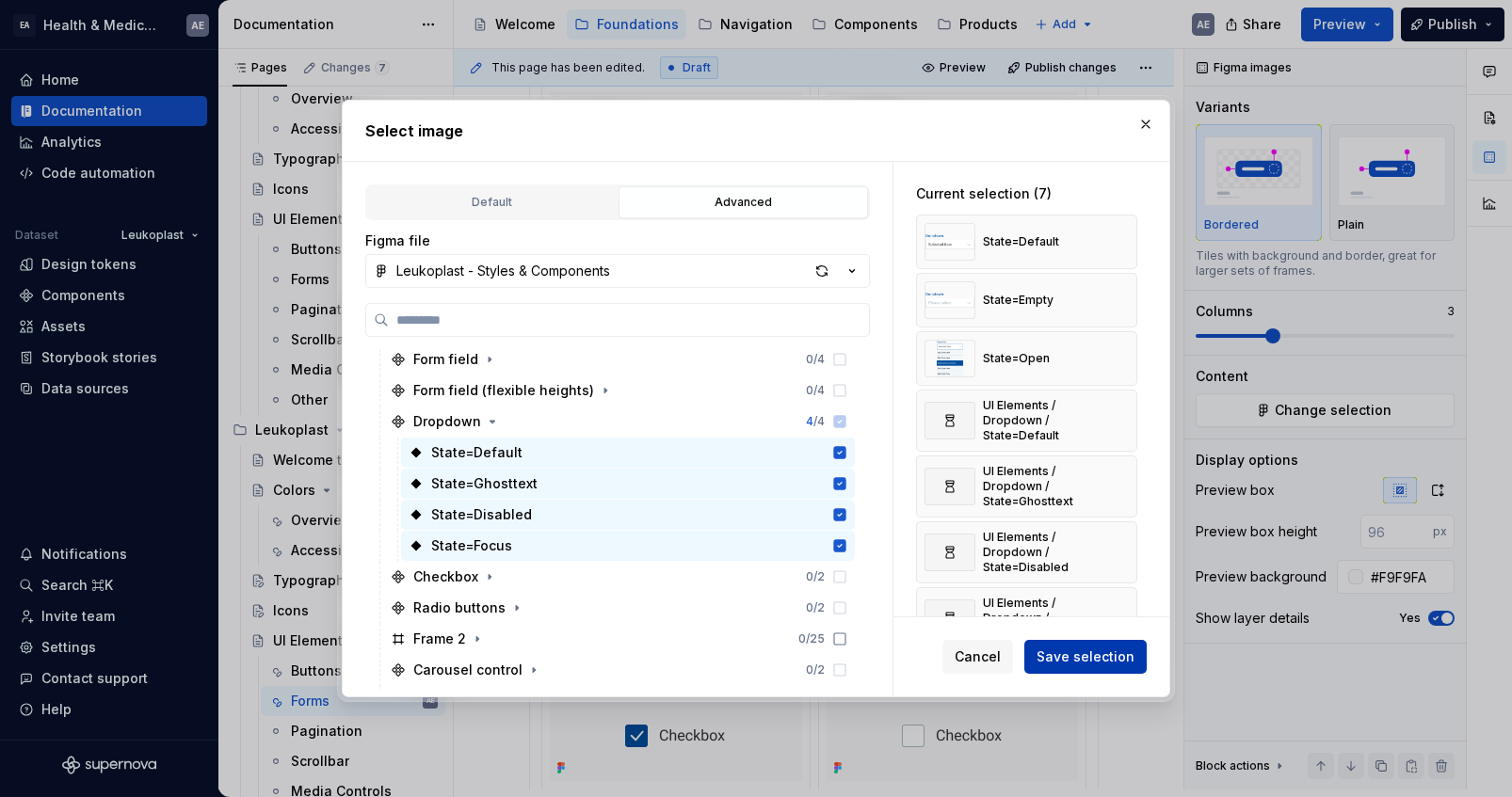 click on "Save selection" at bounding box center [1086, 657] 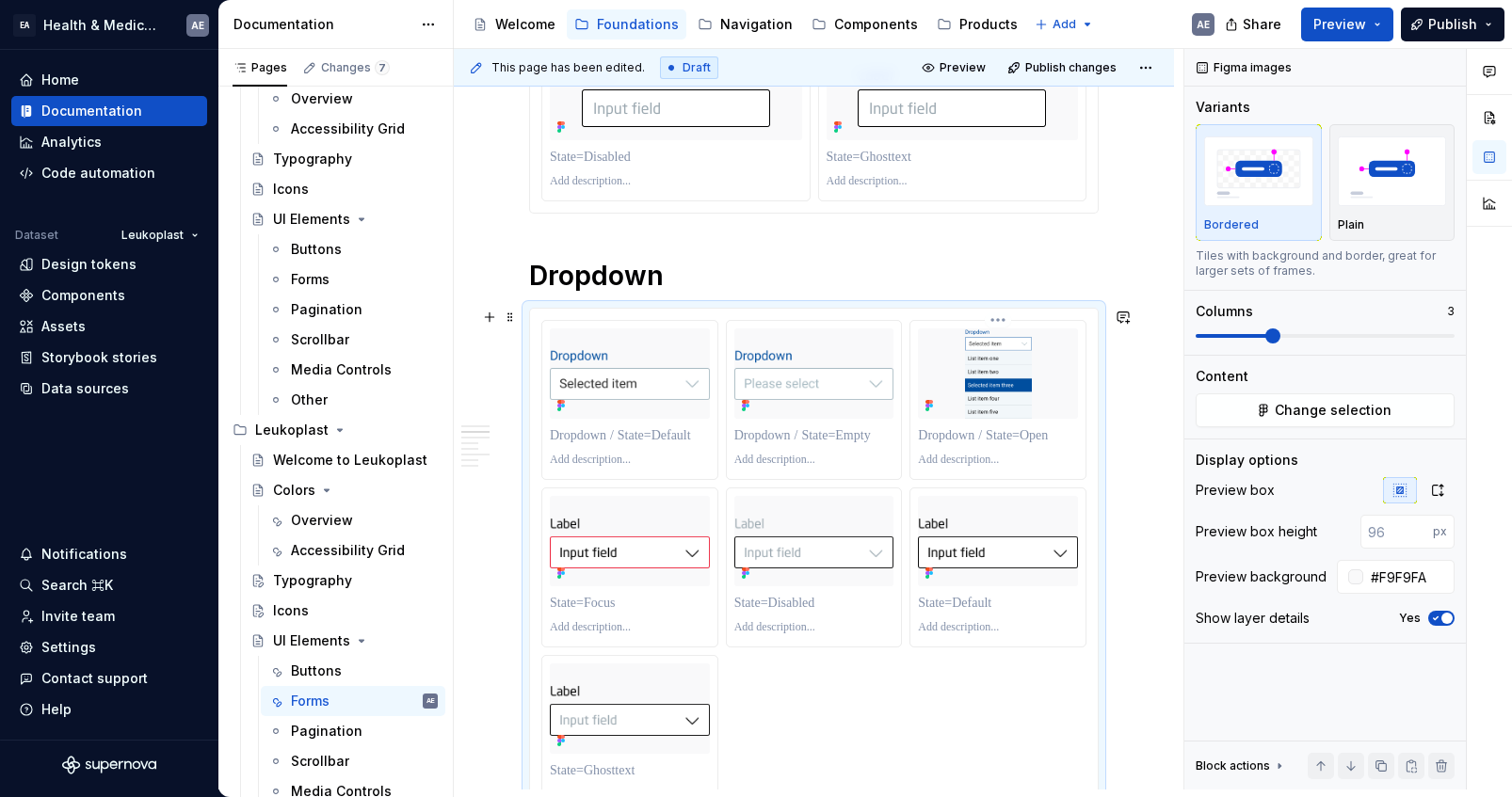 scroll, scrollTop: 648, scrollLeft: 0, axis: vertical 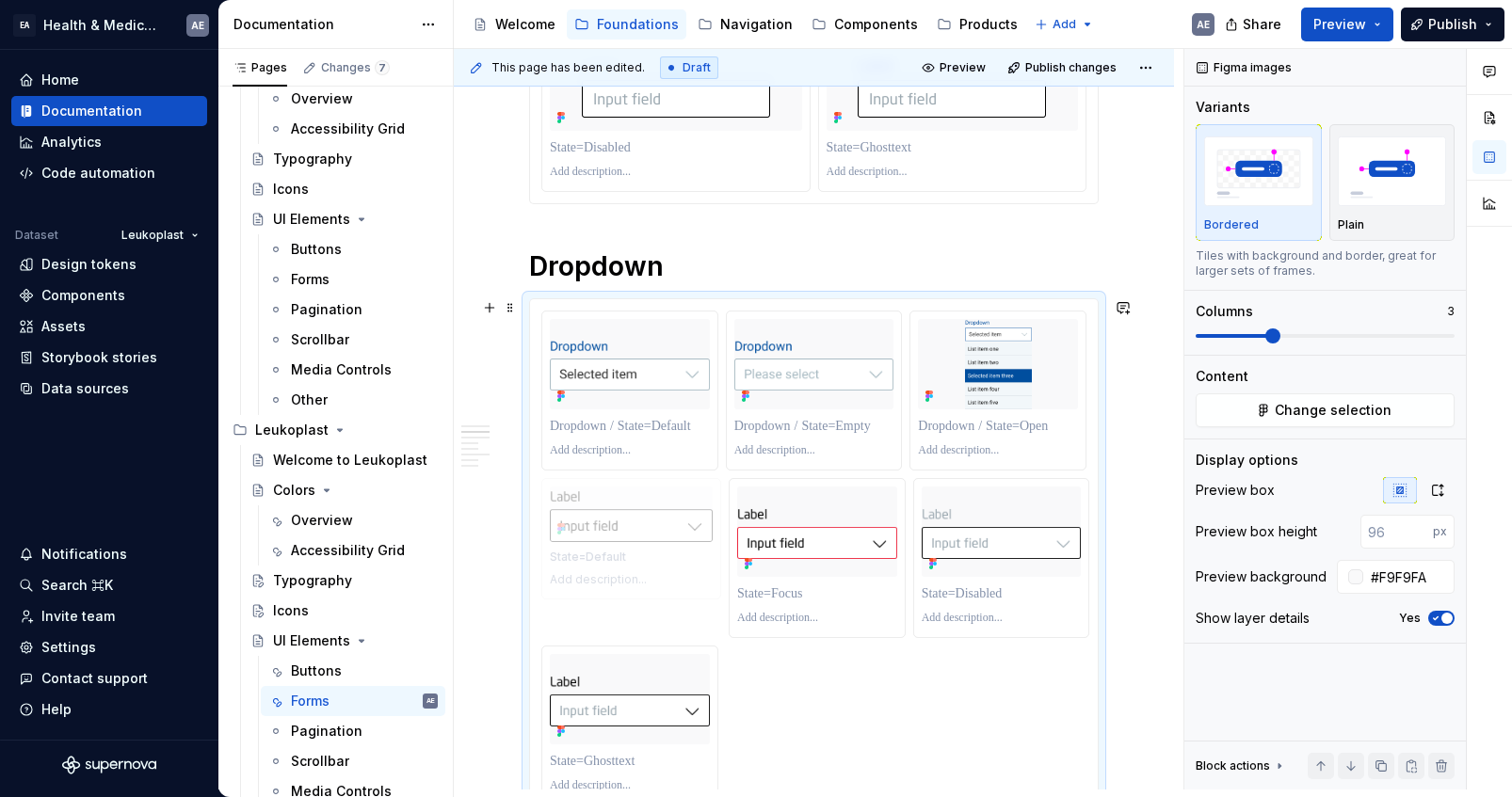 drag, startPoint x: 958, startPoint y: 487, endPoint x: 595, endPoint y: 516, distance: 364.15656 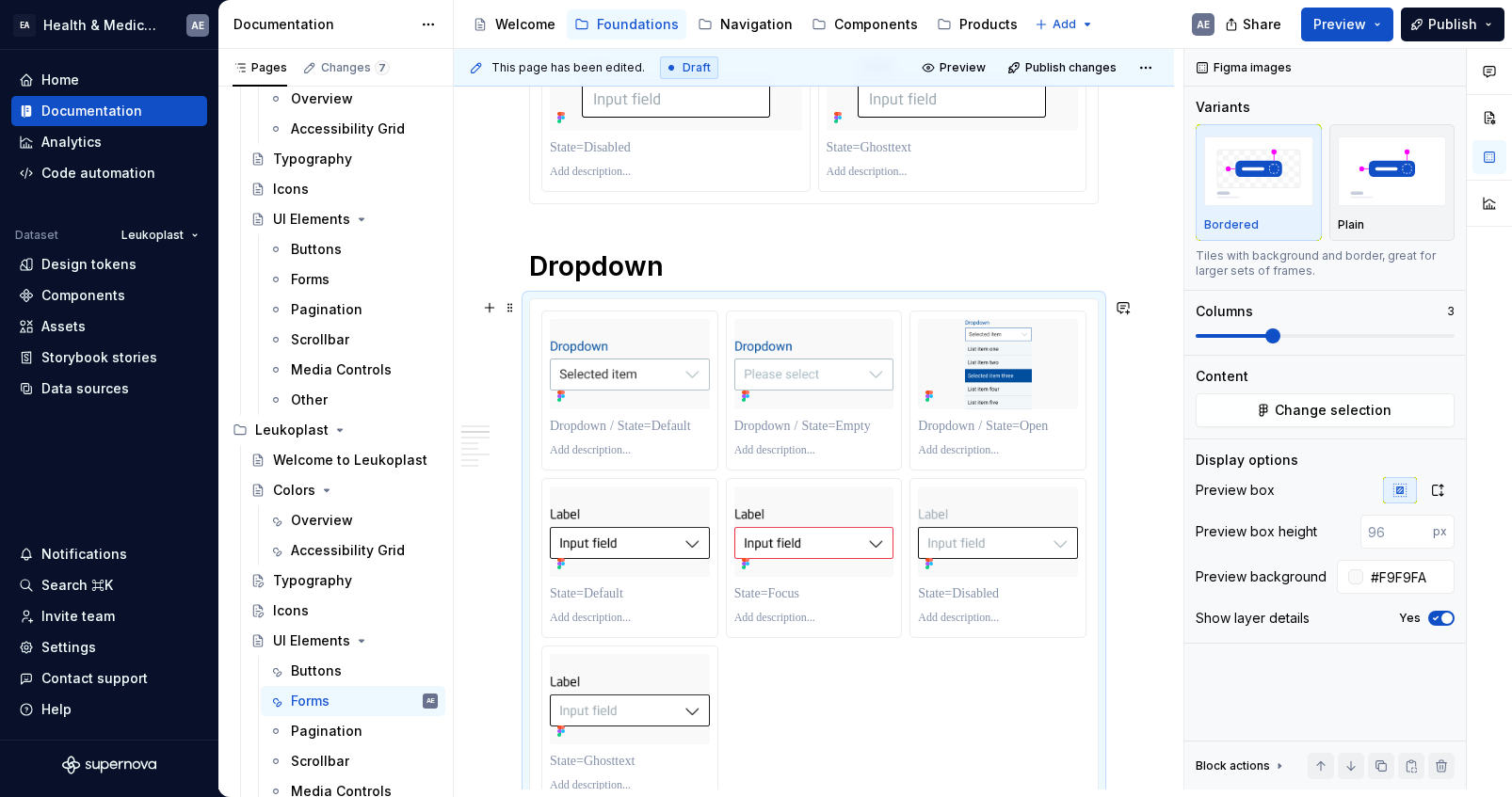 click at bounding box center [813, 558] 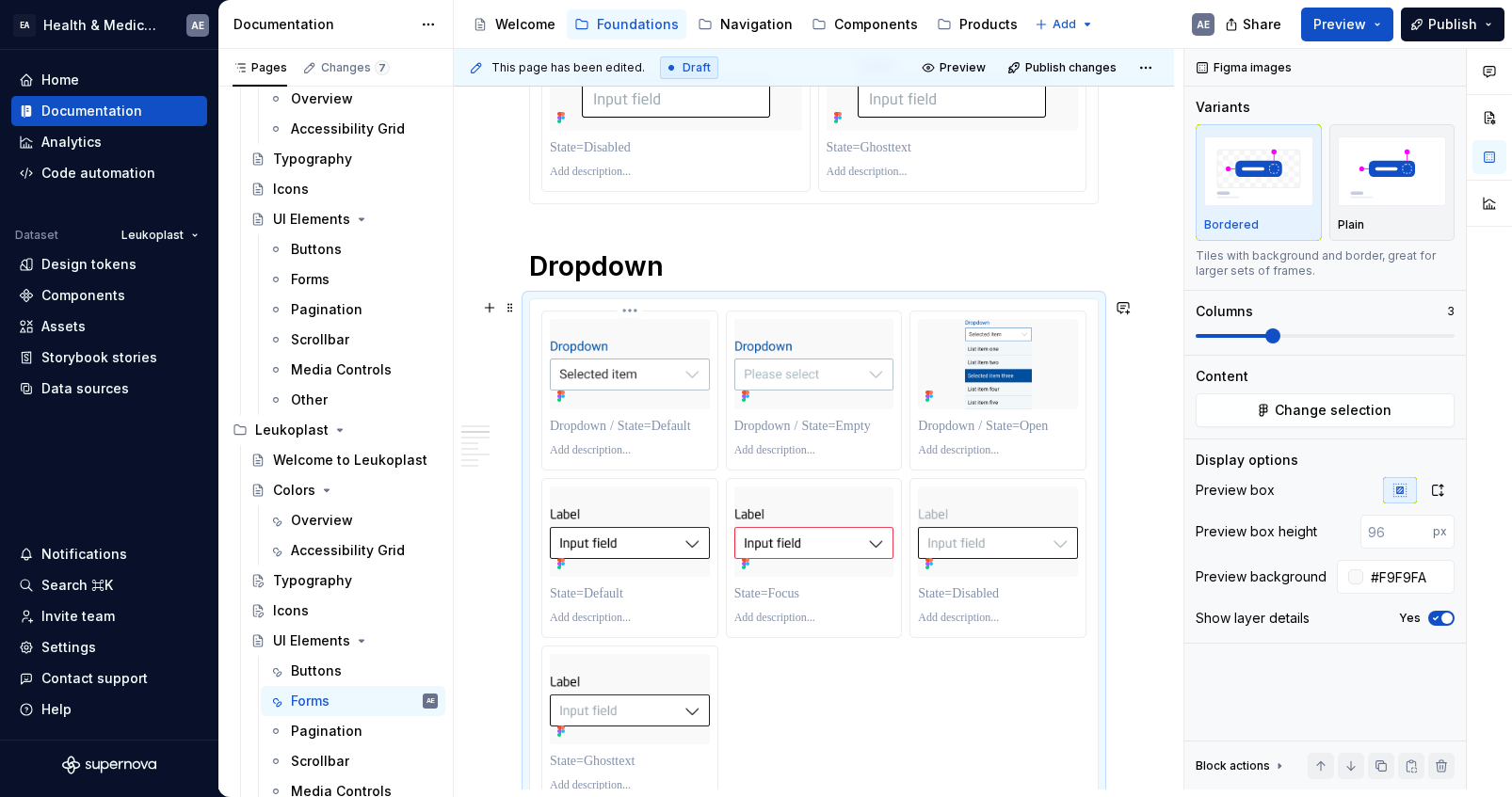 click on "EA Health & Medical Design Systems AE Home Documentation Analytics Code automation Dataset Leukoplast Design tokens Components Assets Storybook stories Data sources Notifications Search ⌘K Invite team Settings Contact support Help Documentation
Accessibility guide for tree Page tree.
Navigate the tree with the arrow keys. Common tree hotkeys apply. Further keybindings are available:
enter to execute primary action on focused item
f2 to start renaming the focused item
escape to abort renaming an item
control+d to start dragging selected items
Welcome  Foundations Navigation Components Products Add AE Share Preview Publish Pages Changes 7 Add
Accessibility guide for tree Page tree.
Navigate the tree with the arrow keys. Common tree hotkeys apply. Further keybindings are available:
enter to execute primary action on focused item
f2 to start renaming the focused item
AE" at bounding box center (756, 398) 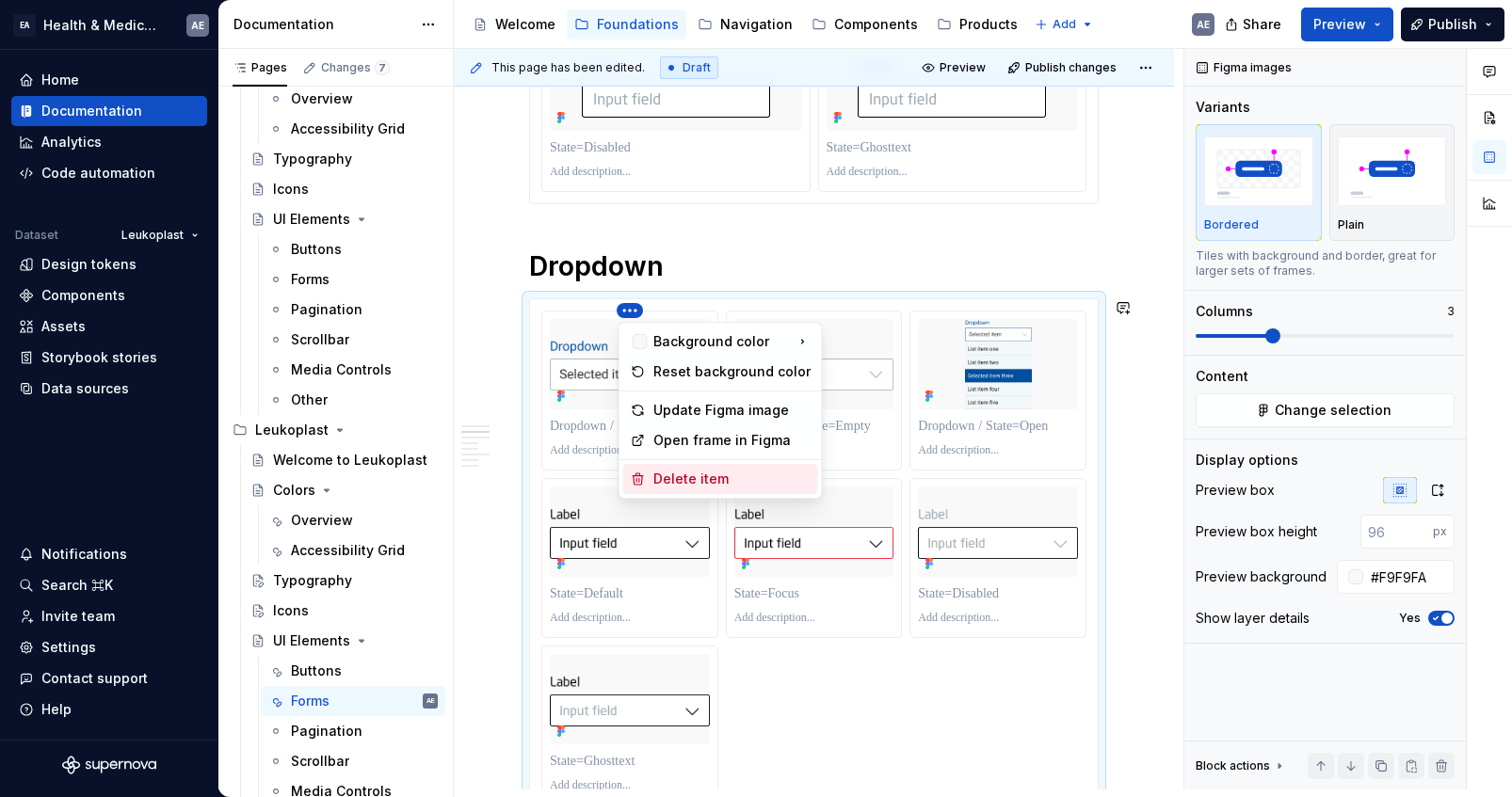 click on "Delete item" at bounding box center [732, 479] 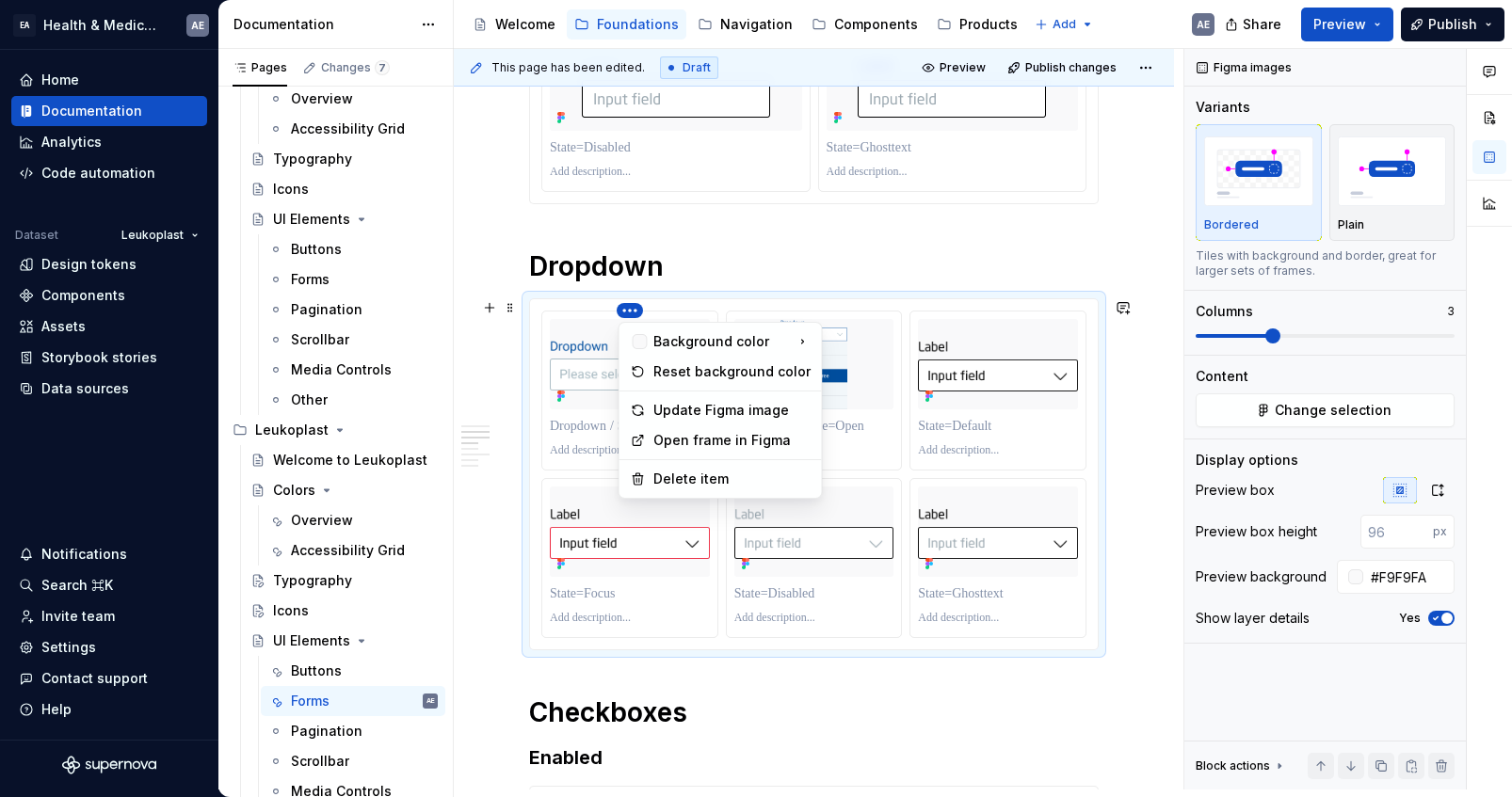 click on "EA Health & Medical Design Systems AE Home Documentation Analytics Code automation Dataset Leukoplast Design tokens Components Assets Storybook stories Data sources Notifications Search ⌘K Invite team Settings Contact support Help Documentation
Accessibility guide for tree Page tree.
Navigate the tree with the arrow keys. Common tree hotkeys apply. Further keybindings are available:
enter to execute primary action on focused item
f2 to start renaming the focused item
escape to abort renaming an item
control+d to start dragging selected items
Welcome  Foundations Navigation Components Products Add AE Share Preview Publish Pages Changes 7 Add
Accessibility guide for tree Page tree.
Navigate the tree with the arrow keys. Common tree hotkeys apply. Further keybindings are available:
enter to execute primary action on focused item
f2 to start renaming the focused item
AE" at bounding box center (756, 398) 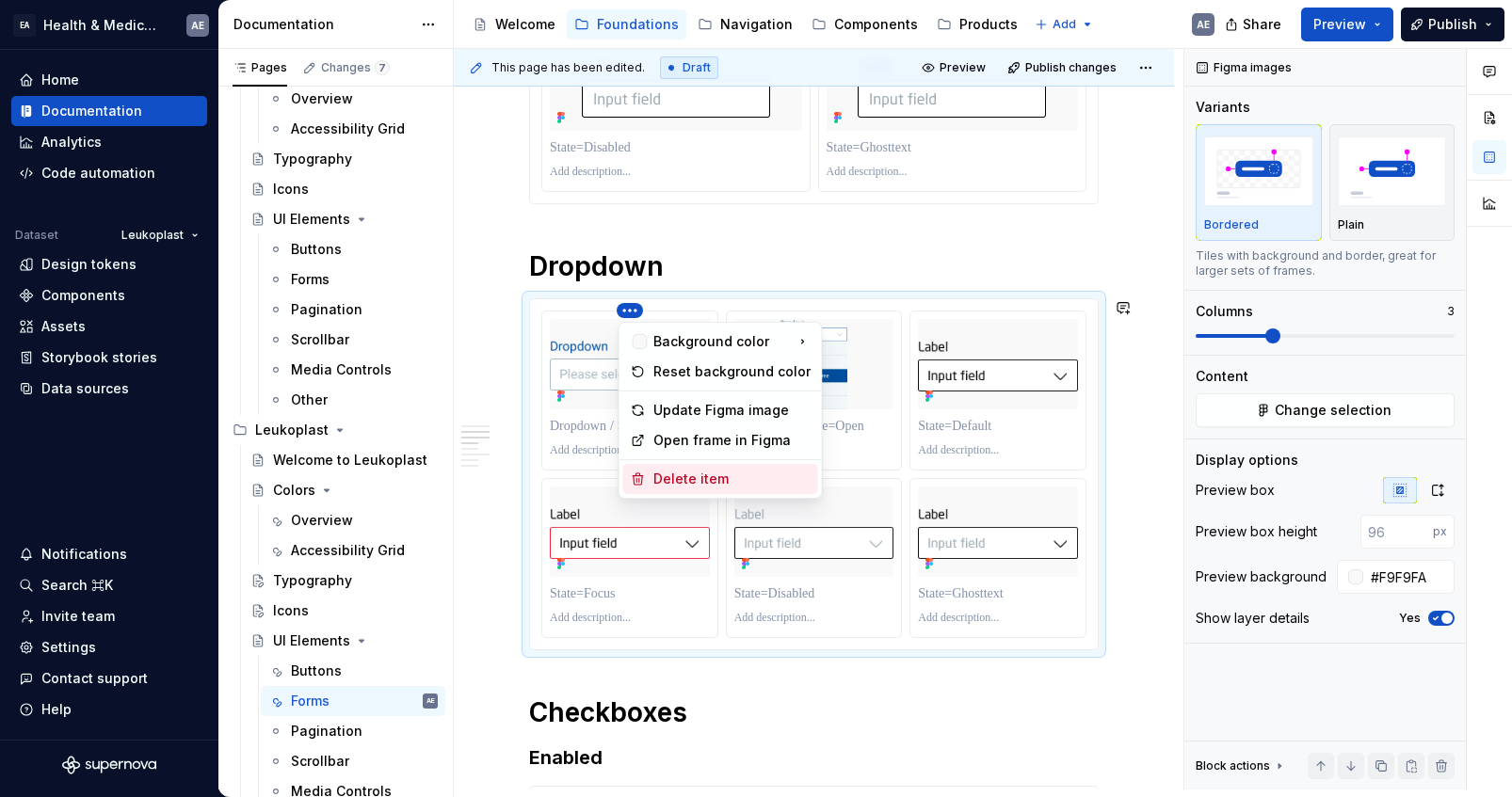 click on "Delete item" at bounding box center (732, 479) 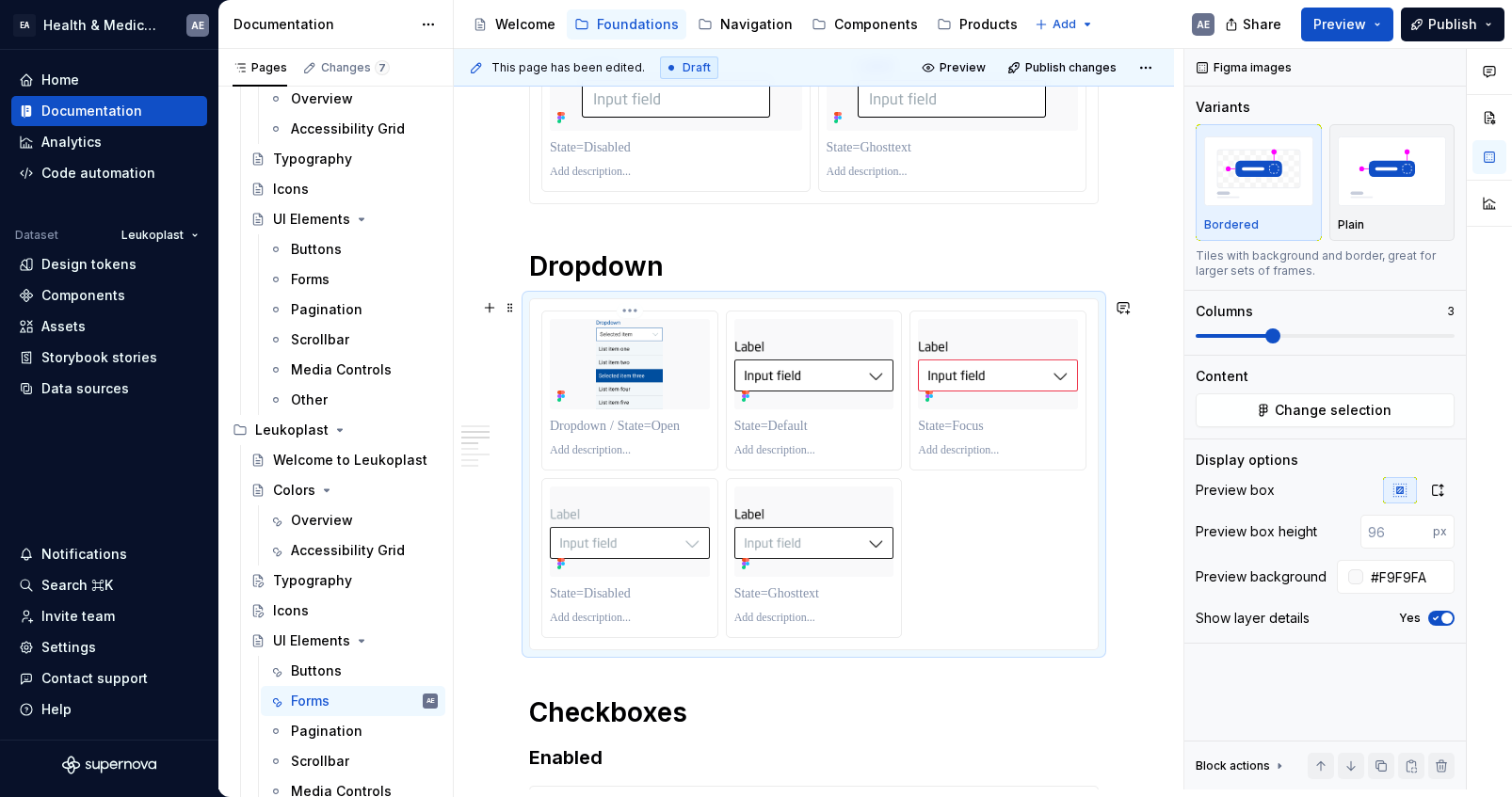 click on "EA Health & Medical Design Systems AE Home Documentation Analytics Code automation Dataset Leukoplast Design tokens Components Assets Storybook stories Data sources Notifications Search ⌘K Invite team Settings Contact support Help Documentation
Accessibility guide for tree Page tree.
Navigate the tree with the arrow keys. Common tree hotkeys apply. Further keybindings are available:
enter to execute primary action on focused item
f2 to start renaming the focused item
escape to abort renaming an item
control+d to start dragging selected items
Welcome  Foundations Navigation Components Products Add AE Share Preview Publish Pages Changes 7 Add
Accessibility guide for tree Page tree.
Navigate the tree with the arrow keys. Common tree hotkeys apply. Further keybindings are available:
enter to execute primary action on focused item
f2 to start renaming the focused item
AE" at bounding box center [756, 398] 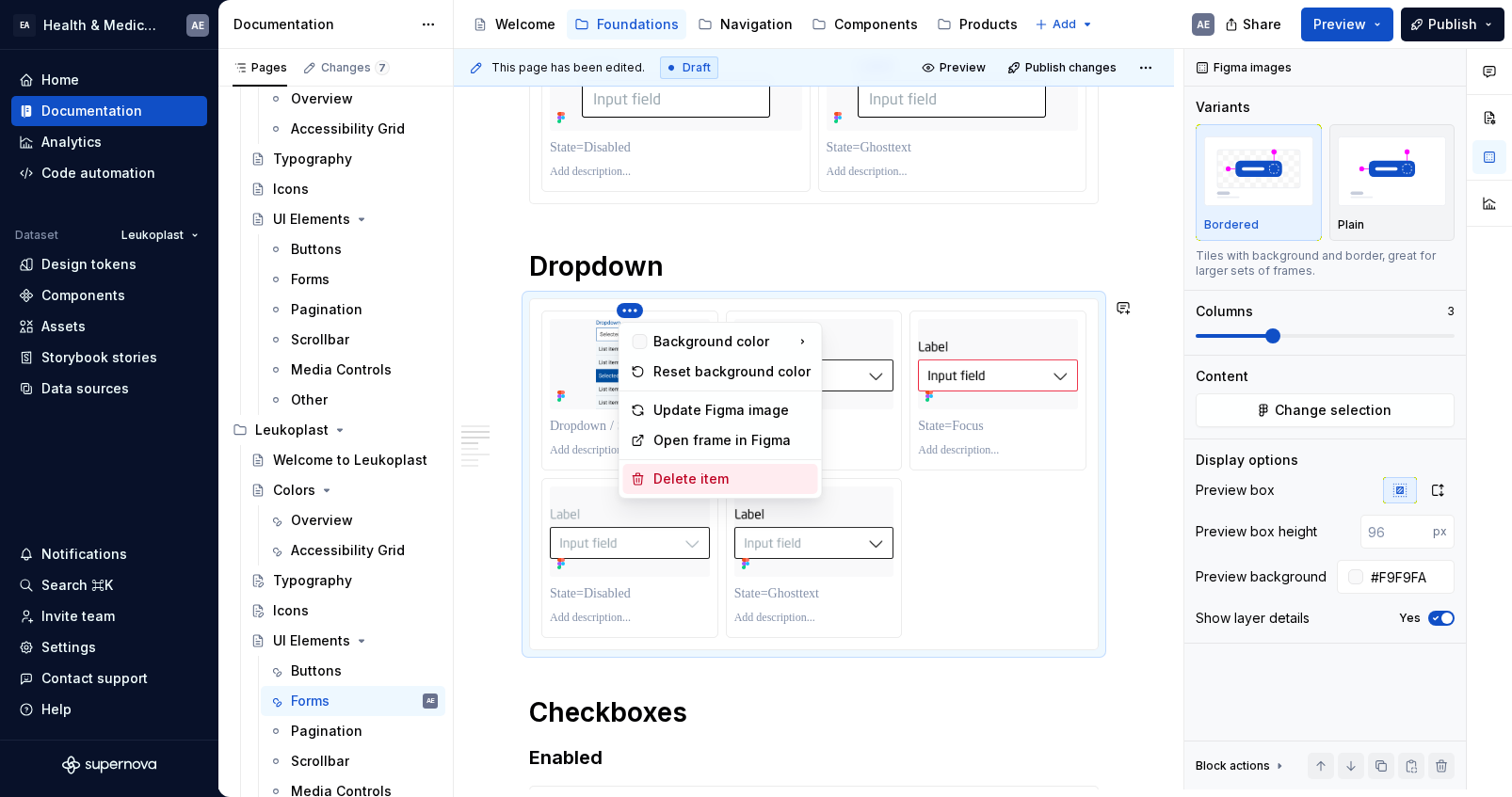 click on "Delete item" at bounding box center [732, 479] 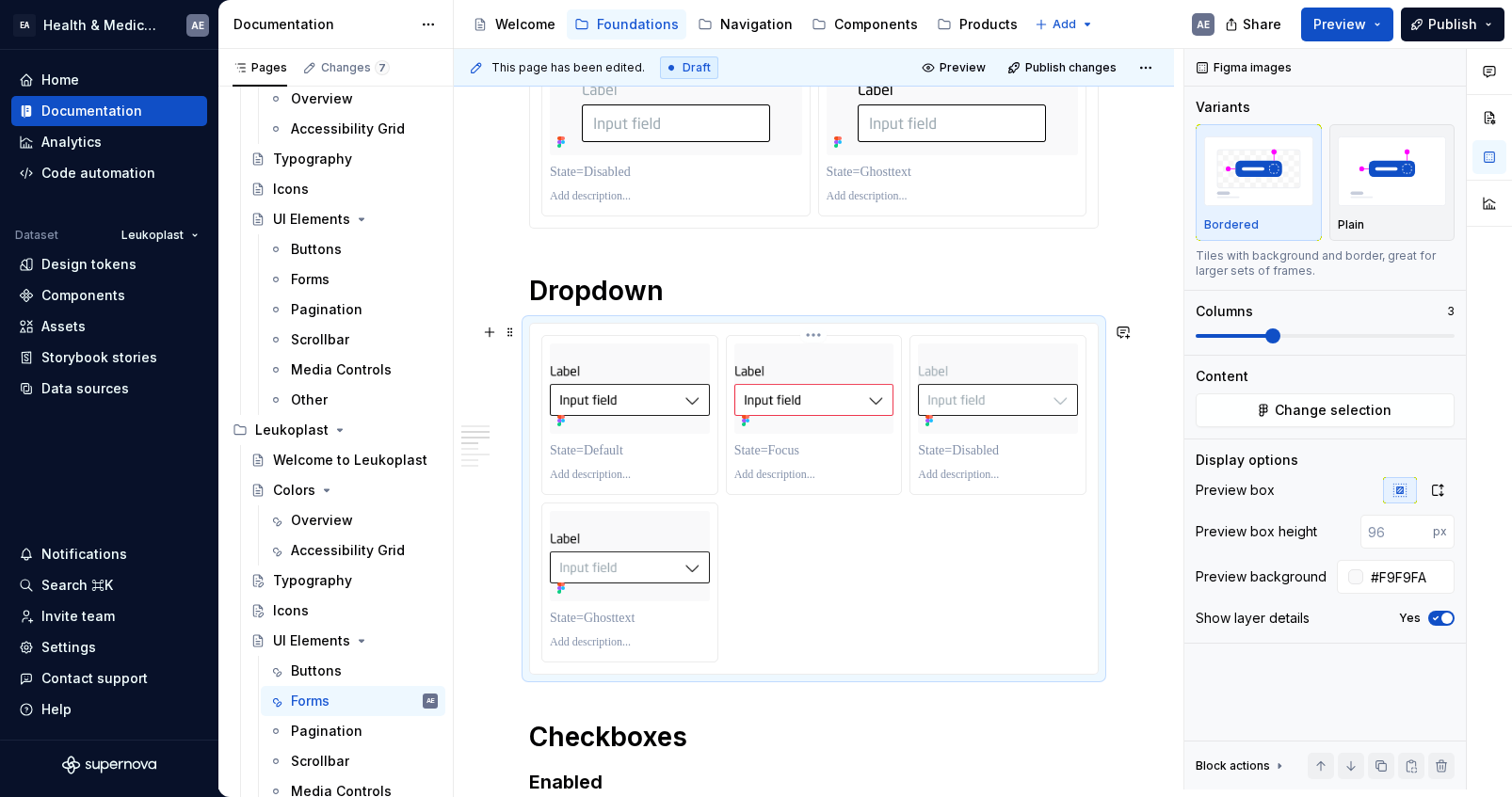 scroll, scrollTop: 625, scrollLeft: 0, axis: vertical 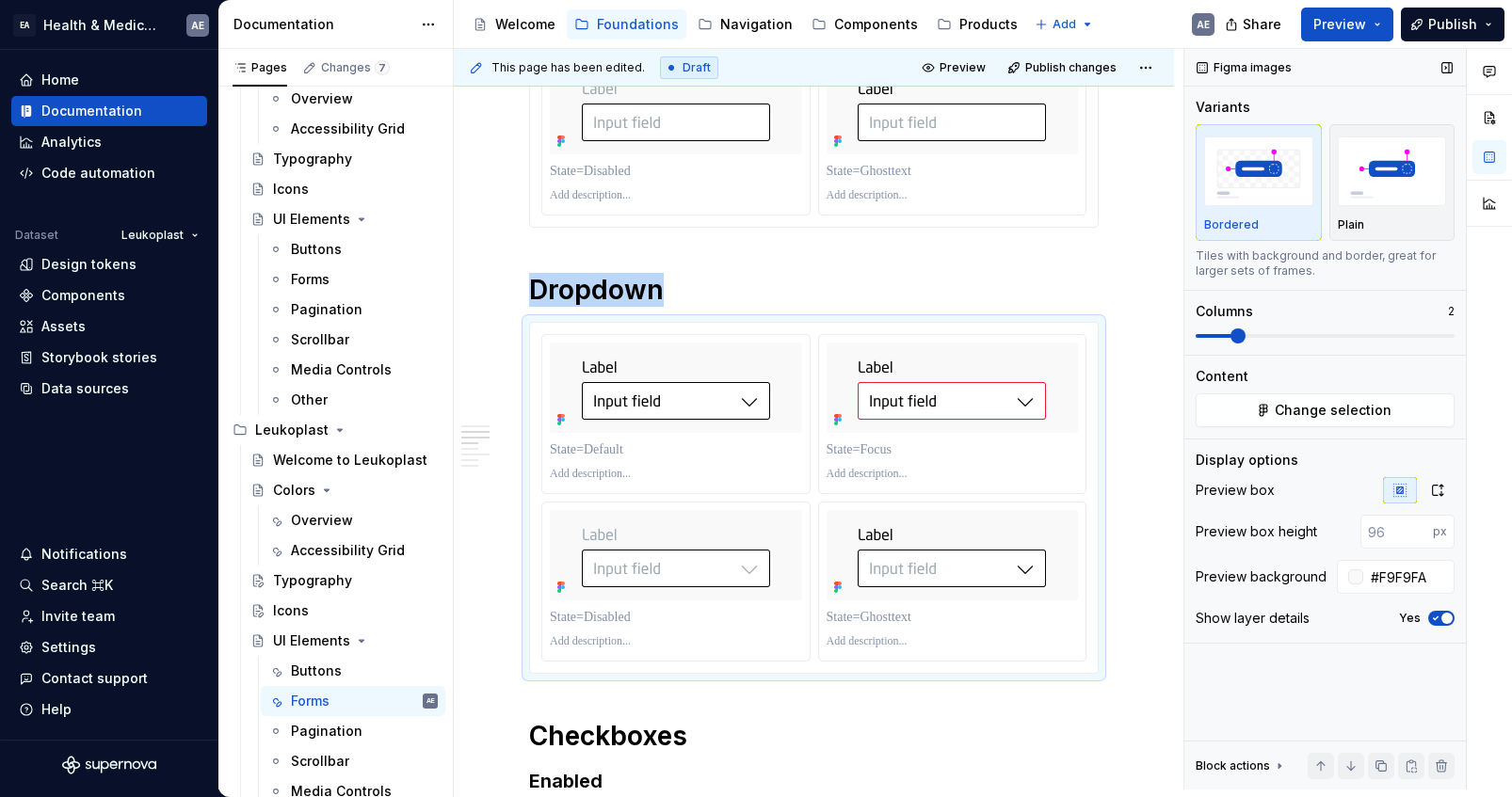 click at bounding box center [1238, 336] 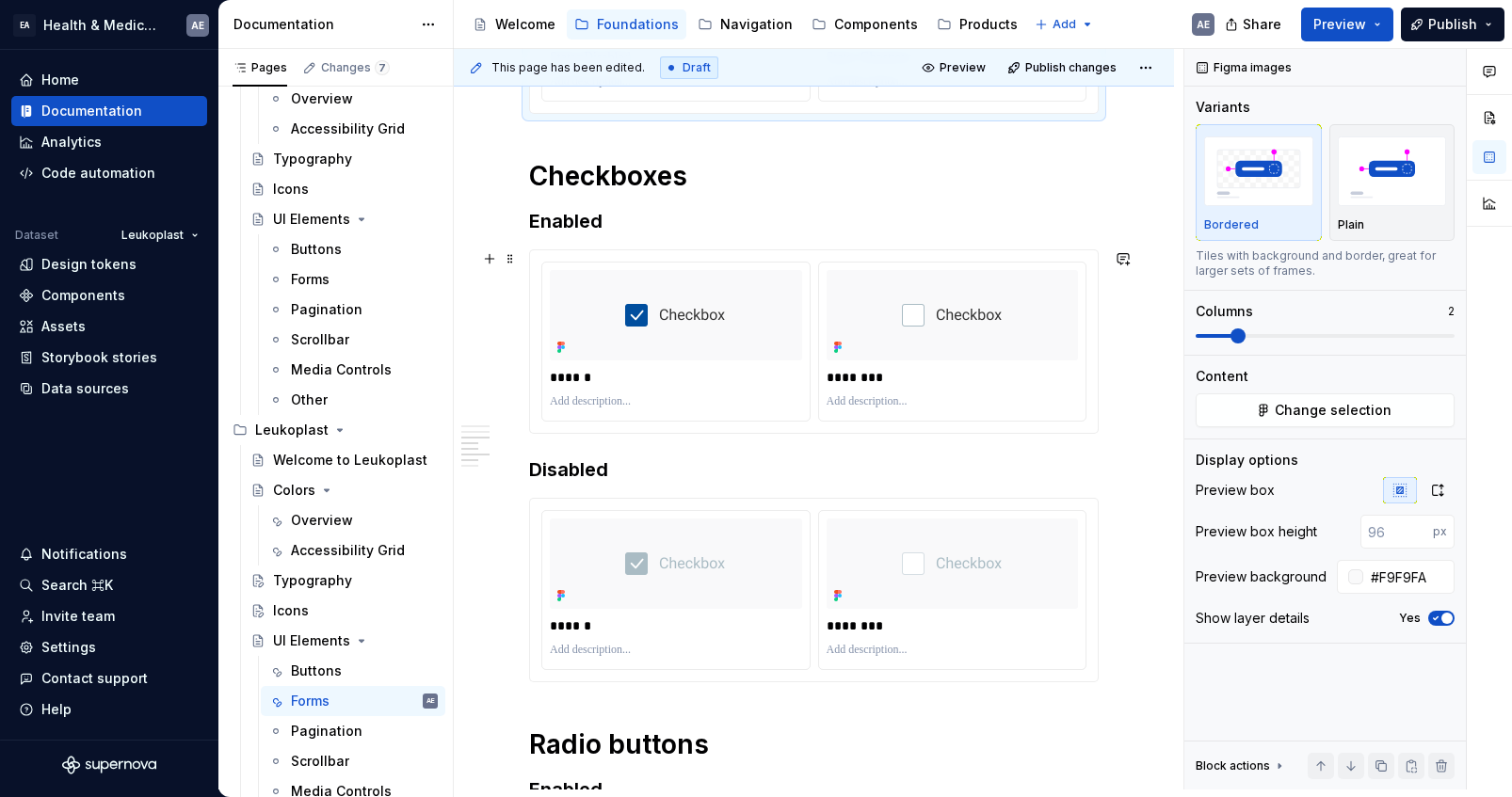 scroll, scrollTop: 1188, scrollLeft: 0, axis: vertical 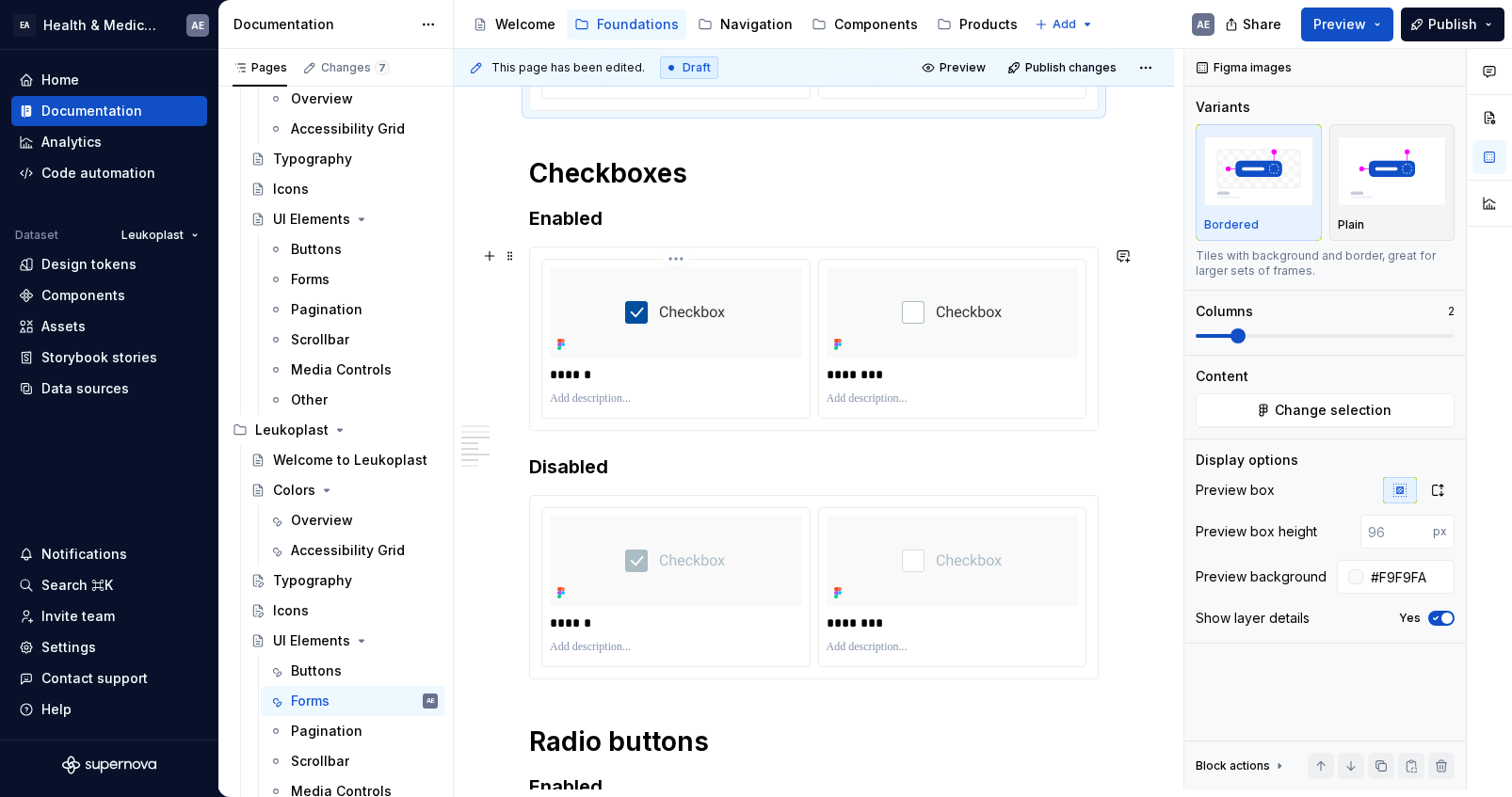 click at bounding box center [676, 399] 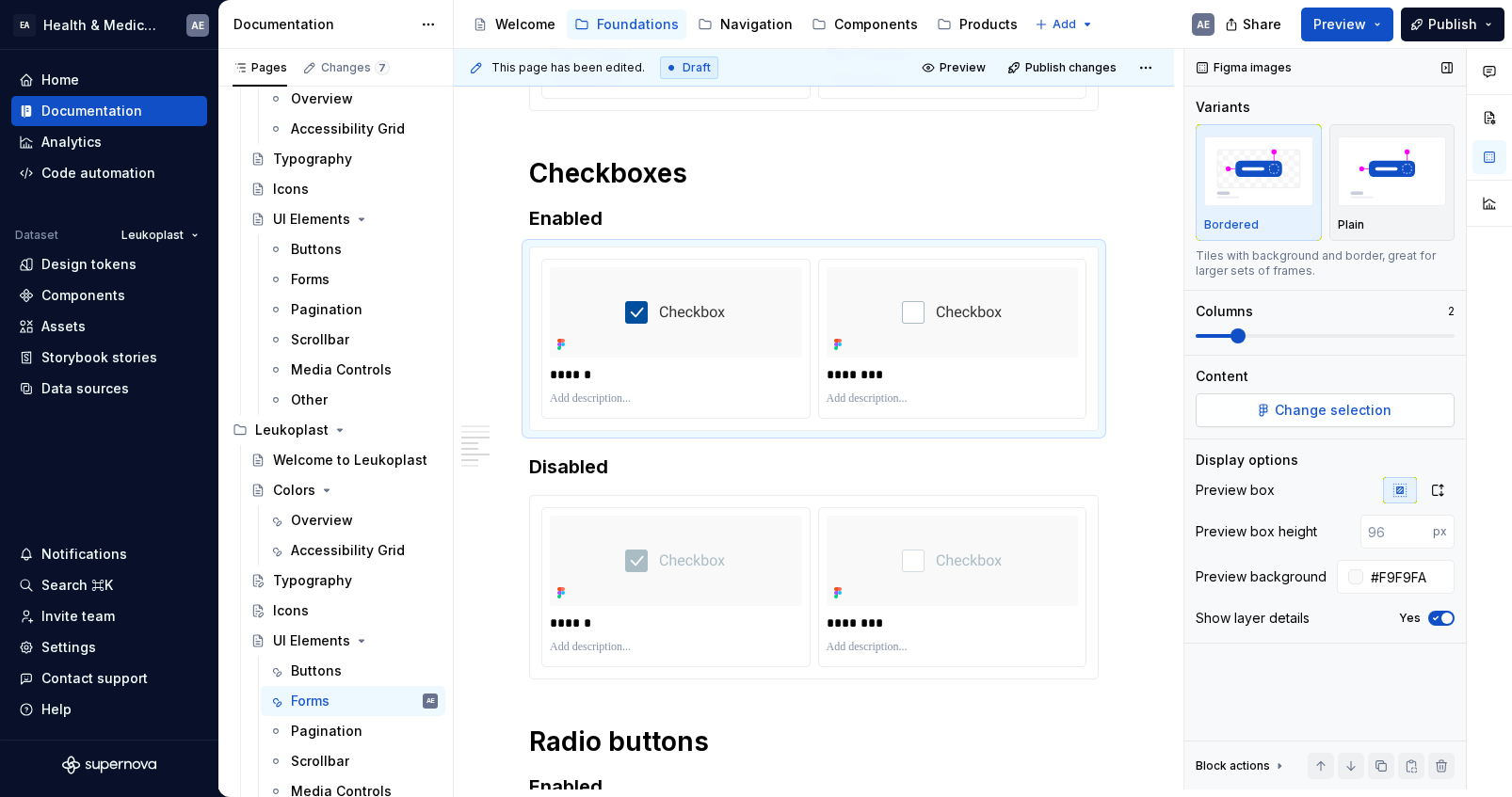 click on "Change selection" at bounding box center (1333, 410) 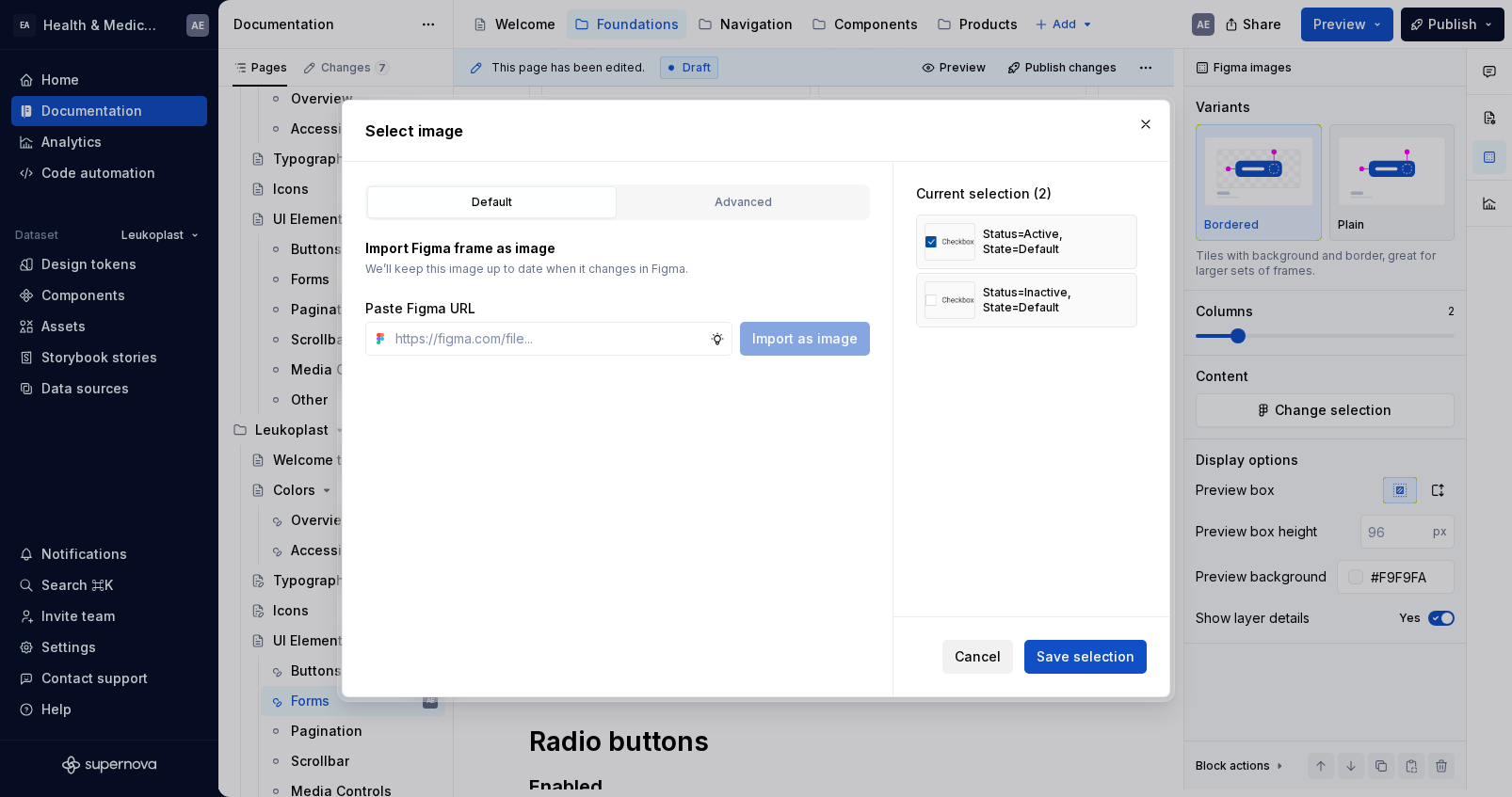 click on "Cancel" at bounding box center (977, 657) 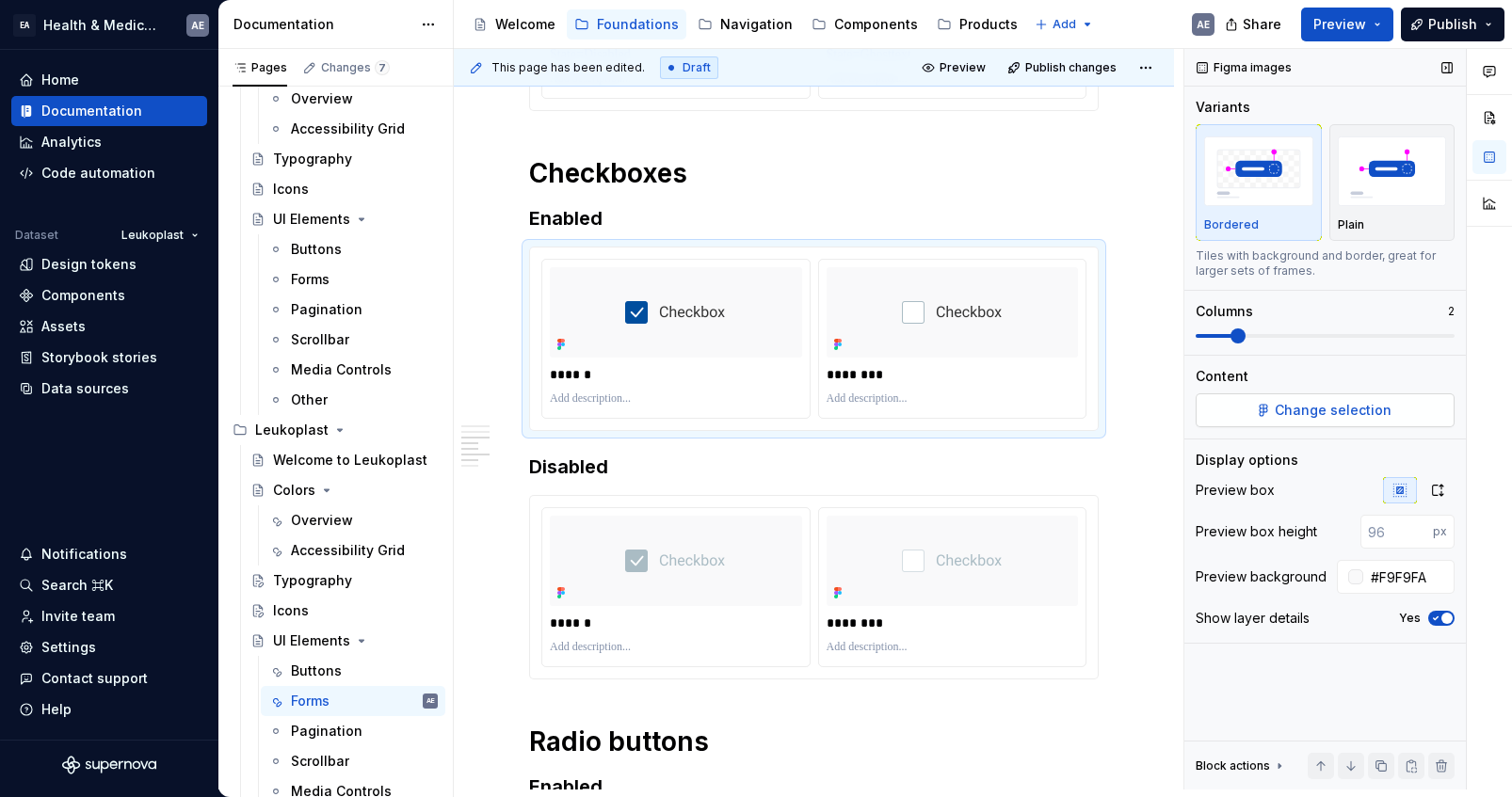 click on "Change selection" at bounding box center (1333, 410) 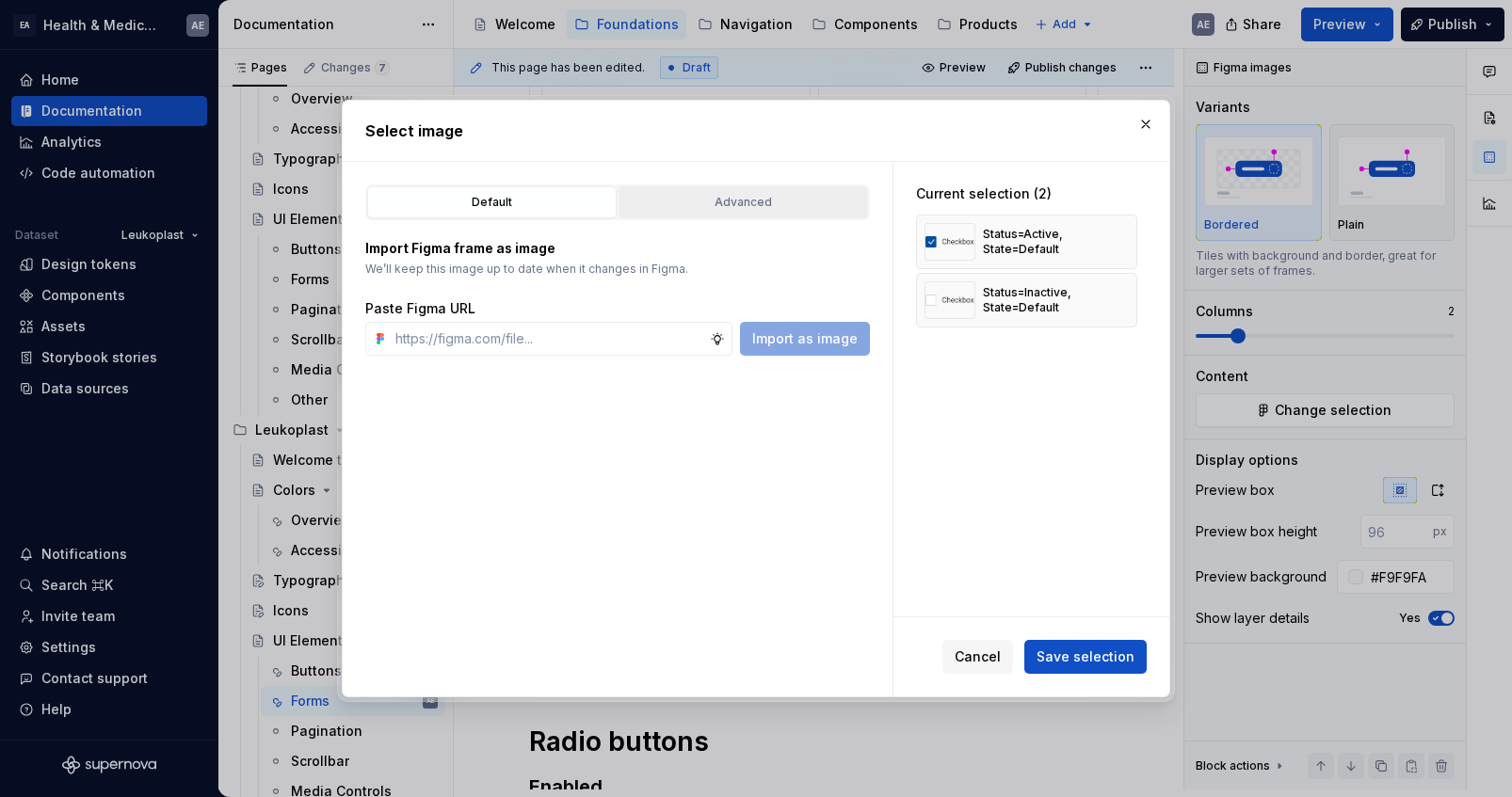 click on "Advanced" at bounding box center [743, 202] 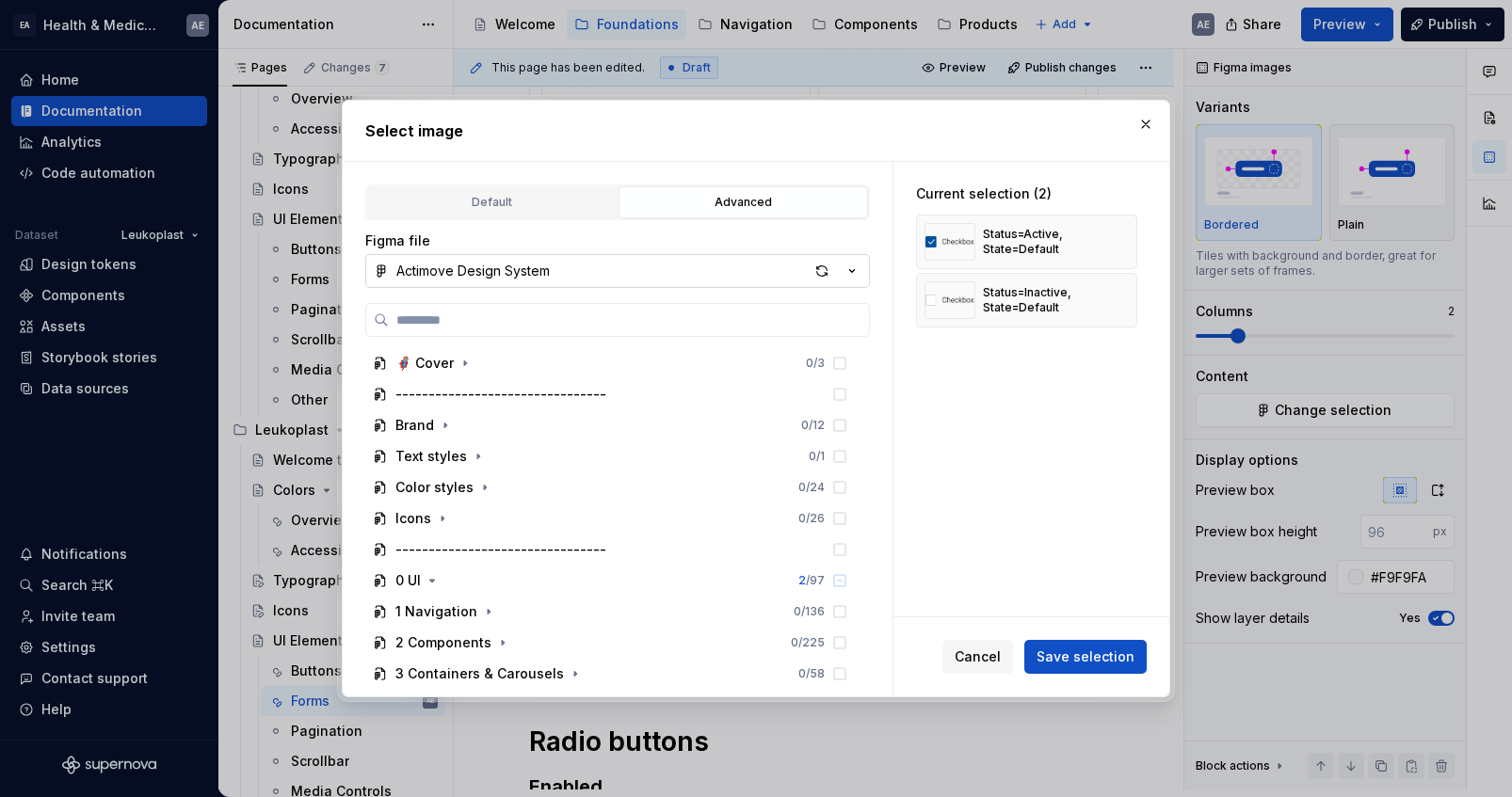 click on "Actimove Design System" at bounding box center [473, 271] 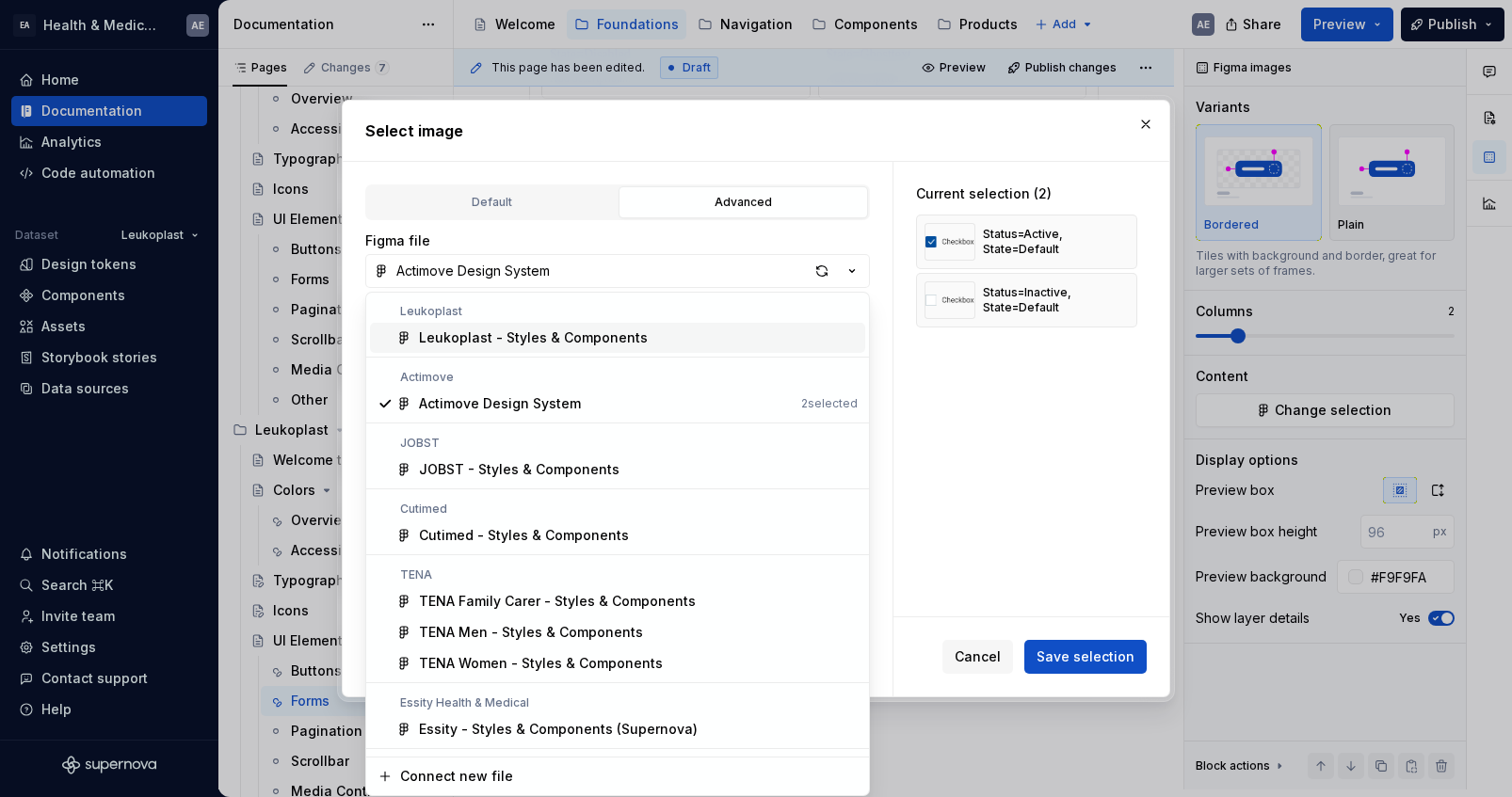 click on "Leukoplast - Styles & Components" at bounding box center (533, 338) 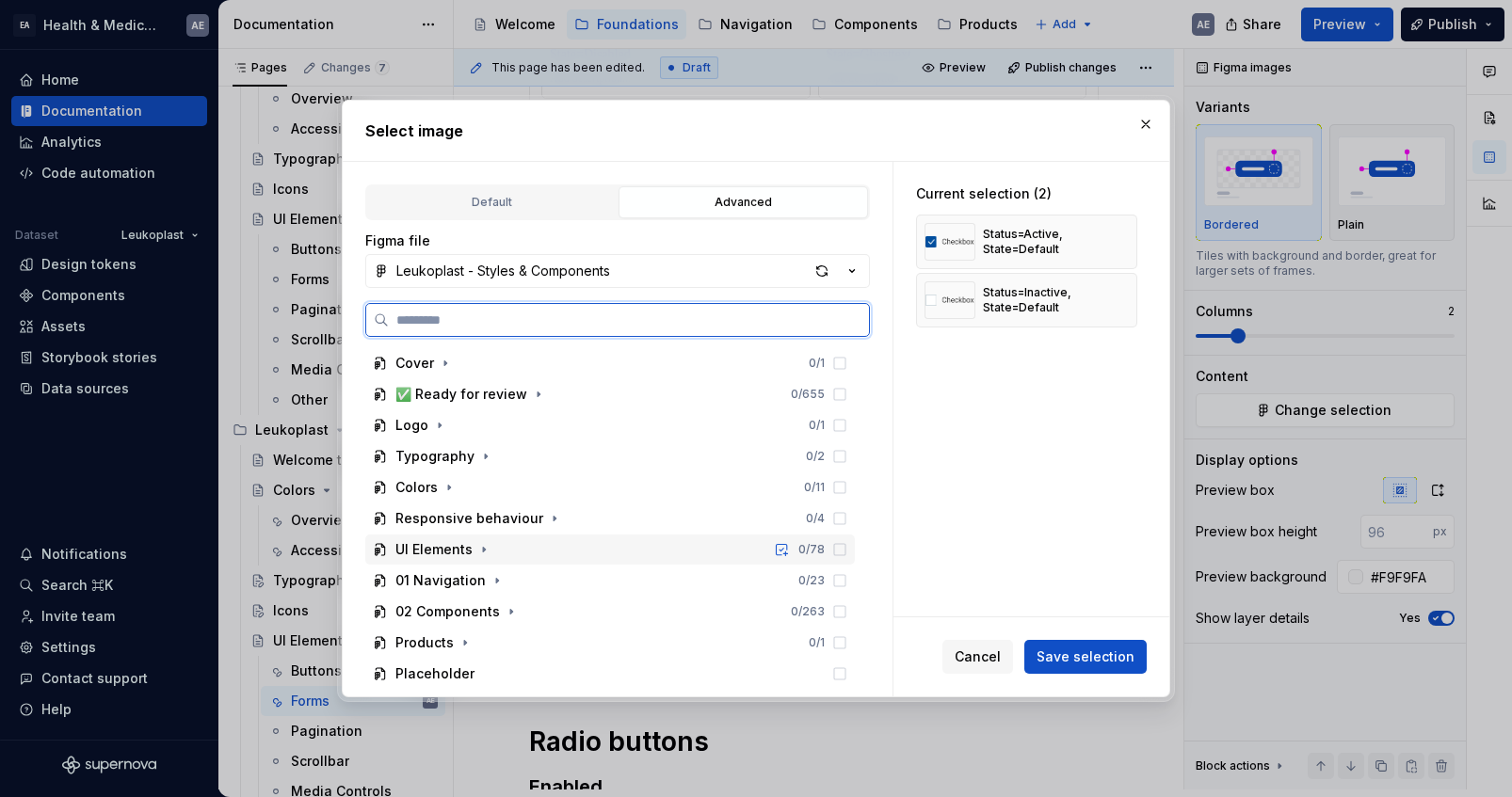 click on "UI Elements" at bounding box center (434, 550) 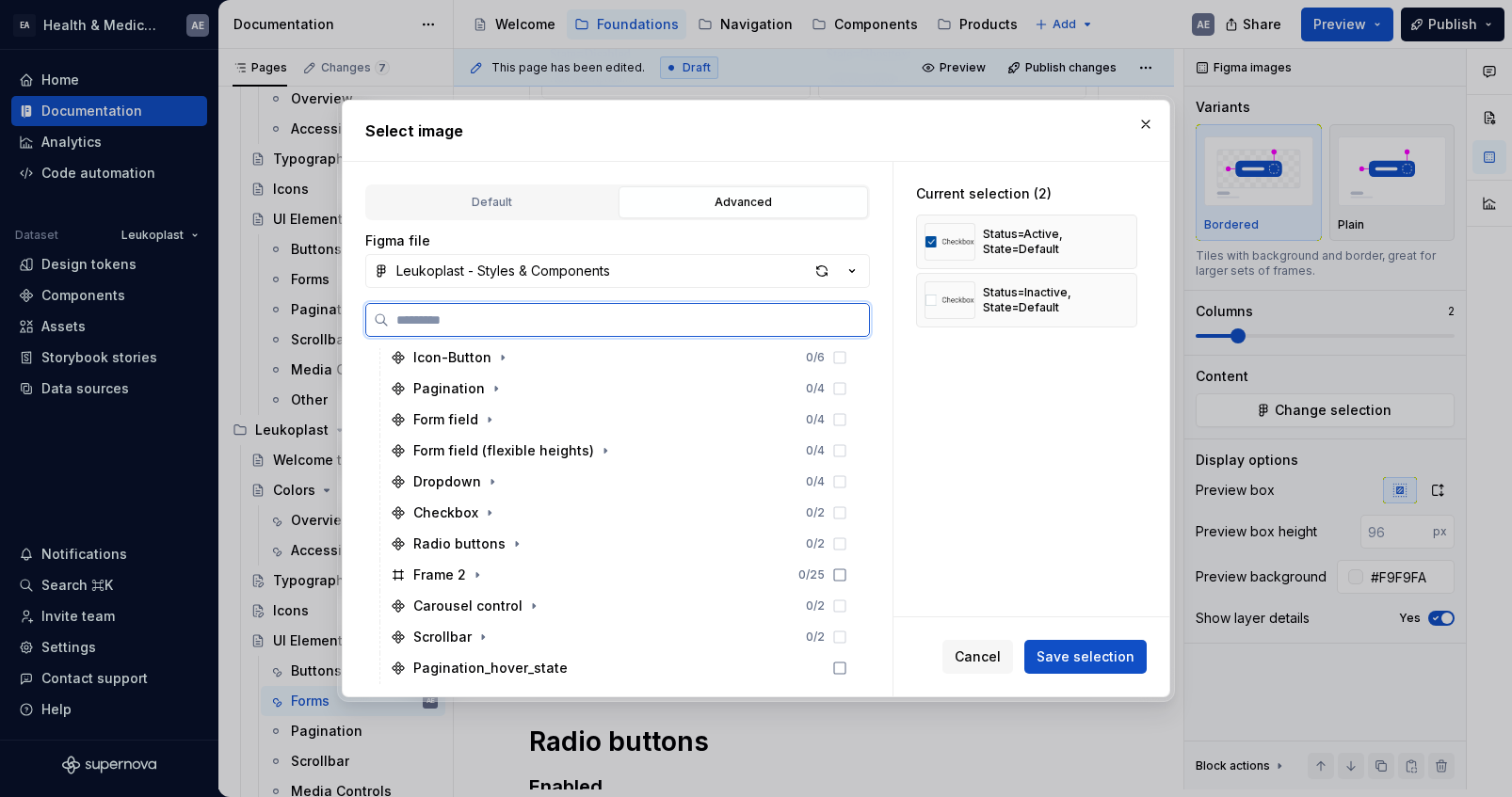 scroll, scrollTop: 294, scrollLeft: 0, axis: vertical 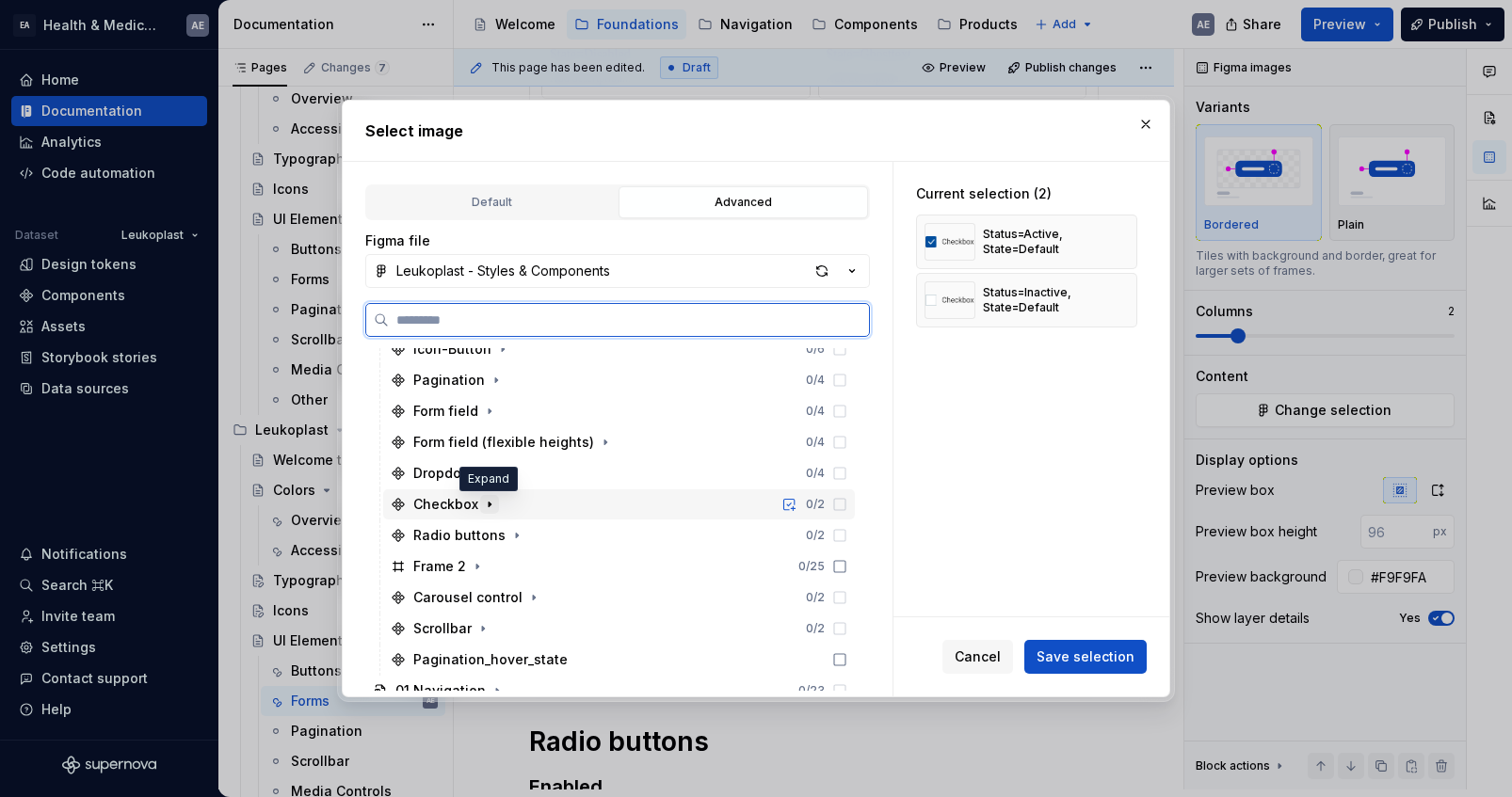 click 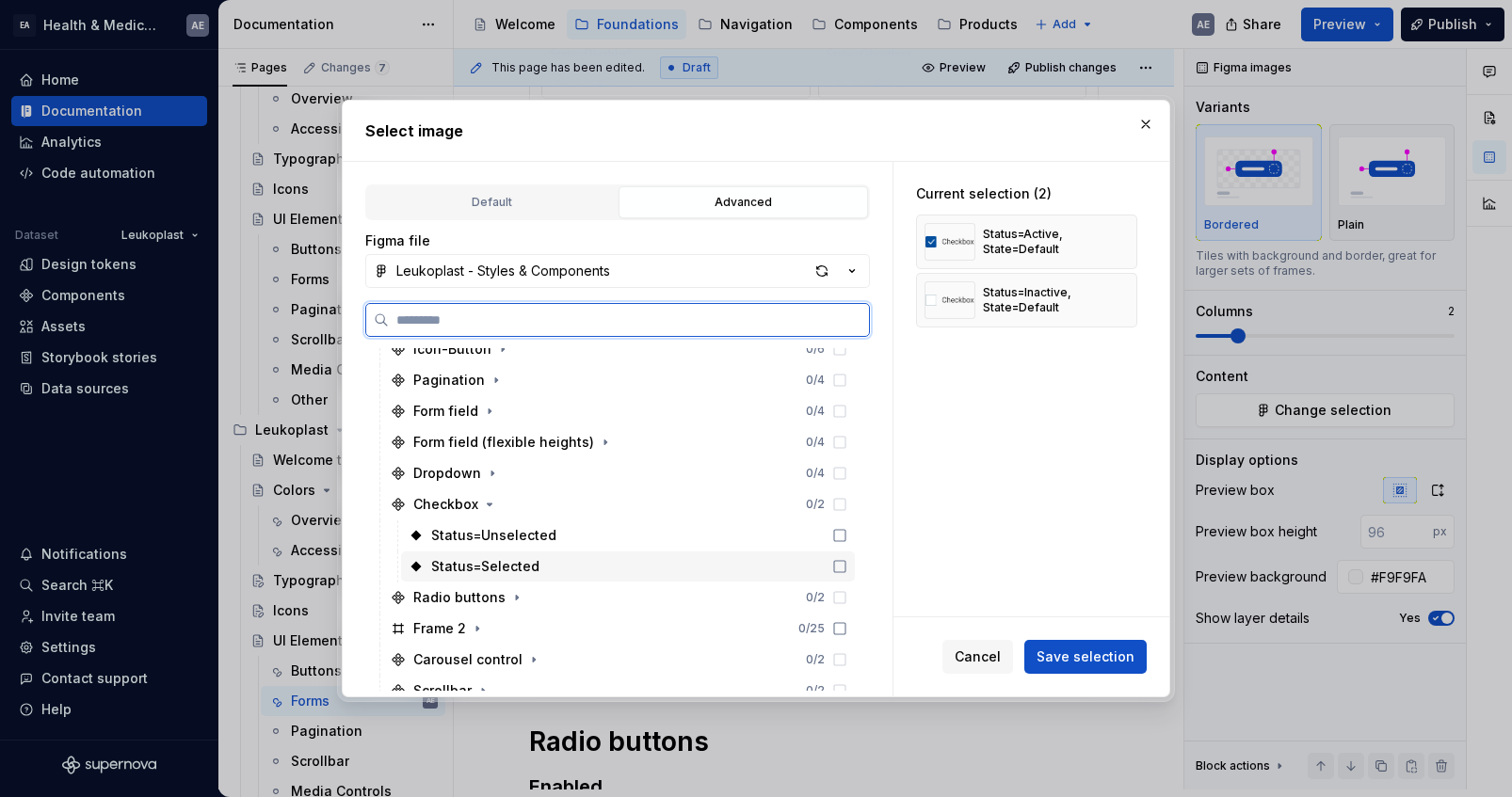 click 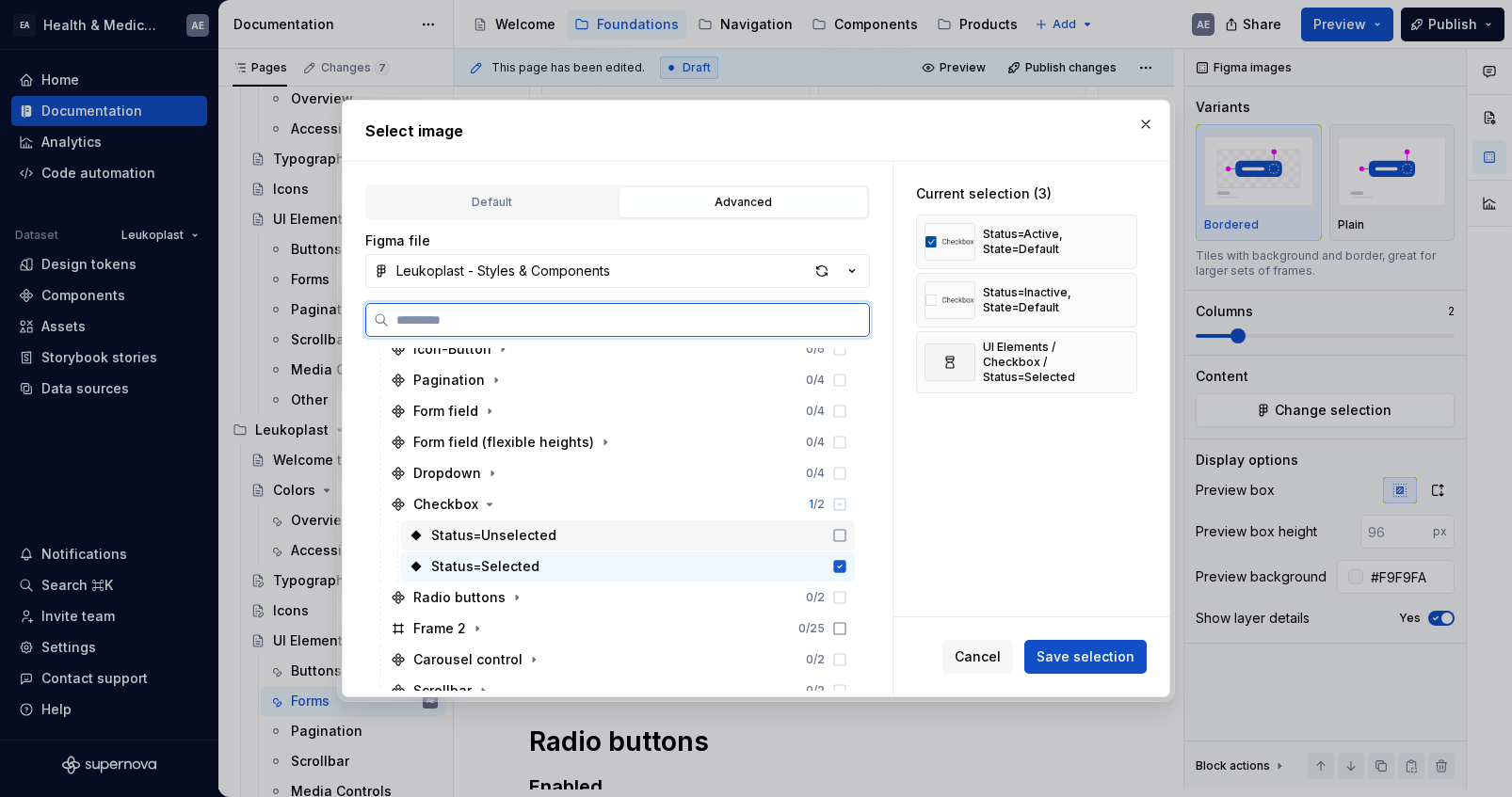 click on "Status=Unselected" at bounding box center (628, 535) 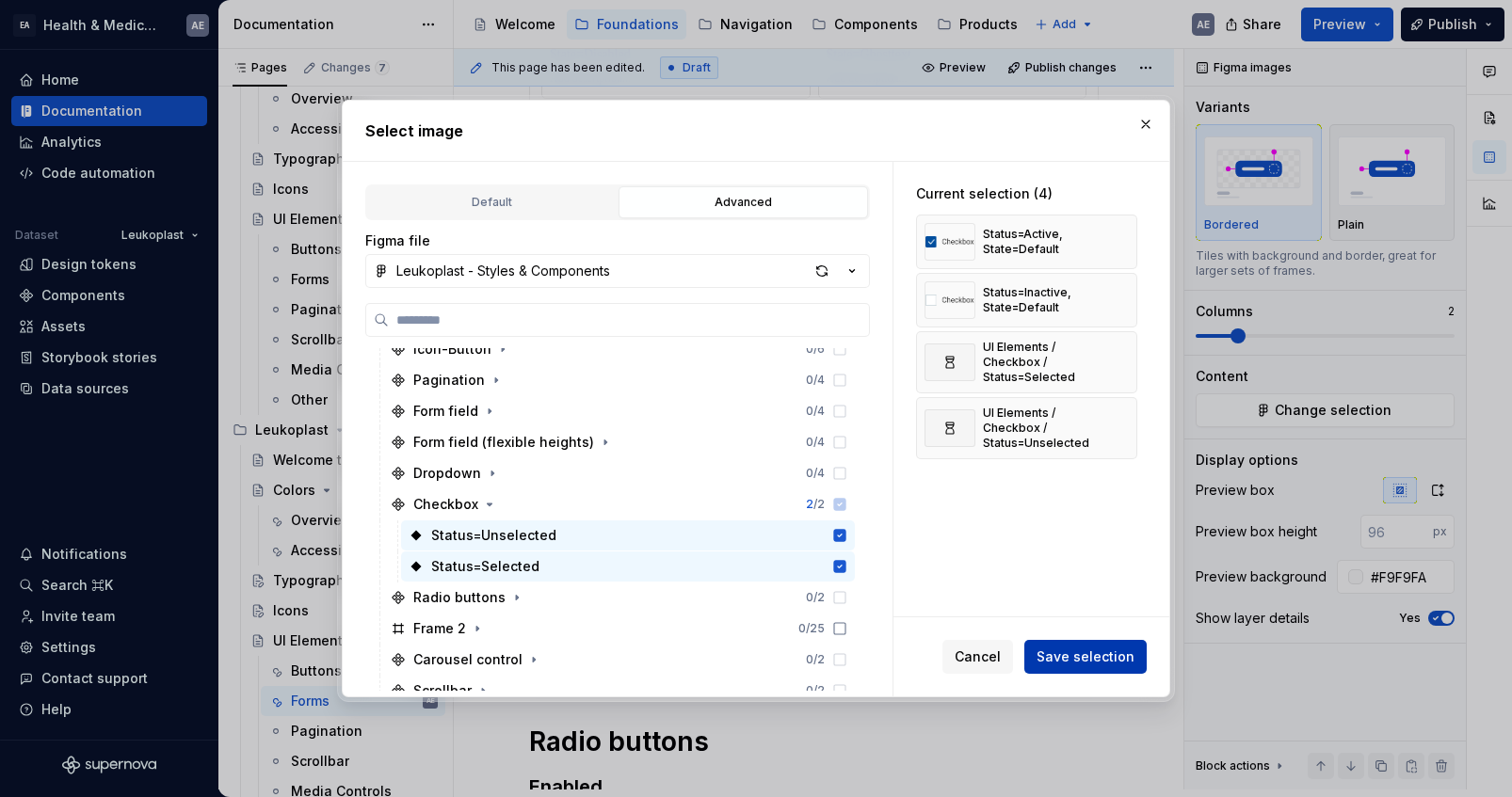 click on "Save selection" at bounding box center (1086, 657) 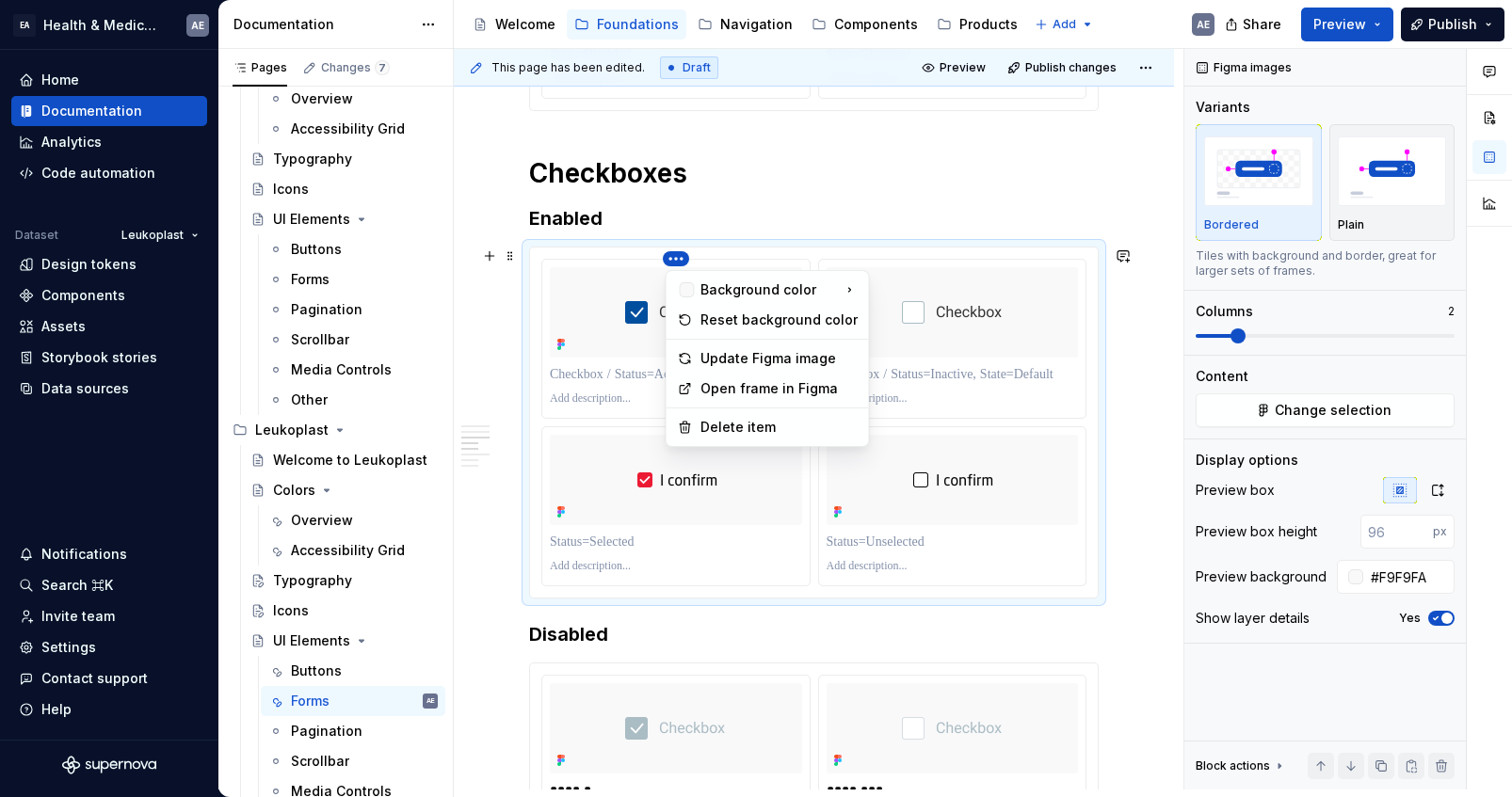 click on "EA Health & Medical Design Systems AE Home Documentation Analytics Code automation Dataset Leukoplast Design tokens Components Assets Storybook stories Data sources Notifications Search ⌘K Invite team Settings Contact support Help Documentation
Accessibility guide for tree Page tree.
Navigate the tree with the arrow keys. Common tree hotkeys apply. Further keybindings are available:
enter to execute primary action on focused item
f2 to start renaming the focused item
escape to abort renaming an item
control+d to start dragging selected items
Welcome  Foundations Navigation Components Products Add AE Share Preview Publish Pages Changes 7 Add
Accessibility guide for tree Page tree.
Navigate the tree with the arrow keys. Common tree hotkeys apply. Further keybindings are available:
enter to execute primary action on focused item
f2 to start renaming the focused item
AE" at bounding box center (756, 398) 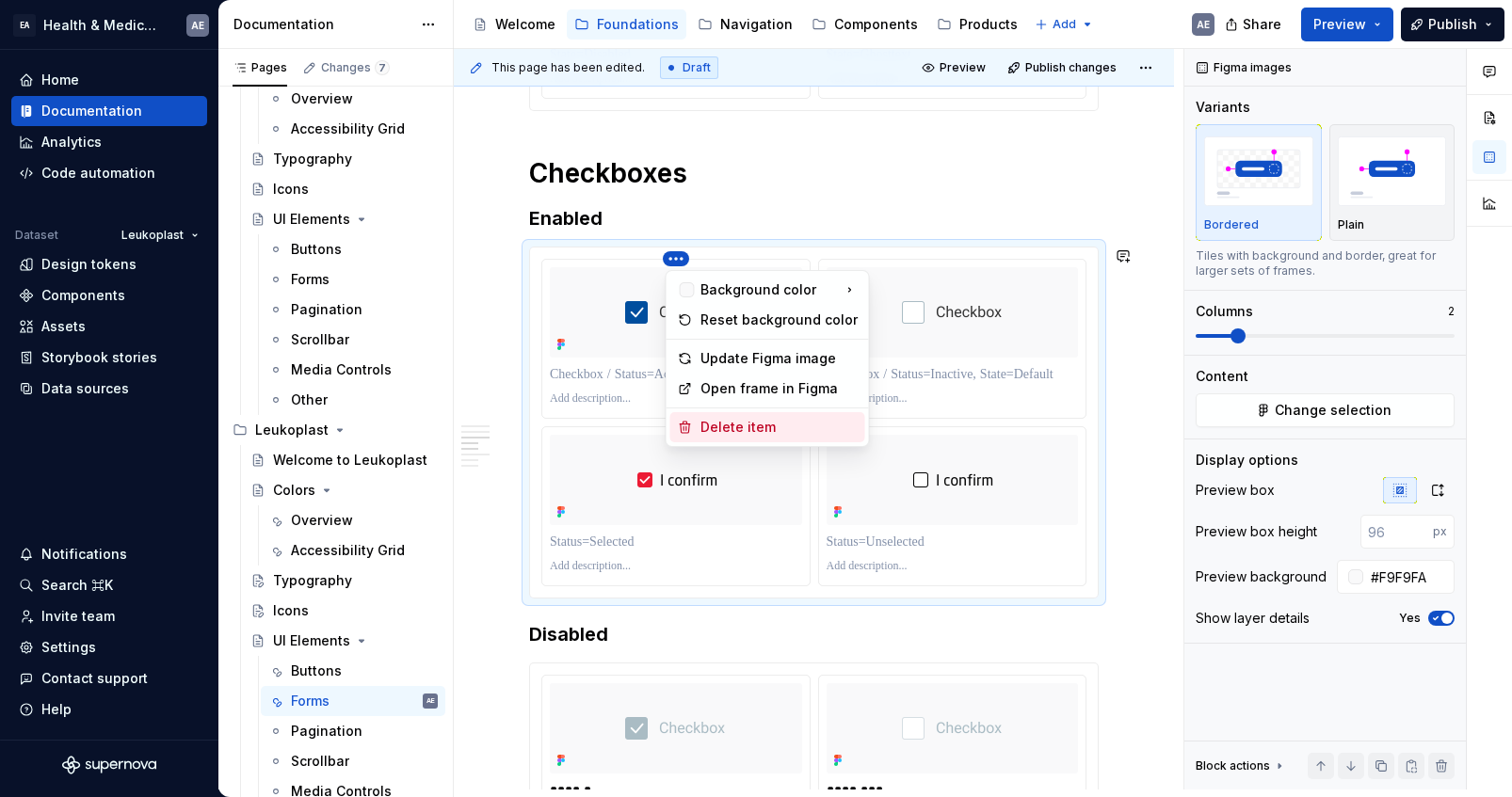 click on "Delete item" at bounding box center (779, 427) 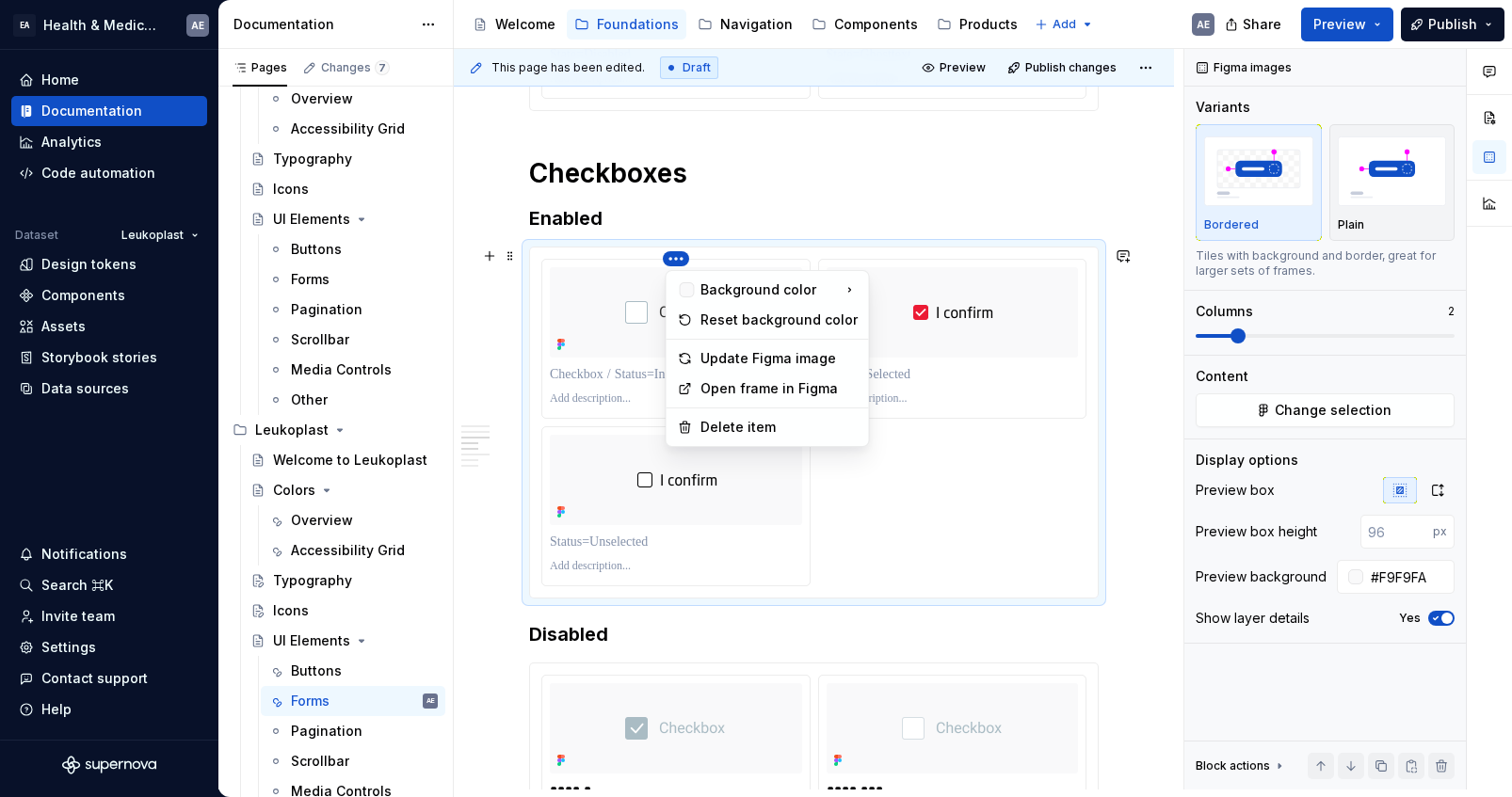 click on "EA Health & Medical Design Systems AE Home Documentation Analytics Code automation Dataset Leukoplast Design tokens Components Assets Storybook stories Data sources Notifications Search ⌘K Invite team Settings Contact support Help Documentation
Accessibility guide for tree Page tree.
Navigate the tree with the arrow keys. Common tree hotkeys apply. Further keybindings are available:
enter to execute primary action on focused item
f2 to start renaming the focused item
escape to abort renaming an item
control+d to start dragging selected items
Welcome  Foundations Navigation Components Products Add AE Share Preview Publish Pages Changes 7 Add
Accessibility guide for tree Page tree.
Navigate the tree with the arrow keys. Common tree hotkeys apply. Further keybindings are available:
enter to execute primary action on focused item
f2 to start renaming the focused item
AE" at bounding box center [756, 398] 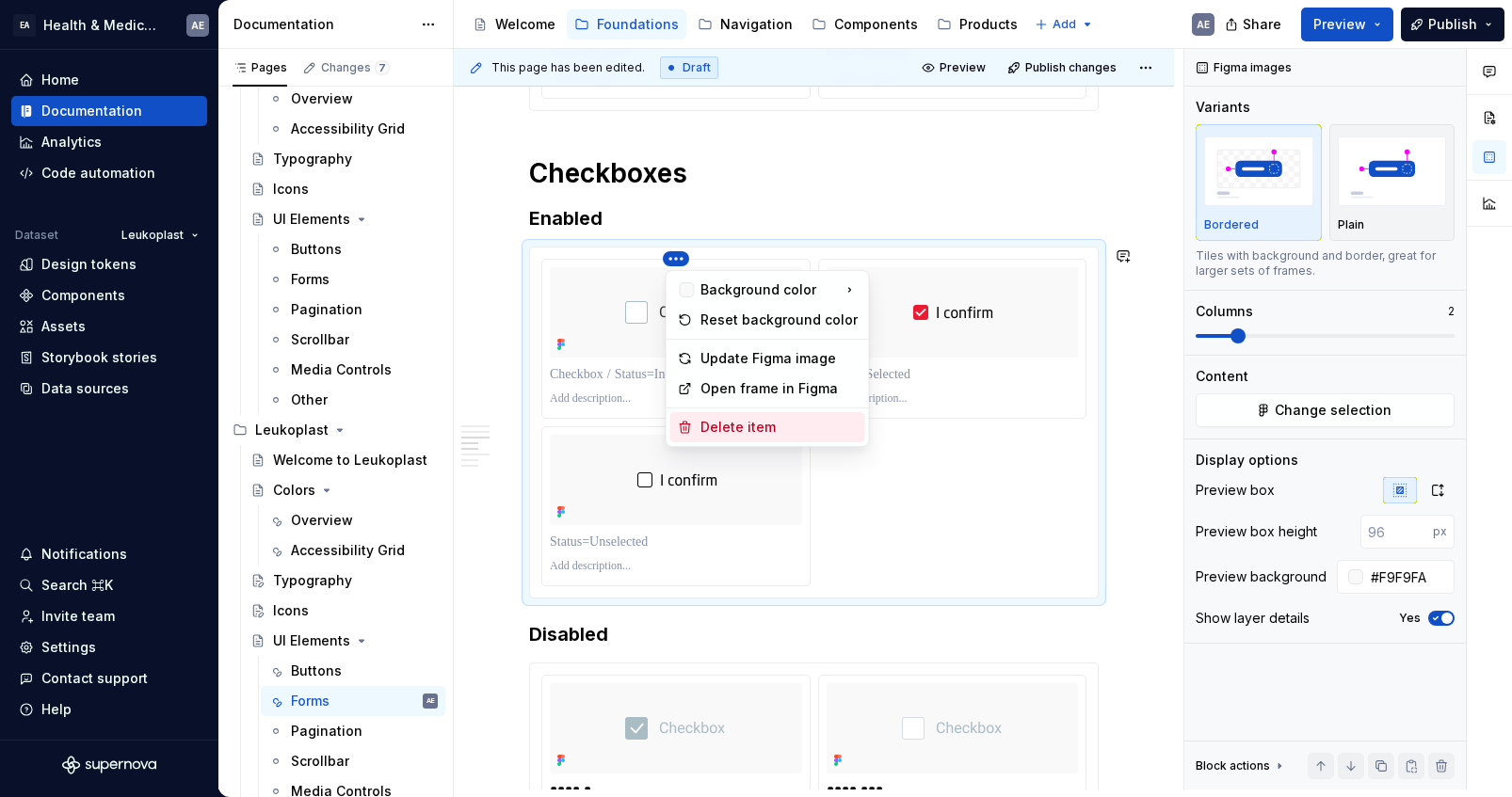 click on "Delete item" at bounding box center (779, 427) 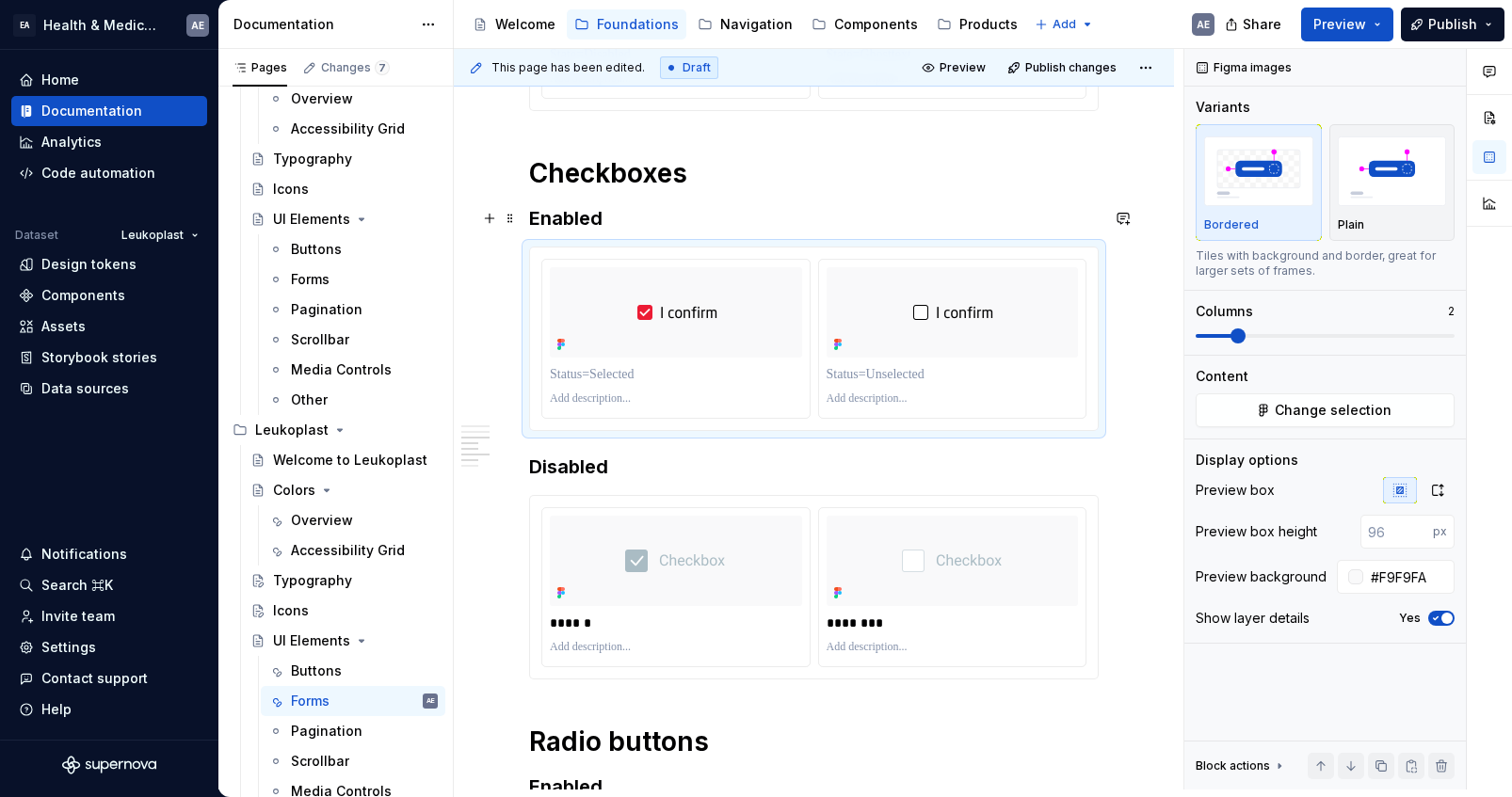 click on "Enabled" at bounding box center (813, 218) 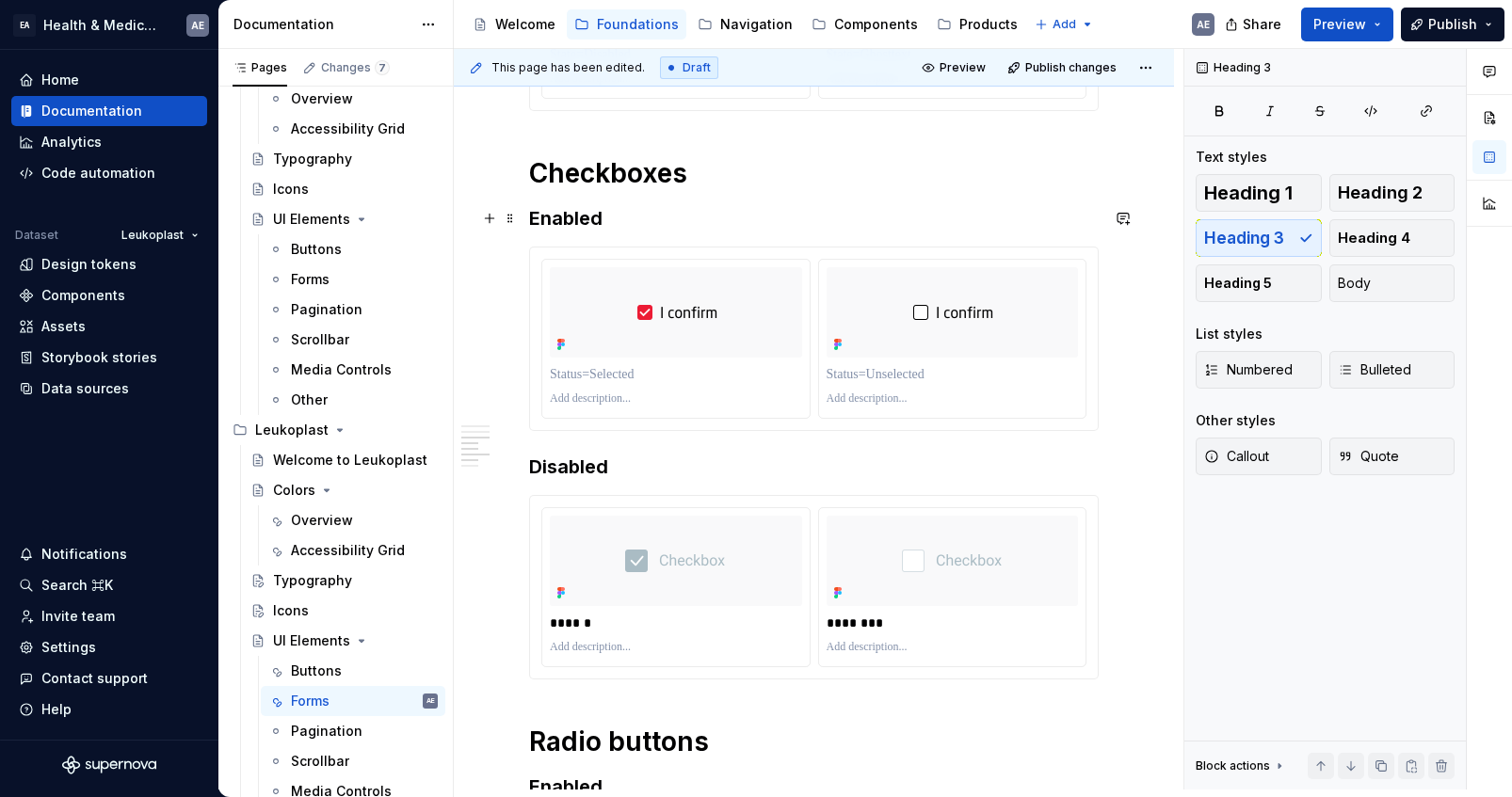 click on "Enabled" at bounding box center [813, 218] 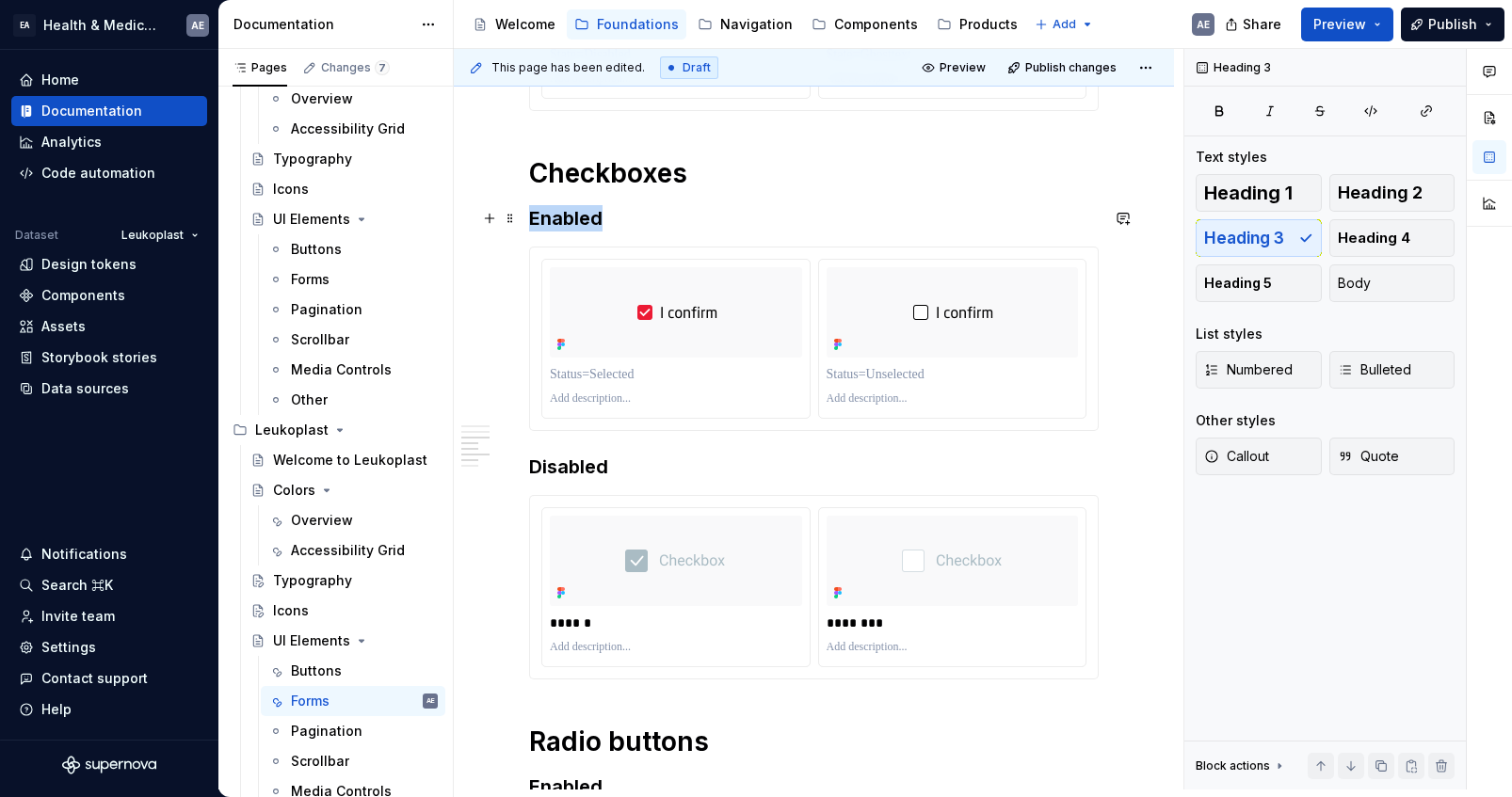 click on "Enabled" at bounding box center [813, 218] 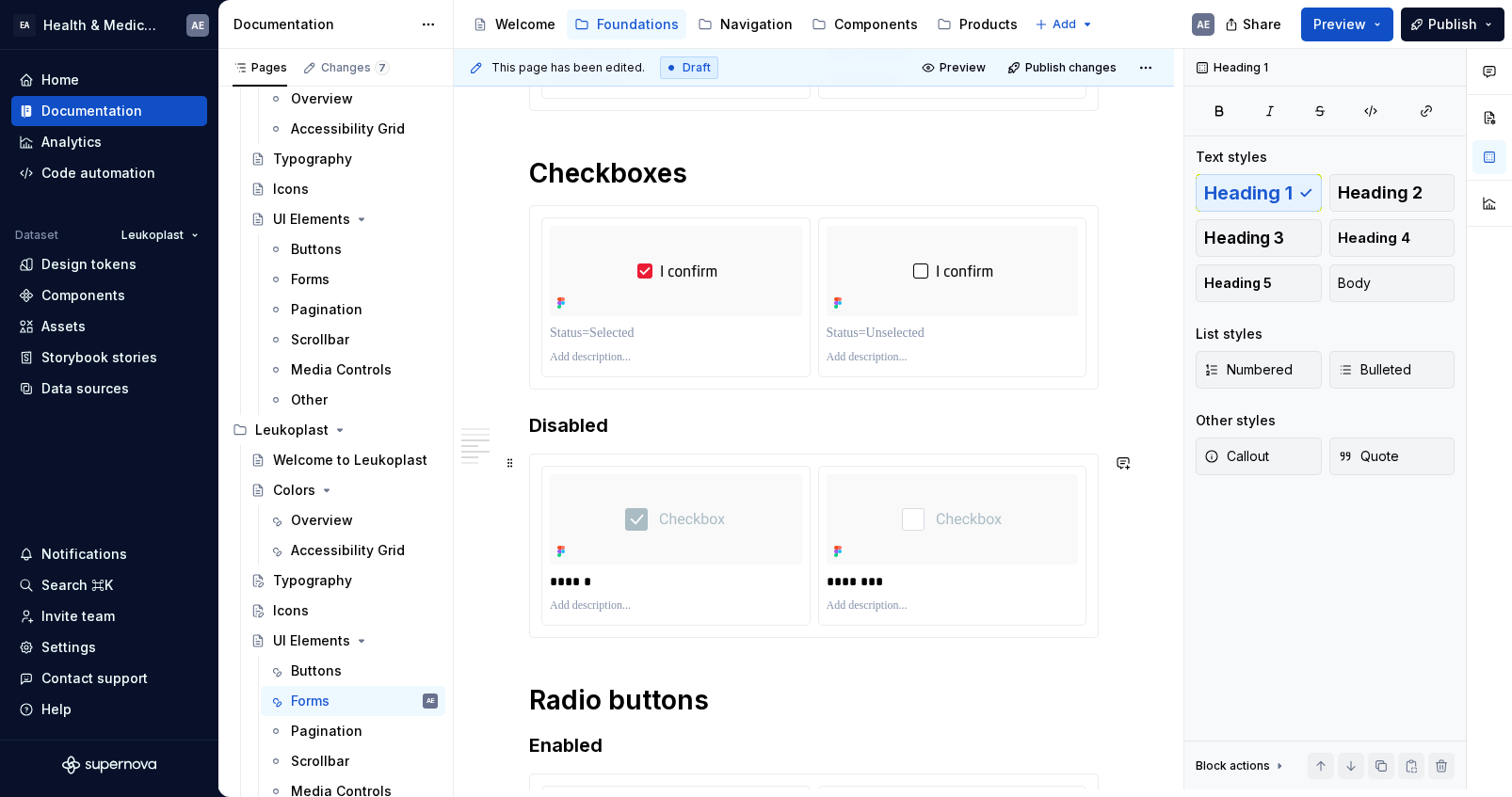 click on "****** ********" at bounding box center (813, 546) 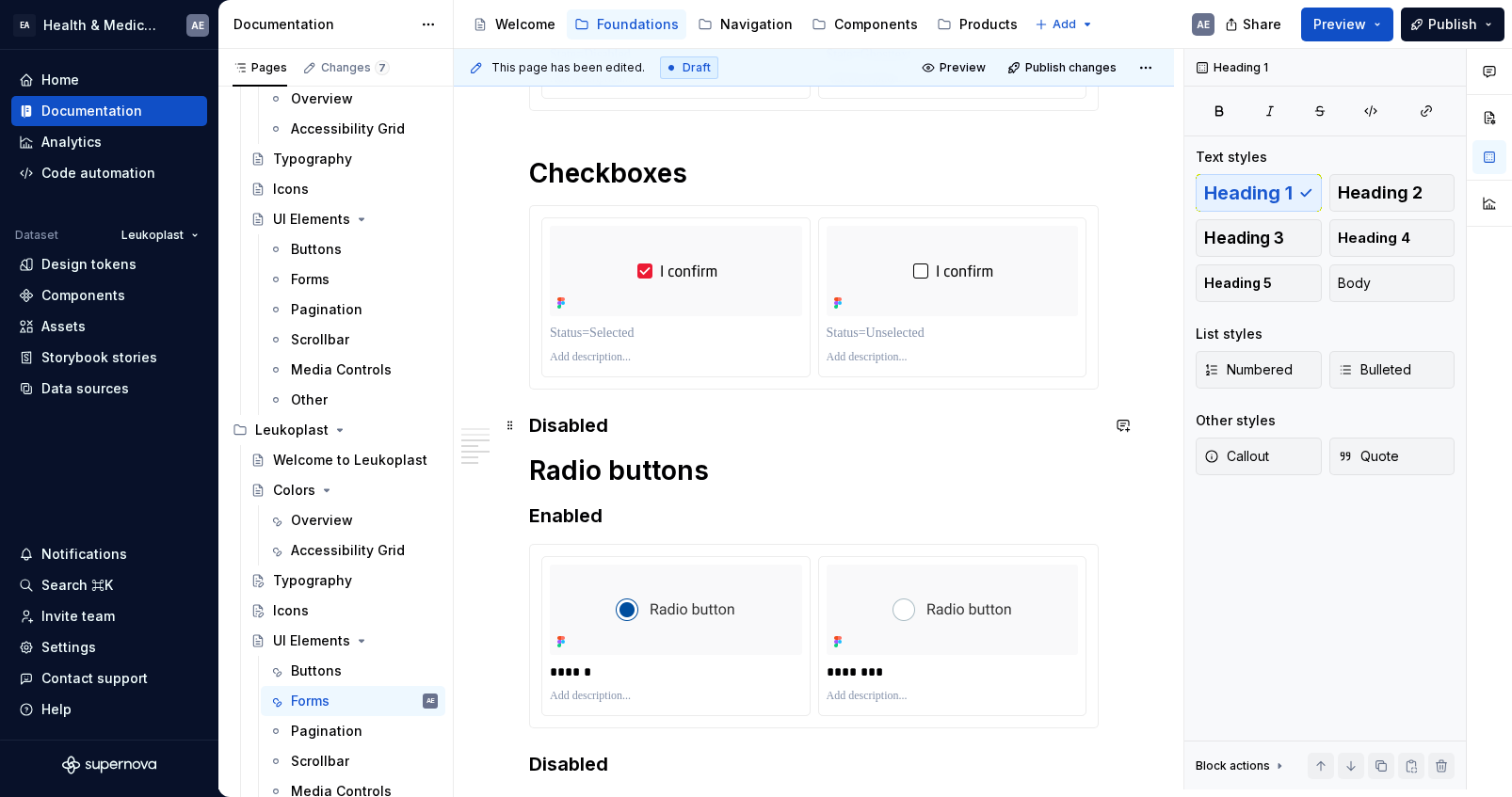 click on "Disabled" at bounding box center (813, 425) 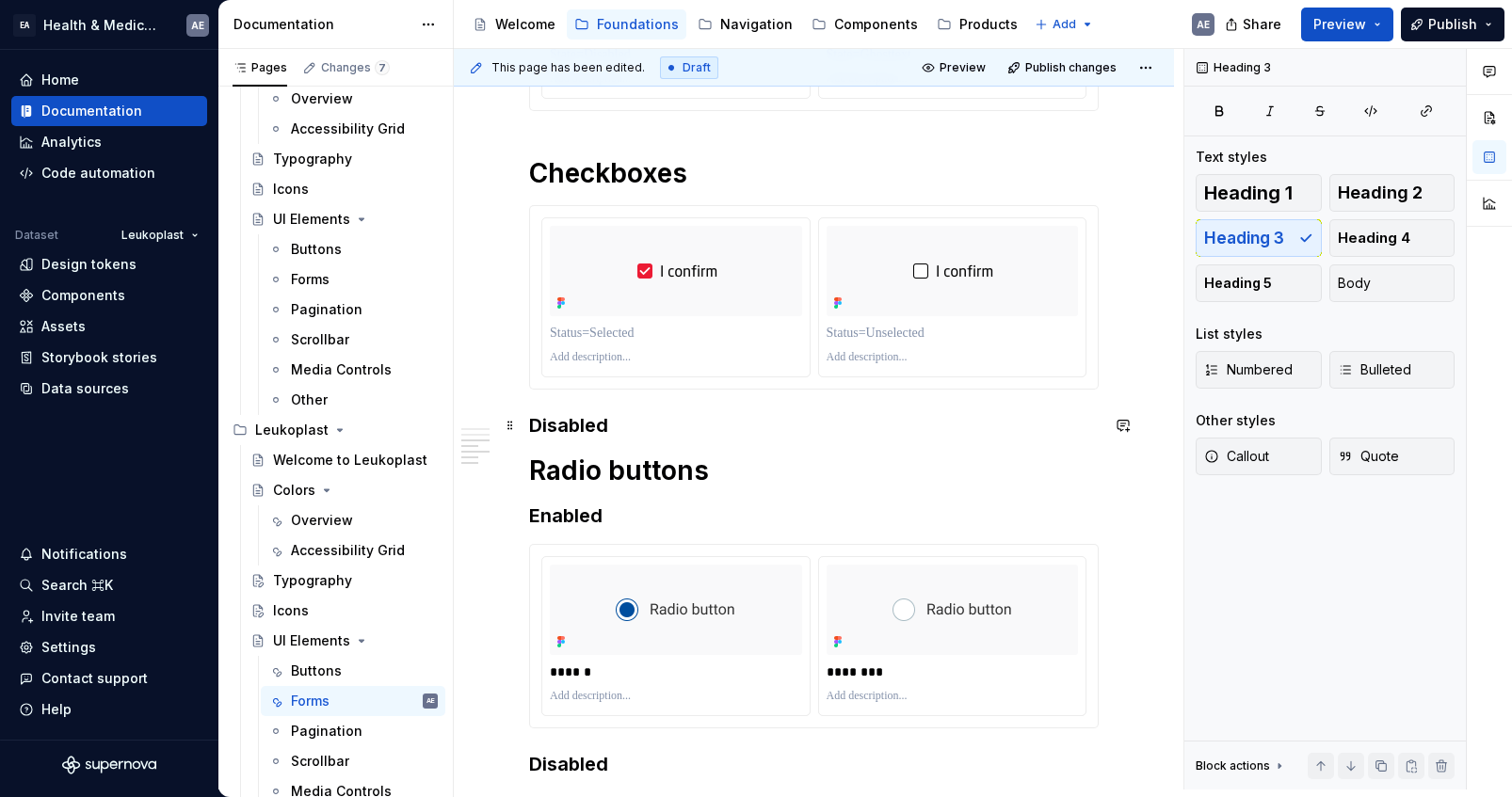 click on "Disabled" at bounding box center [813, 425] 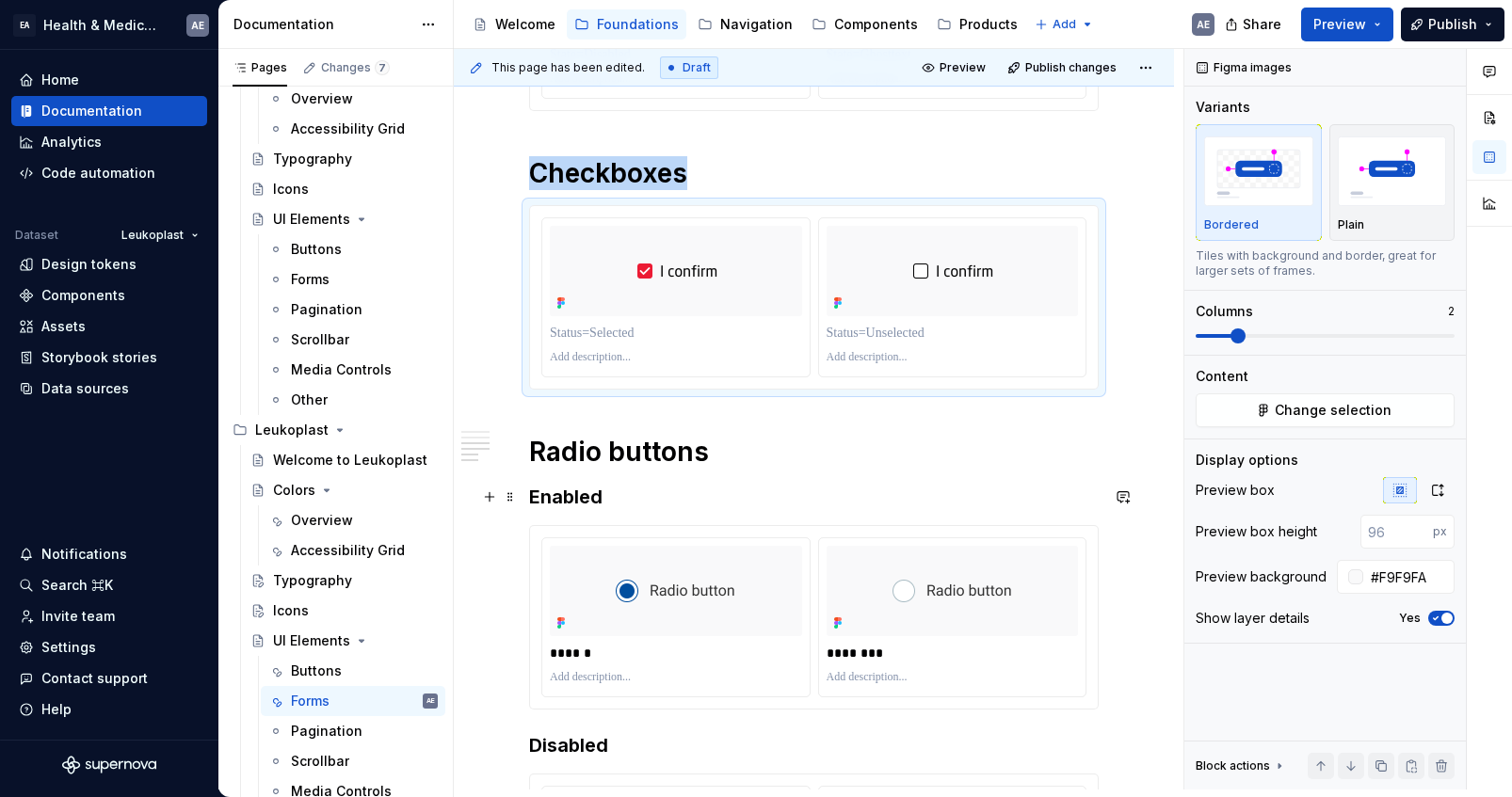 click on "Enabled" at bounding box center [813, 497] 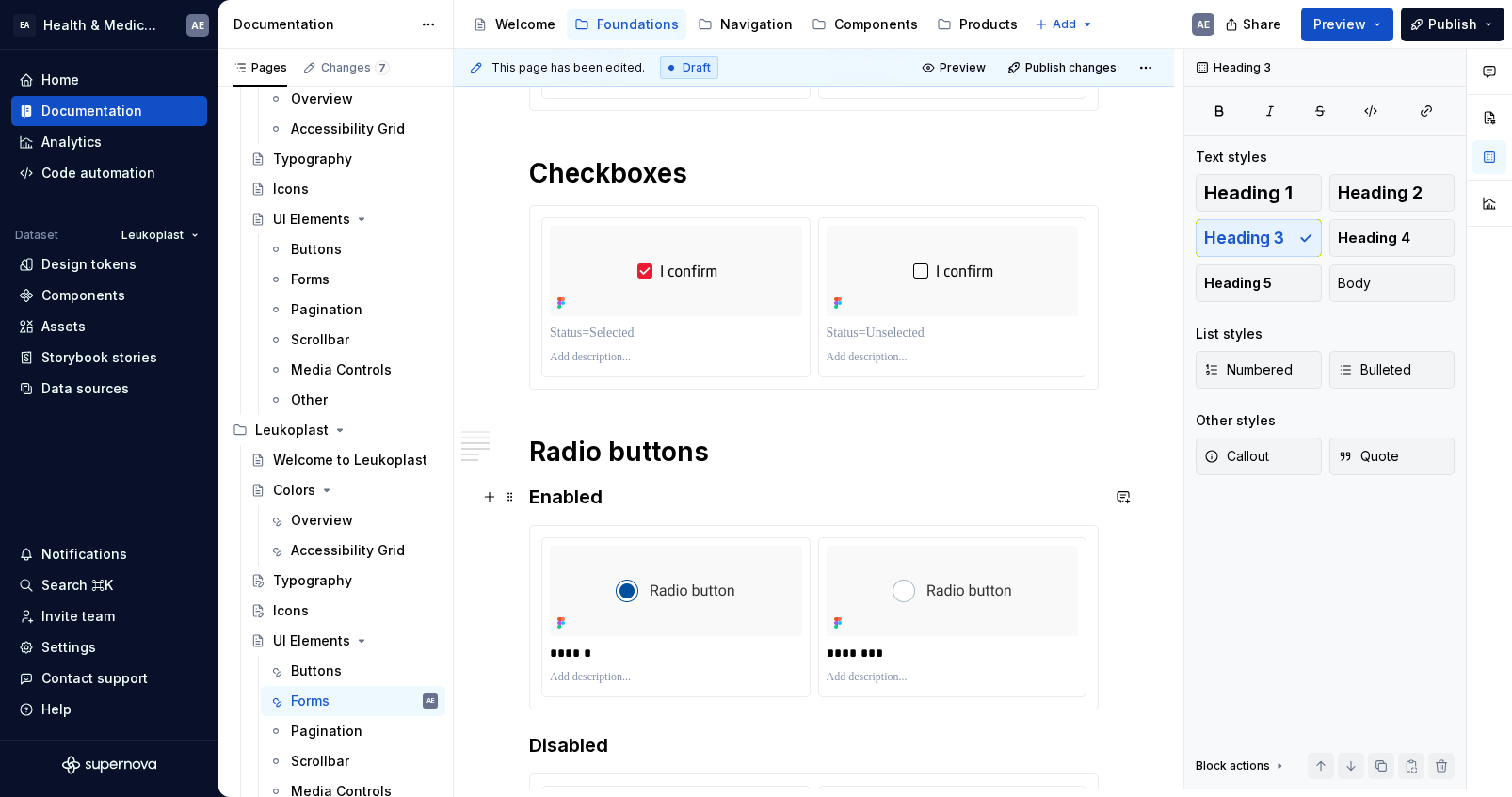 click on "Enabled" at bounding box center (813, 497) 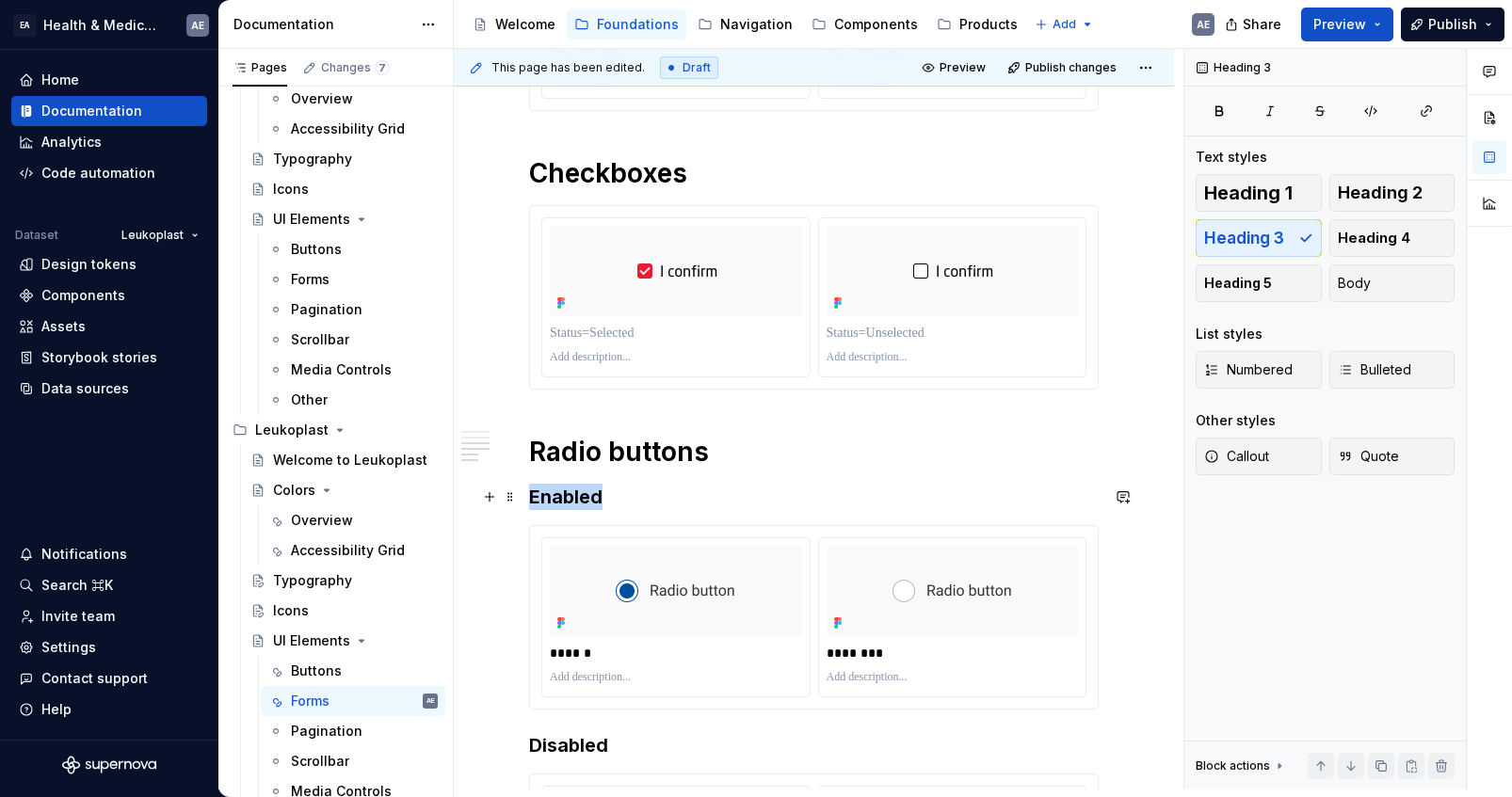 click on "Enabled" at bounding box center [813, 497] 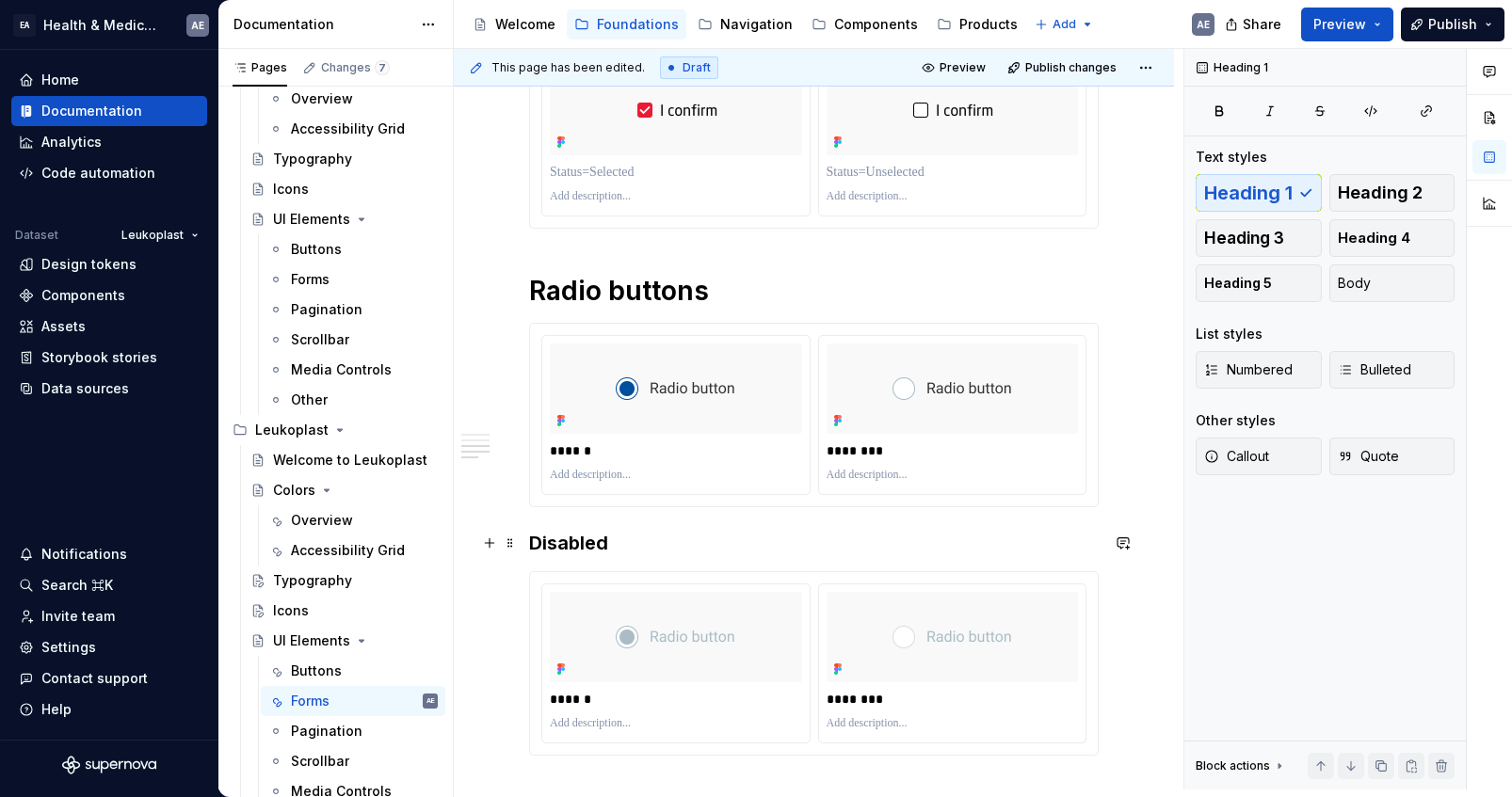 scroll, scrollTop: 1404, scrollLeft: 0, axis: vertical 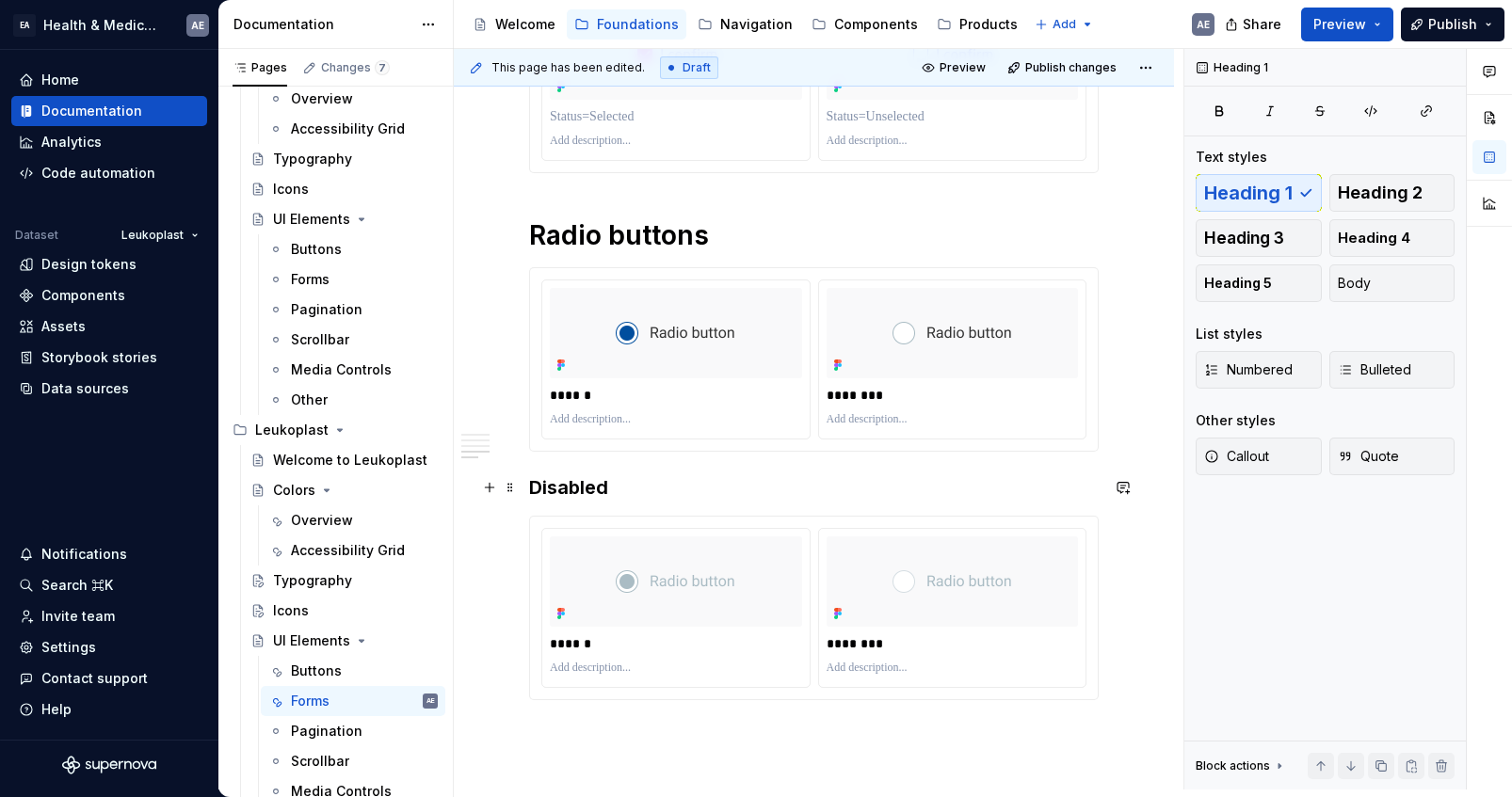 click on "Disabled" at bounding box center (813, 487) 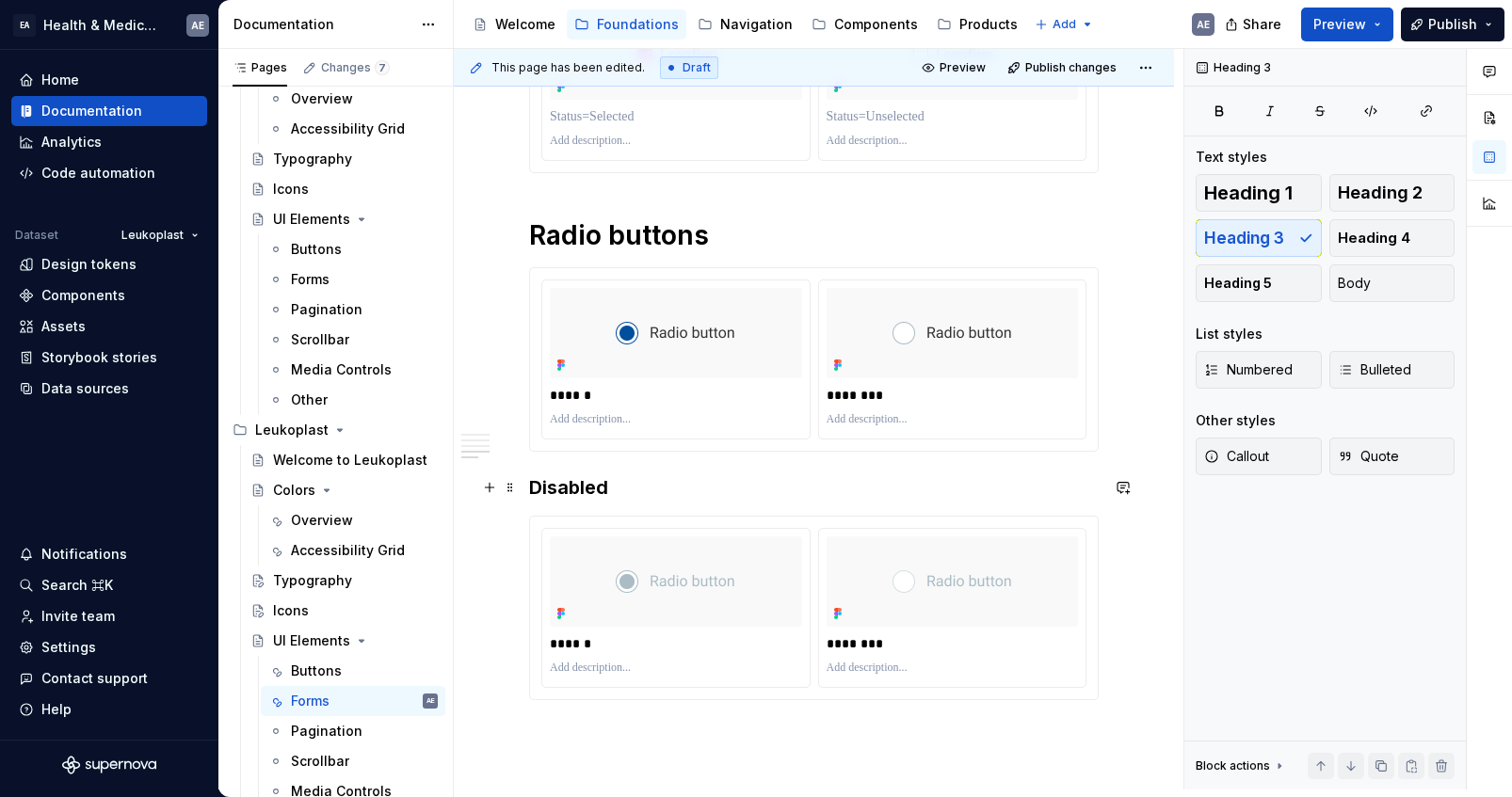 click on "Disabled" at bounding box center (813, 487) 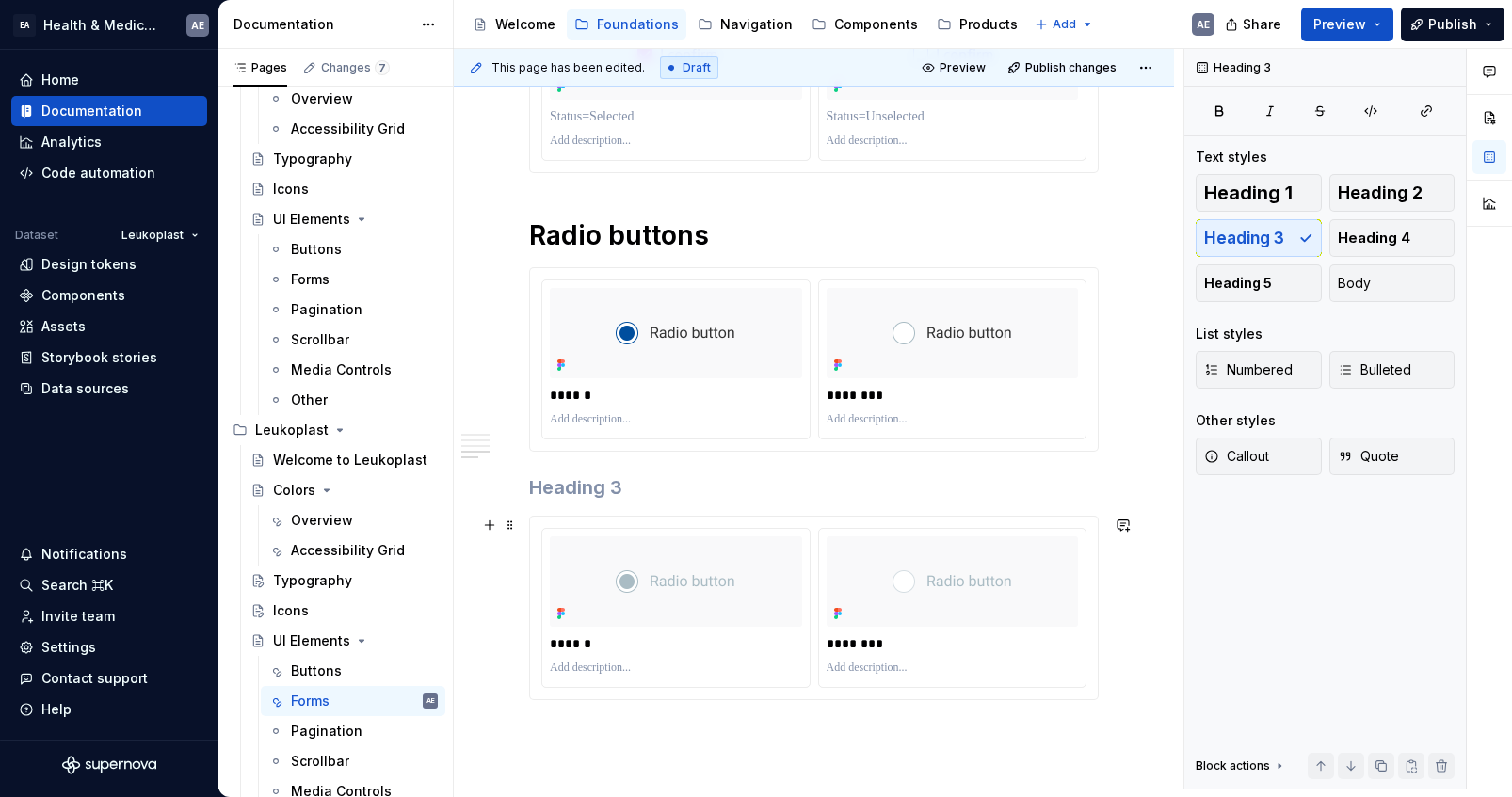 click on "****** ********" at bounding box center [813, 608] 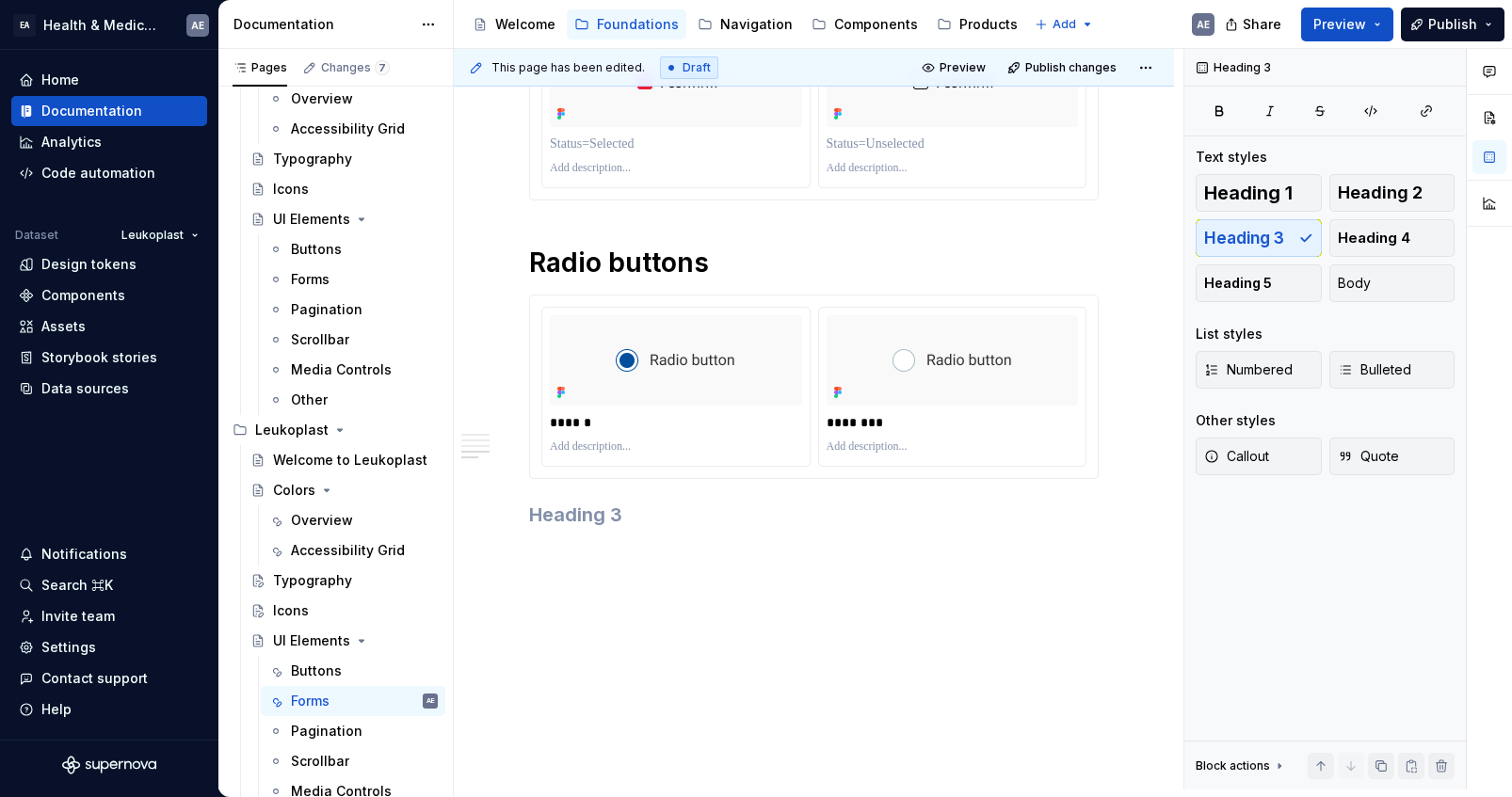 scroll, scrollTop: 1377, scrollLeft: 0, axis: vertical 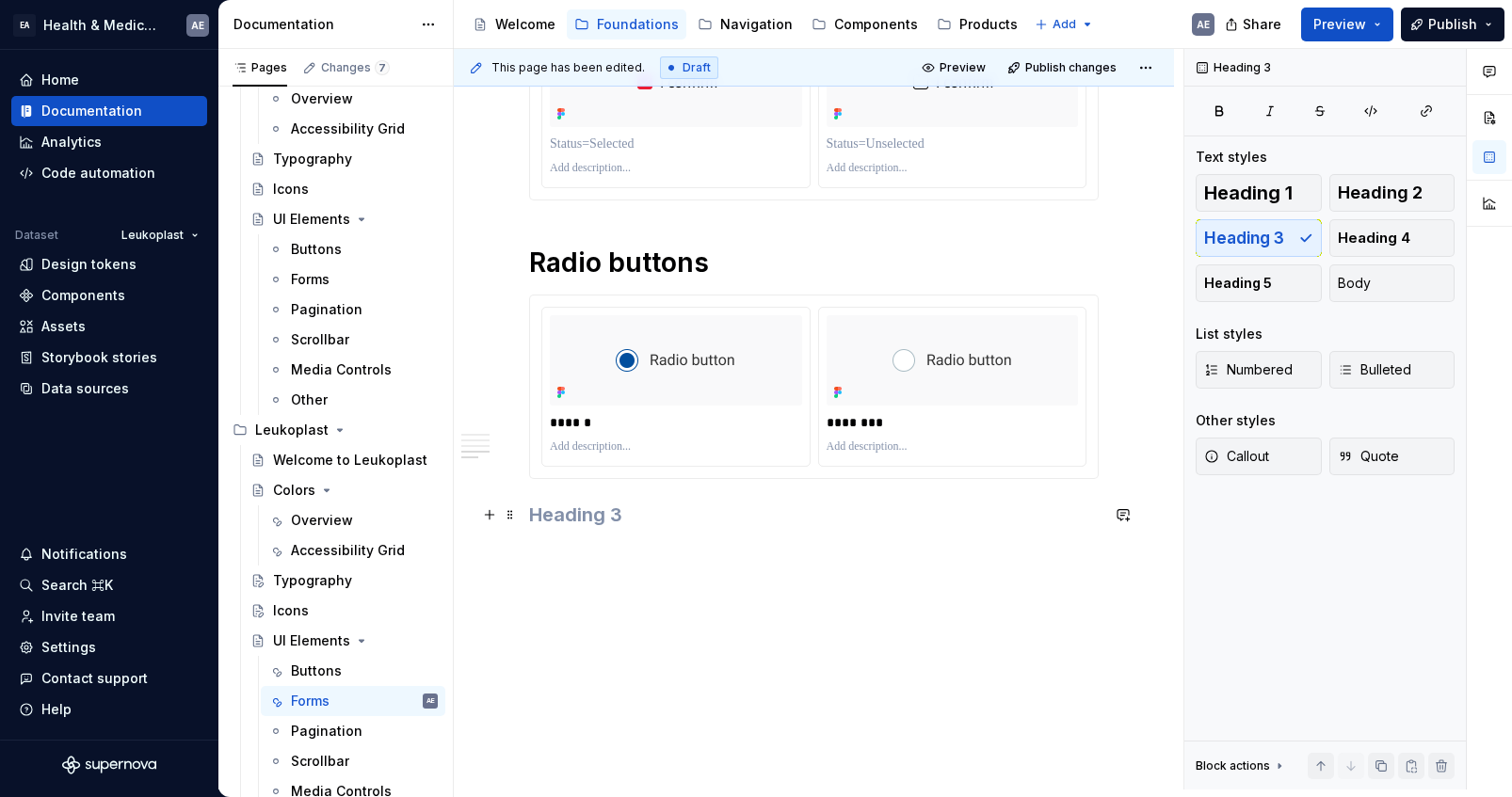 click at bounding box center [813, 515] 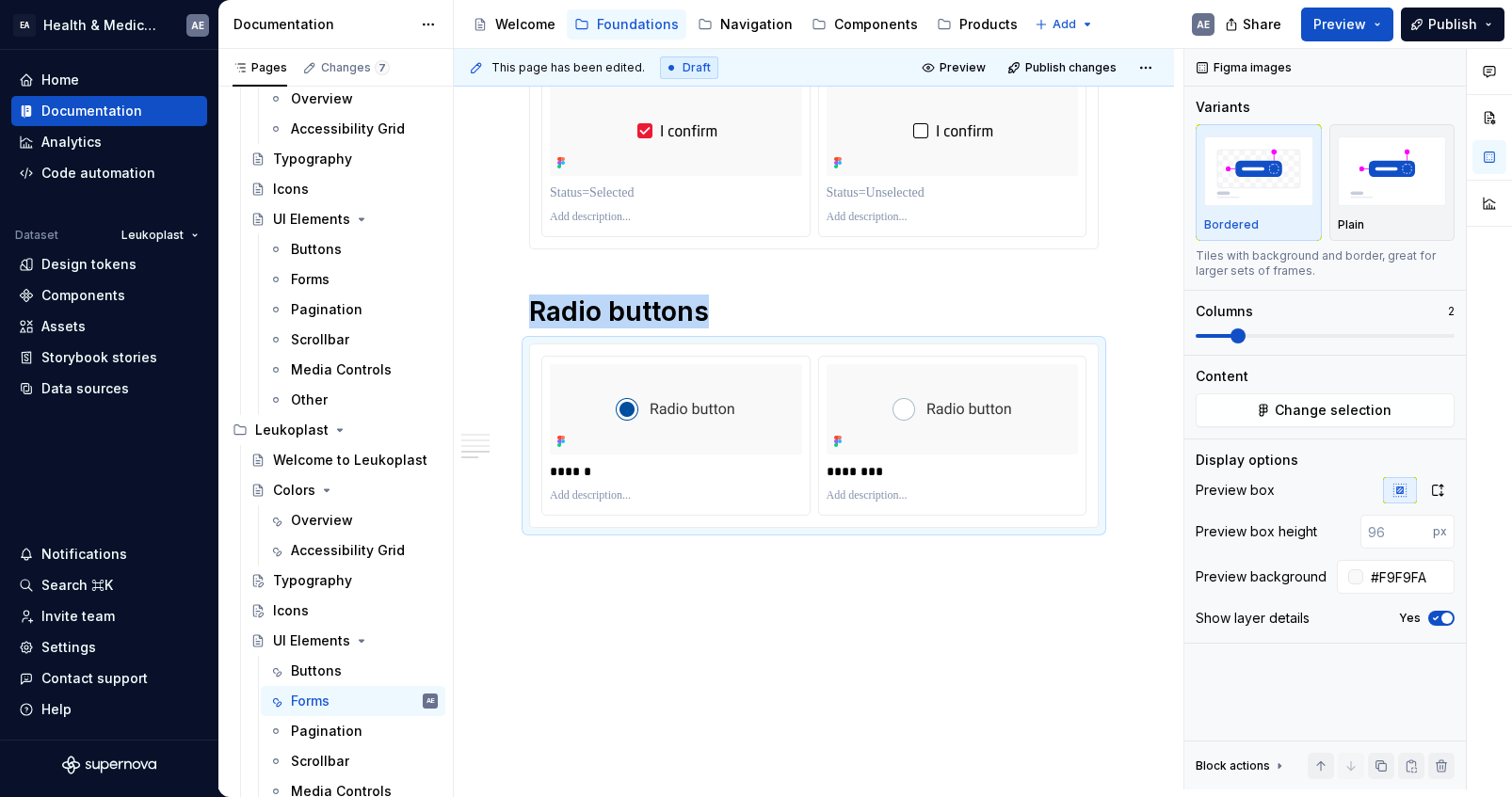 scroll, scrollTop: 1328, scrollLeft: 0, axis: vertical 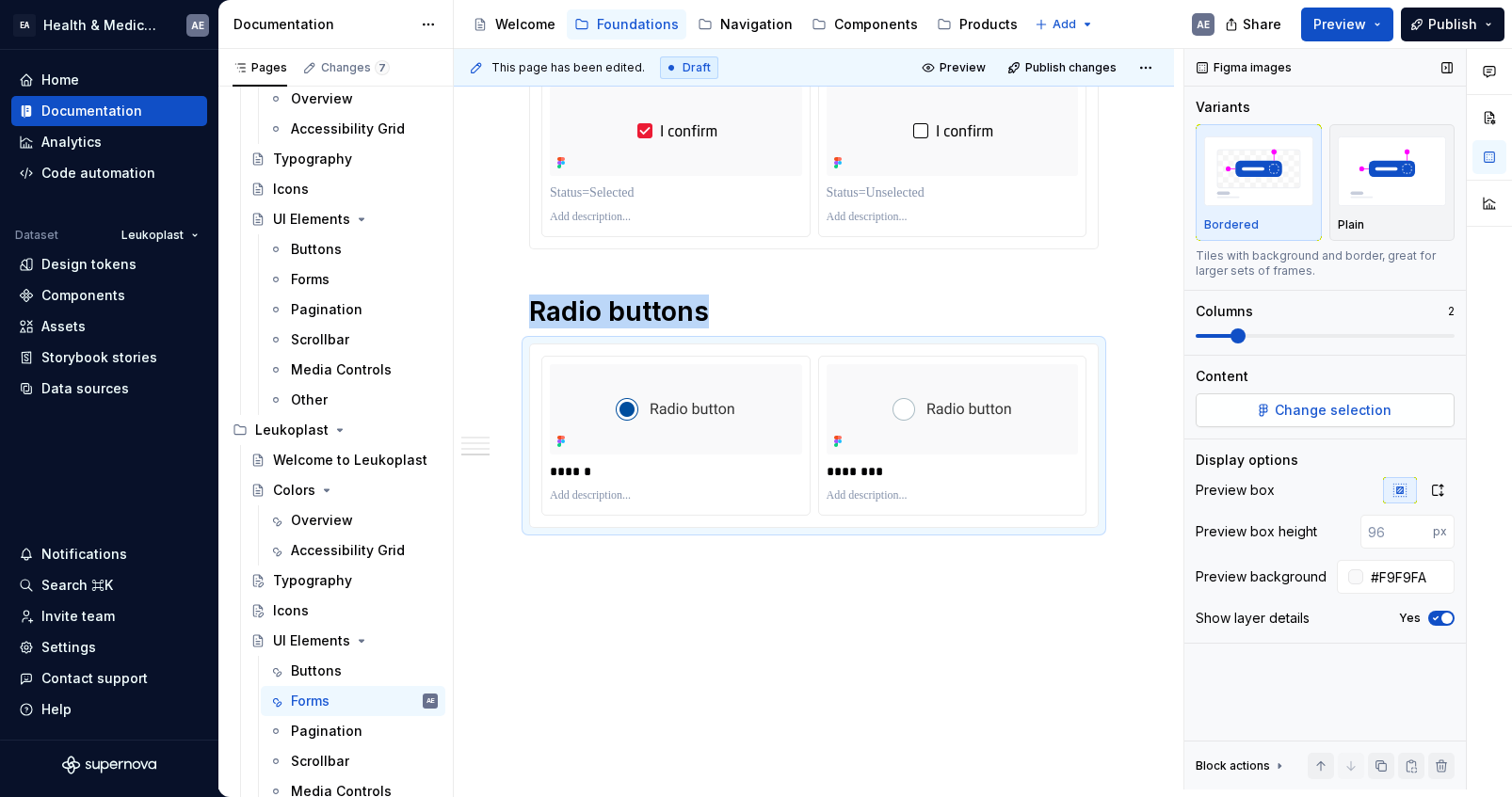 click on "Change selection" at bounding box center [1325, 410] 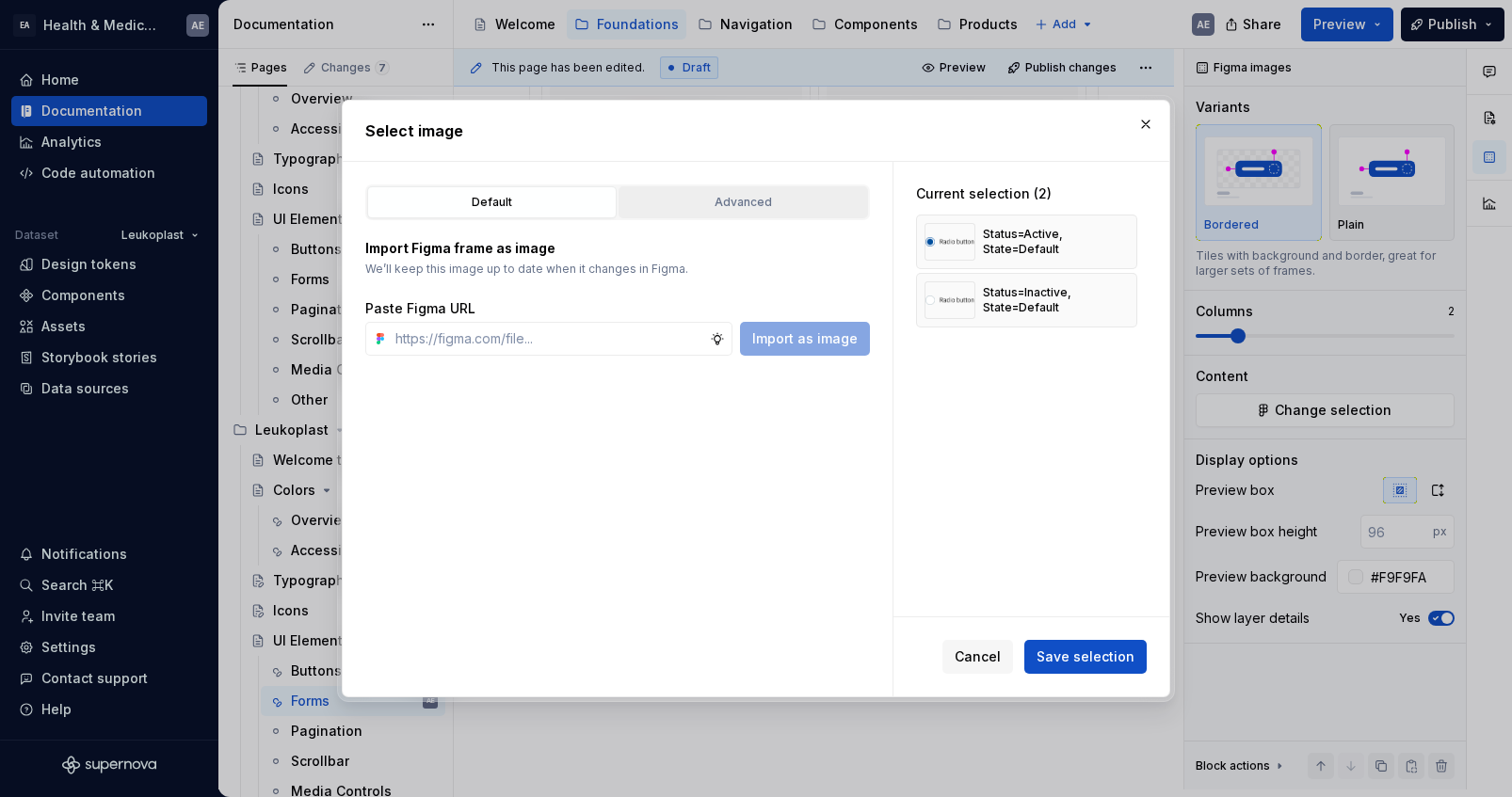 click on "Advanced" at bounding box center [743, 202] 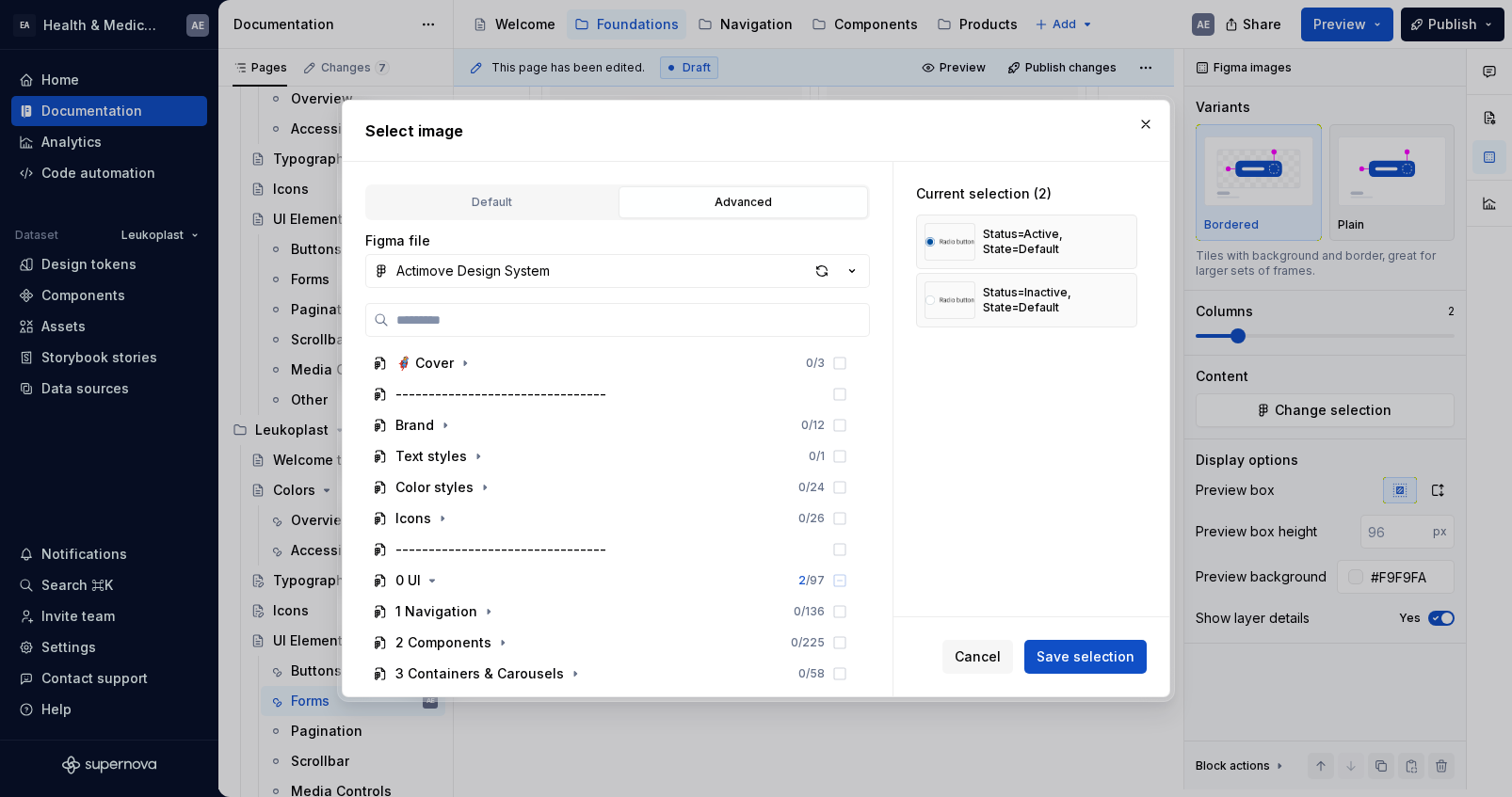 click on "Advanced" at bounding box center [743, 202] 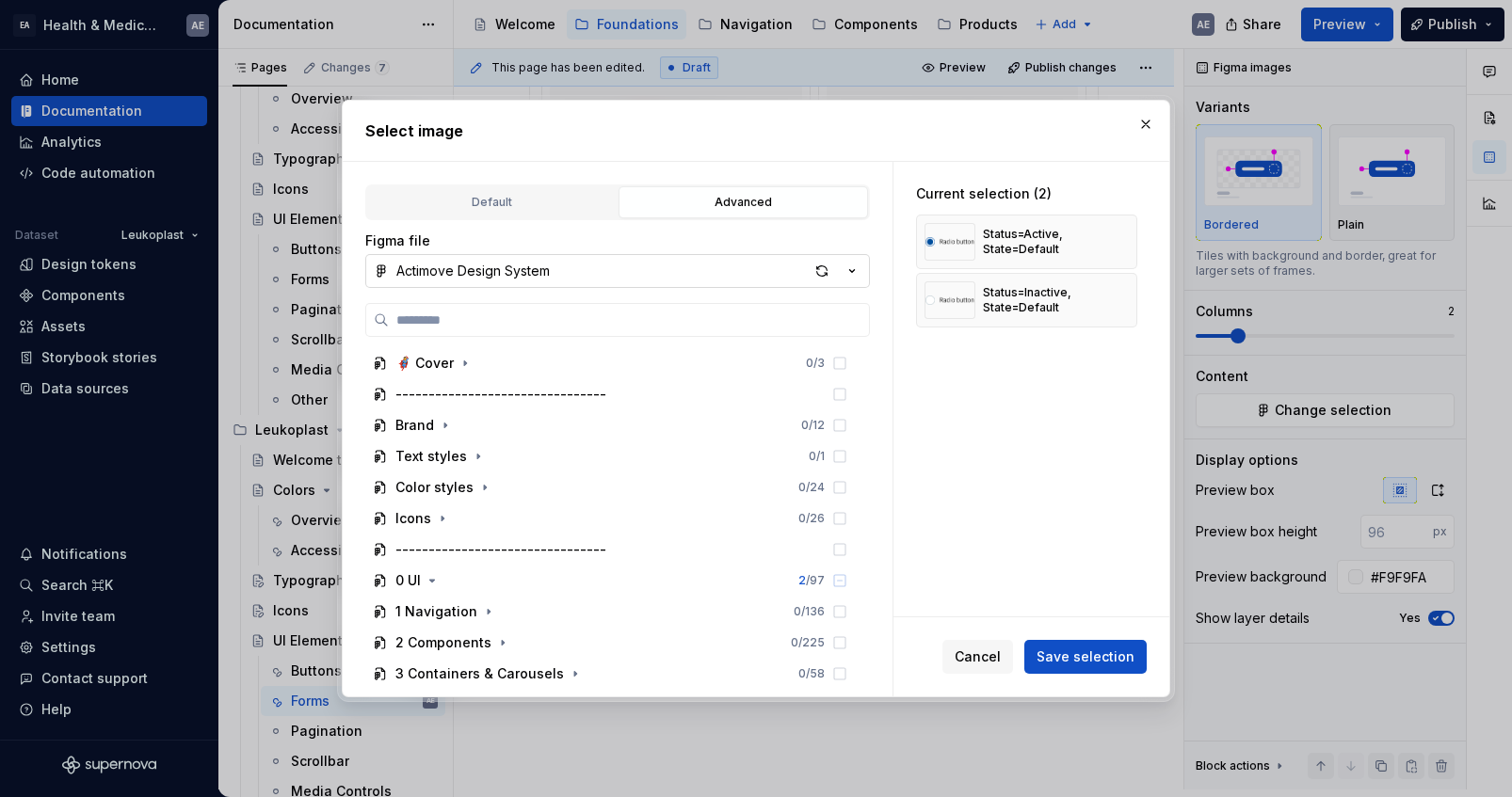 click on "Actimove Design System" at bounding box center [618, 271] 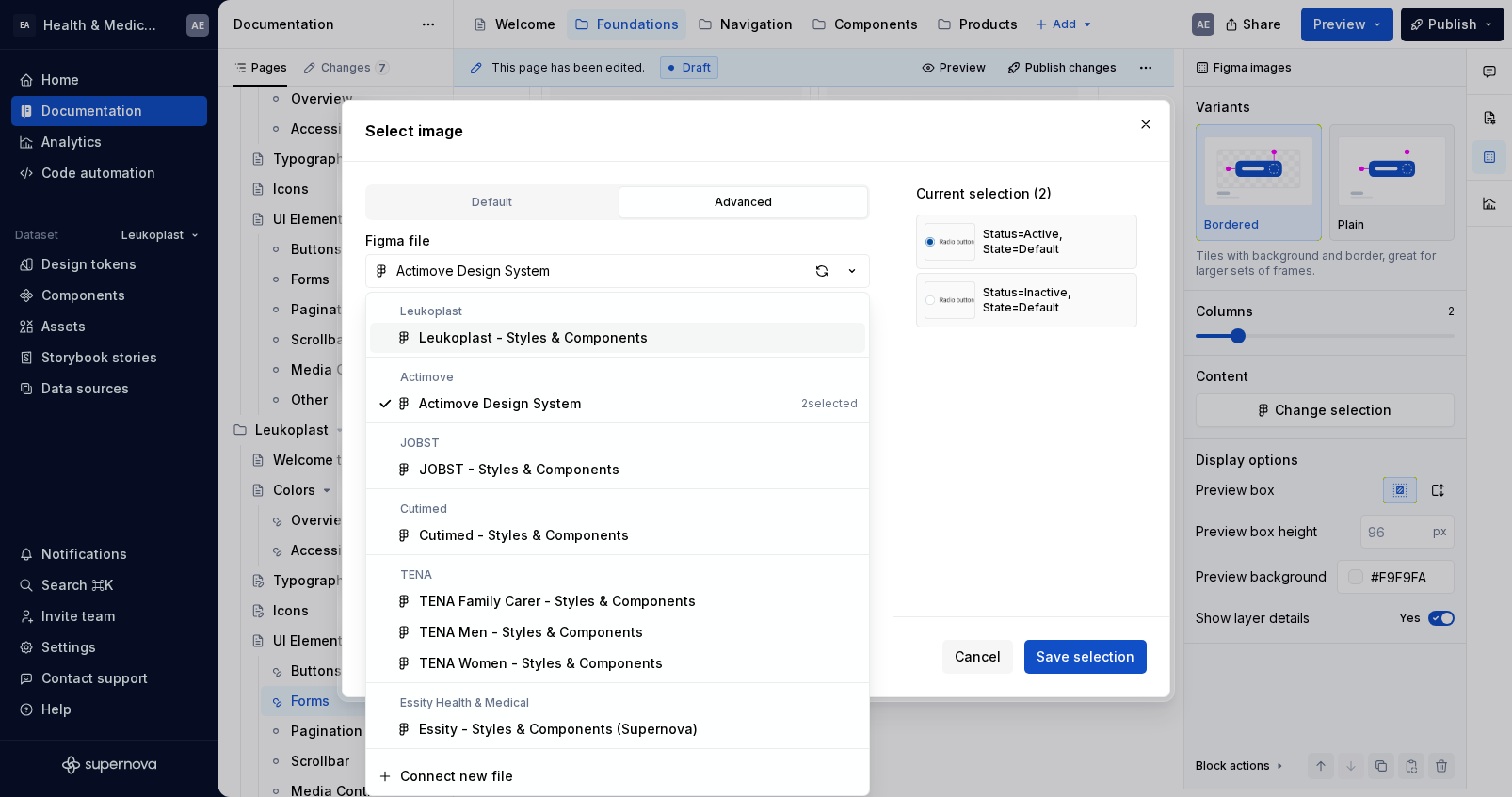 click on "Leukoplast - Styles & Components" at bounding box center [533, 338] 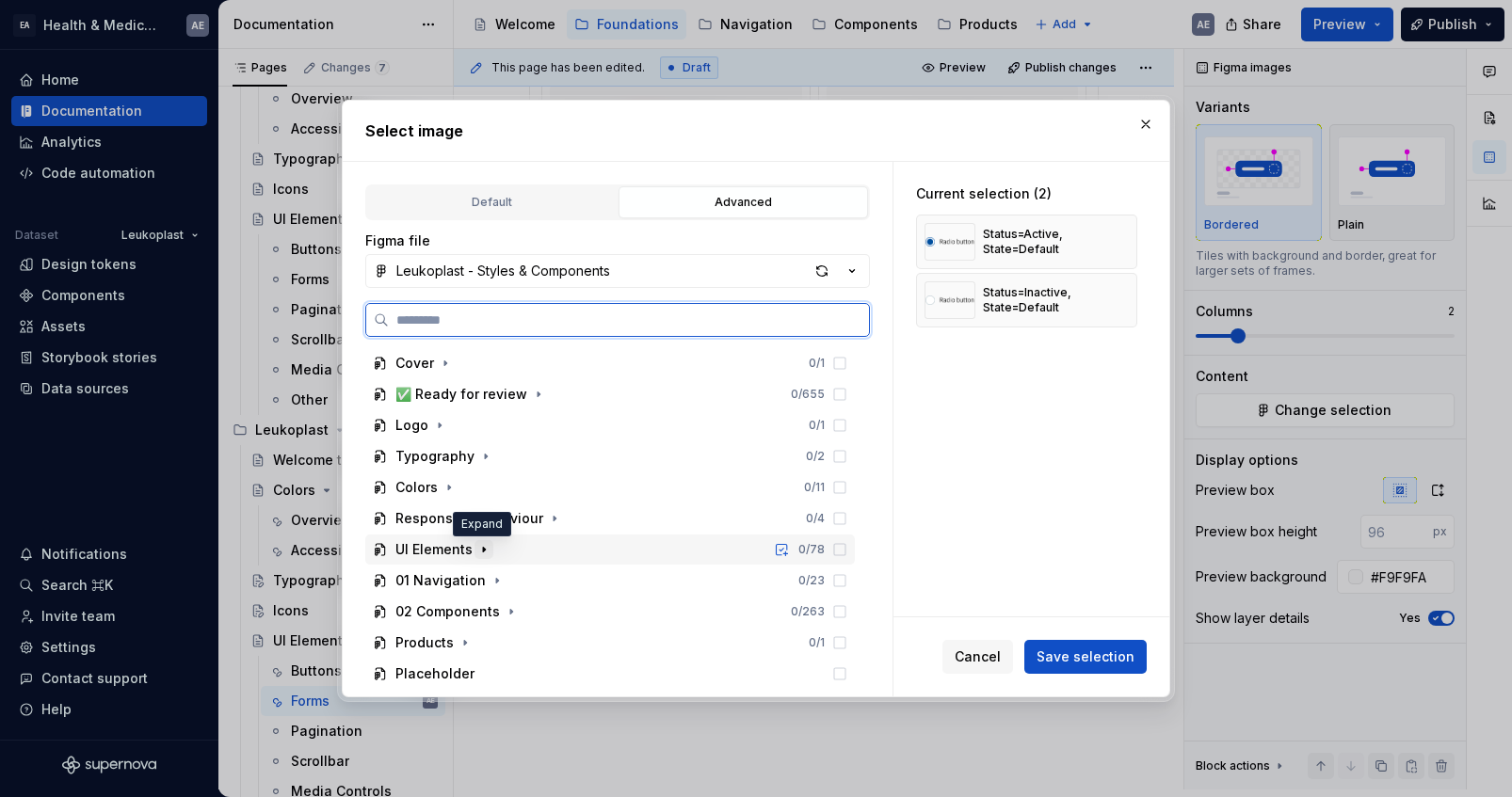 click 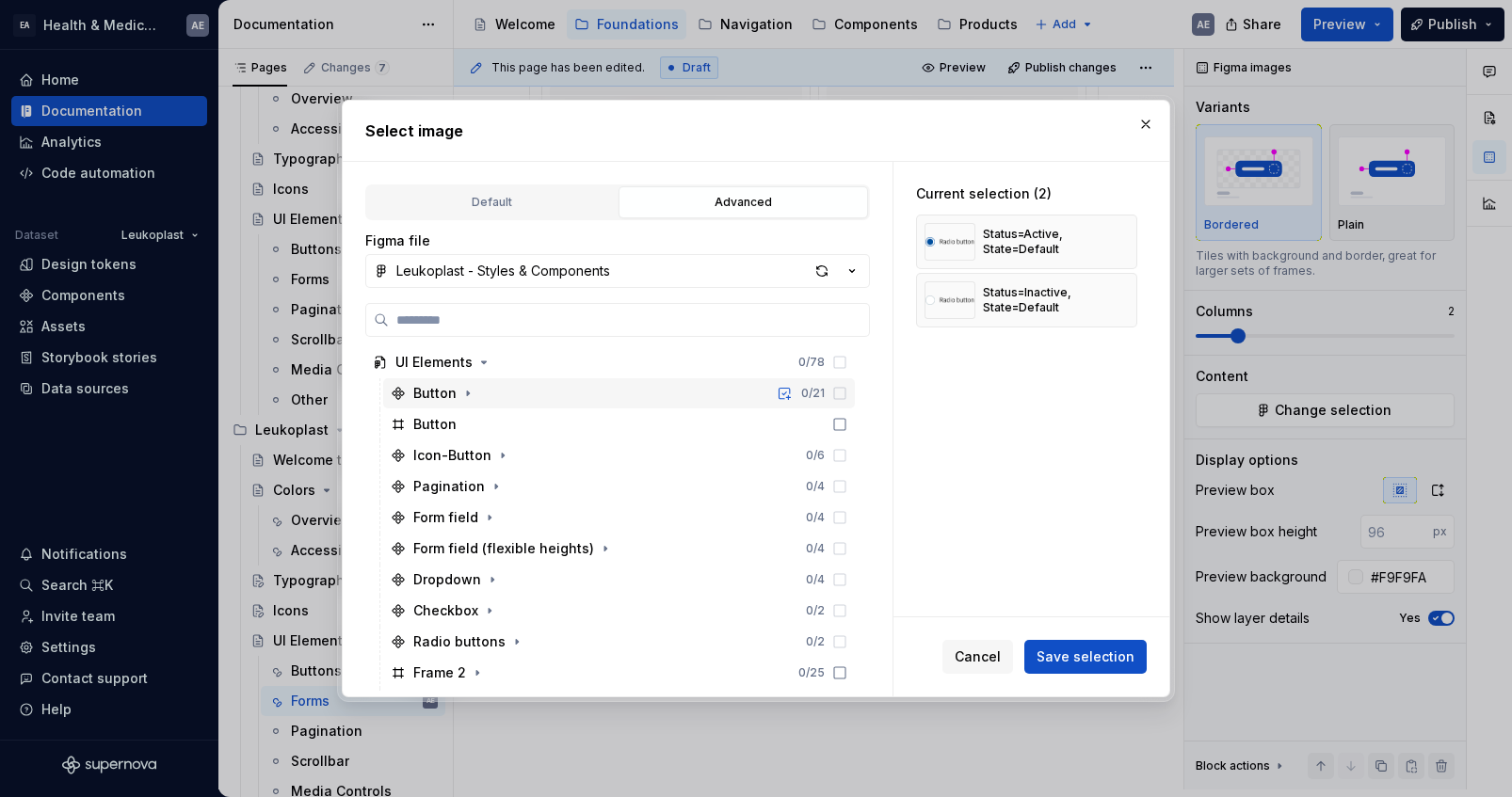 scroll, scrollTop: 189, scrollLeft: 0, axis: vertical 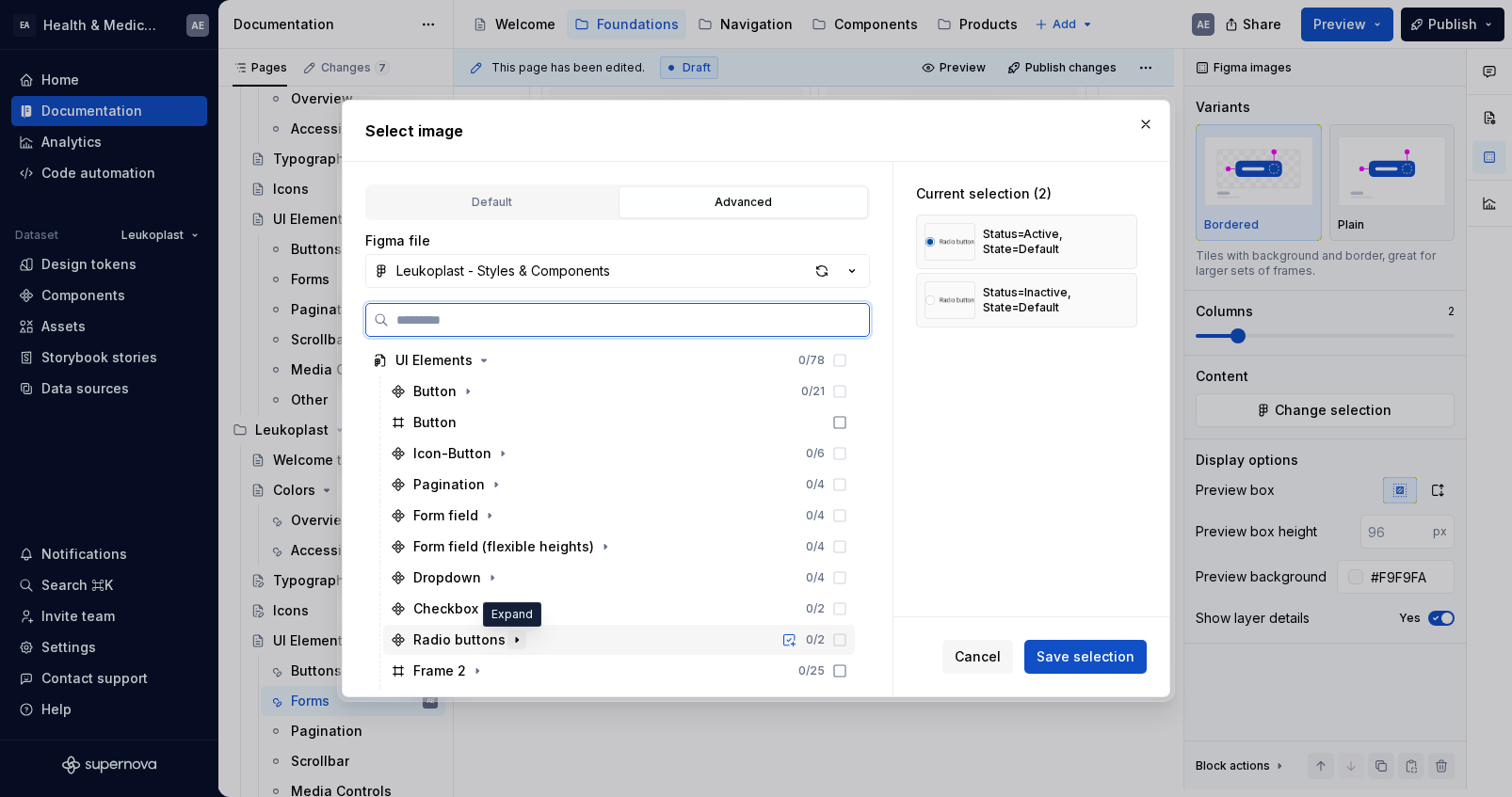 click 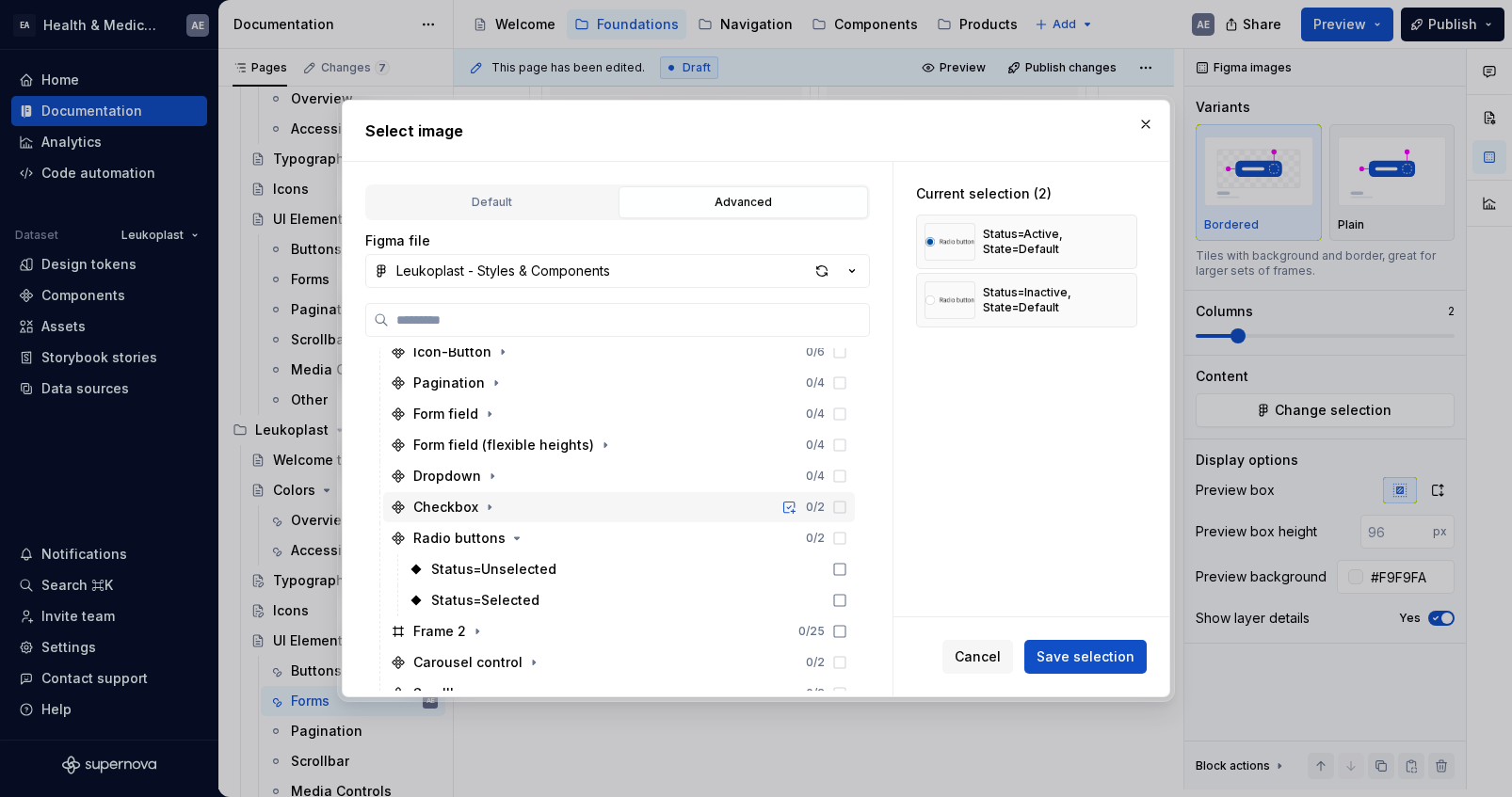 scroll, scrollTop: 303, scrollLeft: 0, axis: vertical 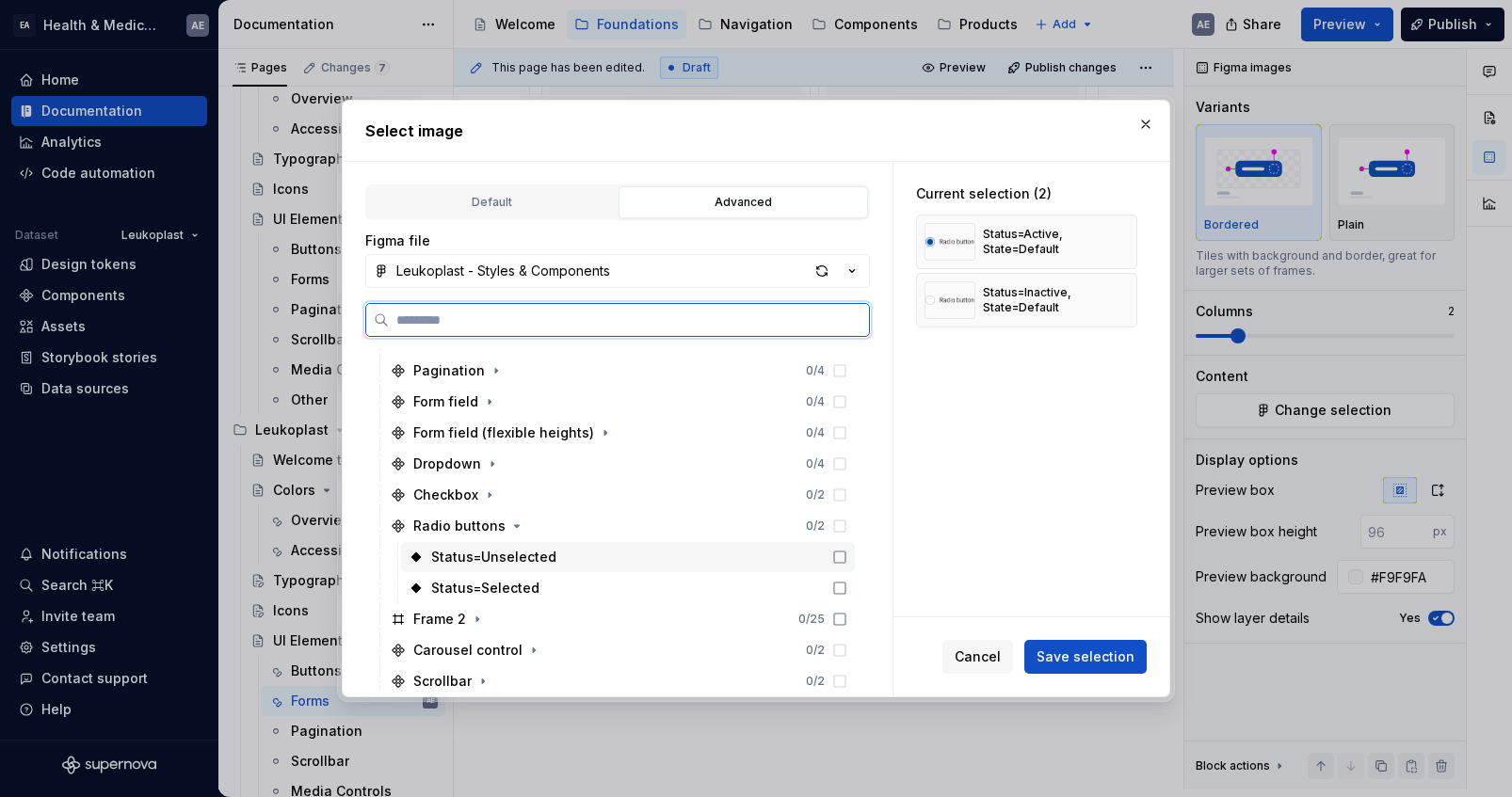 click 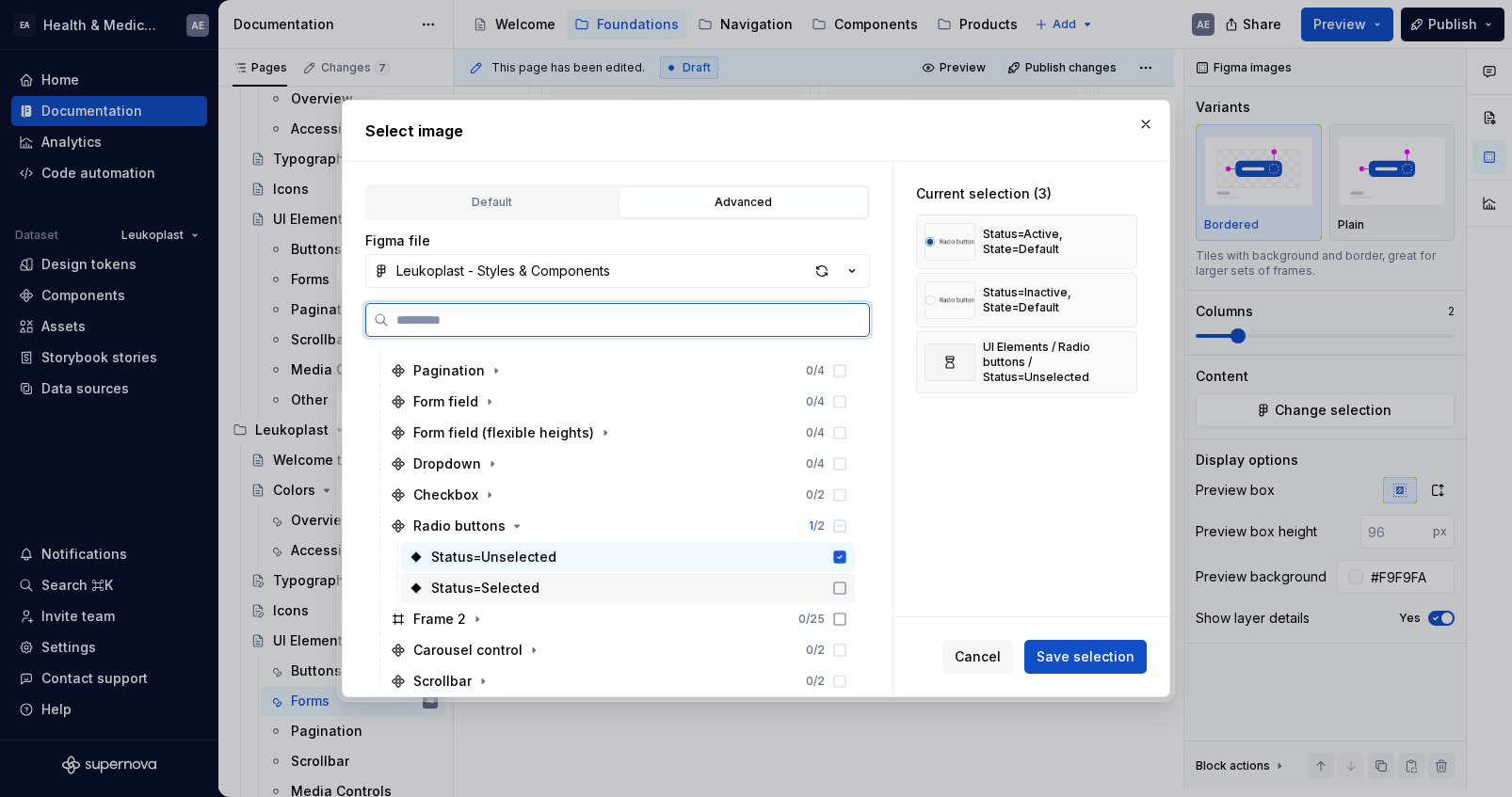 click 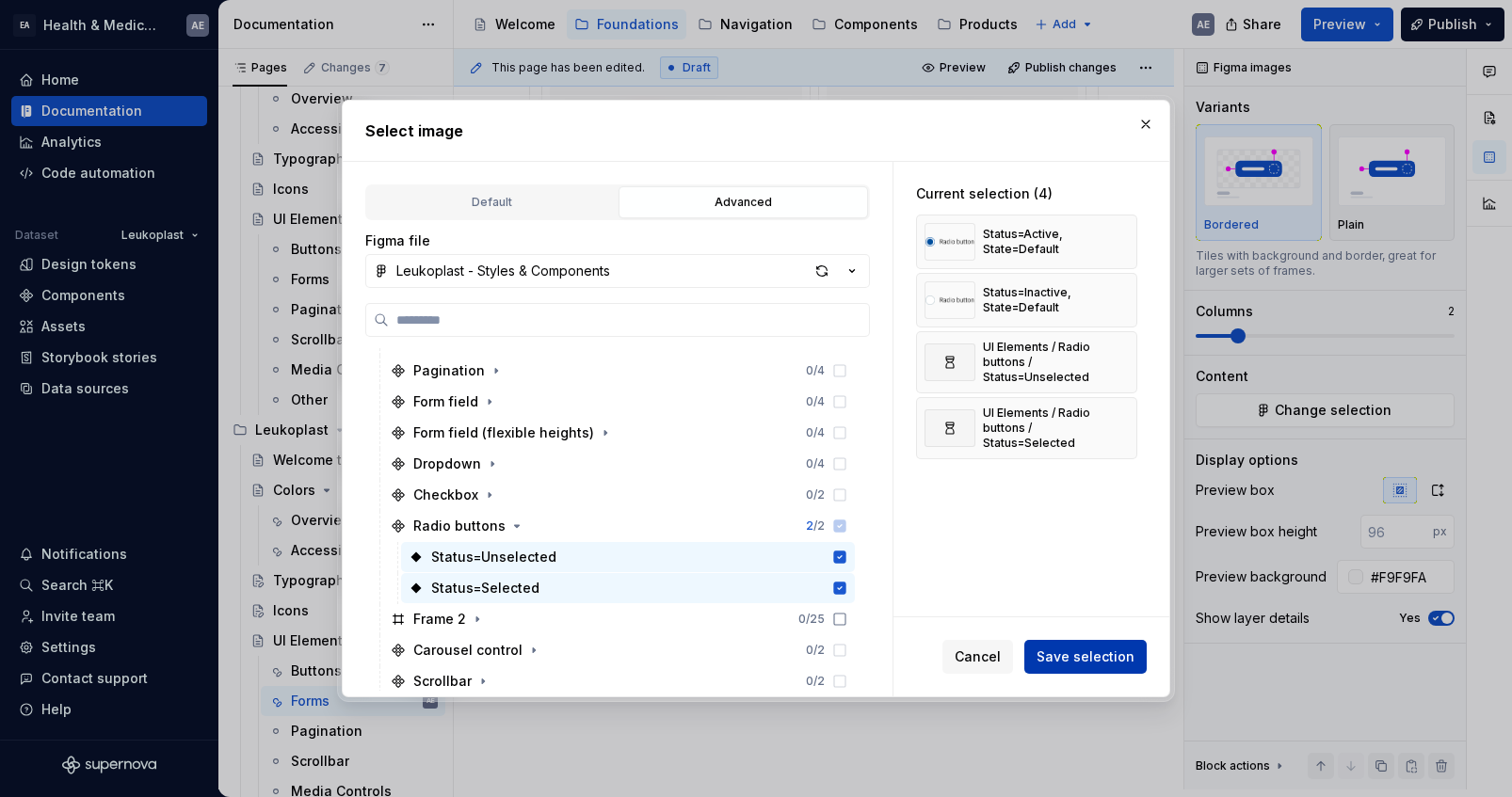 click on "Save selection" at bounding box center (1086, 657) 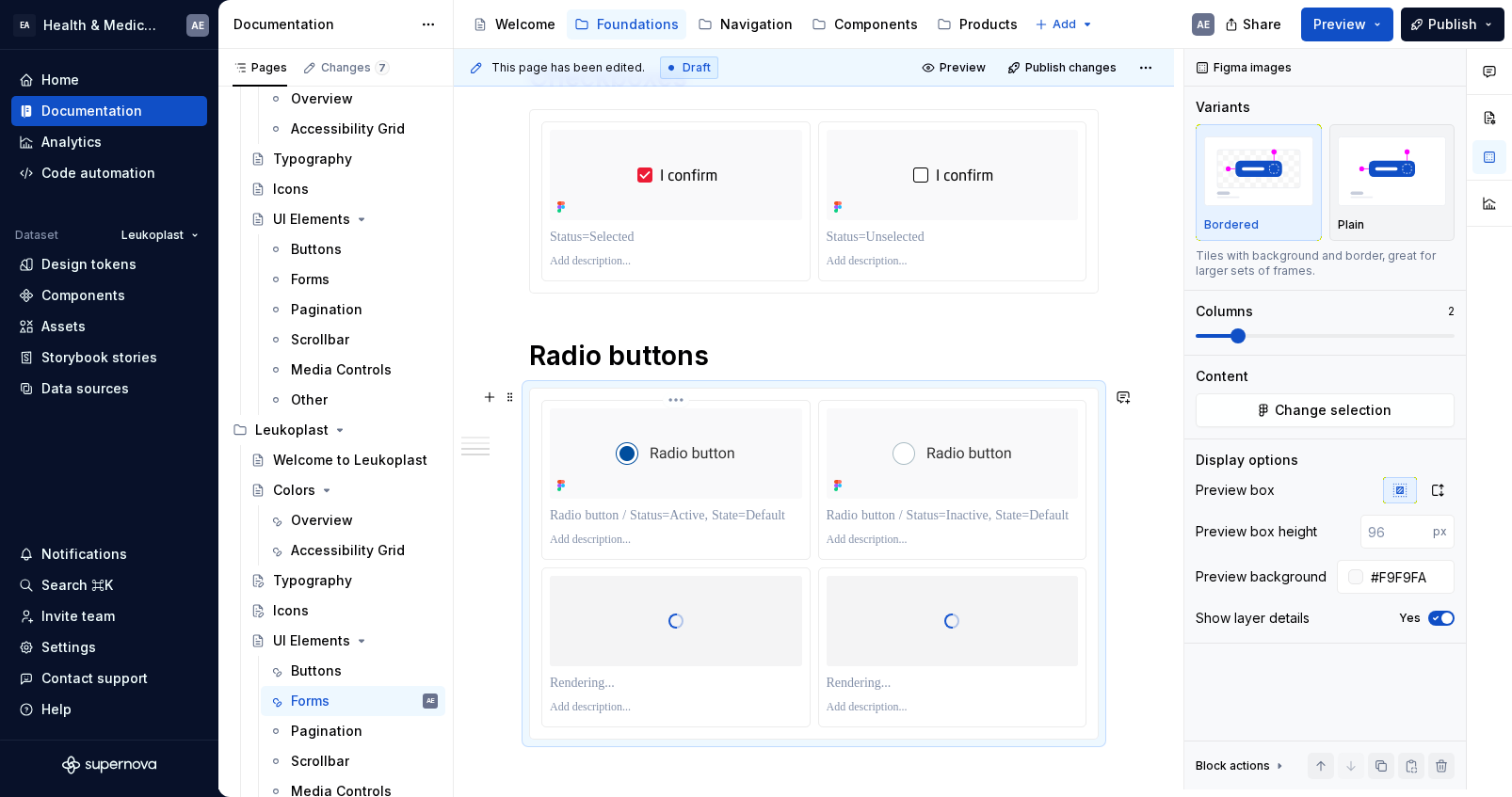 scroll, scrollTop: 1284, scrollLeft: 0, axis: vertical 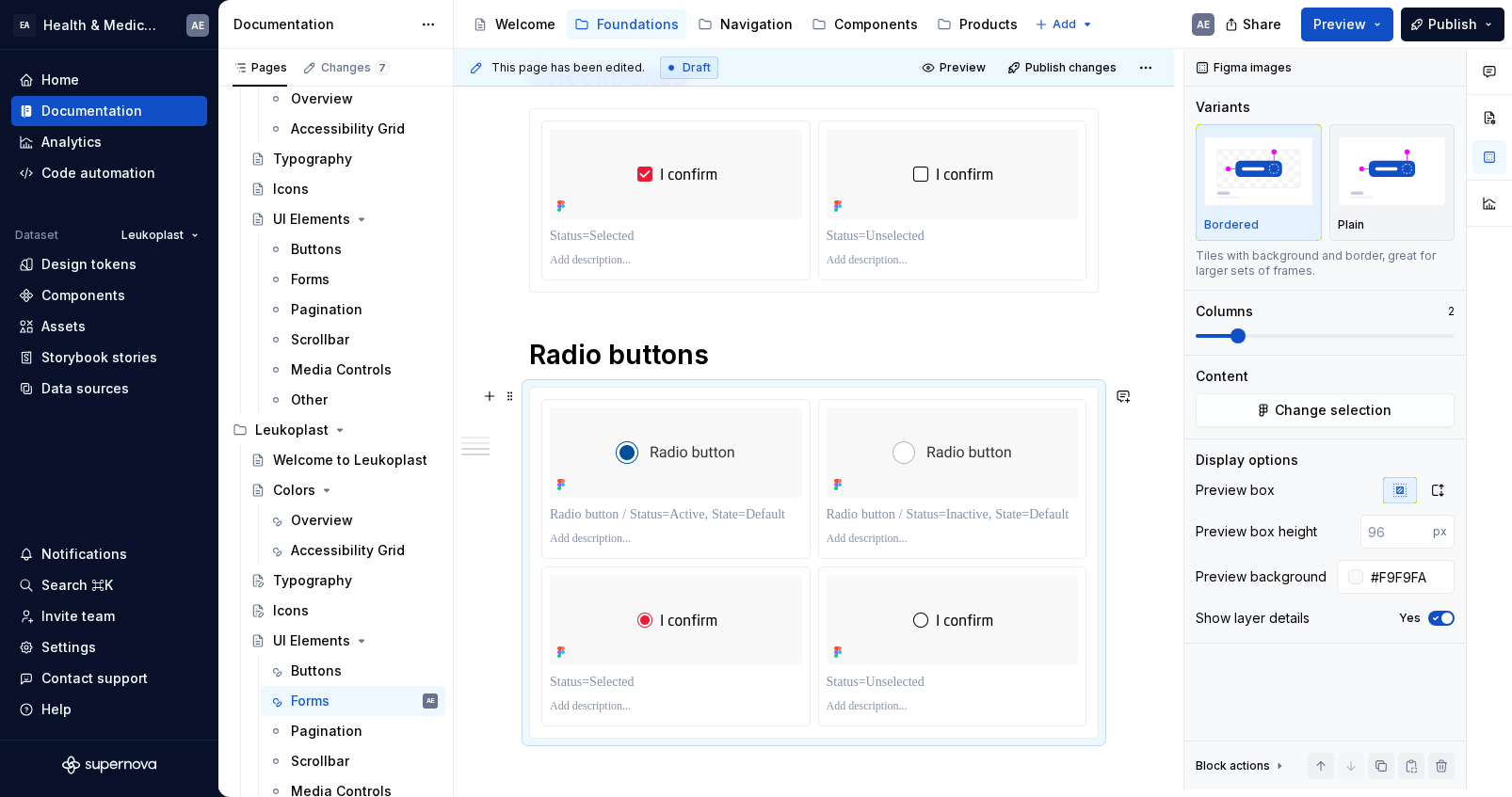 click at bounding box center [813, 563] 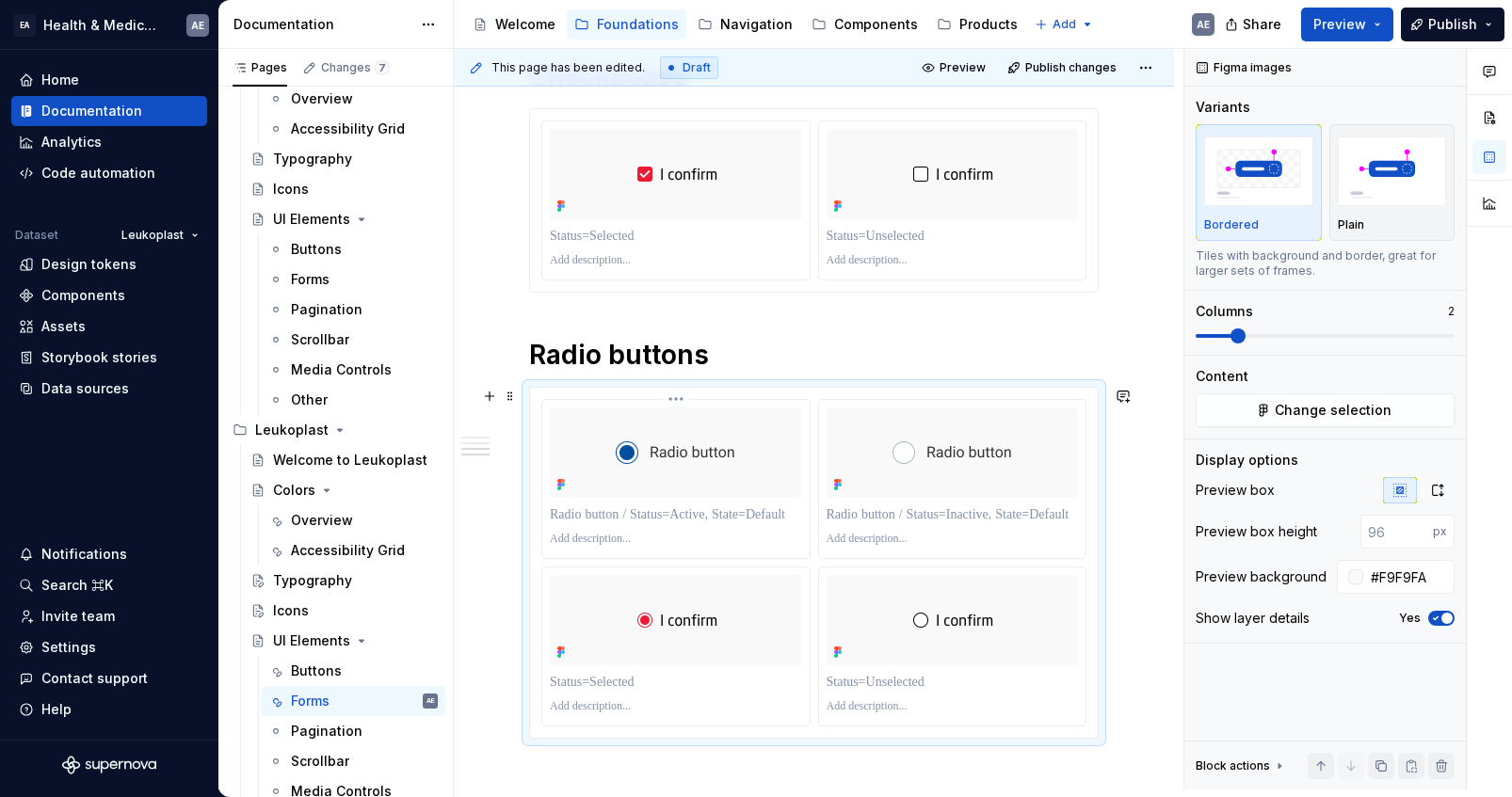 click on "EA Health & Medical Design Systems AE Home Documentation Analytics Code automation Dataset Leukoplast Design tokens Components Assets Storybook stories Data sources Notifications Search ⌘K Invite team Settings Contact support Help Documentation
Accessibility guide for tree Page tree.
Navigate the tree with the arrow keys. Common tree hotkeys apply. Further keybindings are available:
enter to execute primary action on focused item
f2 to start renaming the focused item
escape to abort renaming an item
control+d to start dragging selected items
Welcome  Foundations Navigation Components Products Add AE Share Preview Publish Pages Changes 7 Add
Accessibility guide for tree Page tree.
Navigate the tree with the arrow keys. Common tree hotkeys apply. Further keybindings are available:
enter to execute primary action on focused item
f2 to start renaming the focused item
AE" at bounding box center [756, 398] 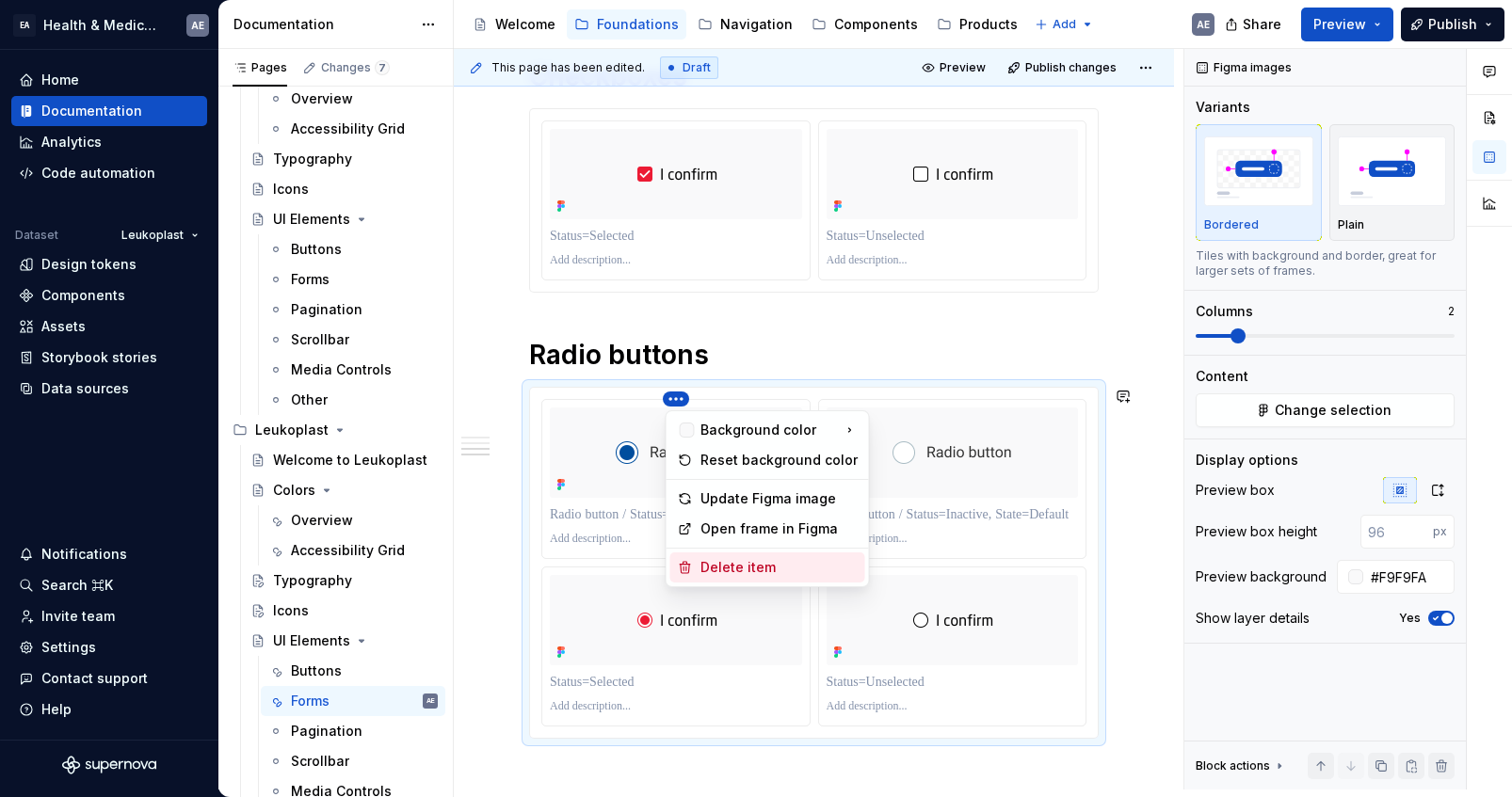 click on "Delete item" at bounding box center [779, 567] 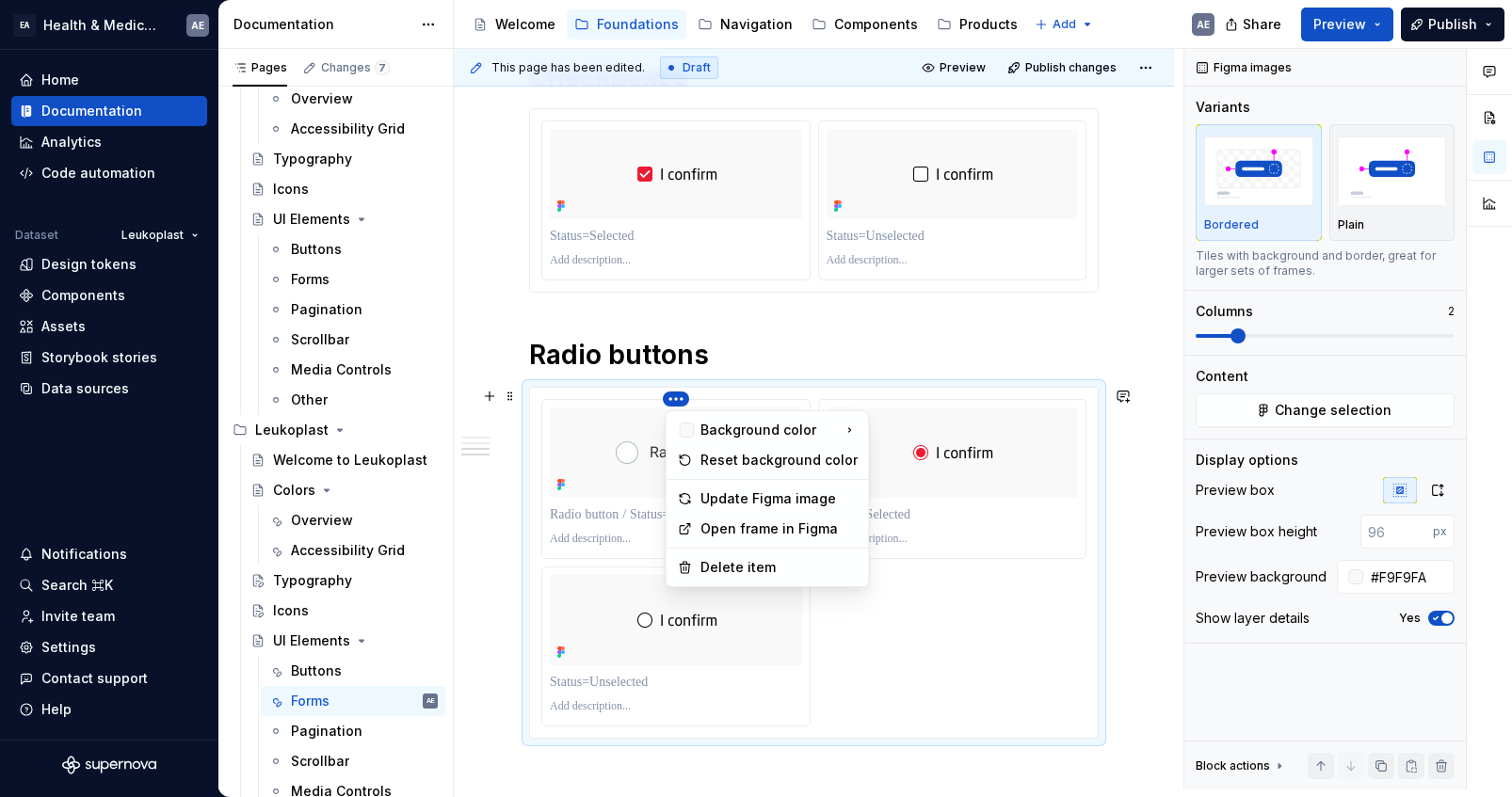 click on "EA Health & Medical Design Systems AE Home Documentation Analytics Code automation Dataset Leukoplast Design tokens Components Assets Storybook stories Data sources Notifications Search ⌘K Invite team Settings Contact support Help Documentation
Accessibility guide for tree Page tree.
Navigate the tree with the arrow keys. Common tree hotkeys apply. Further keybindings are available:
enter to execute primary action on focused item
f2 to start renaming the focused item
escape to abort renaming an item
control+d to start dragging selected items
Welcome  Foundations Navigation Components Products Add AE Share Preview Publish Pages Changes 7 Add
Accessibility guide for tree Page tree.
Navigate the tree with the arrow keys. Common tree hotkeys apply. Further keybindings are available:
enter to execute primary action on focused item
f2 to start renaming the focused item
AE" at bounding box center [756, 398] 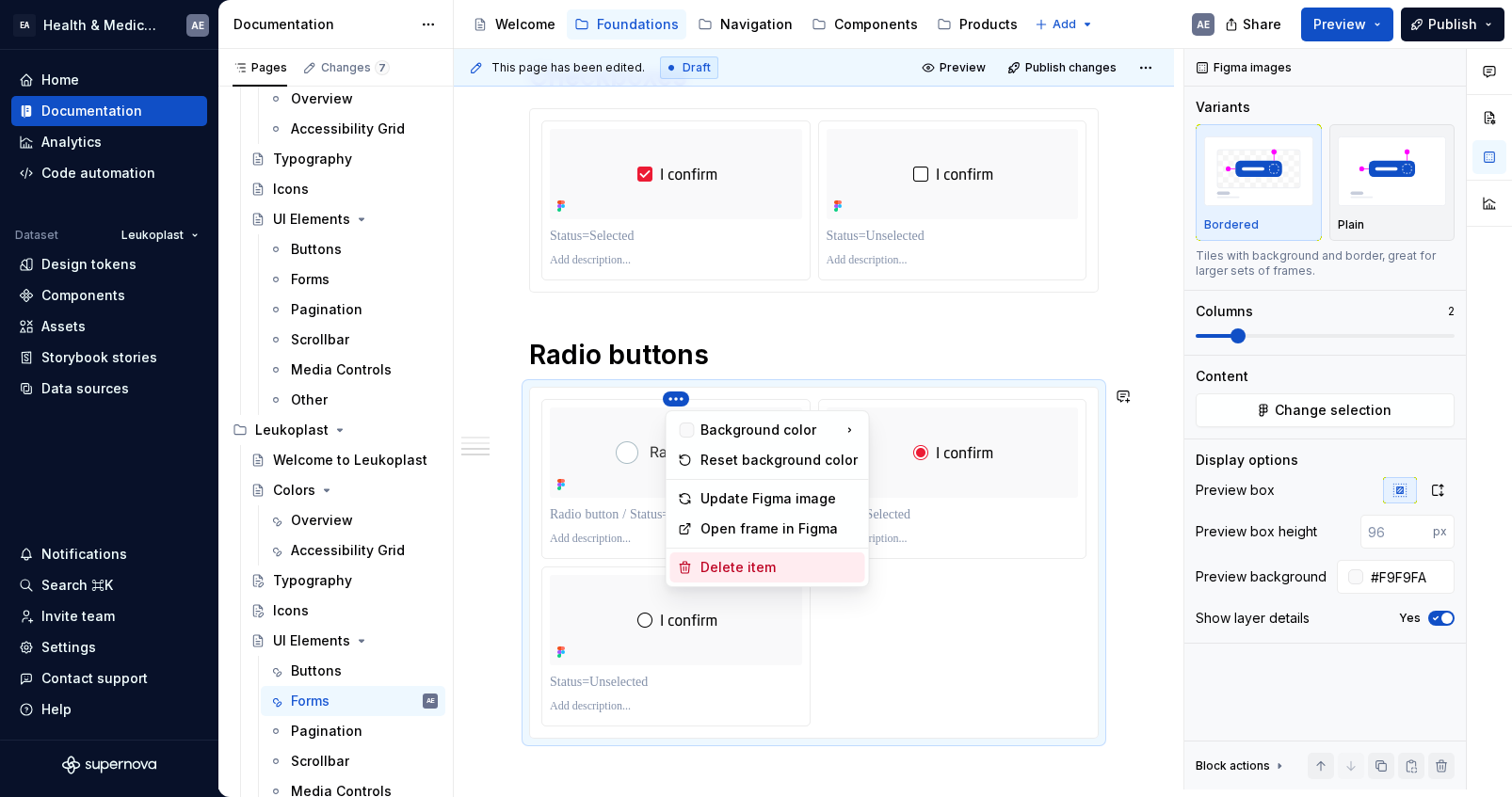 click on "Delete item" at bounding box center [779, 567] 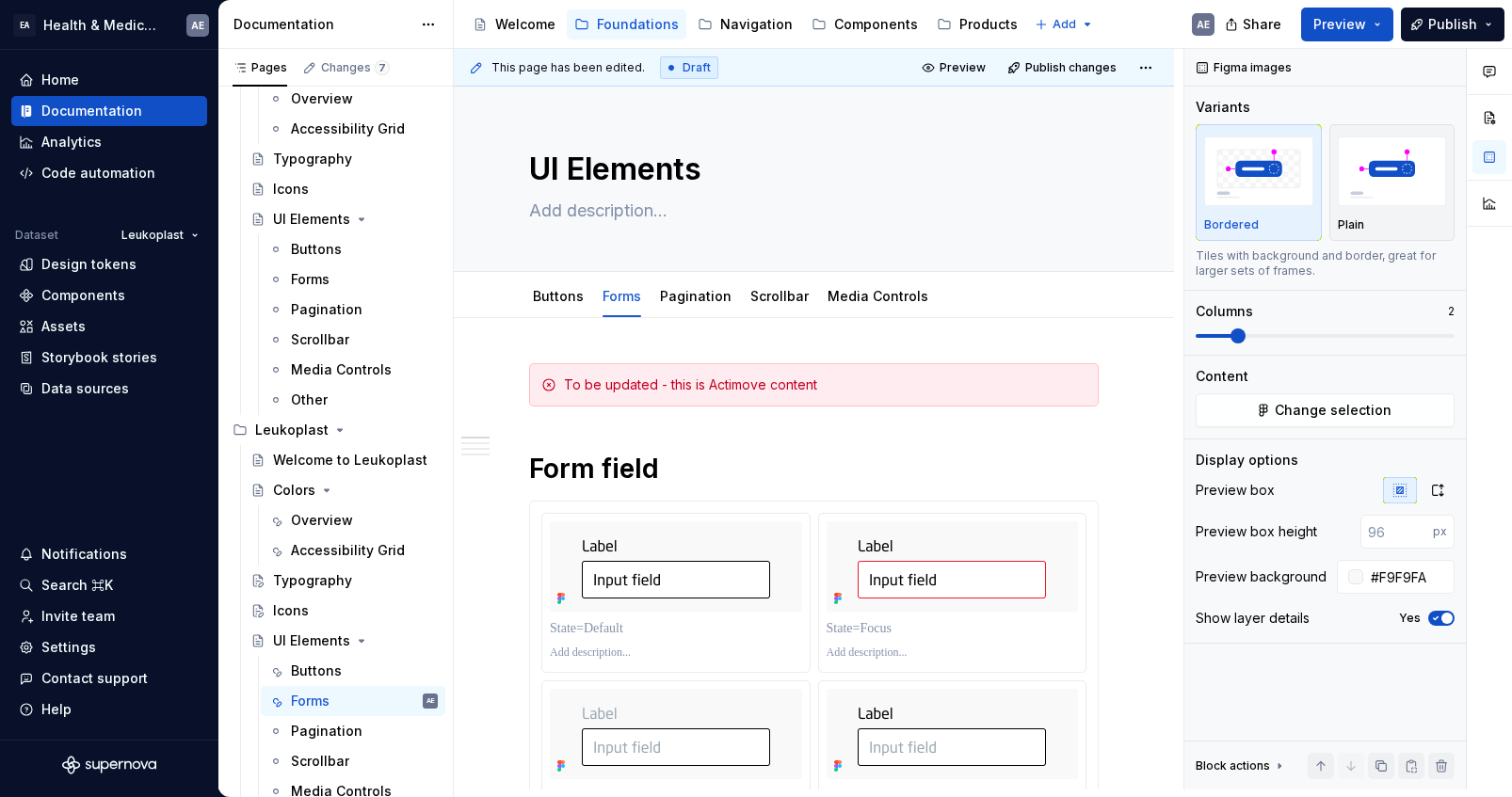 scroll, scrollTop: 0, scrollLeft: 0, axis: both 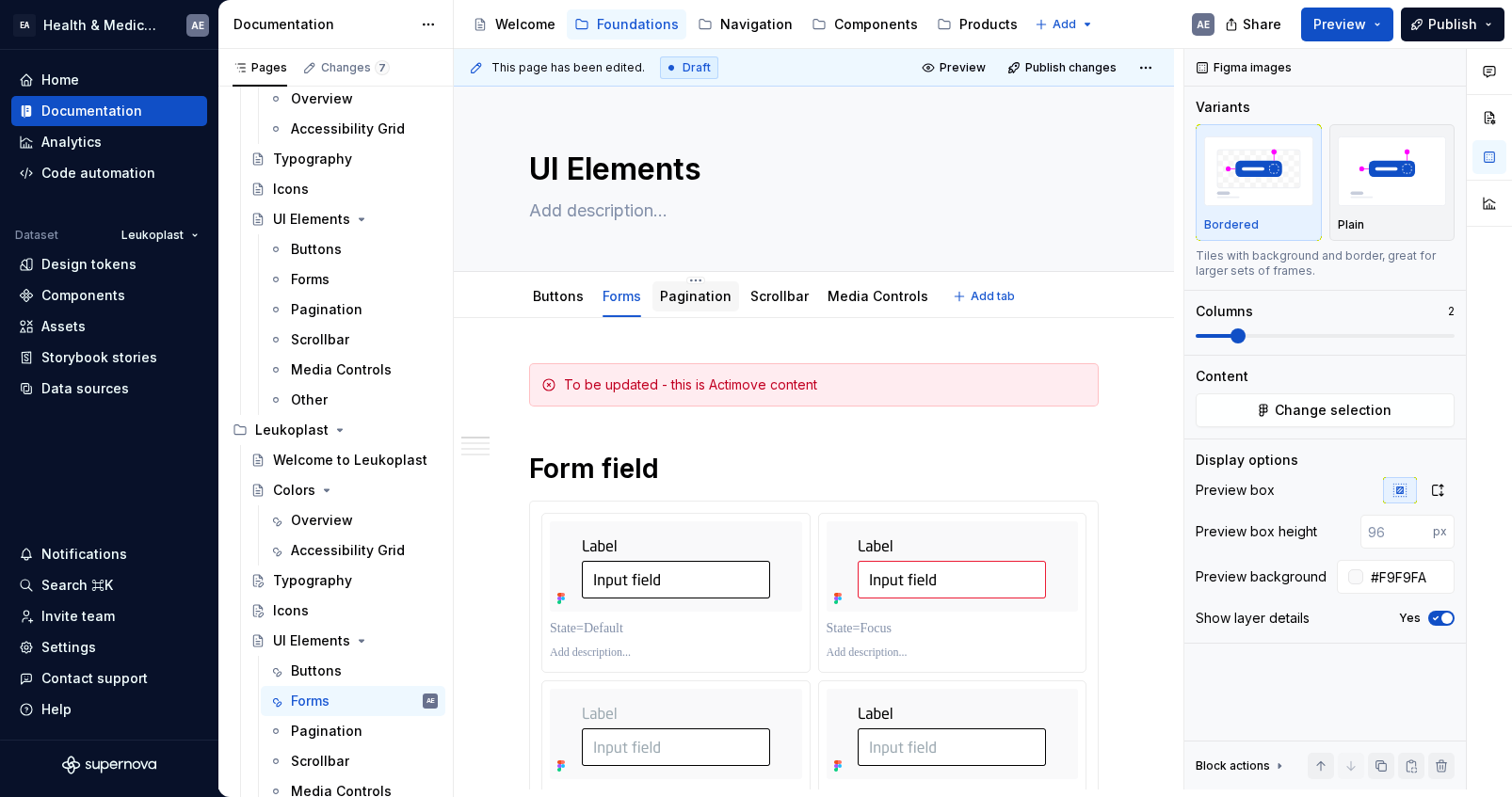 click on "Pagination" at bounding box center [696, 295] 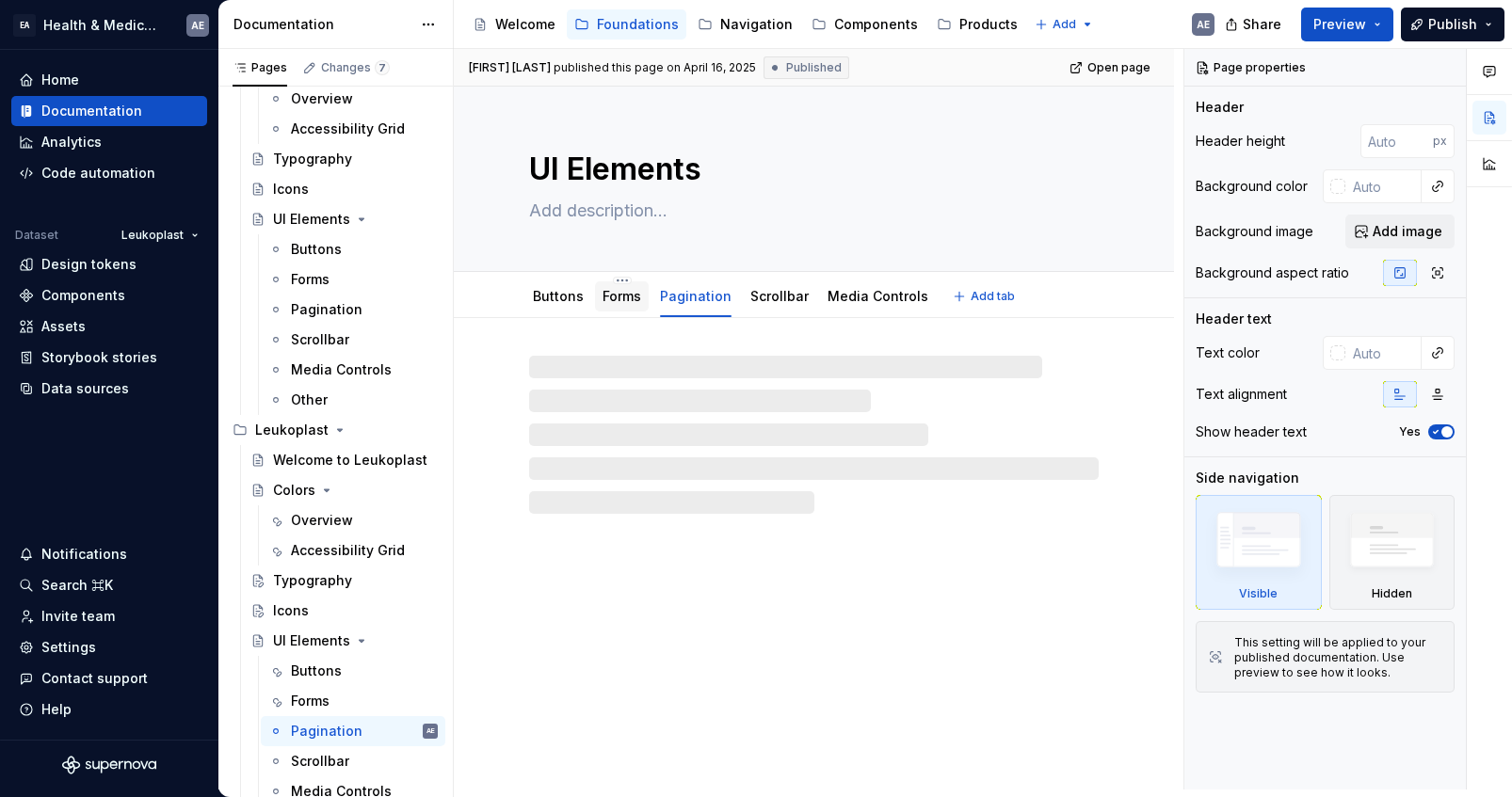 click on "Forms" at bounding box center (621, 295) 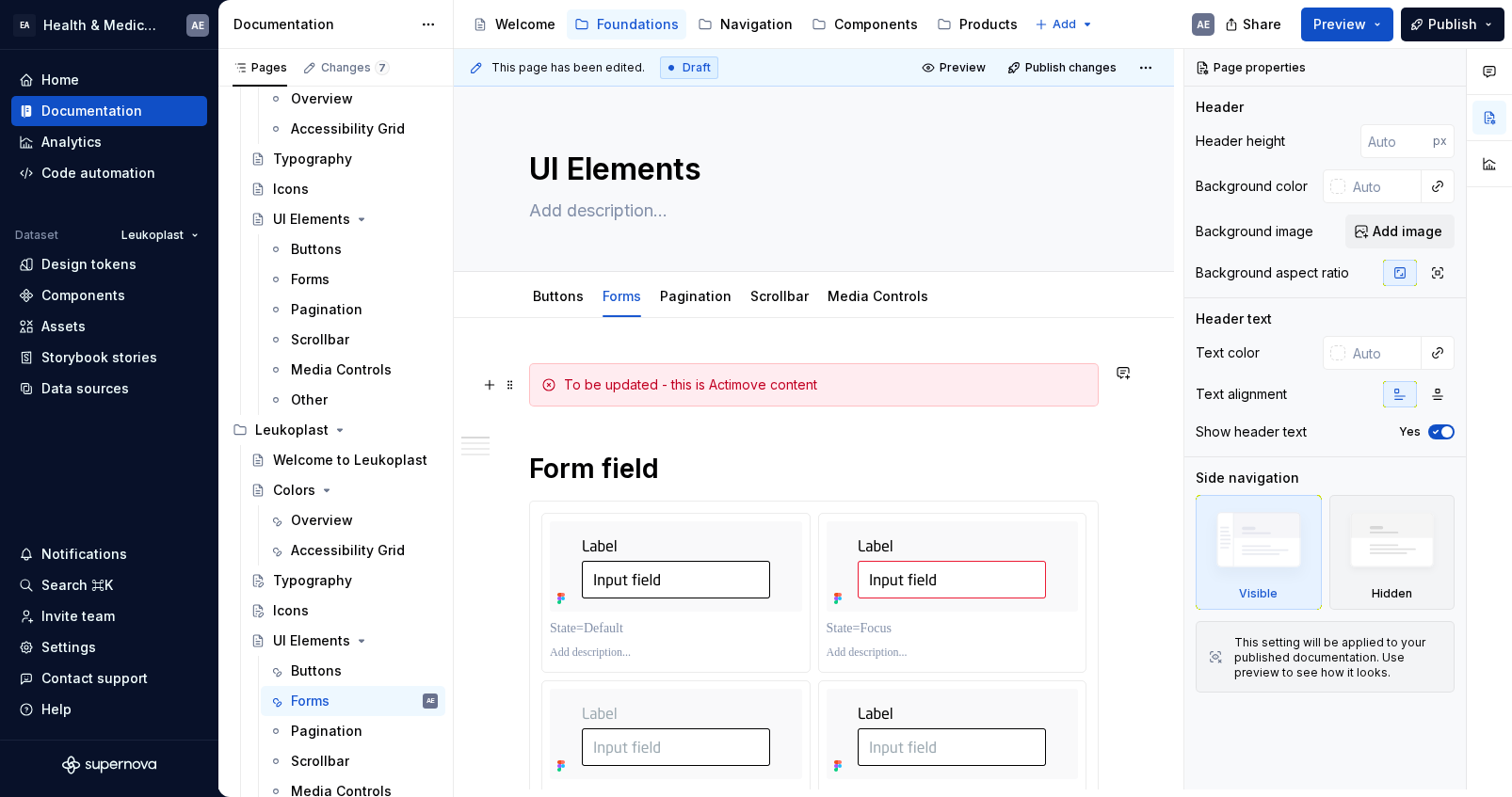click on "To be updated - this is Actimove content" at bounding box center [825, 385] 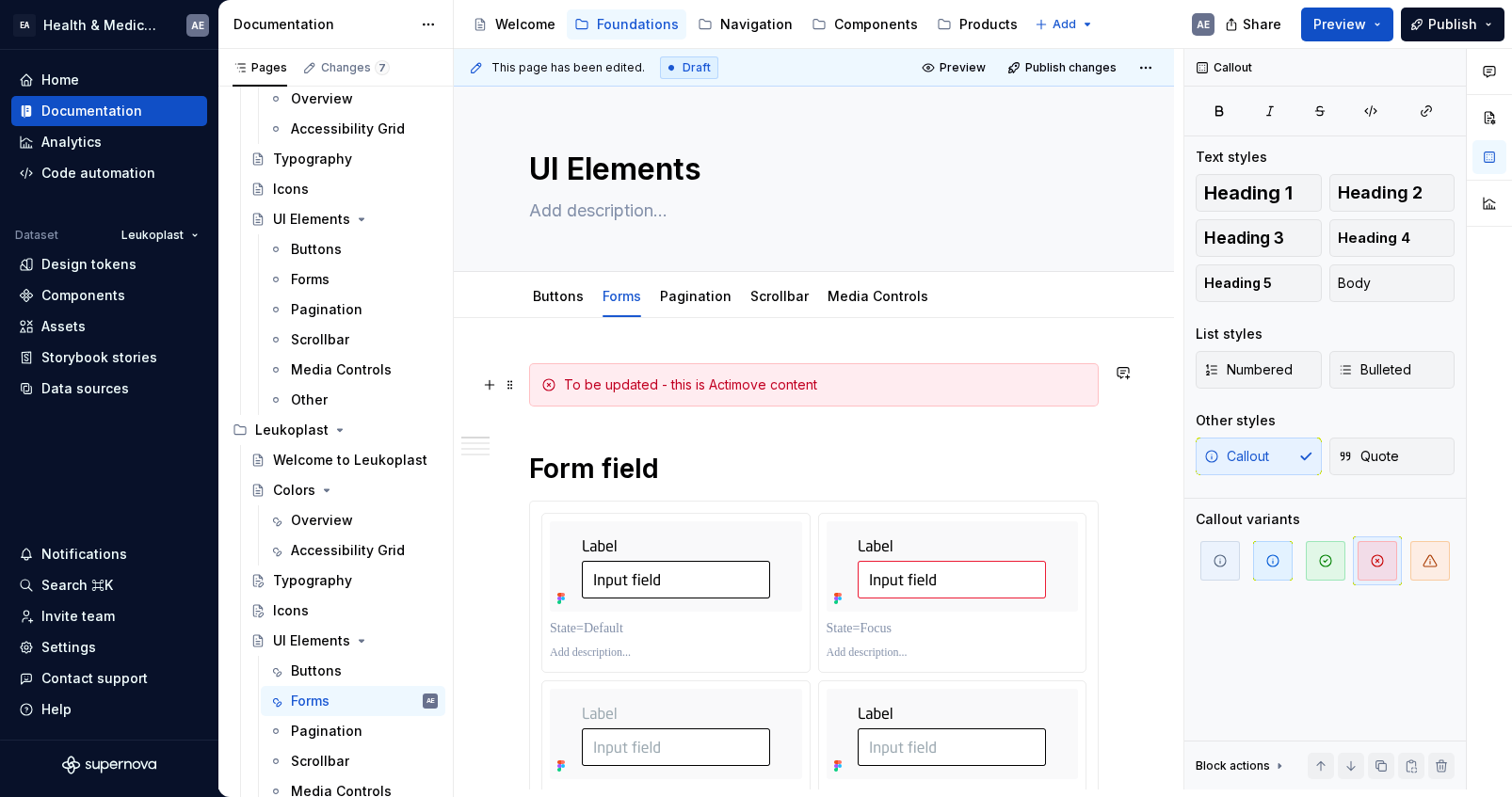 click on "To be updated - this is Actimove content" at bounding box center [813, 385] 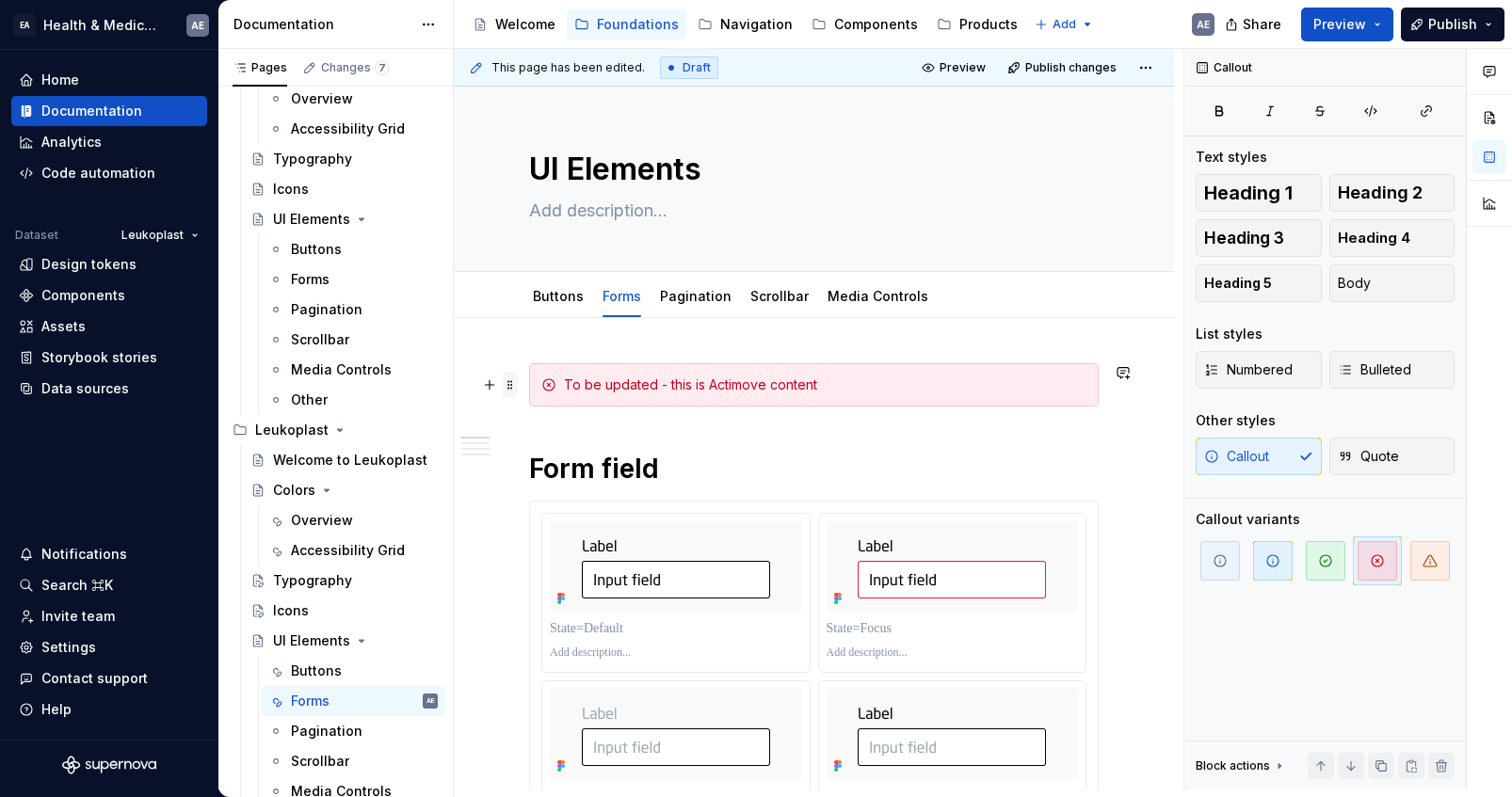 click at bounding box center (510, 385) 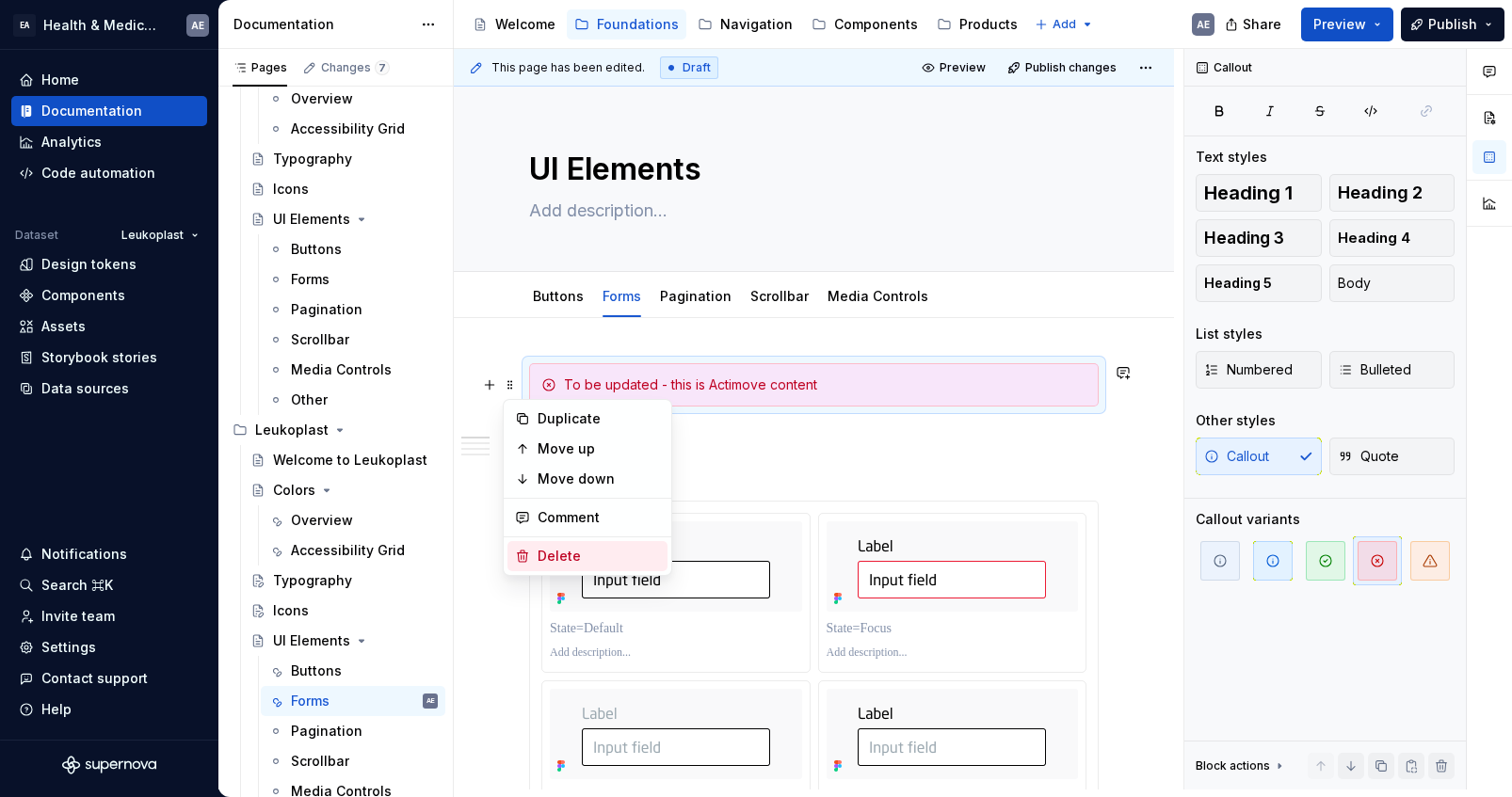 click on "Delete" at bounding box center [599, 556] 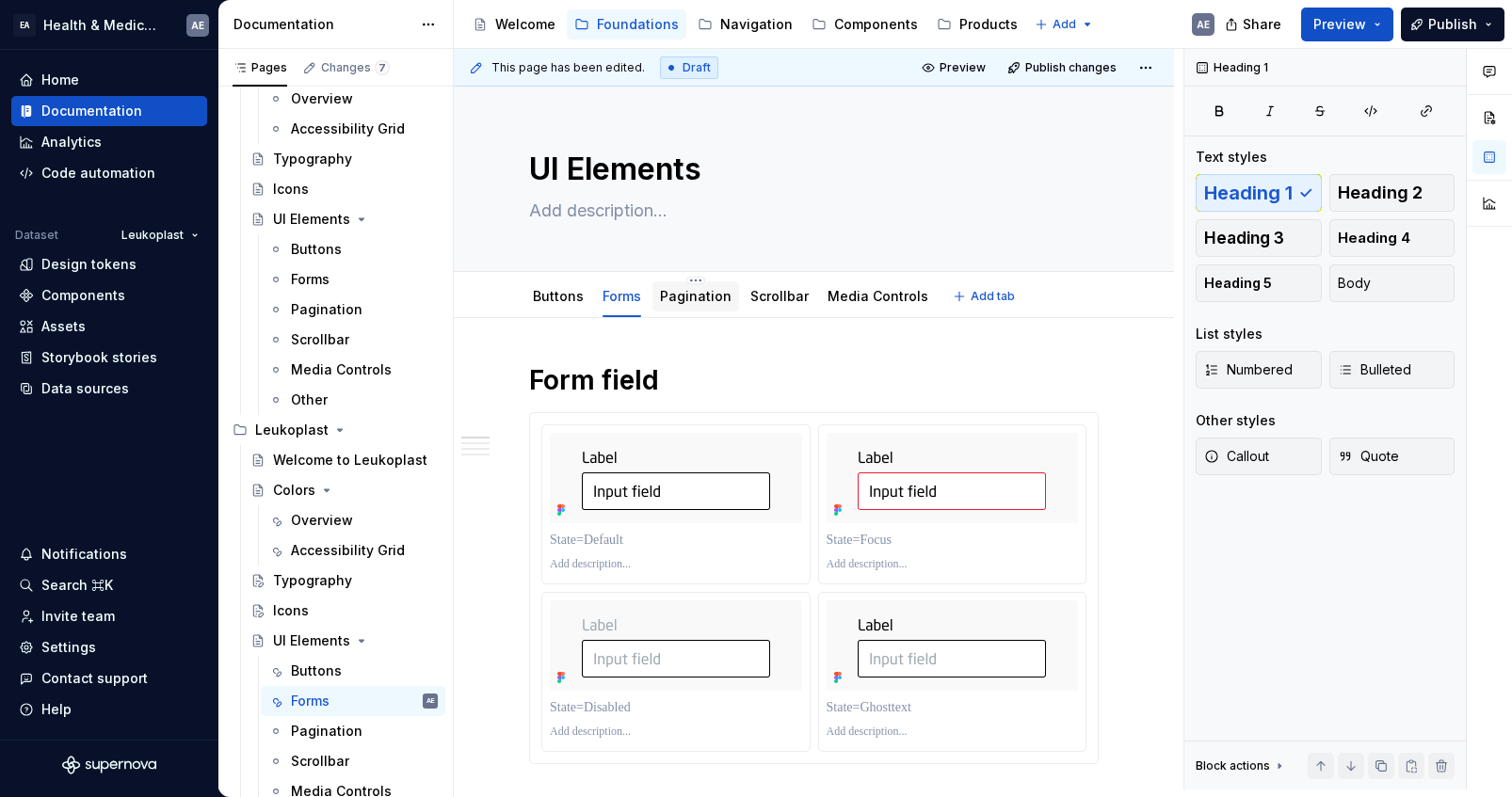 click on "Pagination" at bounding box center [696, 295] 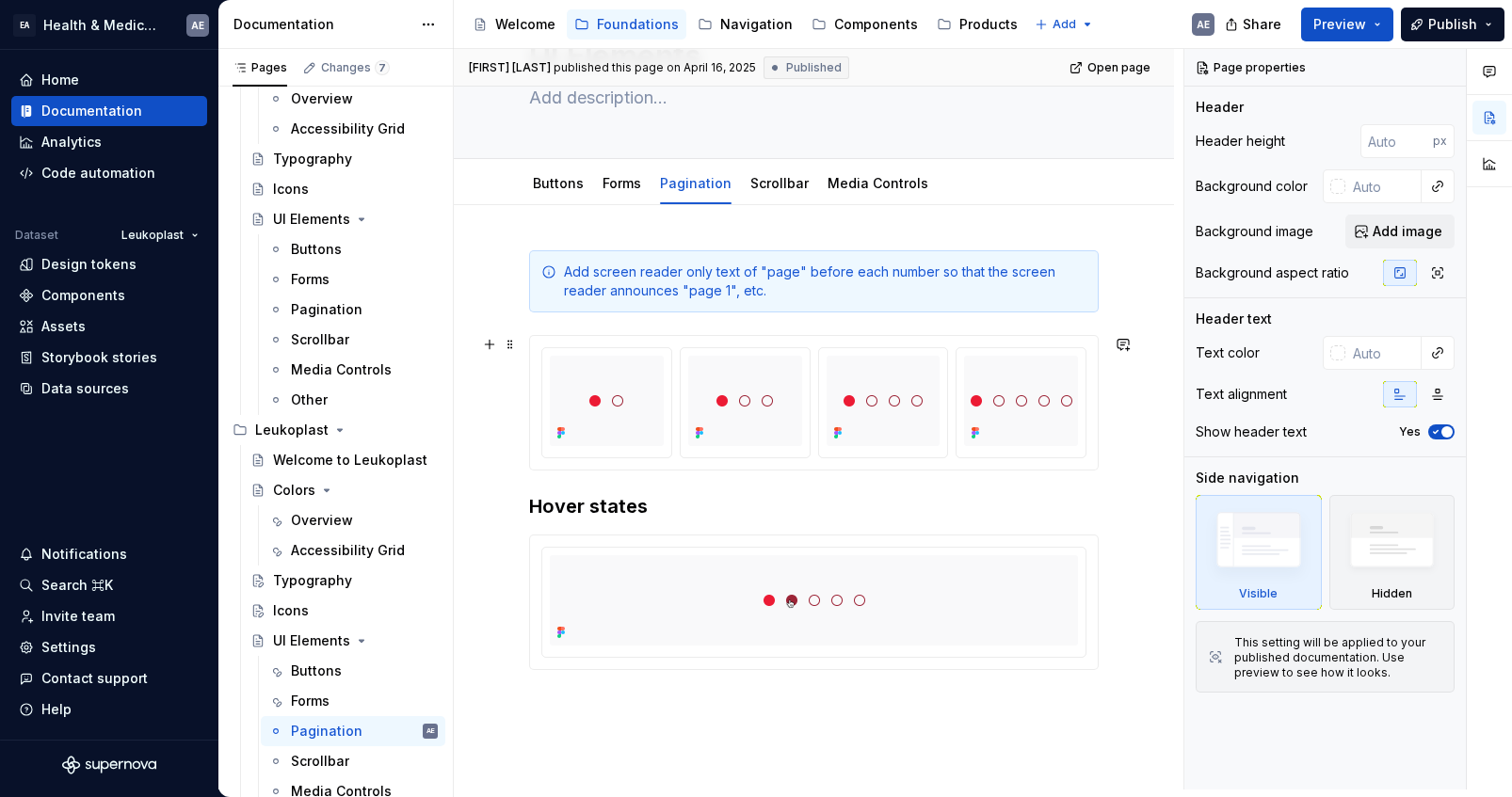 scroll, scrollTop: 151, scrollLeft: 0, axis: vertical 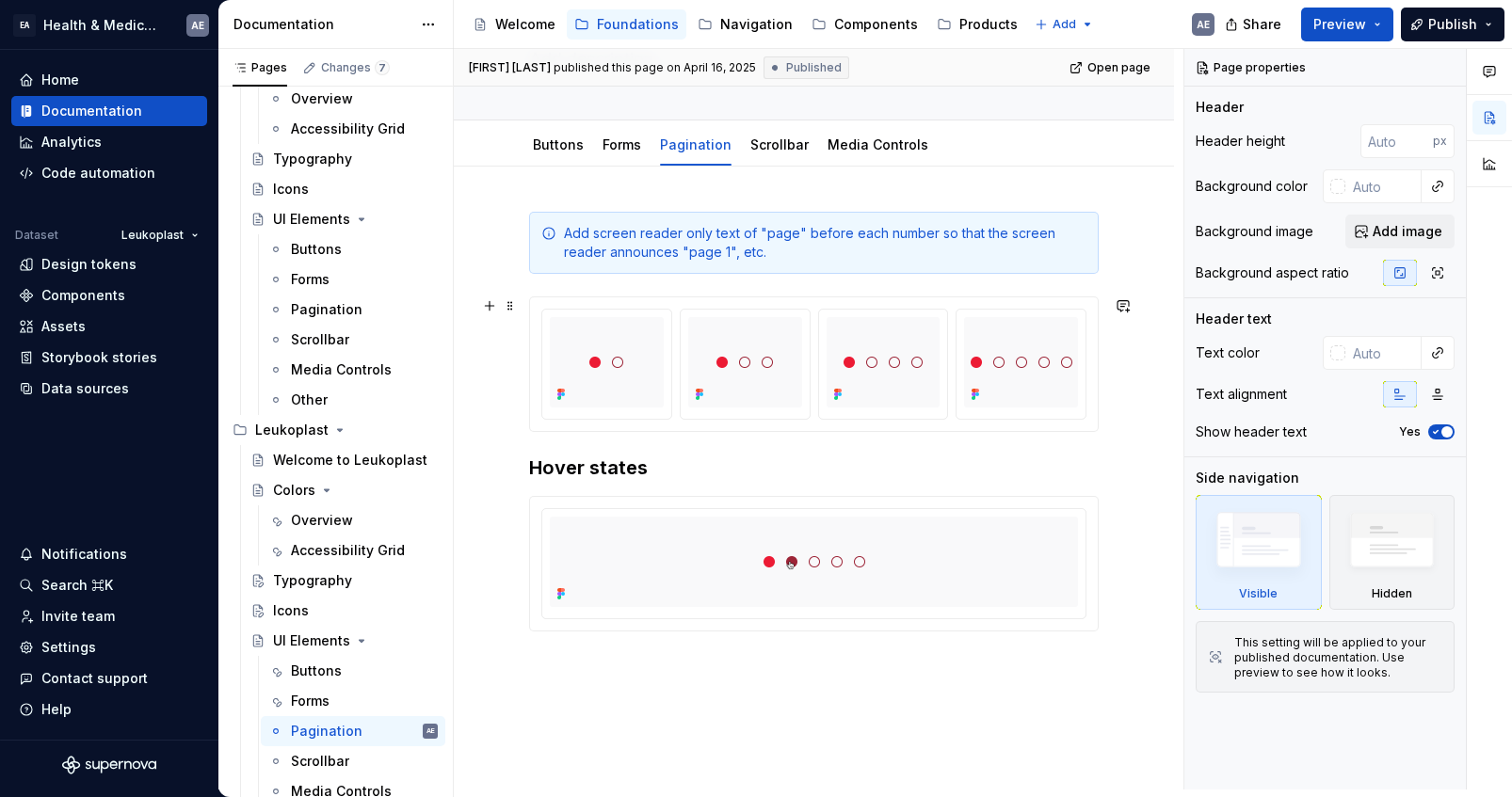 click at bounding box center (813, 364) 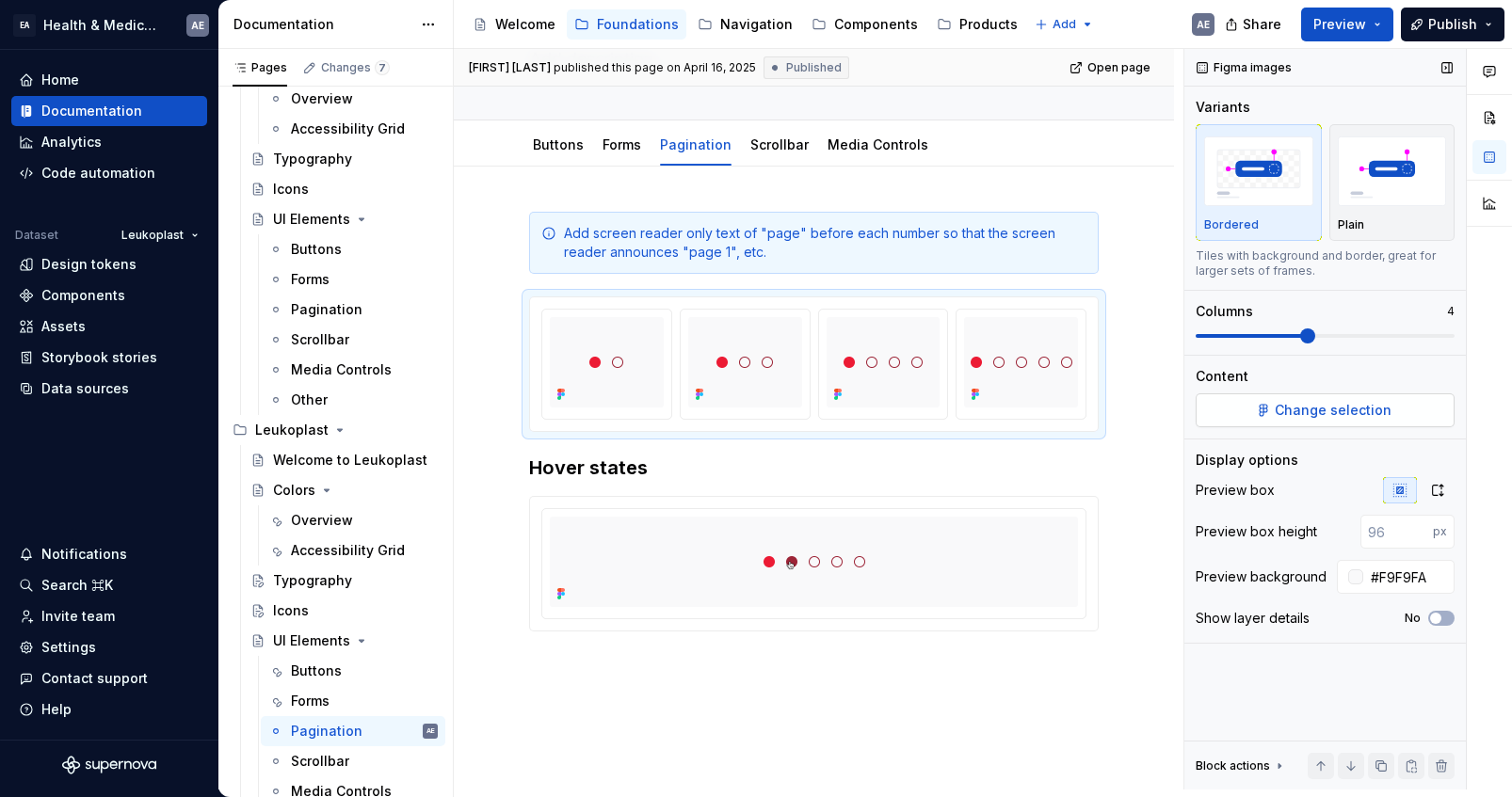 click on "Change selection" at bounding box center (1333, 410) 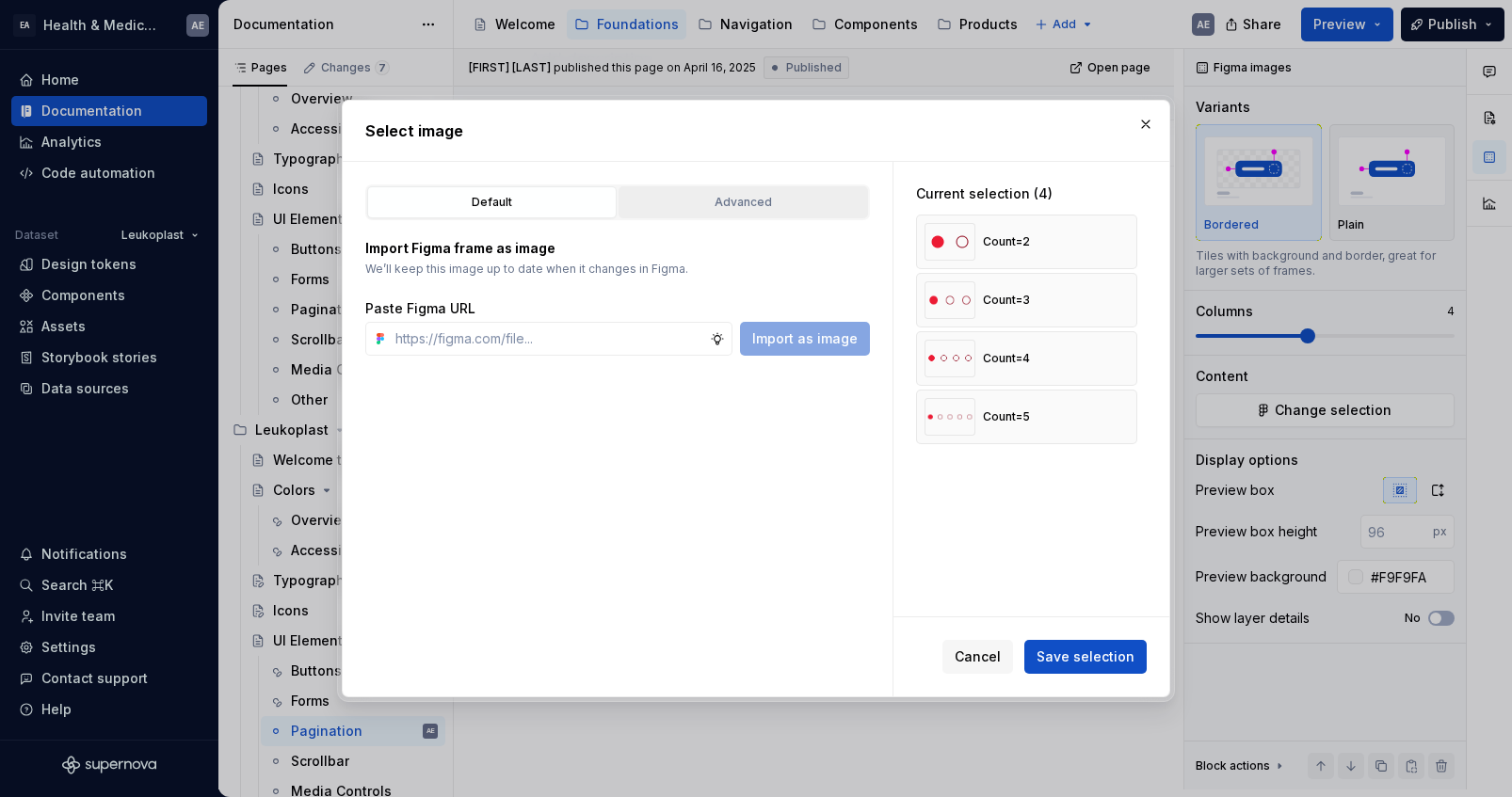 click on "Advanced" at bounding box center [743, 202] 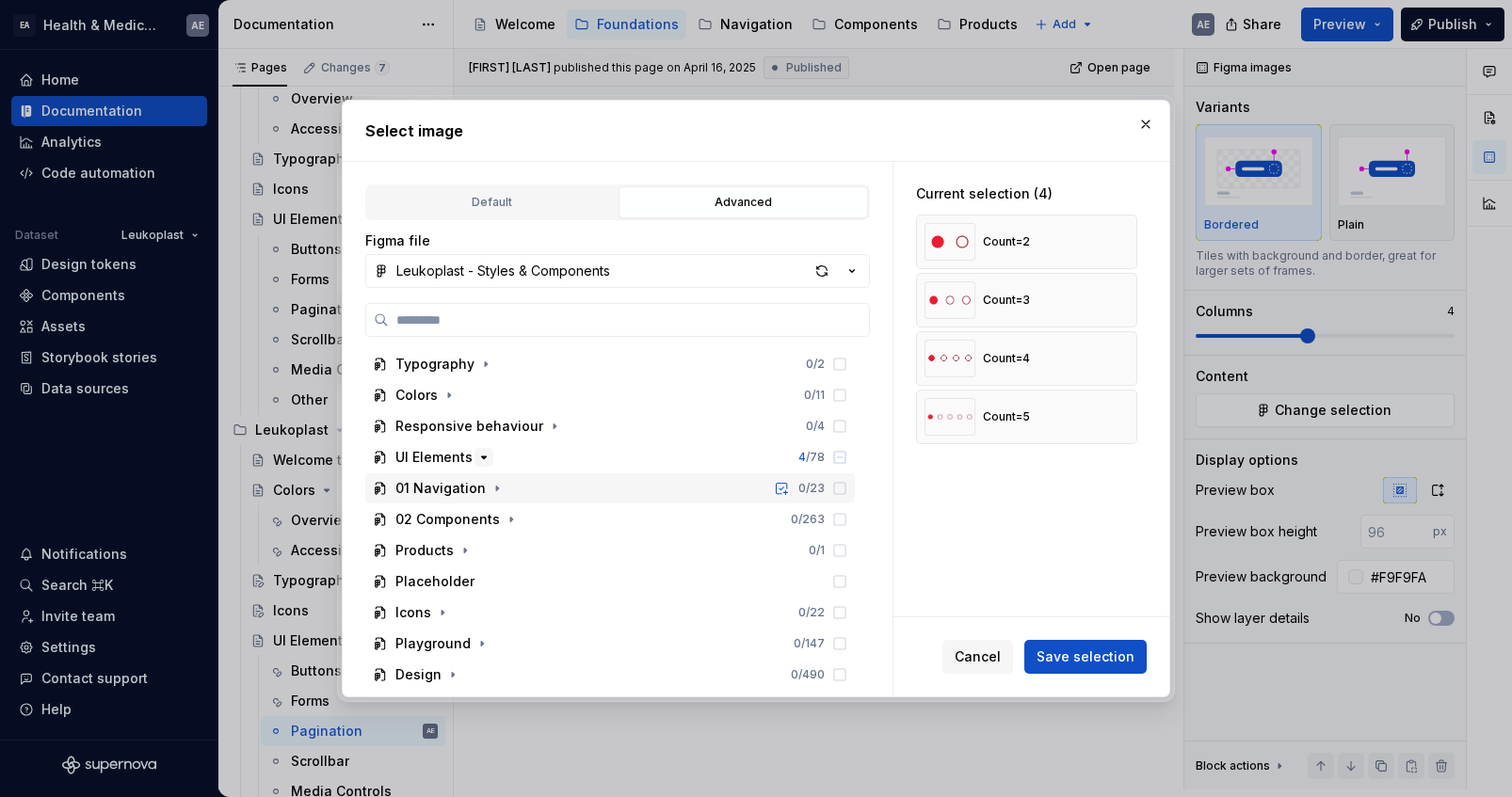 scroll, scrollTop: 92, scrollLeft: 0, axis: vertical 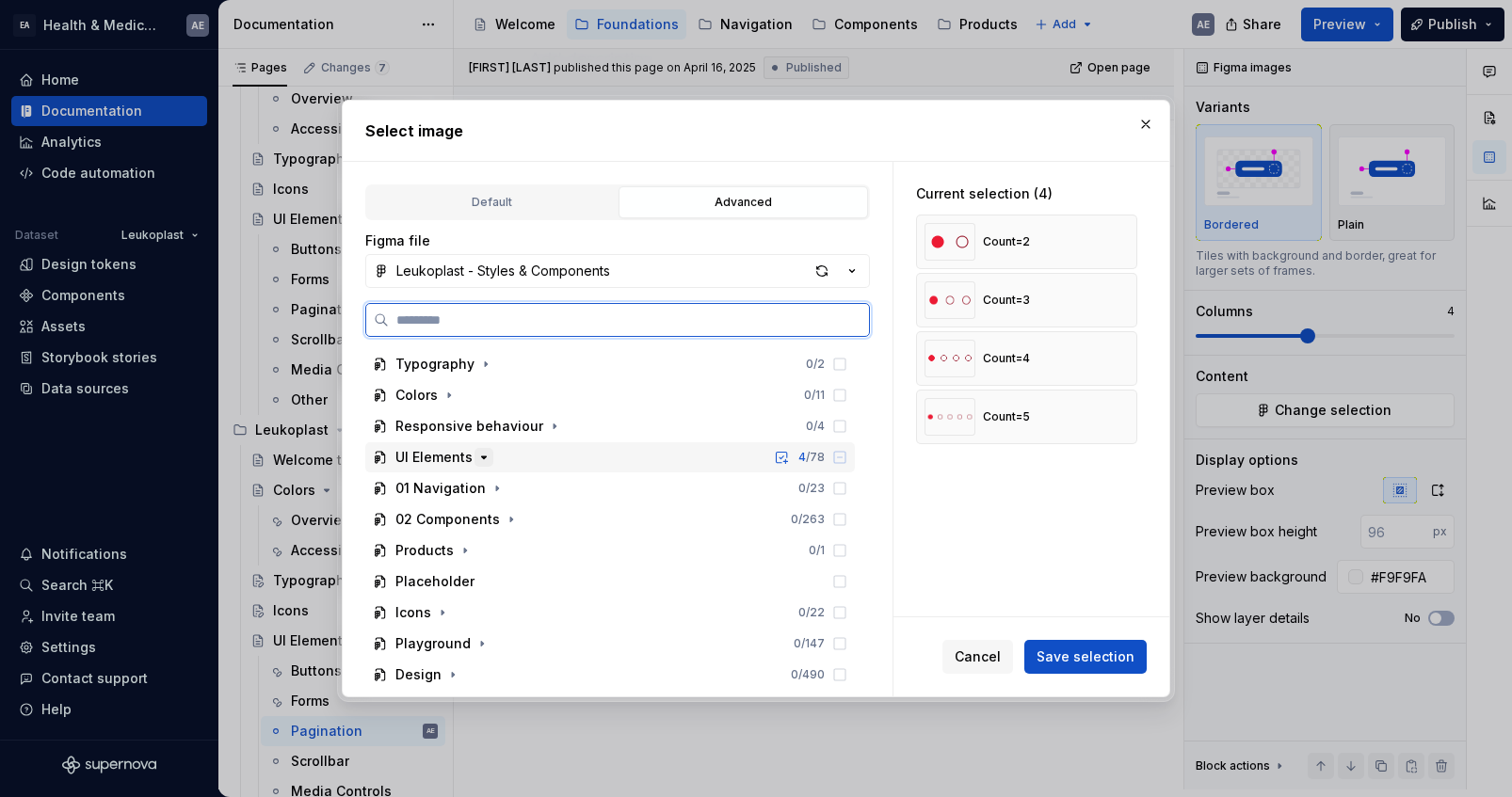 click 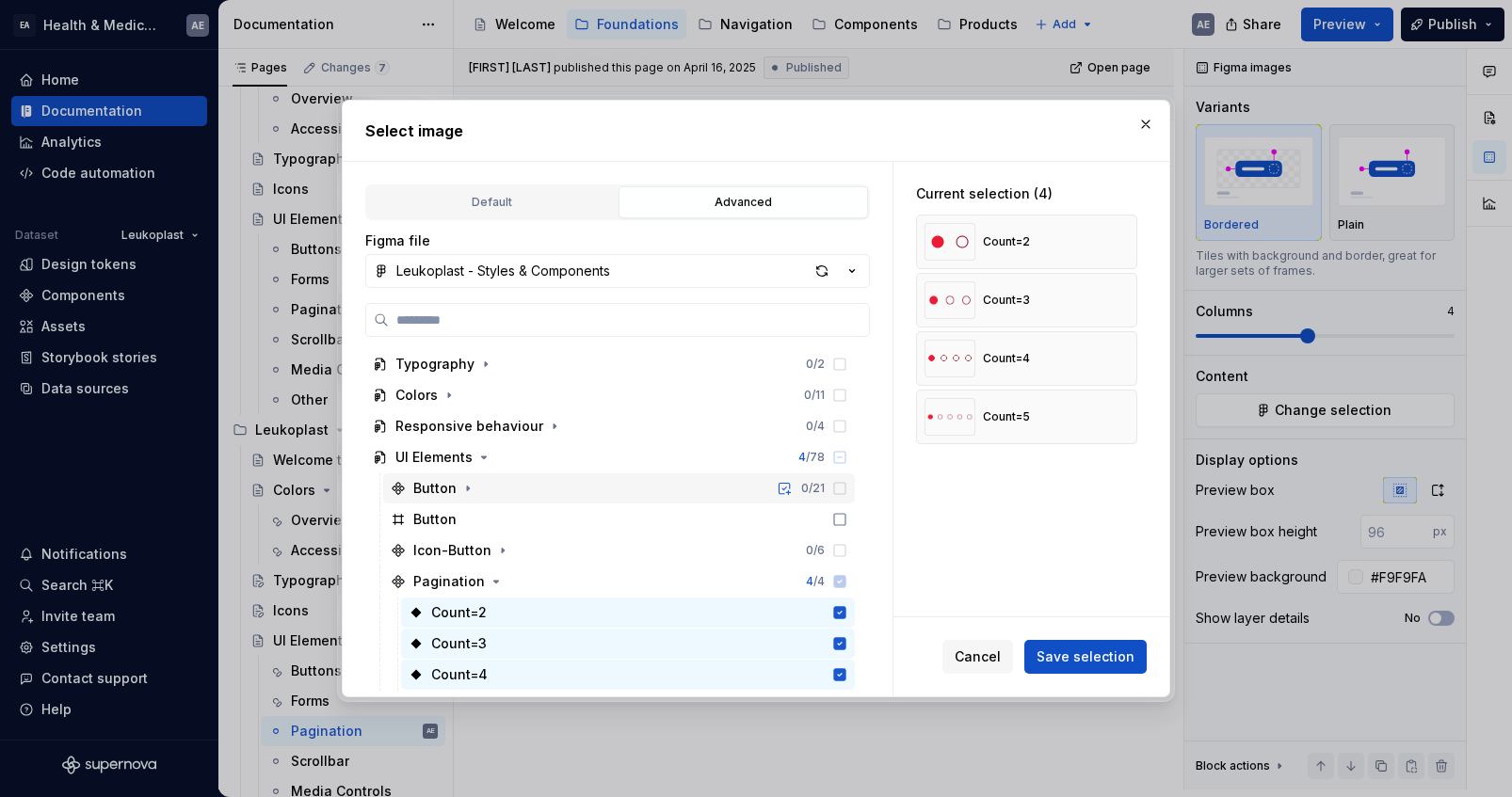 scroll, scrollTop: 170, scrollLeft: 0, axis: vertical 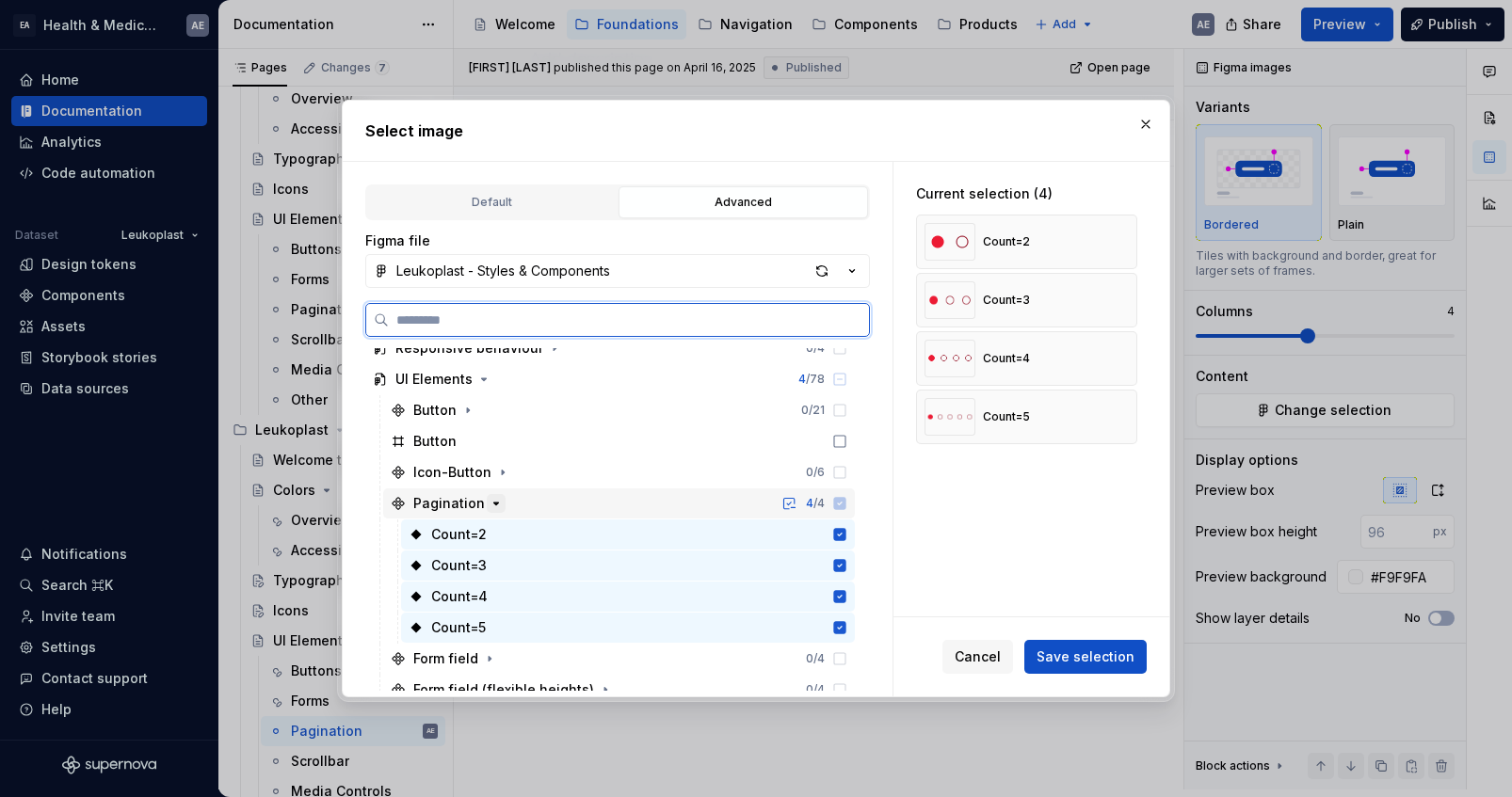click 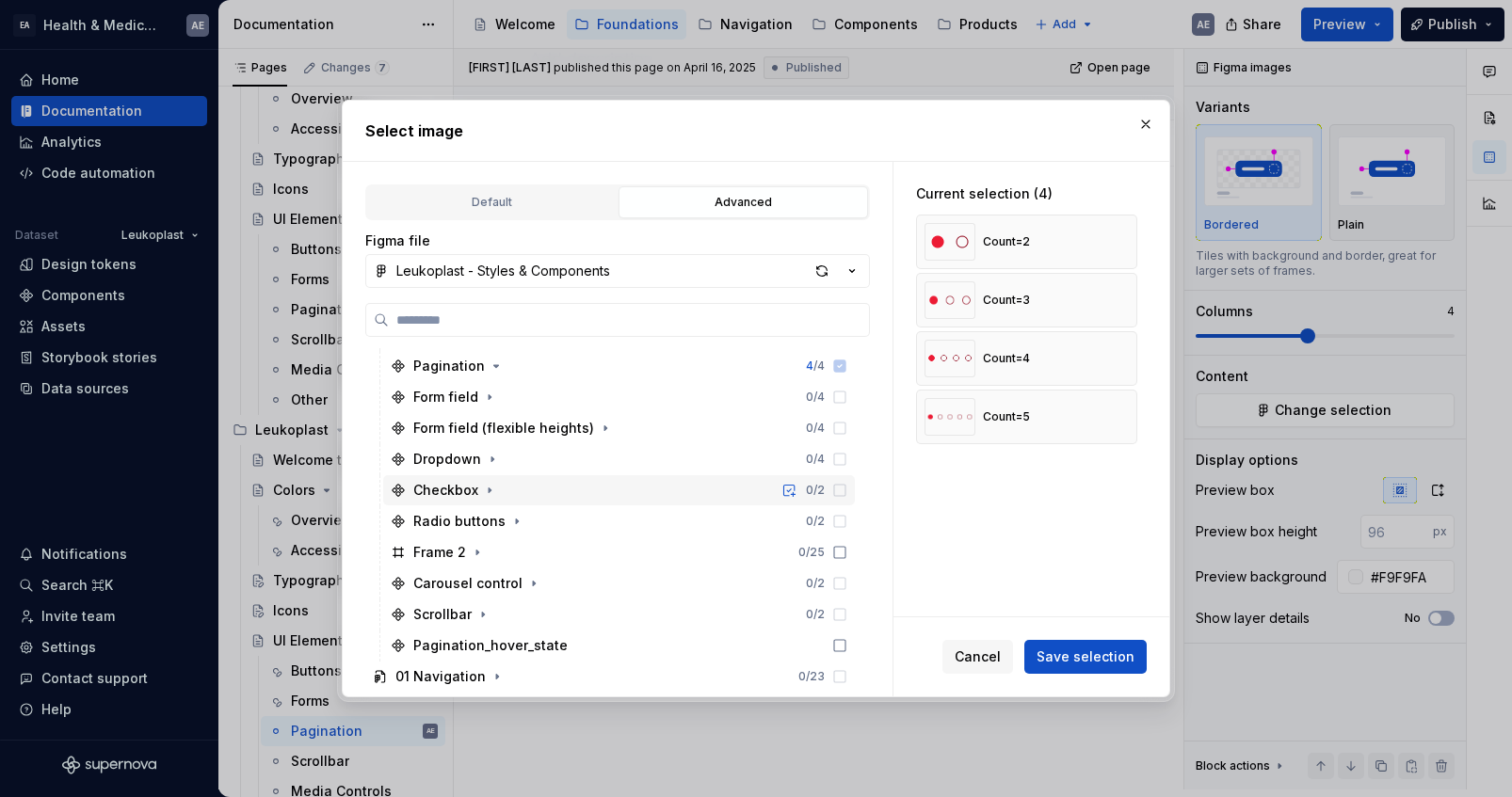 scroll, scrollTop: 301, scrollLeft: 0, axis: vertical 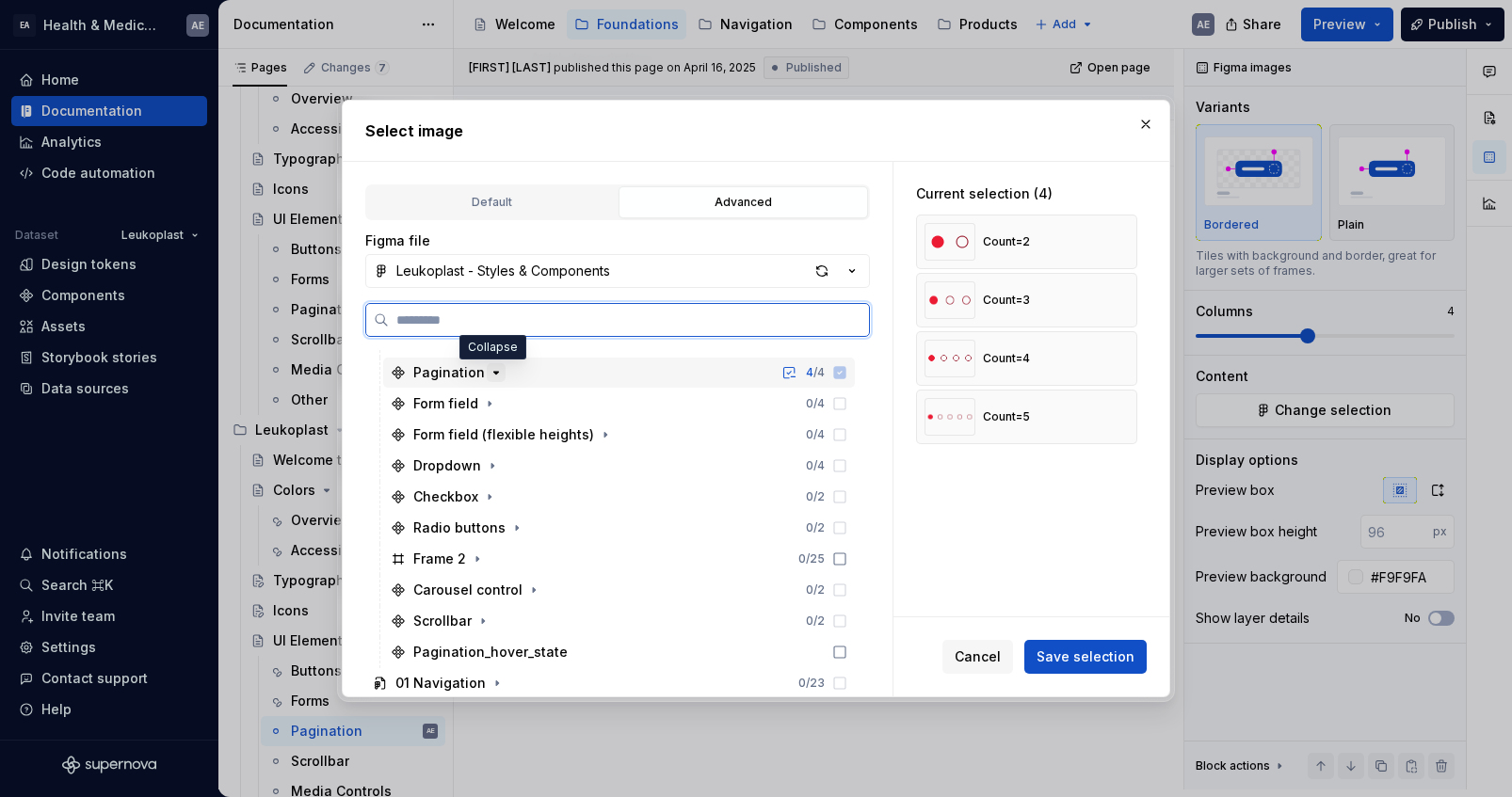 click 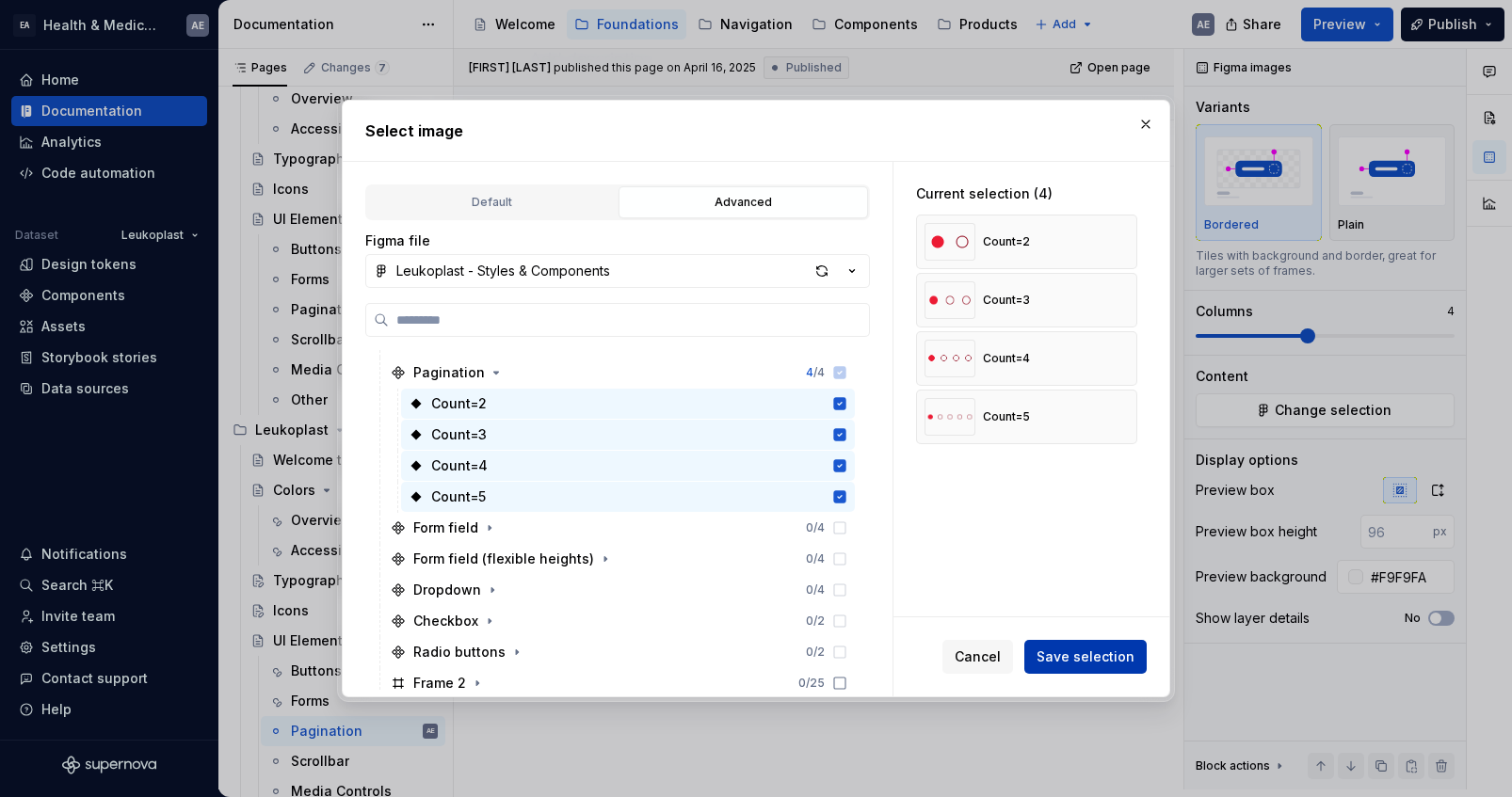 click on "Save selection" at bounding box center (1086, 657) 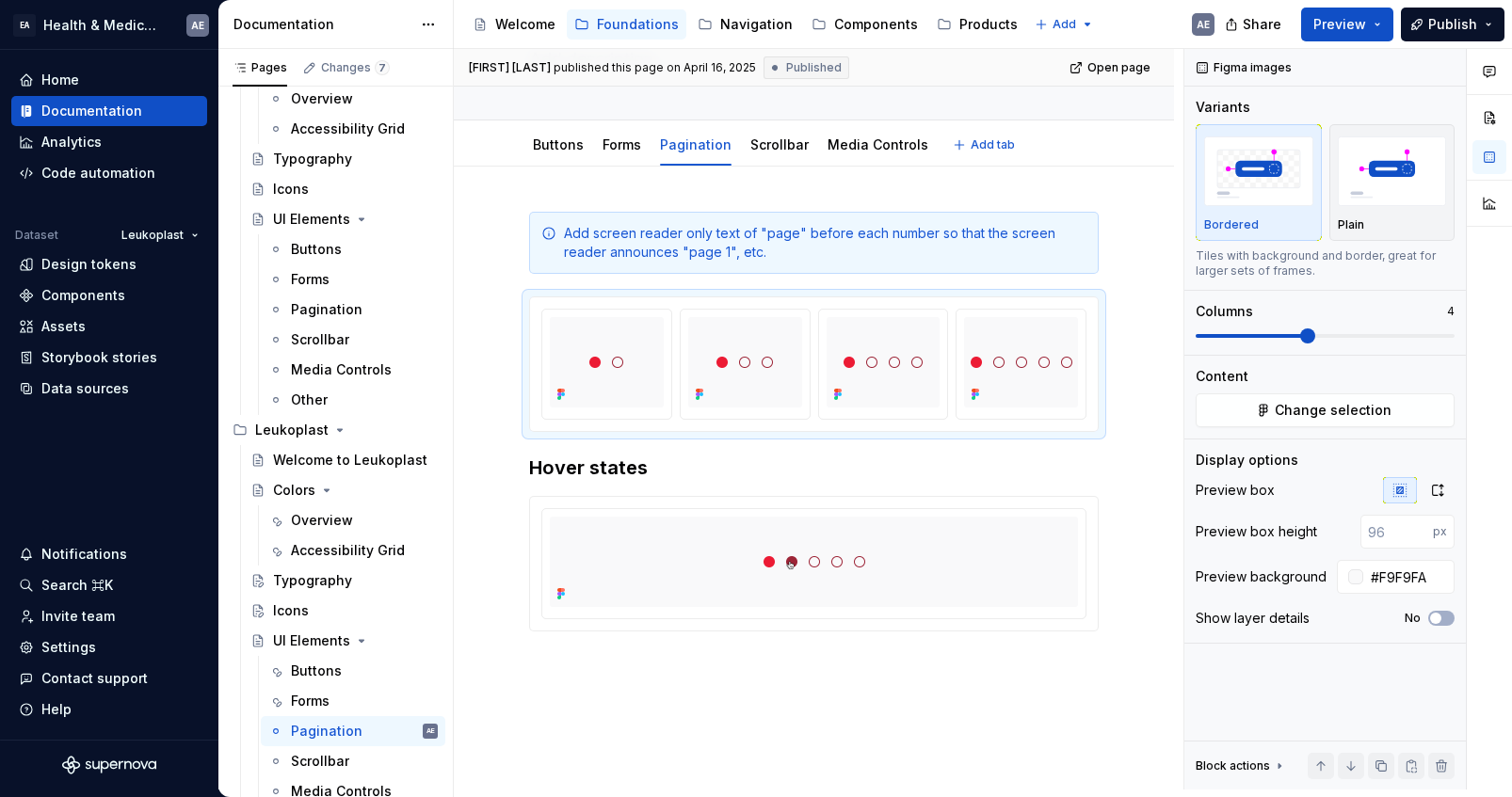 type on "*" 